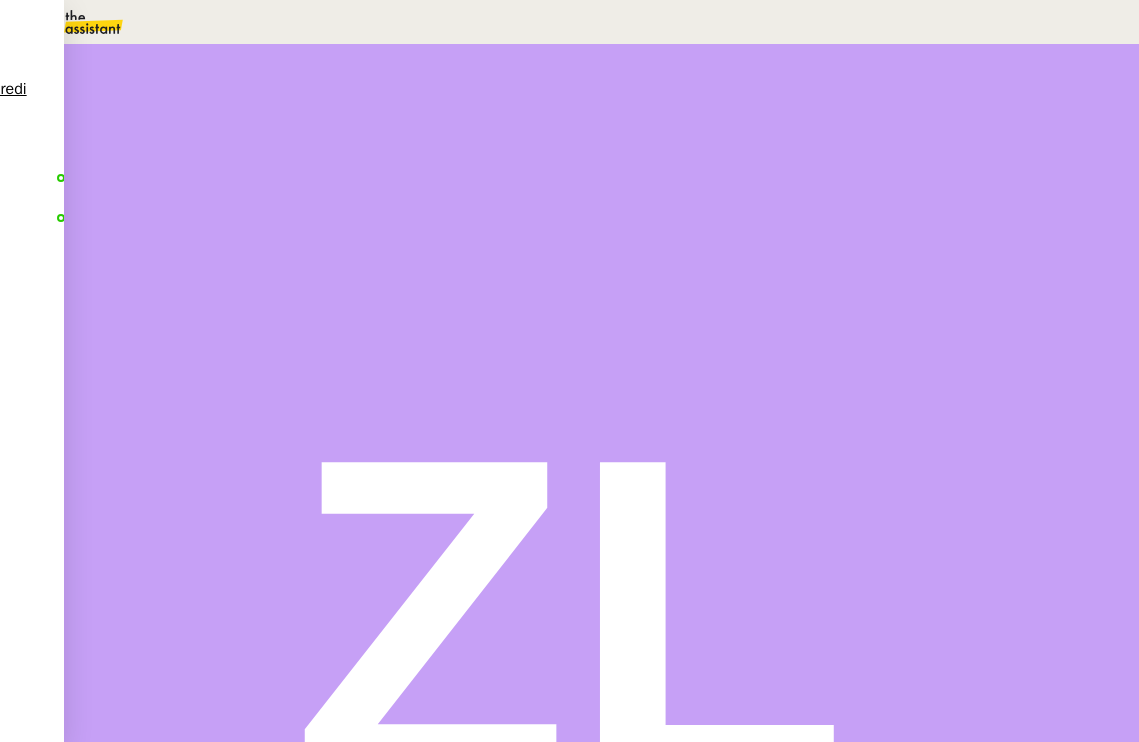 scroll, scrollTop: 0, scrollLeft: 0, axis: both 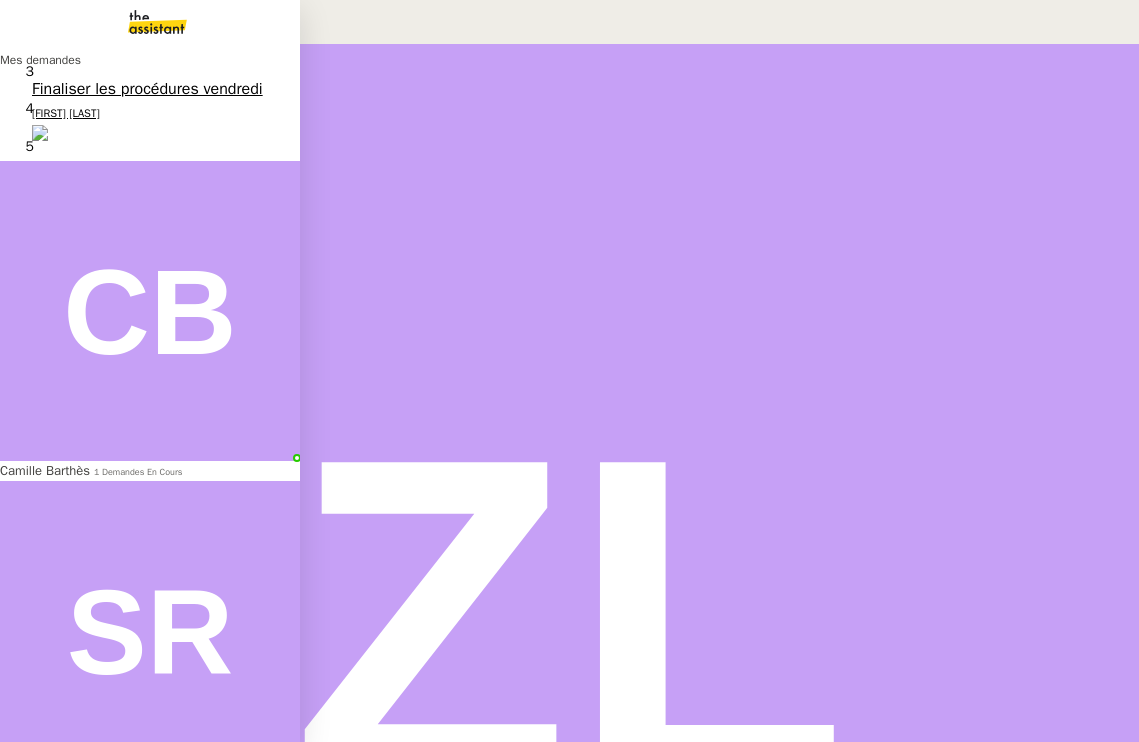 click on "Finaliser les procédures vendredi" at bounding box center [147, 89] 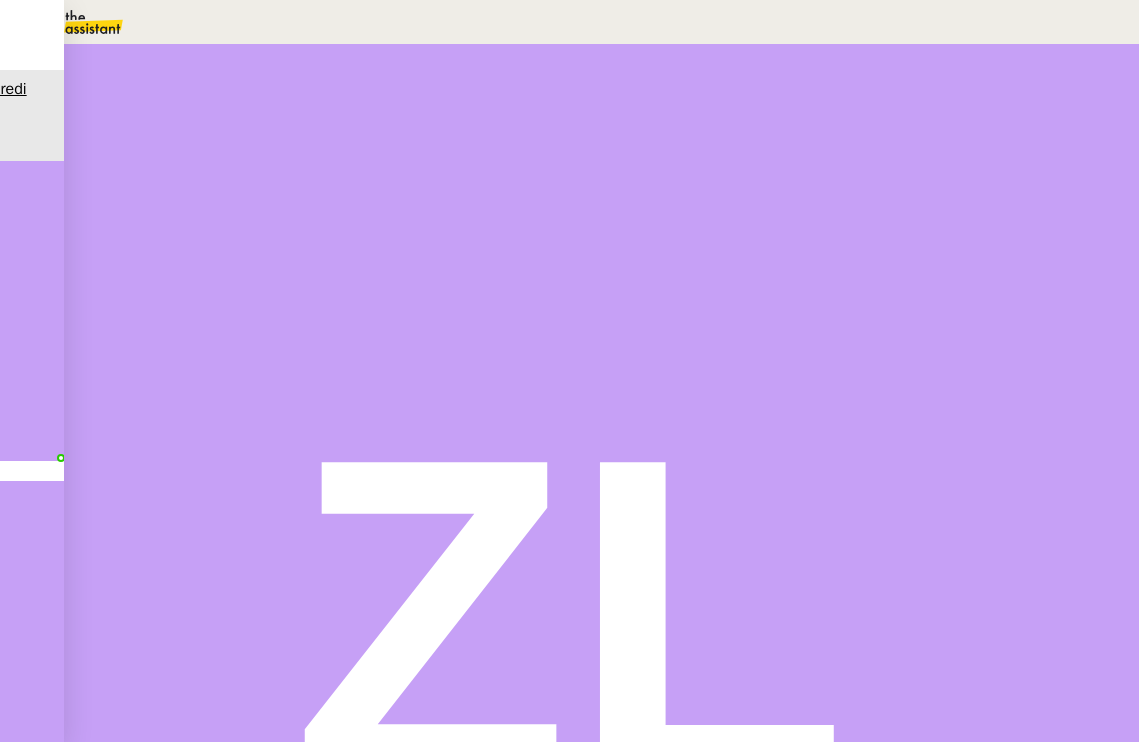 scroll, scrollTop: 0, scrollLeft: 0, axis: both 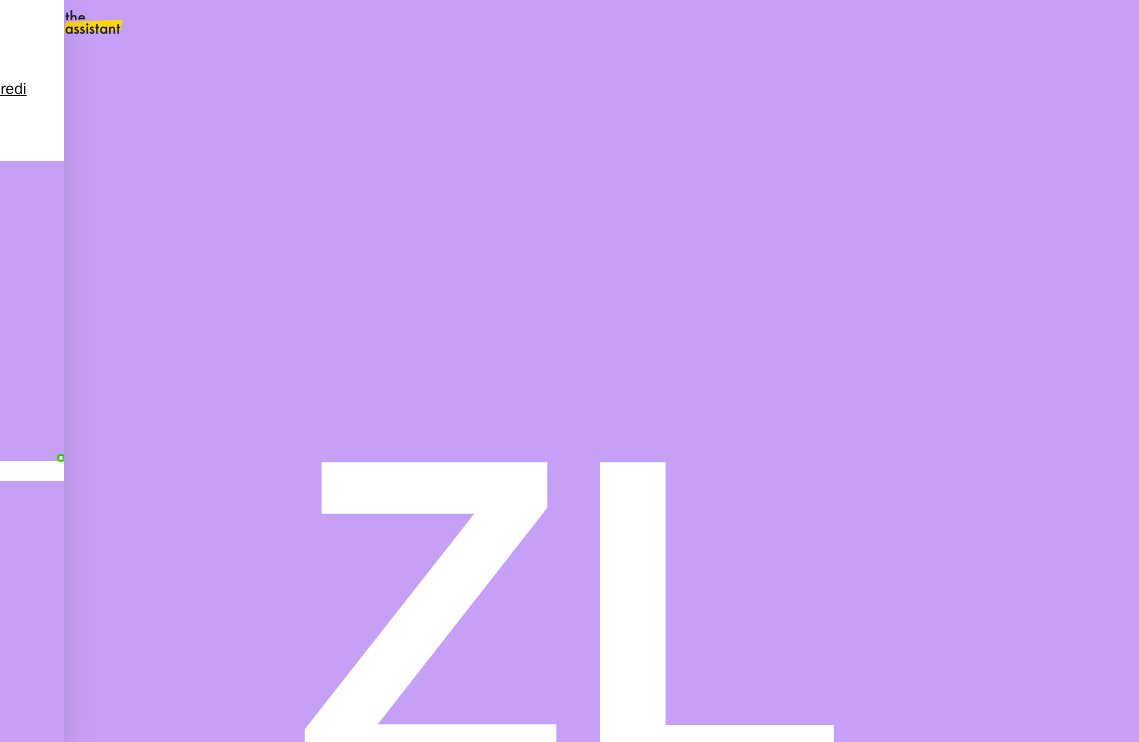 click on "[FIRST] [LAST] client" at bounding box center (601, 1018) 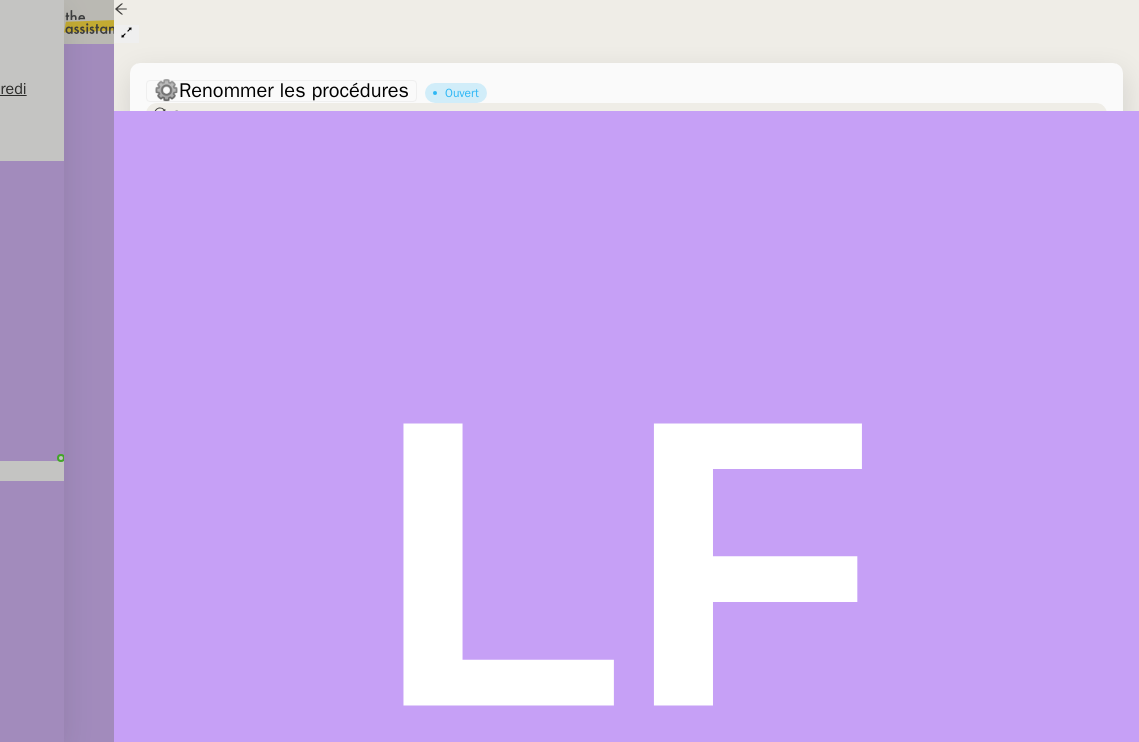 click on "Tâche Message Commentaire Veuillez patienter une erreur s'est produite 👌👌👌 message envoyé ✌️✌️✌️ Veuillez d'abord attribuer un client Une erreur s'est produite, veuillez réessayer Ouvert false par   [FIRST]  A.   il y a 5 jours 👌👌👌 message envoyé ✌️✌️✌️ une erreur s'est produite 👌👌👌 message envoyé ✌️✌️✌️ Votre message va être revu ✌️✌️✌️ une erreur s'est produite La taille des fichiers doit être de 10Mb au maximum. Aide @[FIRST]    false par   [FIRST] R.   il y a 5 jours 👌👌👌 message envoyé ✌️✌️✌️ une erreur s'est produite 👌👌👌 message envoyé ✌️✌️✌️ Votre message va être revu ✌️✌️✌️ une erreur s'est produite La taille des fichiers doit être de 10Mb au maximum.
2/5 OK  2/5 bis ok + modif de procédure également Privé false par   [FIRST]  A.   il y a 5 jours 👌👌👌 message envoyé ✌️✌️✌️ une erreur s'est produite       11 min" at bounding box center [626, 8489] 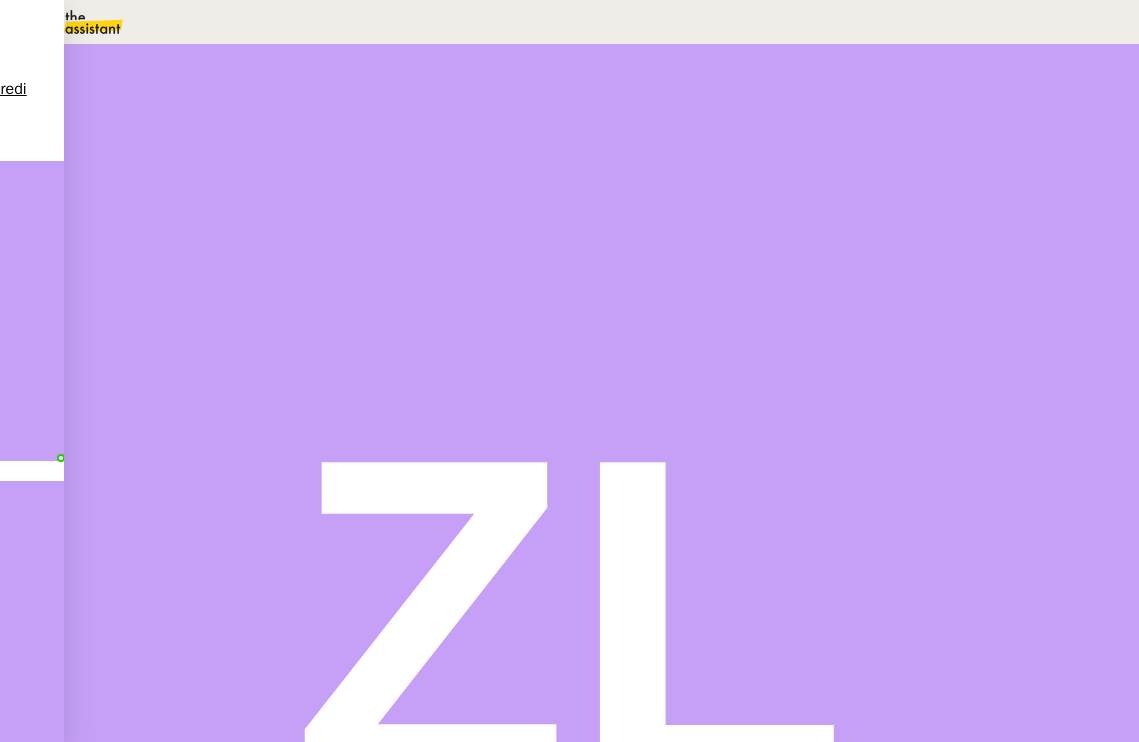 scroll, scrollTop: 721, scrollLeft: 0, axis: vertical 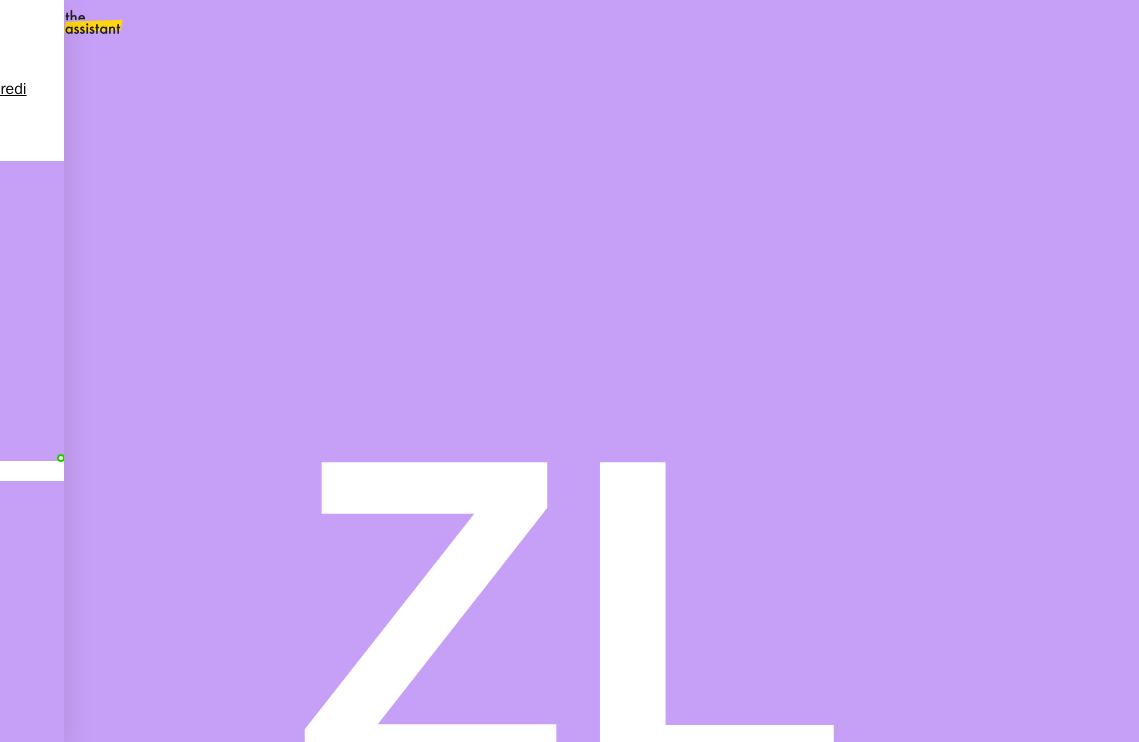 click on "Louis Frei    client" at bounding box center [601, 765] 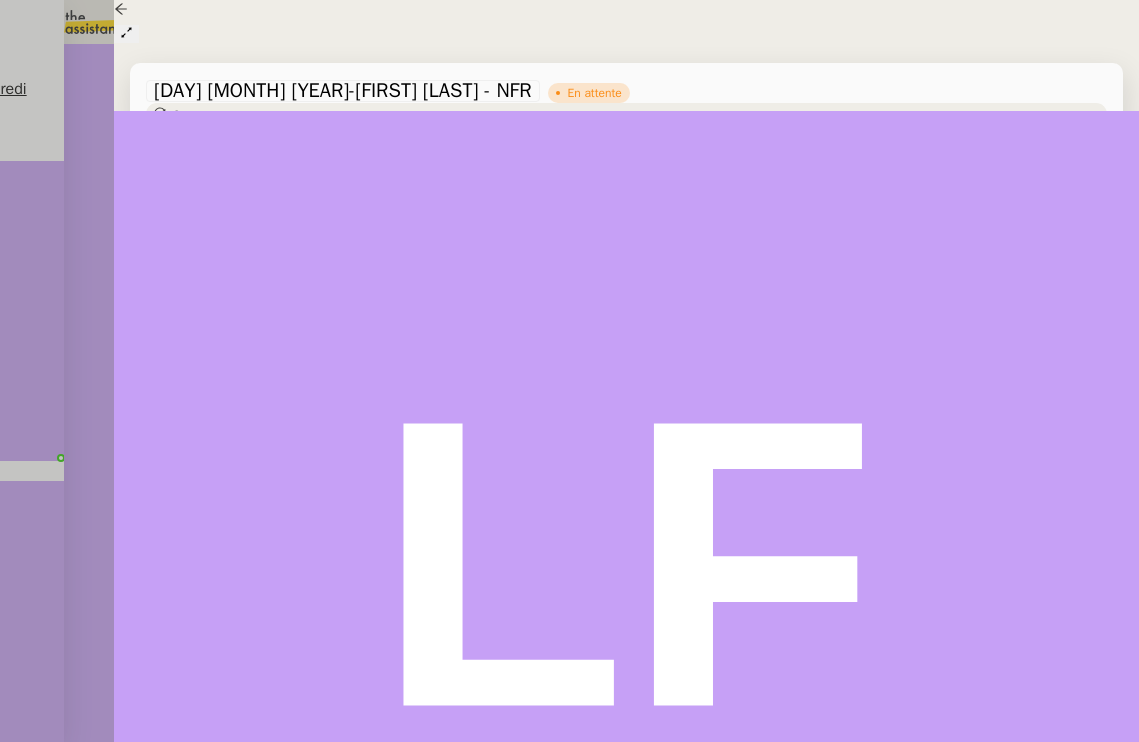 scroll, scrollTop: 71, scrollLeft: 0, axis: vertical 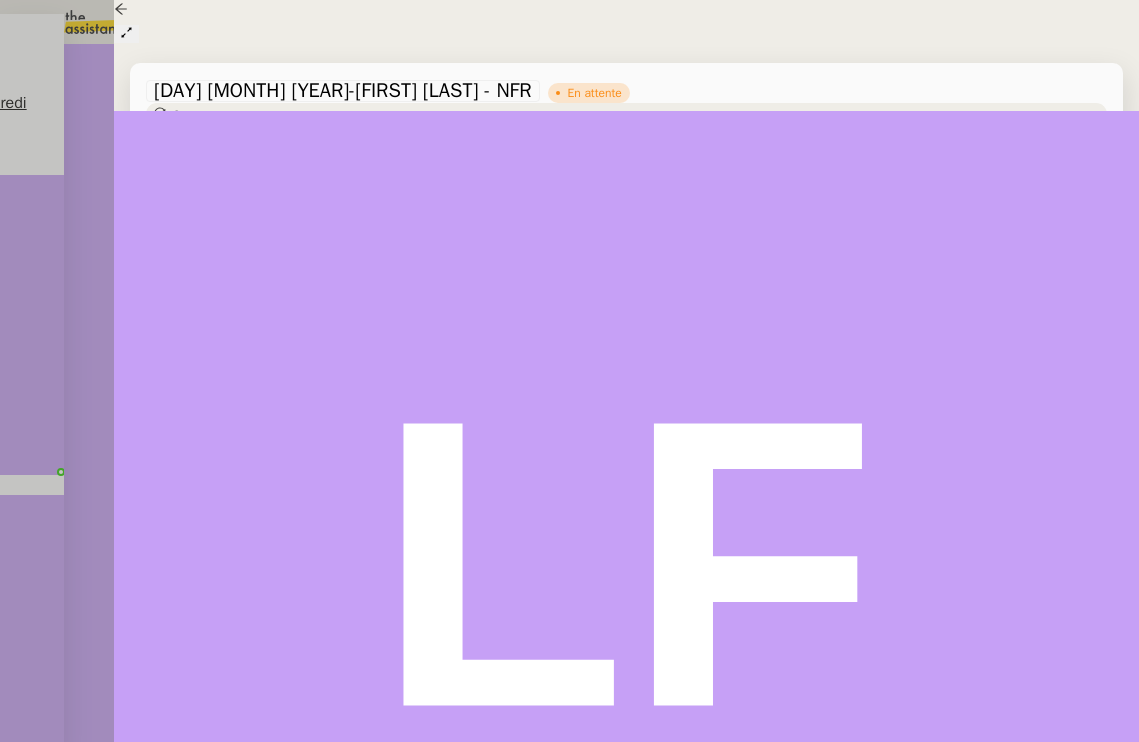 click on "Statut" at bounding box center (626, 114) 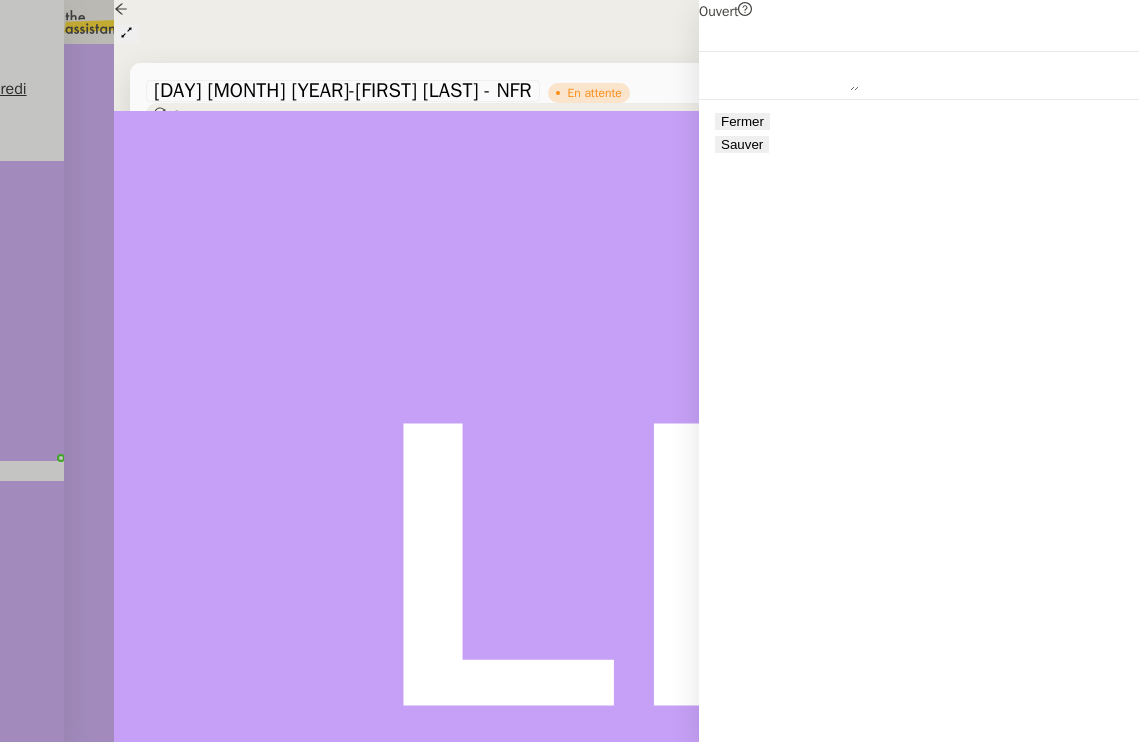 click on "Sauver" at bounding box center [742, 144] 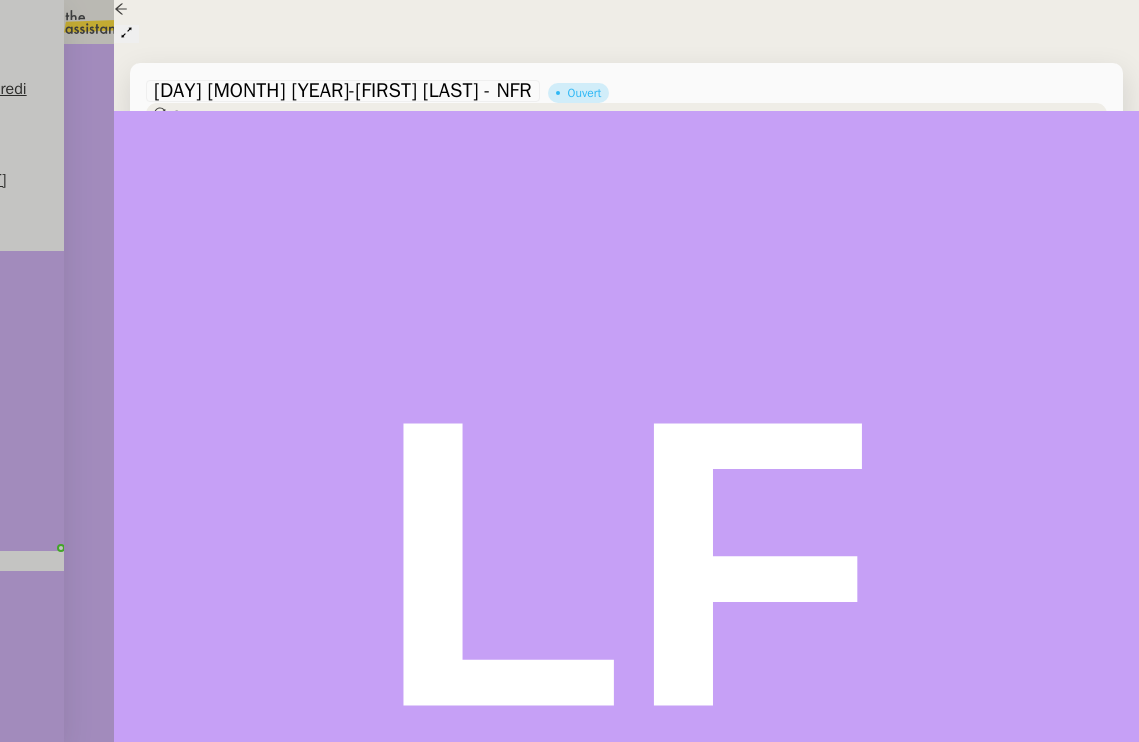 click at bounding box center (569, 371) 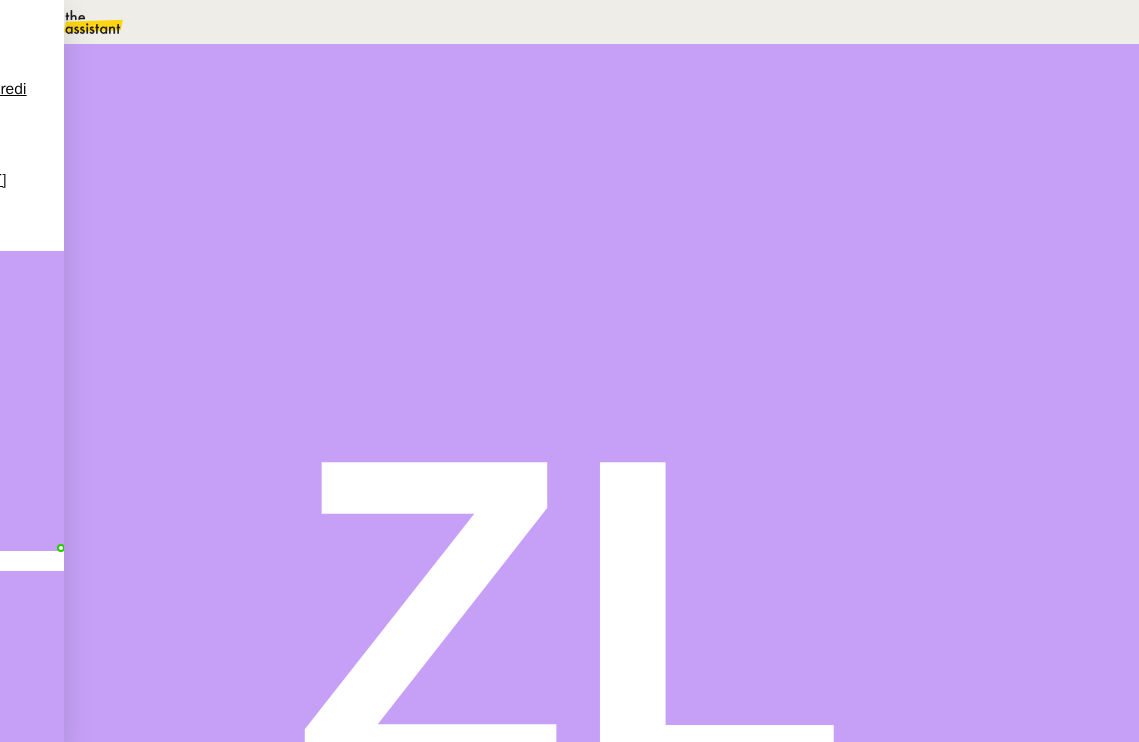 click on "Avant 9h30 - Suivi  podcasts la chapelle radio 30 juin 2025" at bounding box center (601, 208) 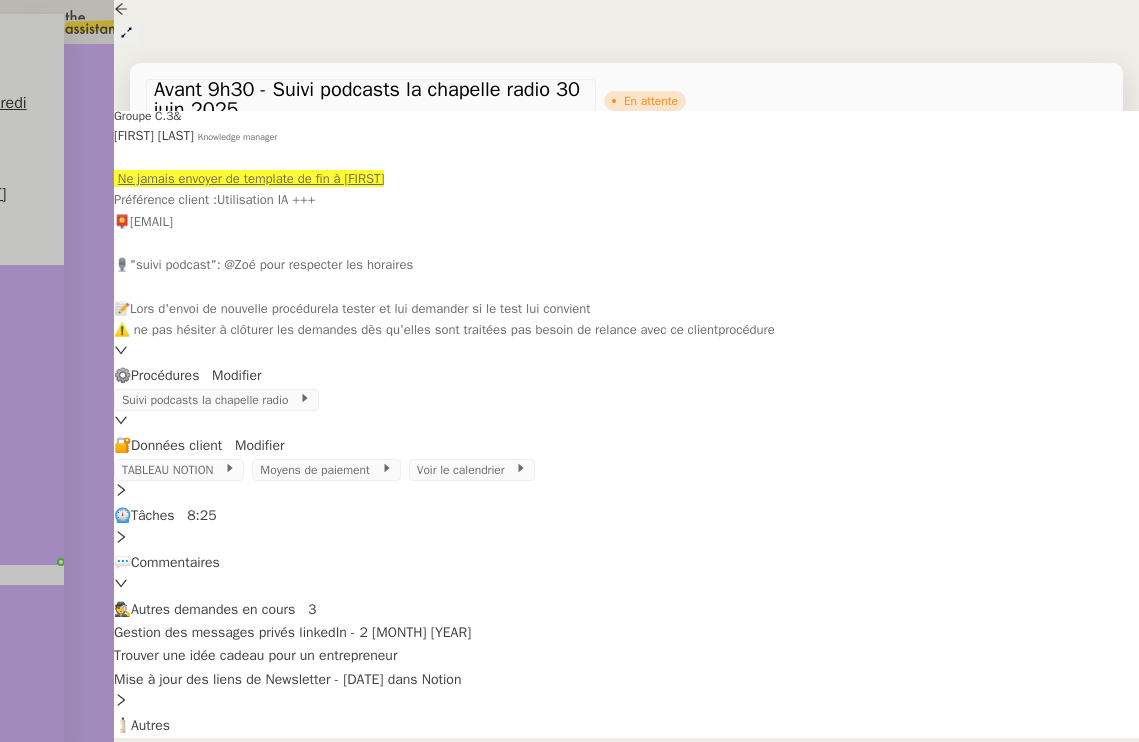 click at bounding box center (160, 131) 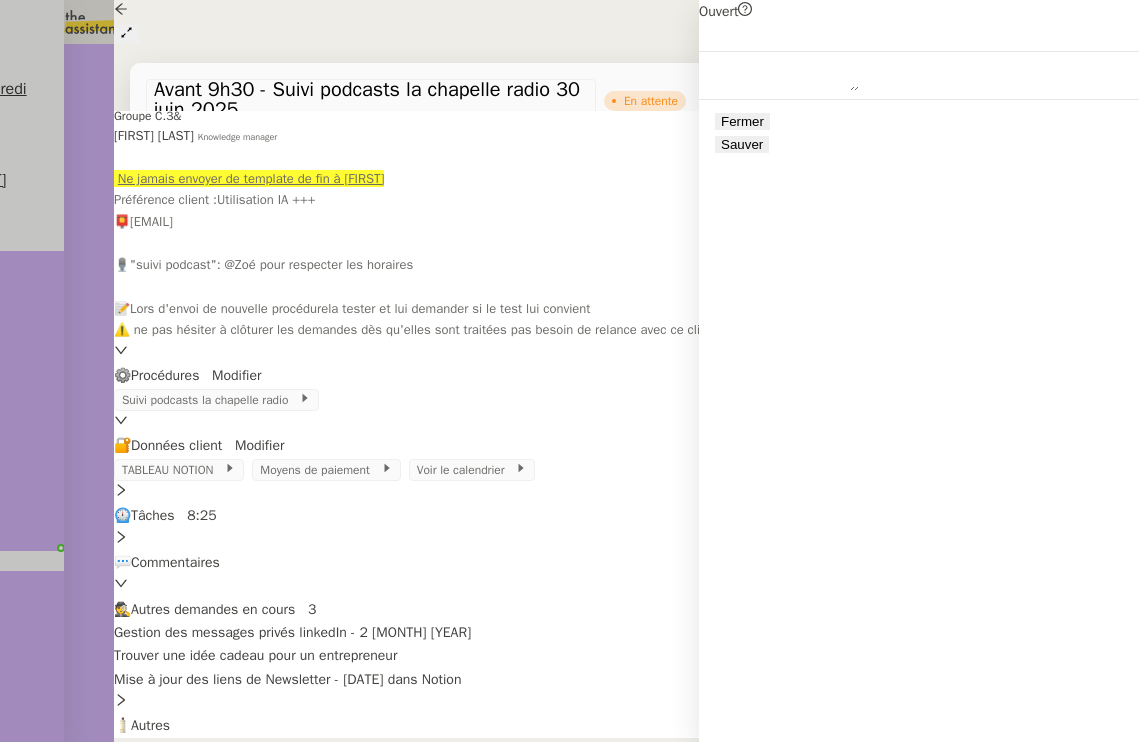 click on "Sauver" at bounding box center [742, 144] 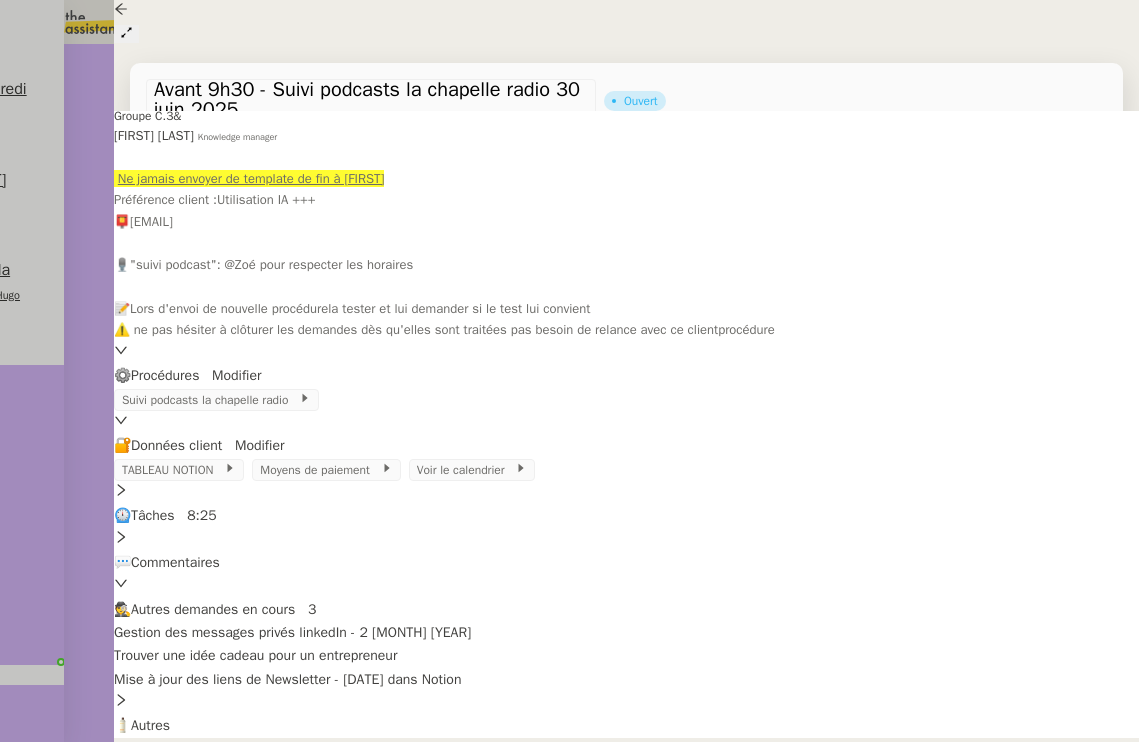 click at bounding box center [569, 371] 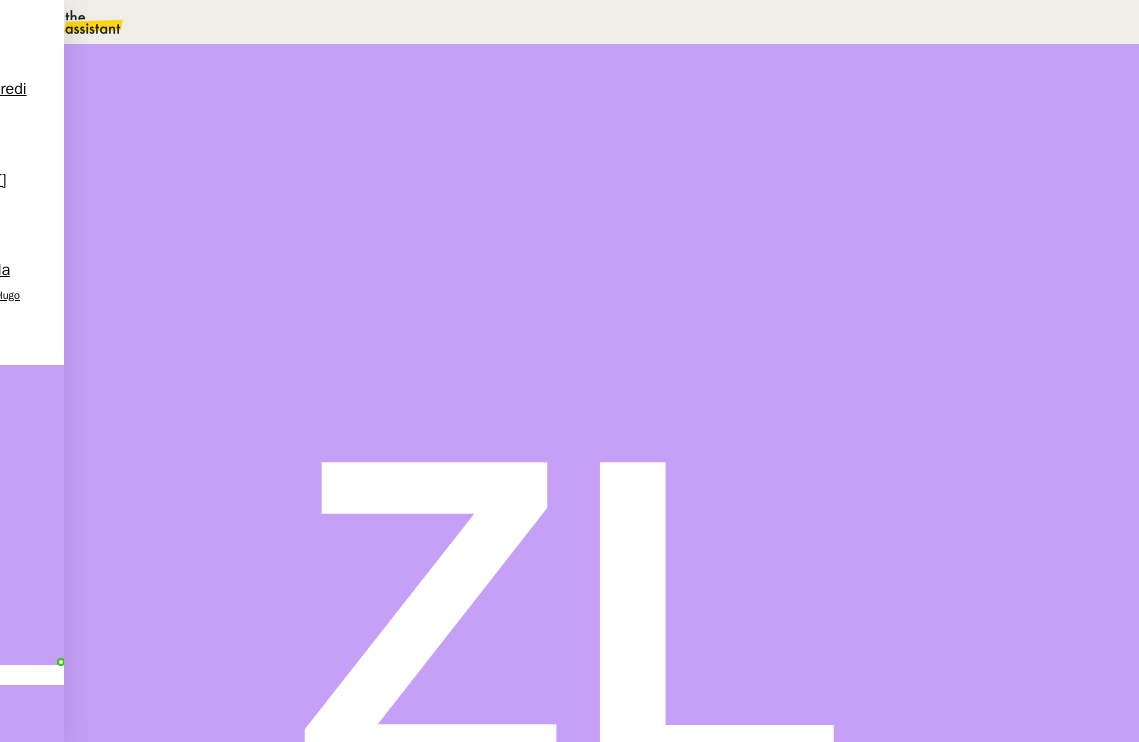 scroll, scrollTop: 780, scrollLeft: 0, axis: vertical 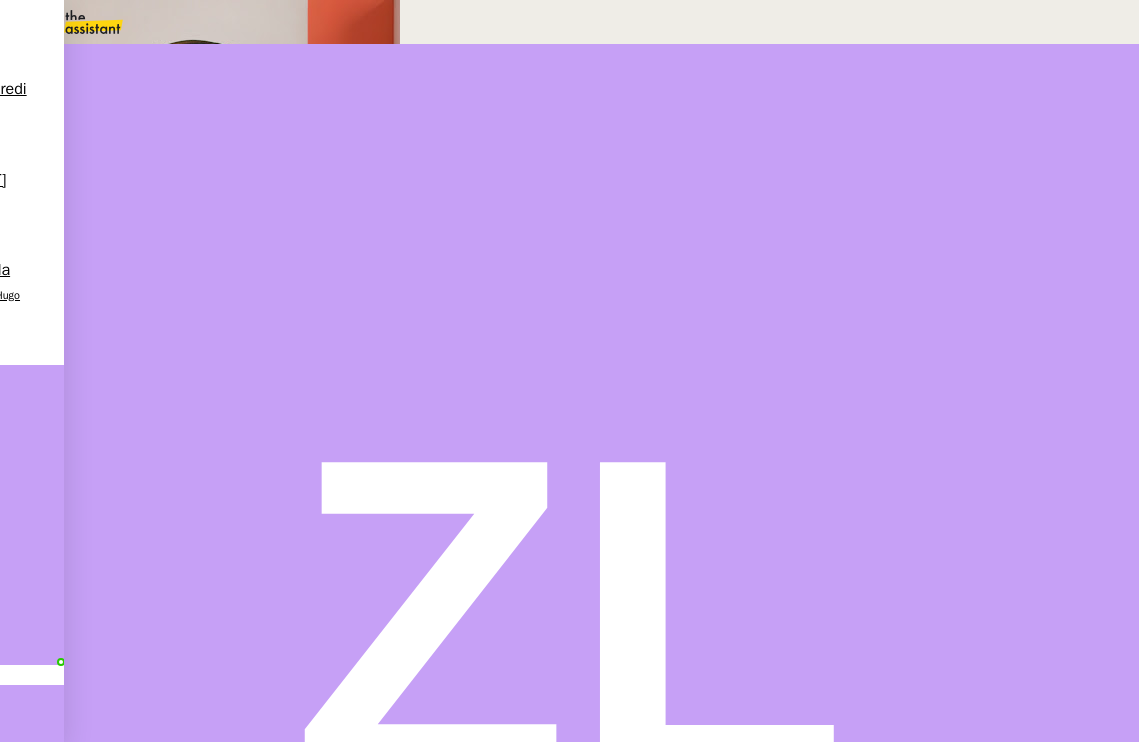 click on "[FIRST] [LAST]" at bounding box center [108, 1421] 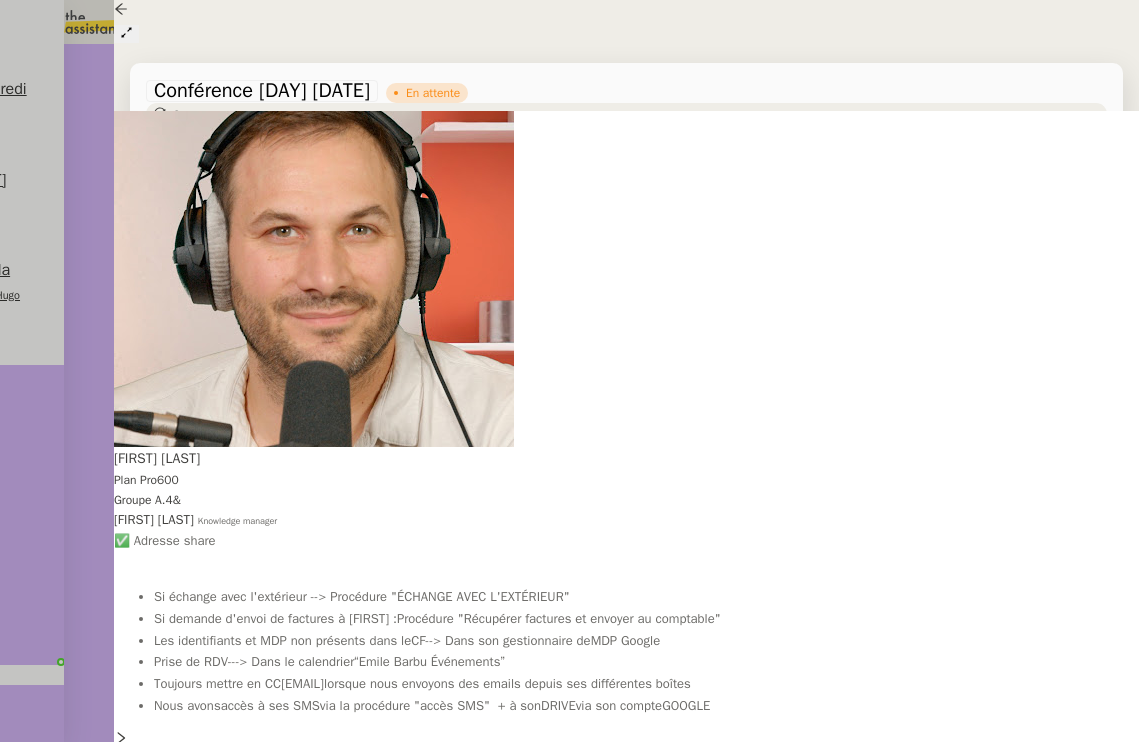 click at bounding box center (569, 371) 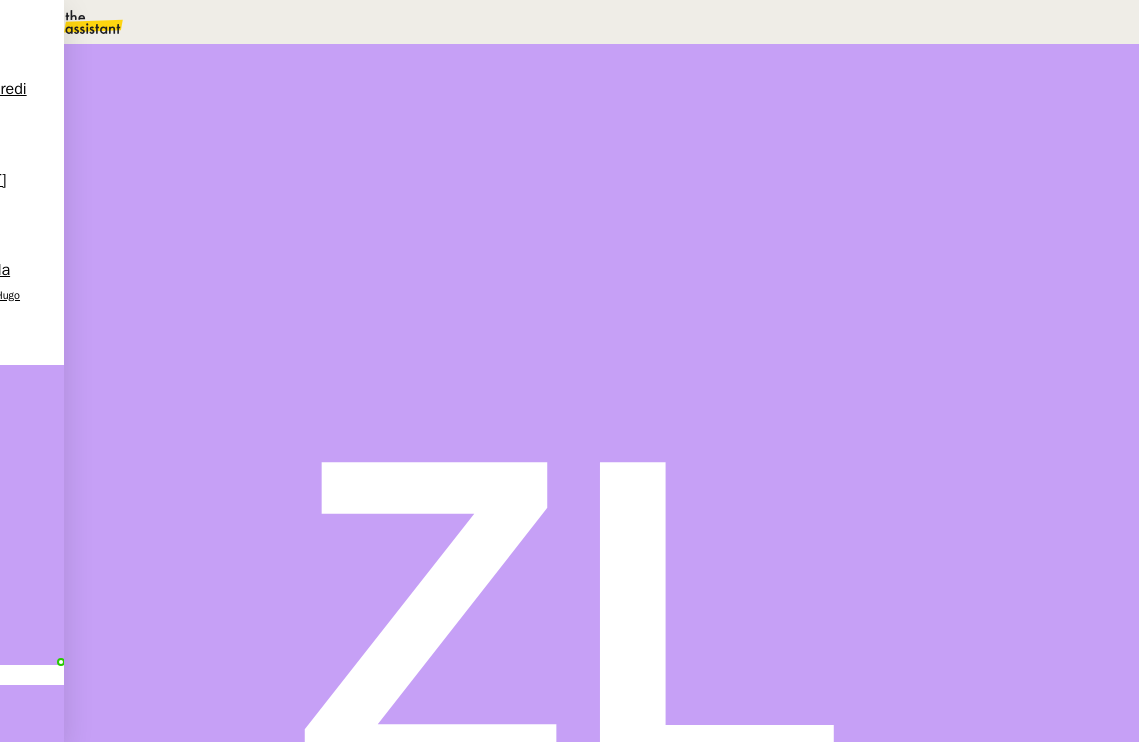 scroll, scrollTop: 849, scrollLeft: 0, axis: vertical 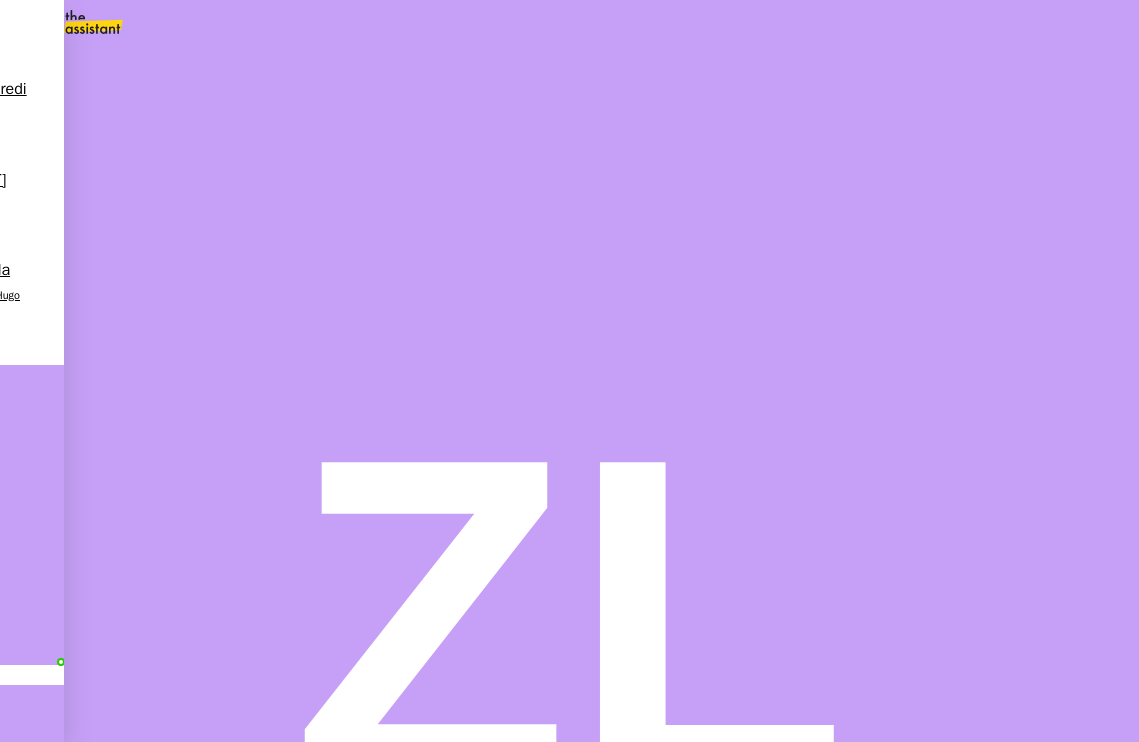 click on "Louis Frei    client" at bounding box center [601, 819] 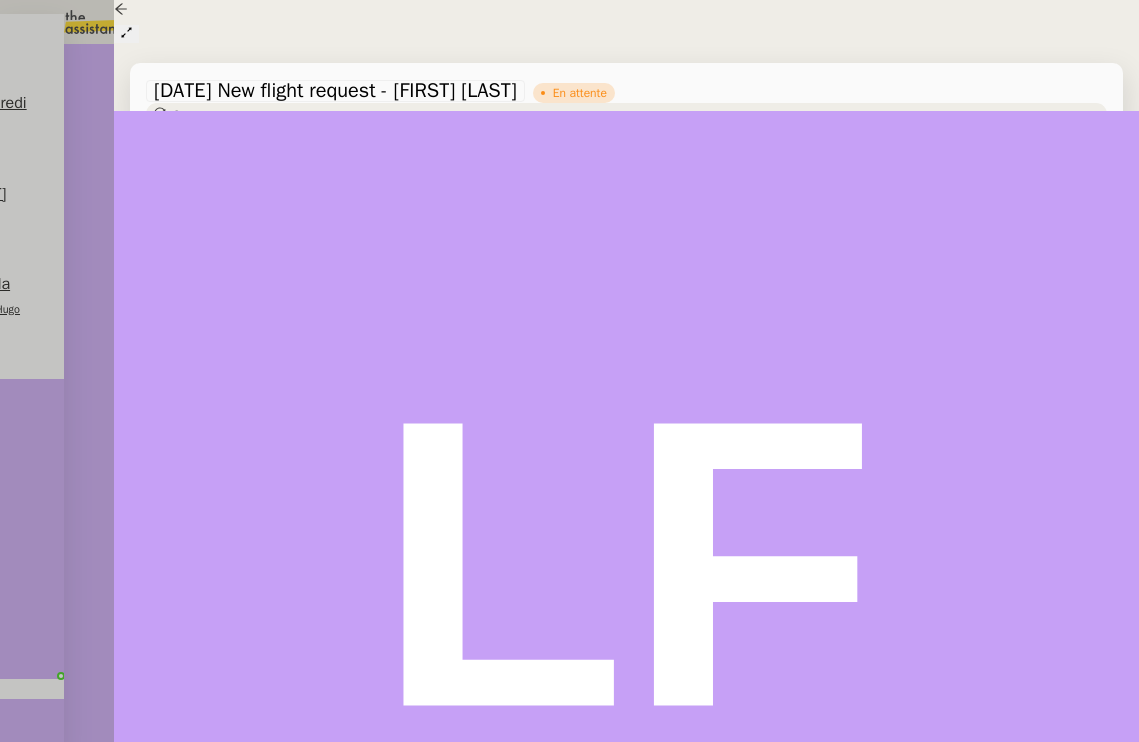 click at bounding box center [160, 113] 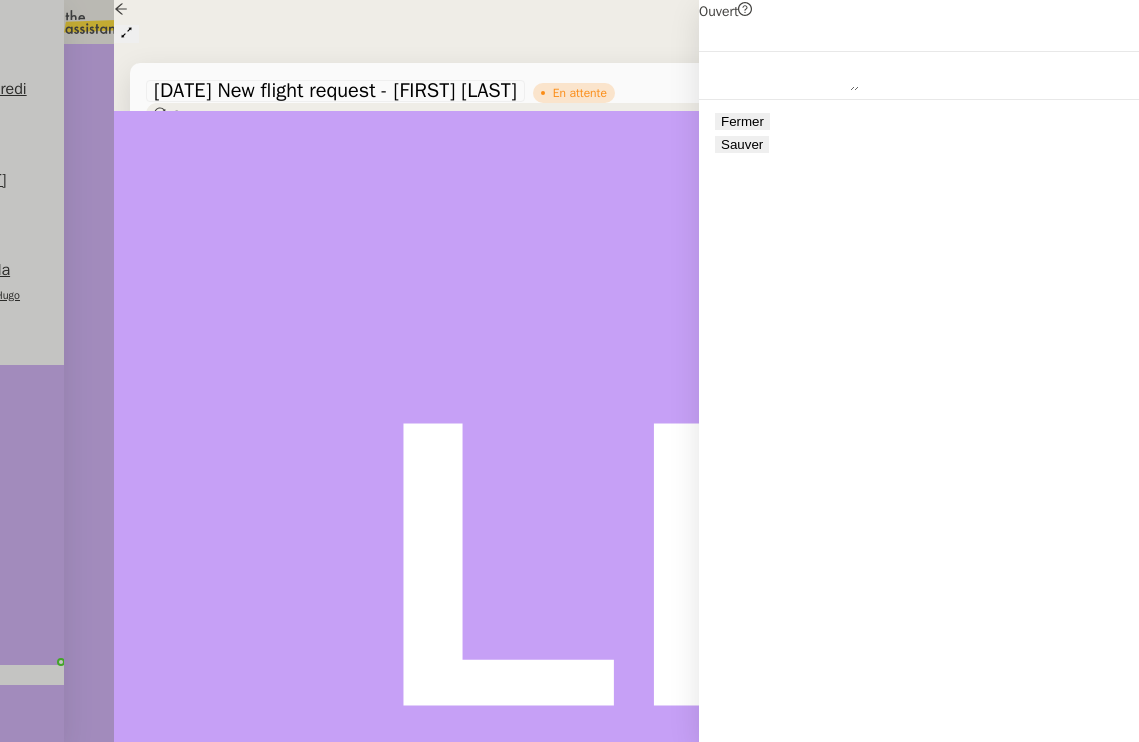 click on "Sauver" at bounding box center [742, 144] 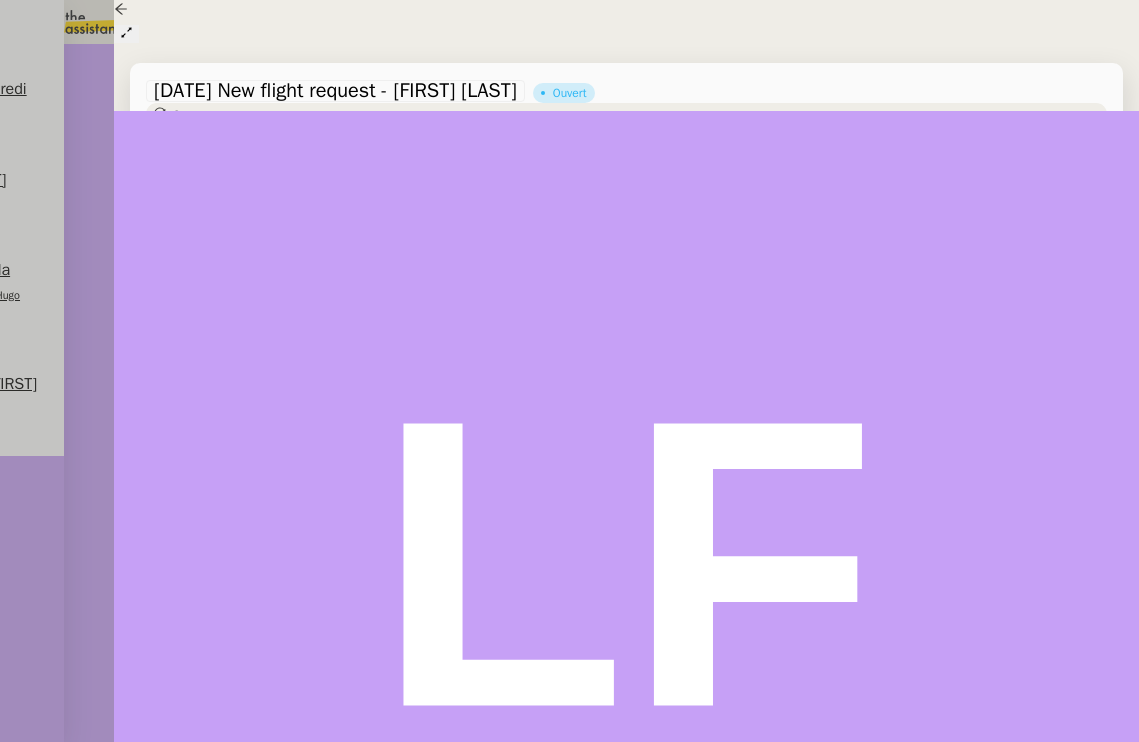 click at bounding box center (569, 371) 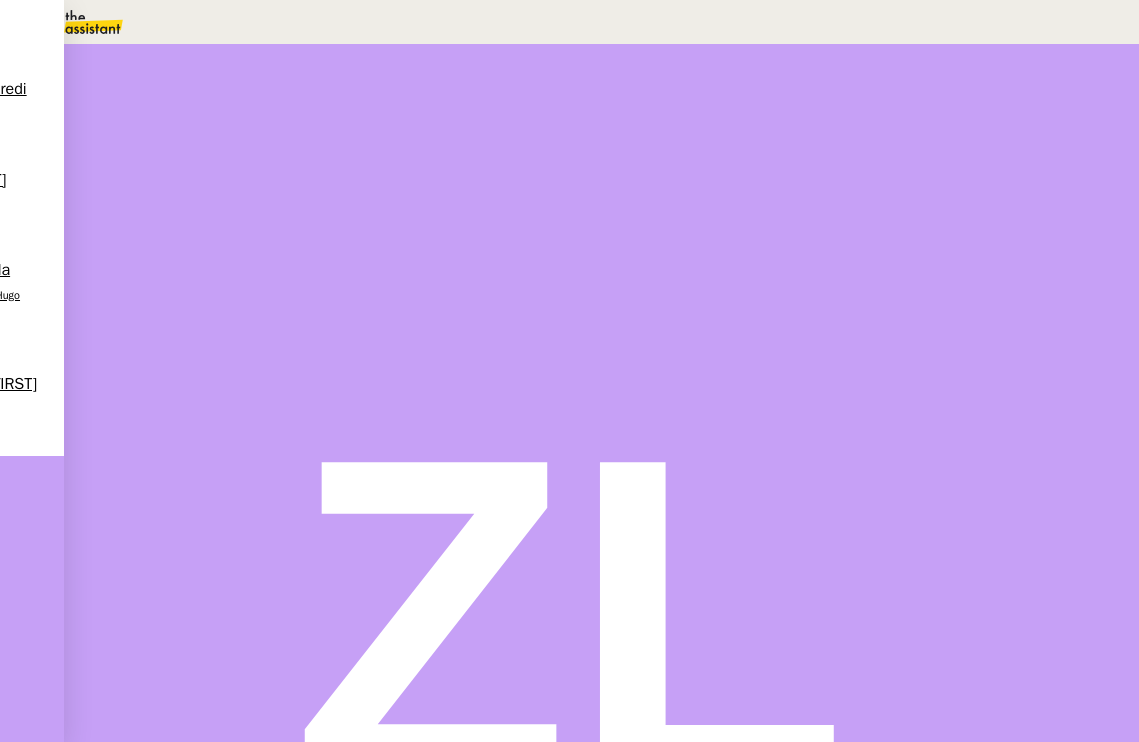 scroll, scrollTop: 893, scrollLeft: 0, axis: vertical 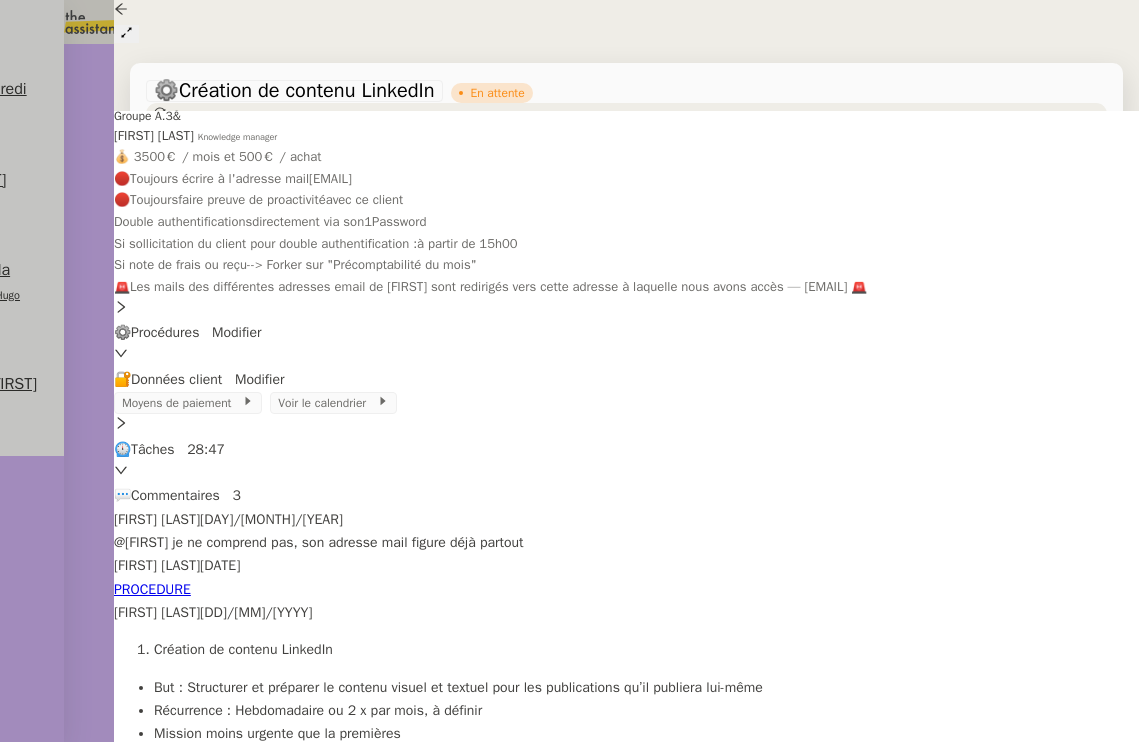 click at bounding box center [569, 371] 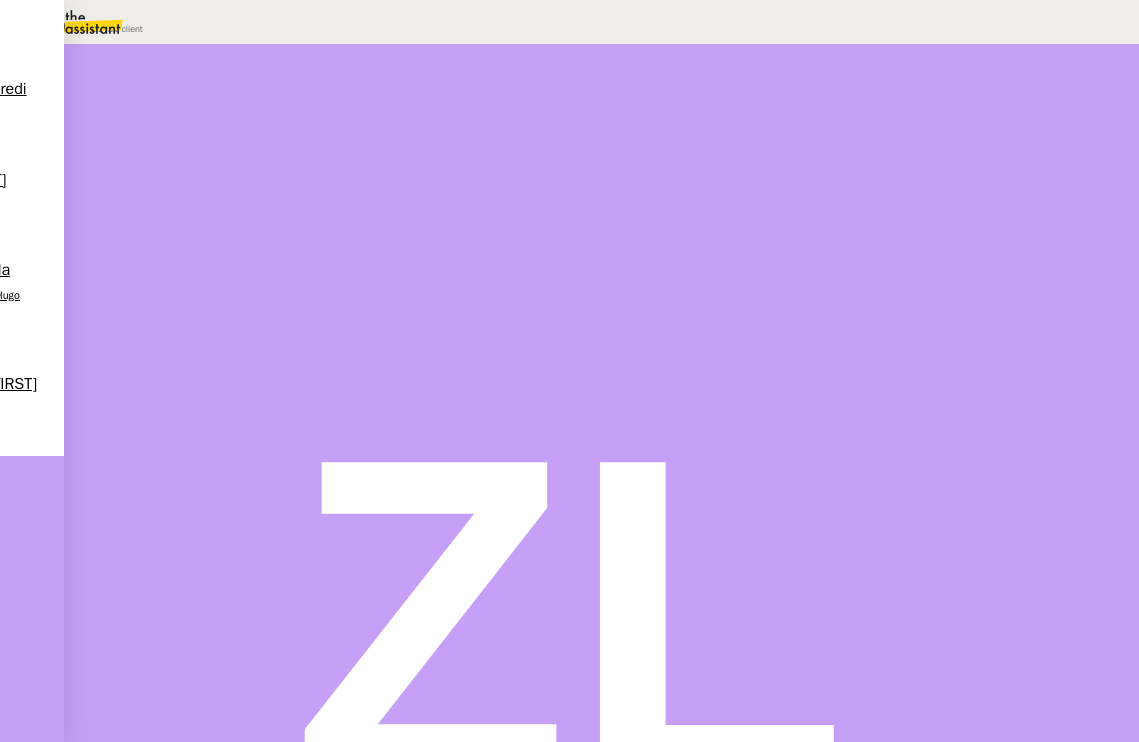 scroll, scrollTop: 1015, scrollLeft: 0, axis: vertical 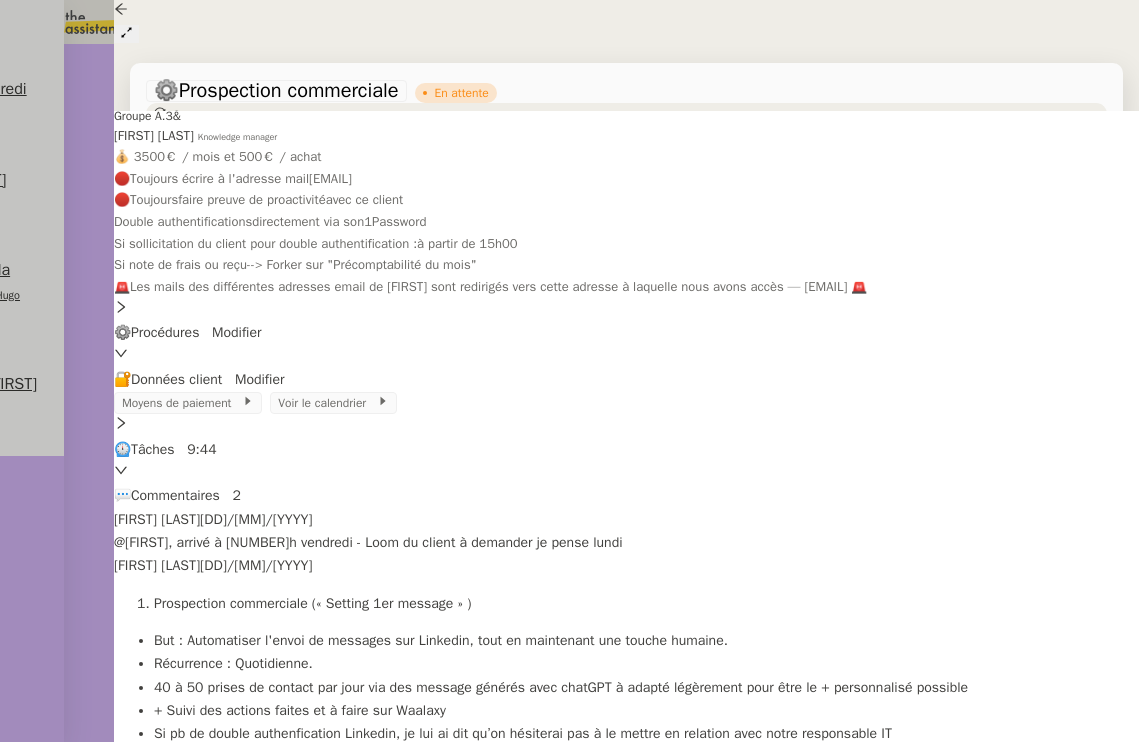 click at bounding box center (569, 371) 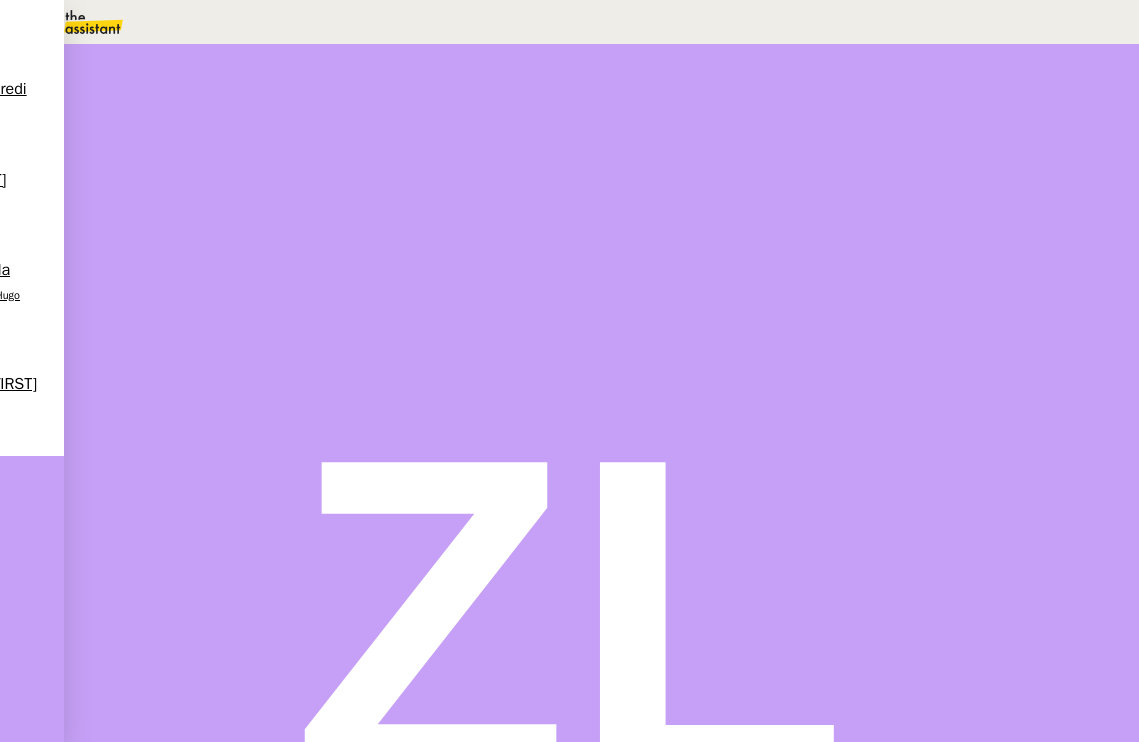 click on "Emile Barbu    client" at bounding box center (601, 287) 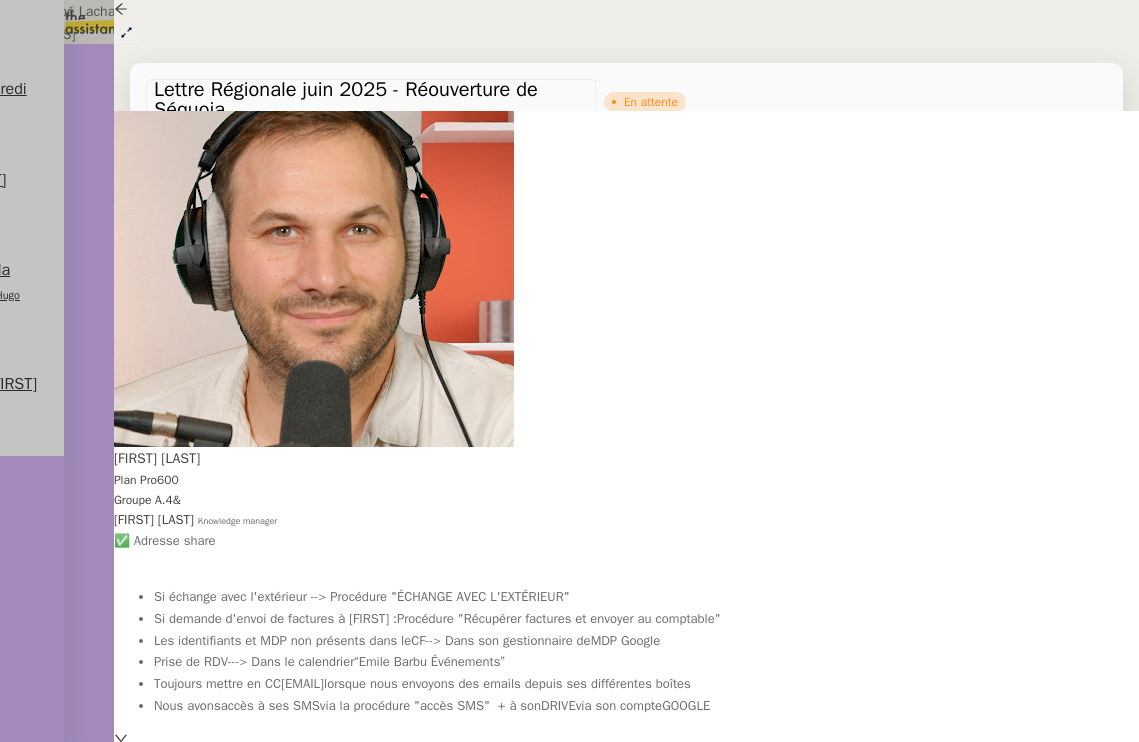 scroll, scrollTop: 42, scrollLeft: 0, axis: vertical 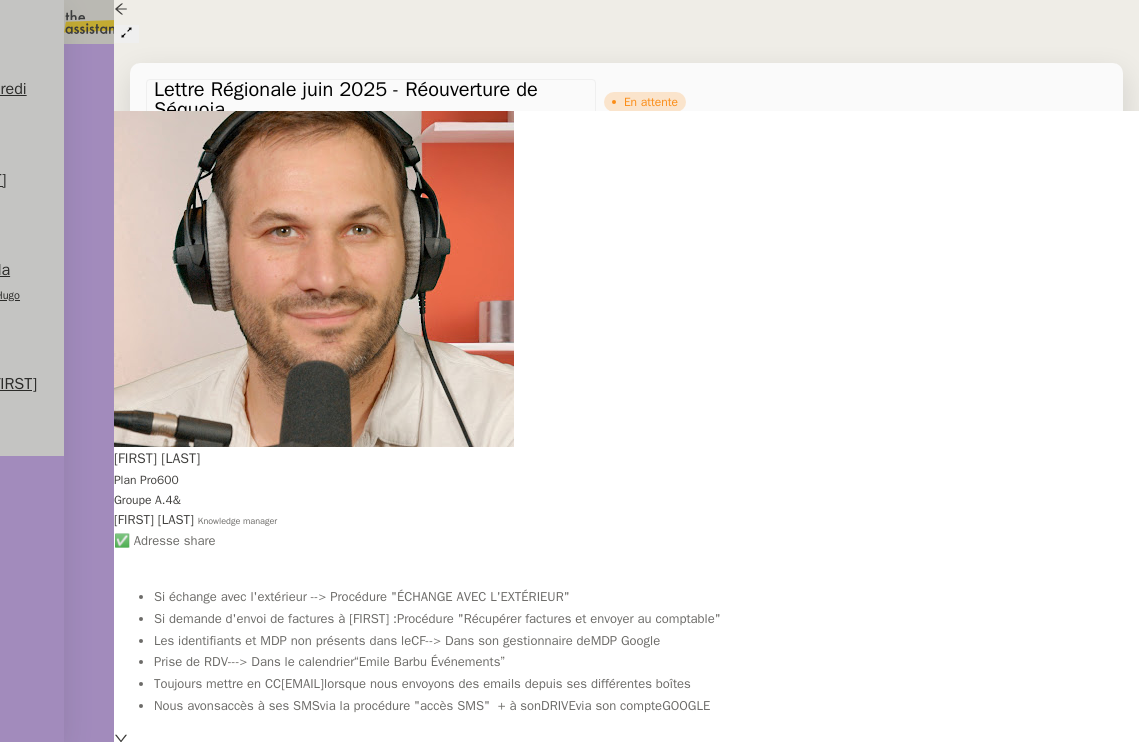 click at bounding box center (569, 371) 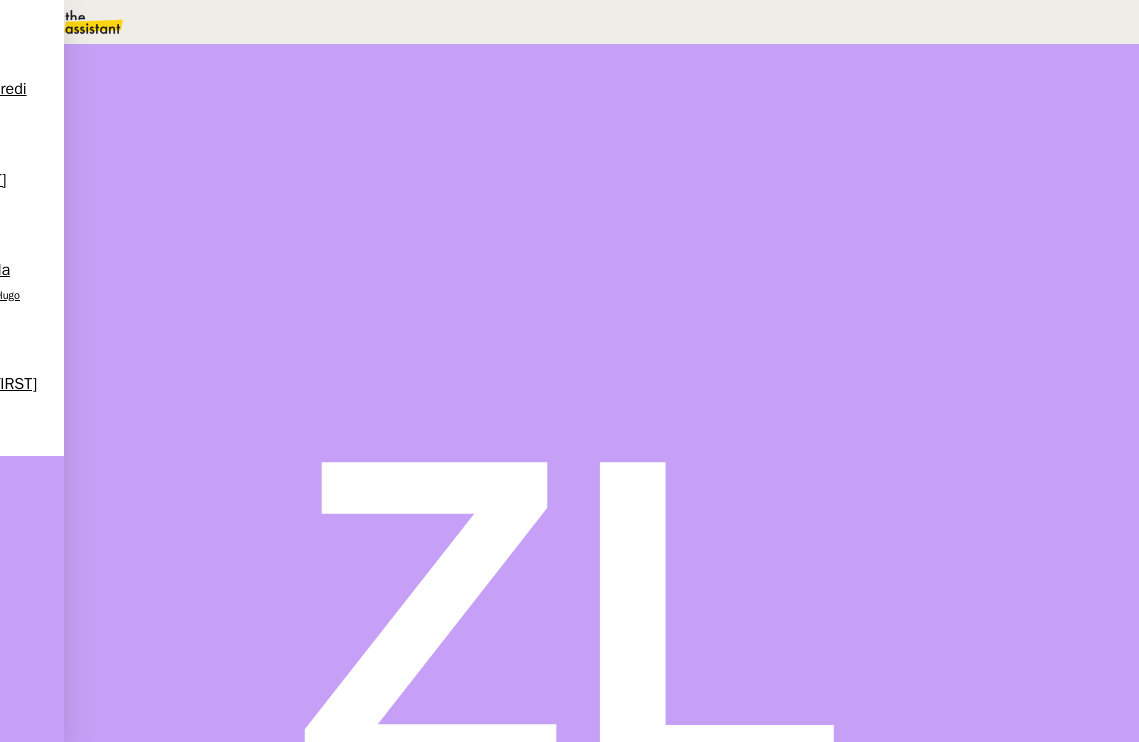 scroll, scrollTop: 1124, scrollLeft: 0, axis: vertical 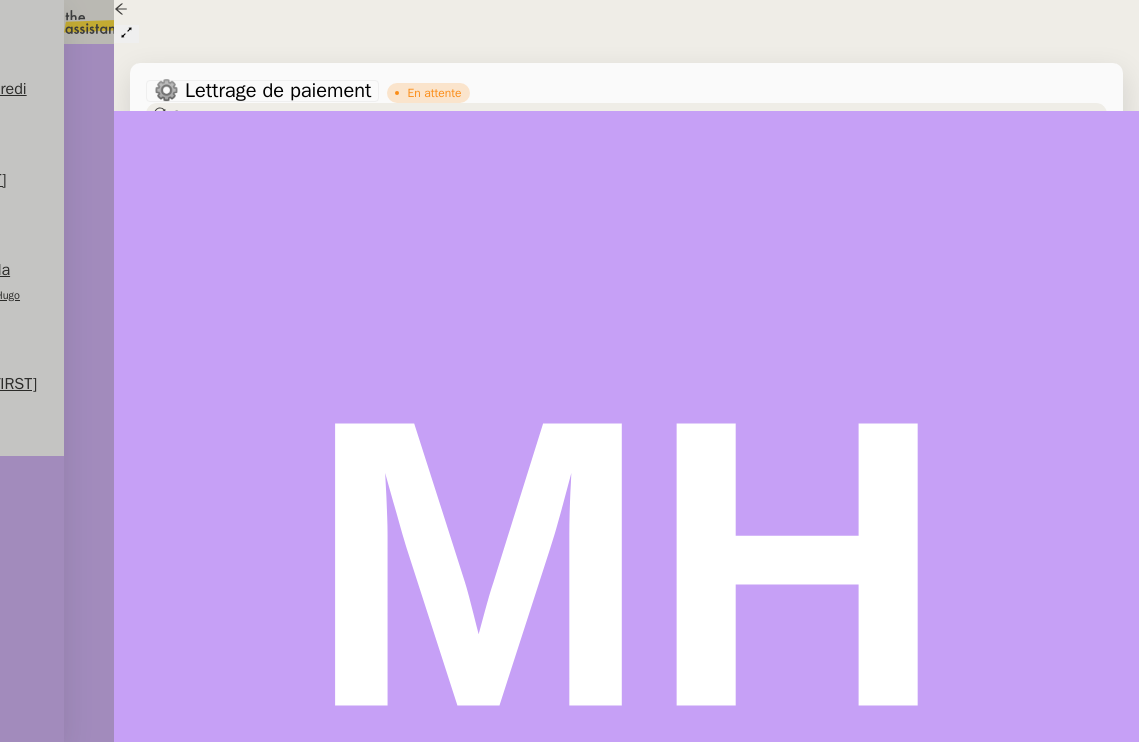 click on "À bientôt." at bounding box center (530, 620) 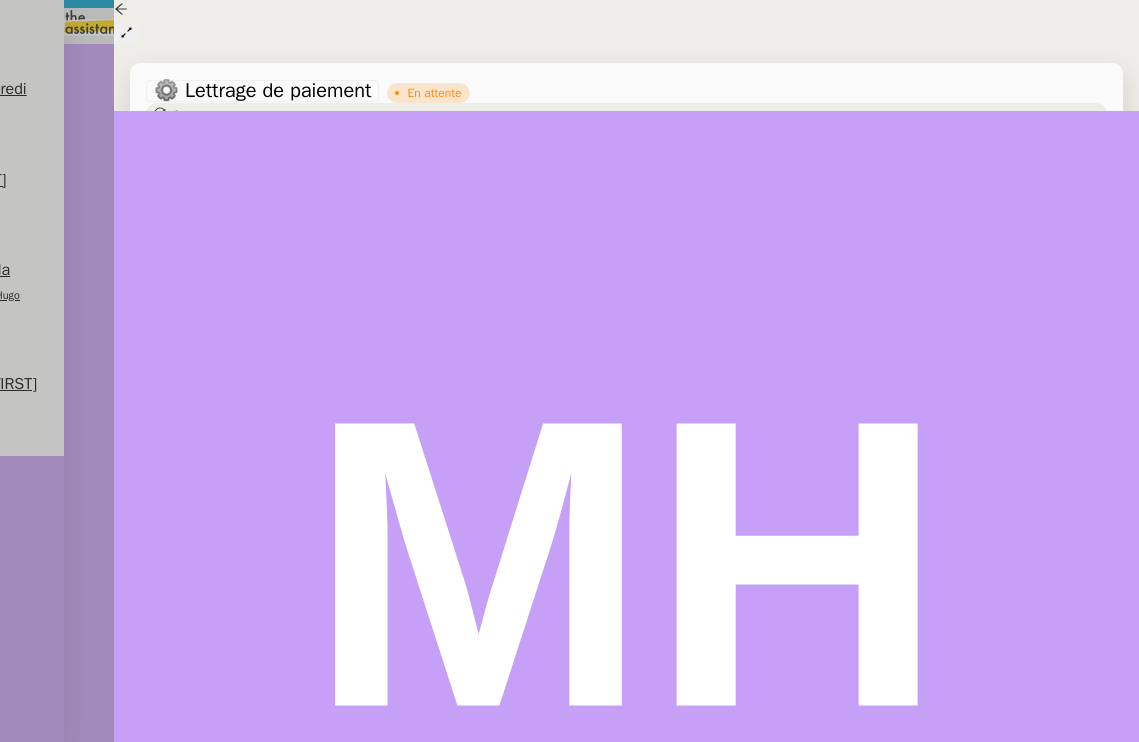 scroll, scrollTop: 0, scrollLeft: 43, axis: horizontal 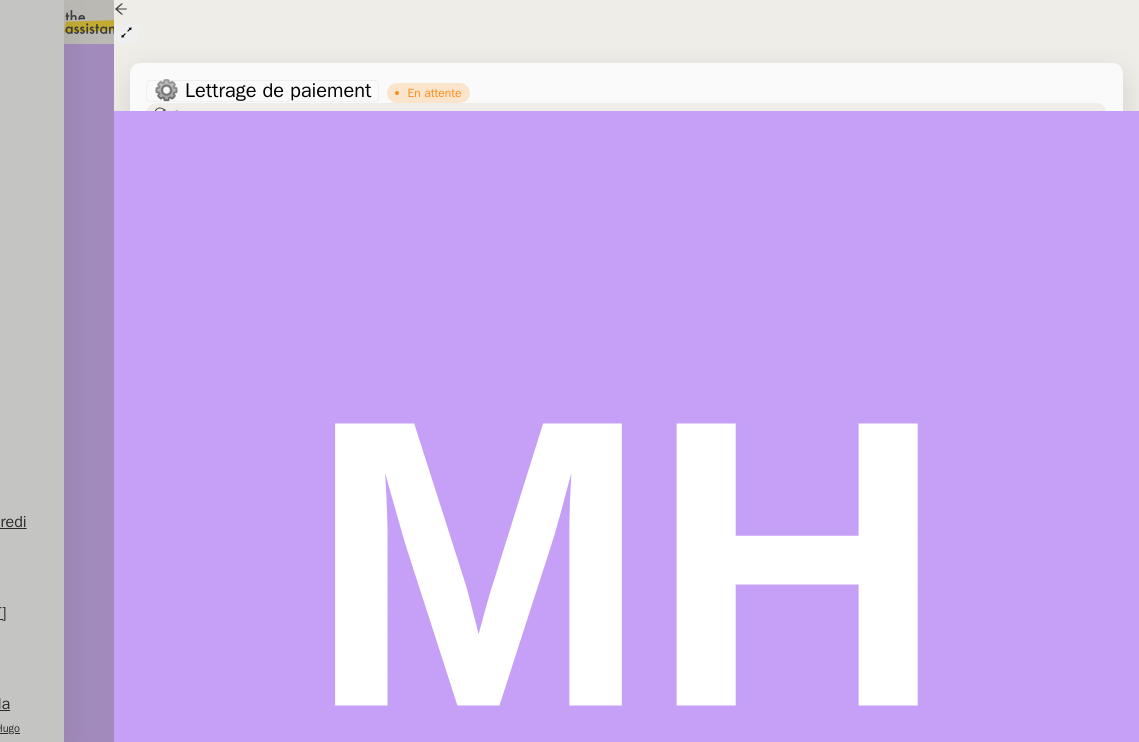 click at bounding box center [569, 371] 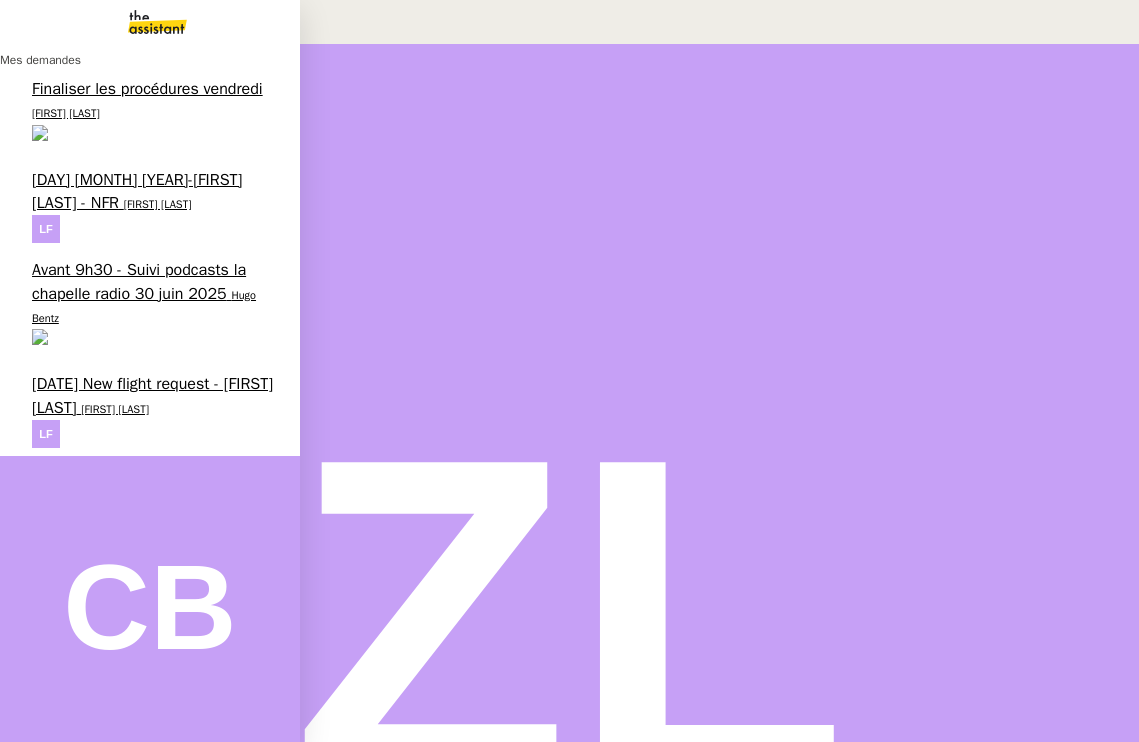 click on "Avant 9h30 - Suivi  podcasts la chapelle radio 30 juin 2025    Hugo Bentz" at bounding box center [150, 273] 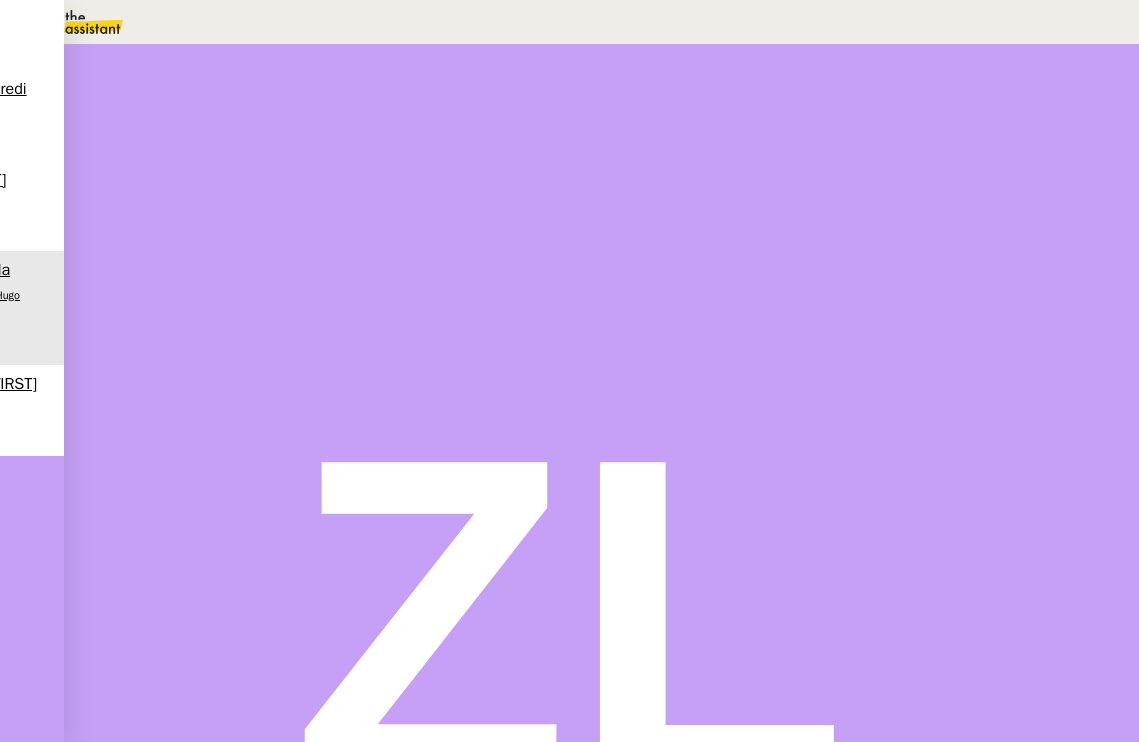 click on "Tâche" at bounding box center [621, 239] 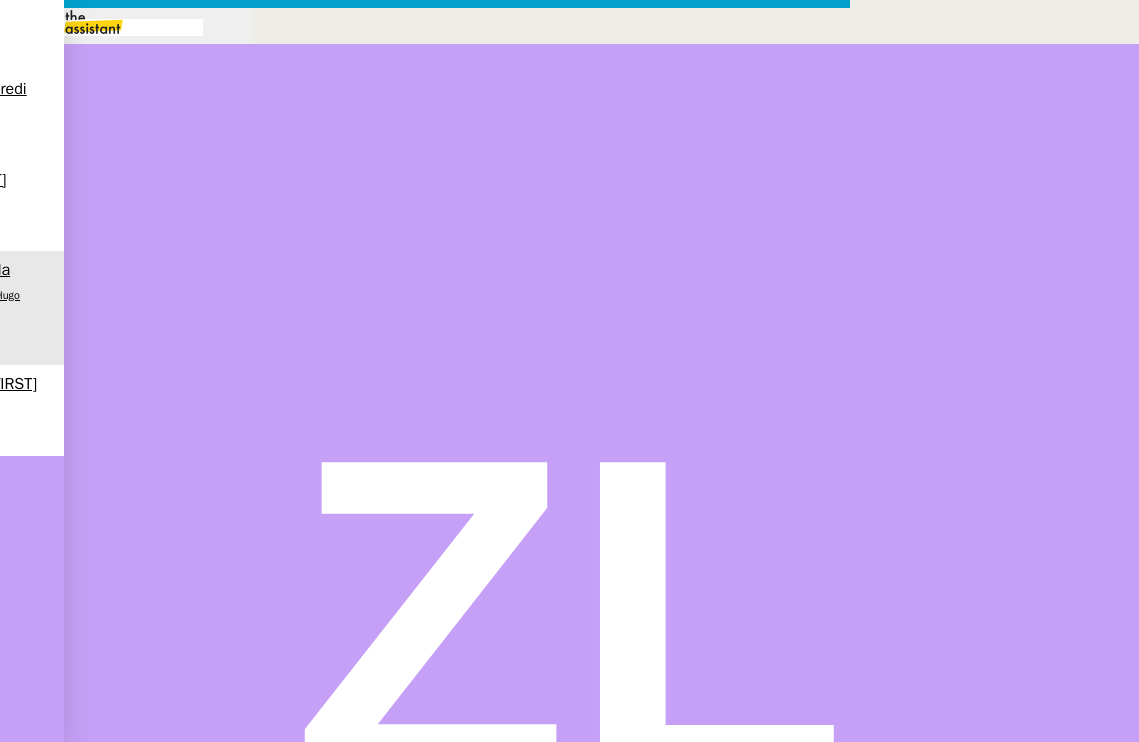 click at bounding box center [425, 837] 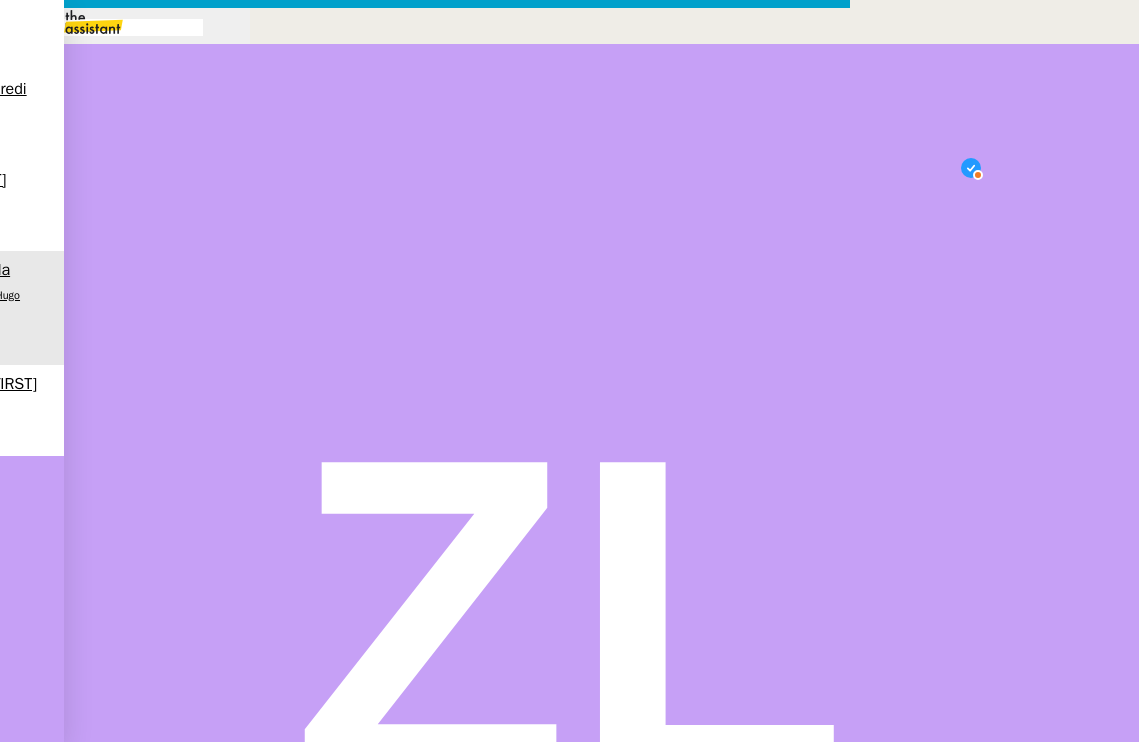 scroll, scrollTop: 21, scrollLeft: 0, axis: vertical 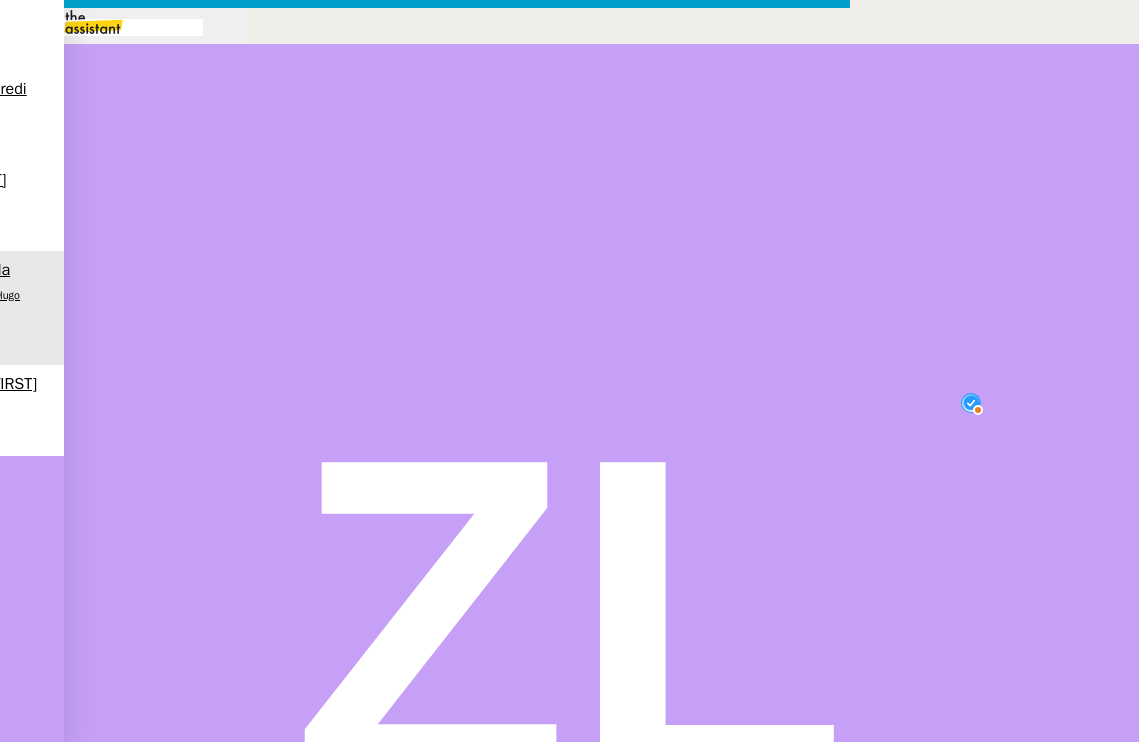 click on "Merci pour votre retour." at bounding box center (425, 883) 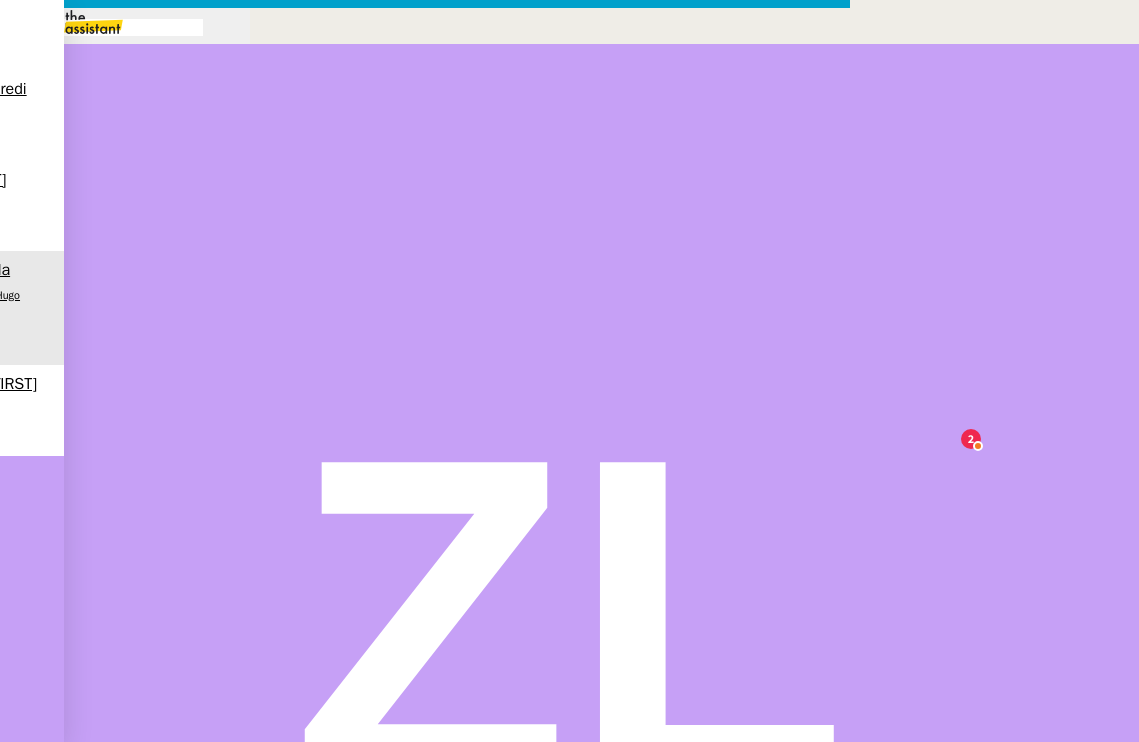 click on "•••••••" at bounding box center (78, 1324) 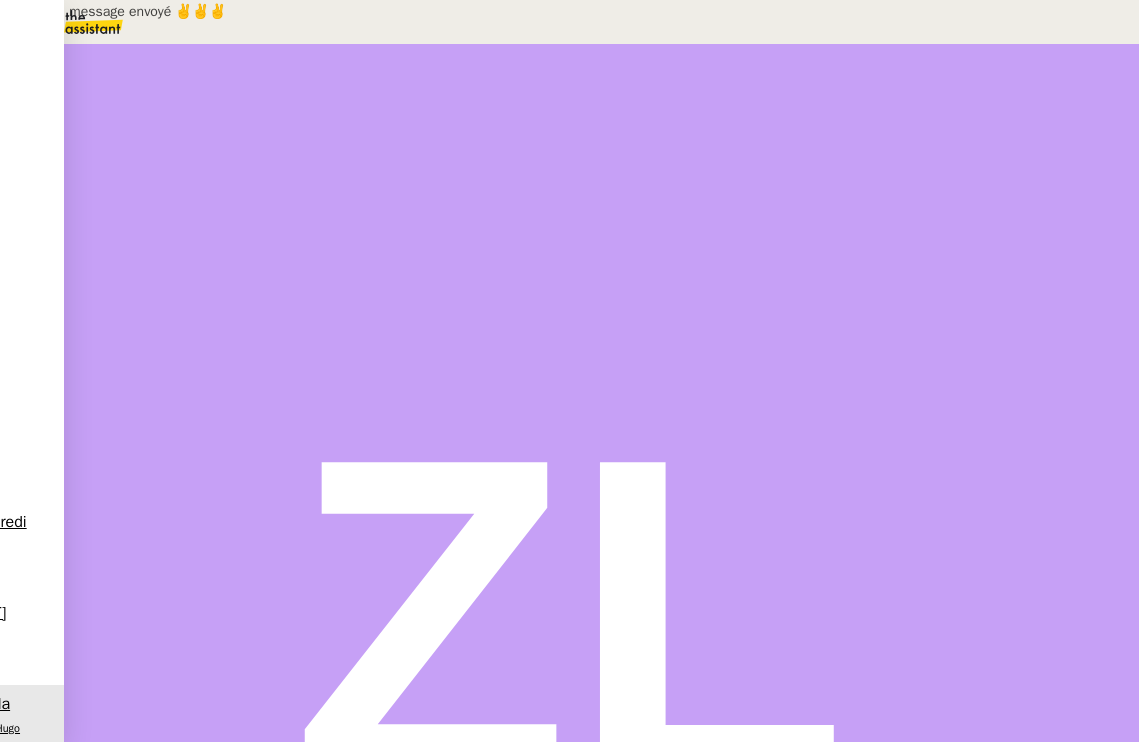 scroll, scrollTop: 0, scrollLeft: 0, axis: both 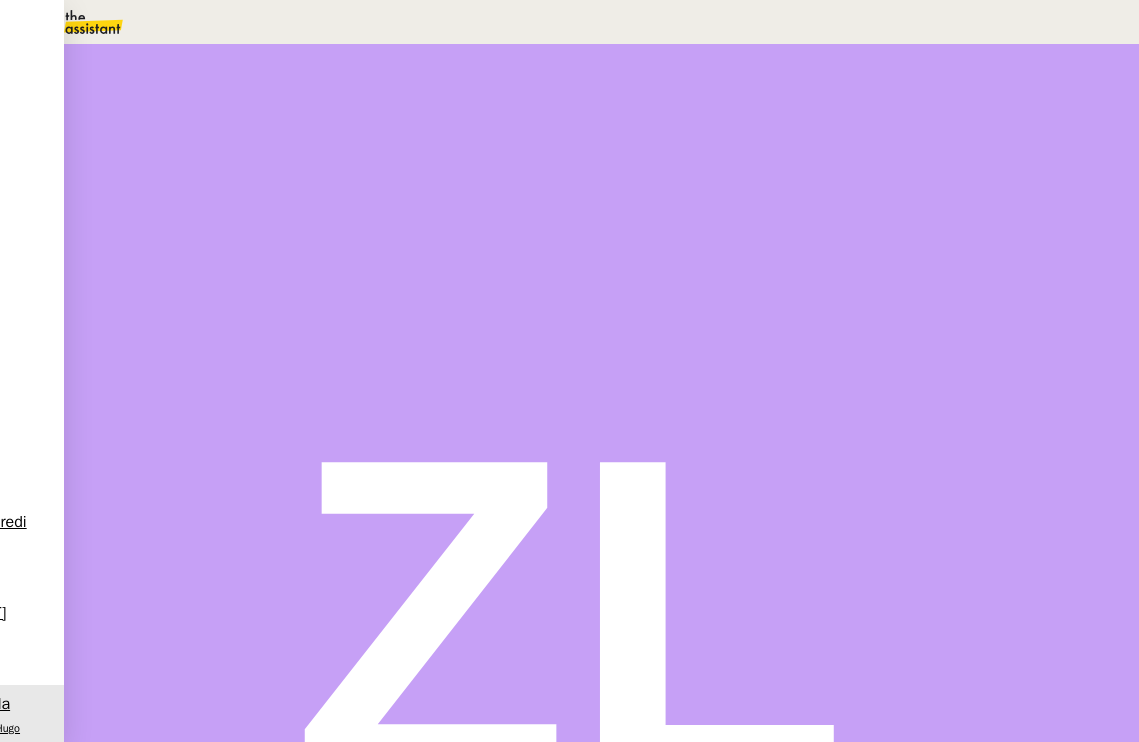 click at bounding box center (136, 340) 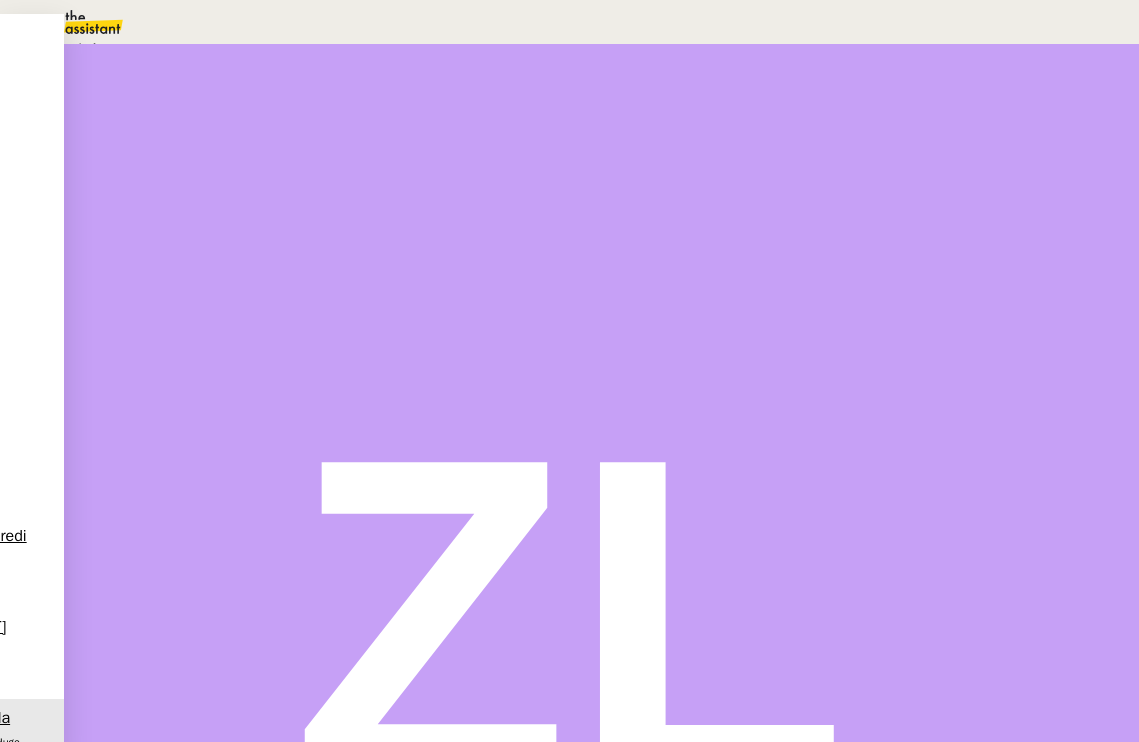click on "•• •••••••" at bounding box center [72, 48] 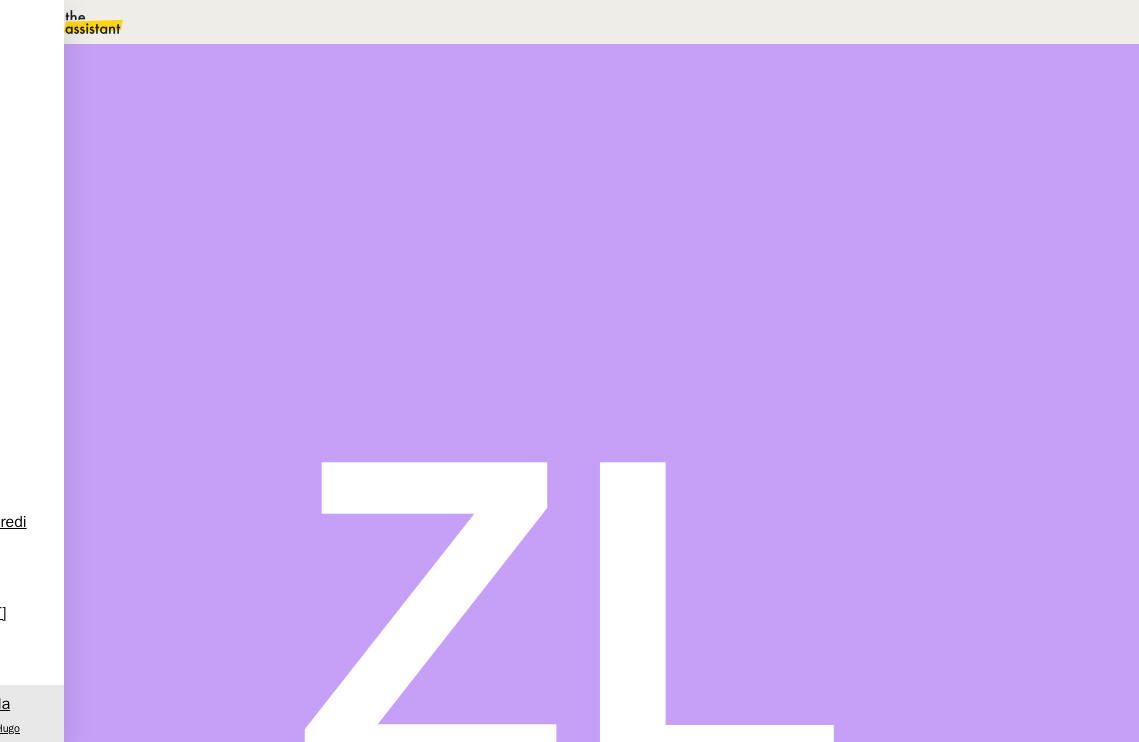 click on "Dans 2 jours ouvrés" at bounding box center (752, 177) 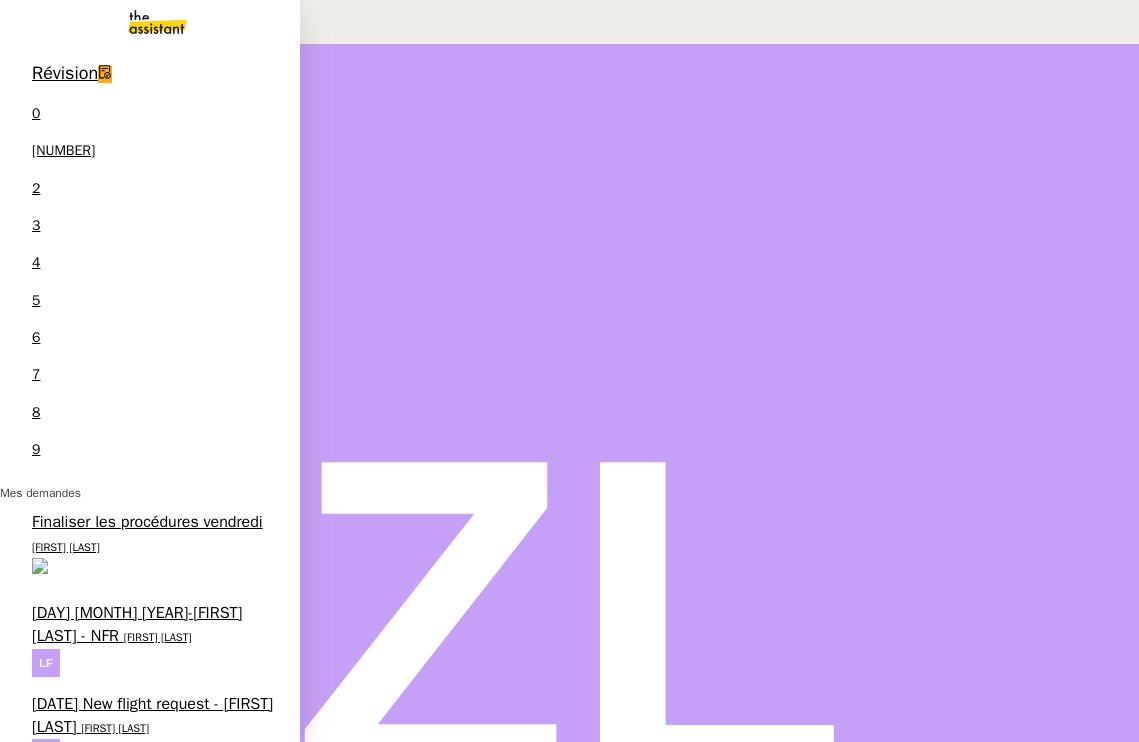 click on "8th July 2025-Lee Loy - NFR" at bounding box center (104, 613) 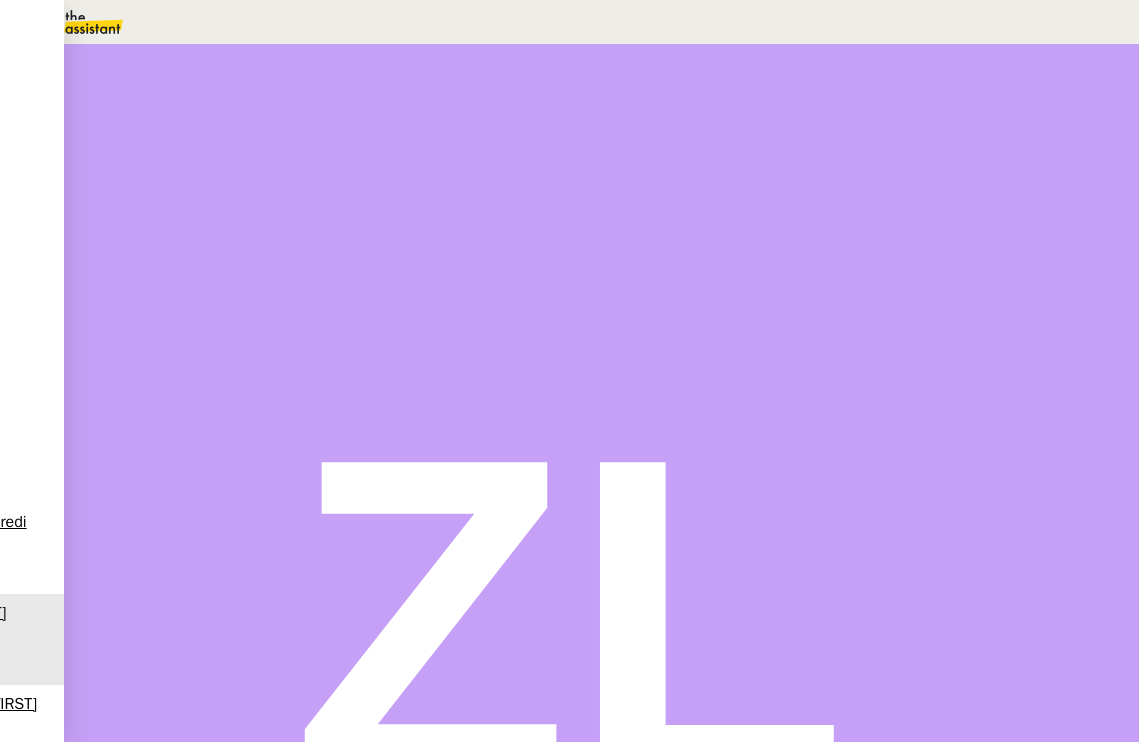click on "Tâche" at bounding box center (621, 239) 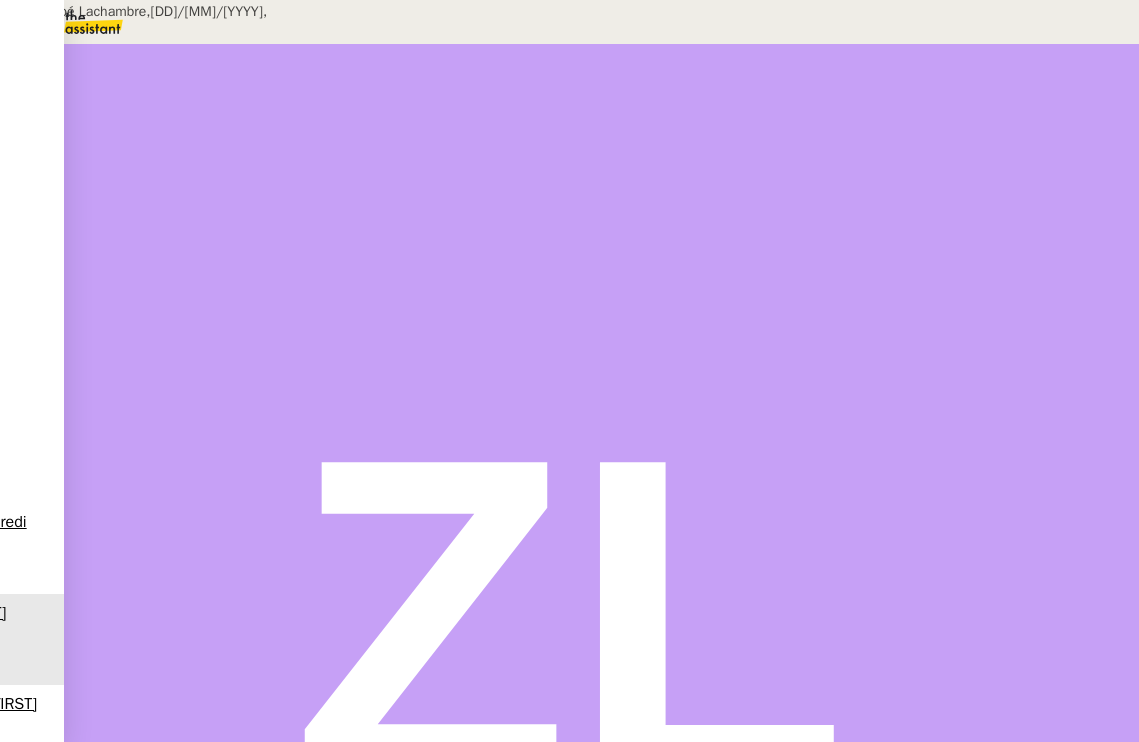 click on "Crée par  Zoé Lachambre,   2 juil. 2025, 10:55:08" at bounding box center (145, 11) 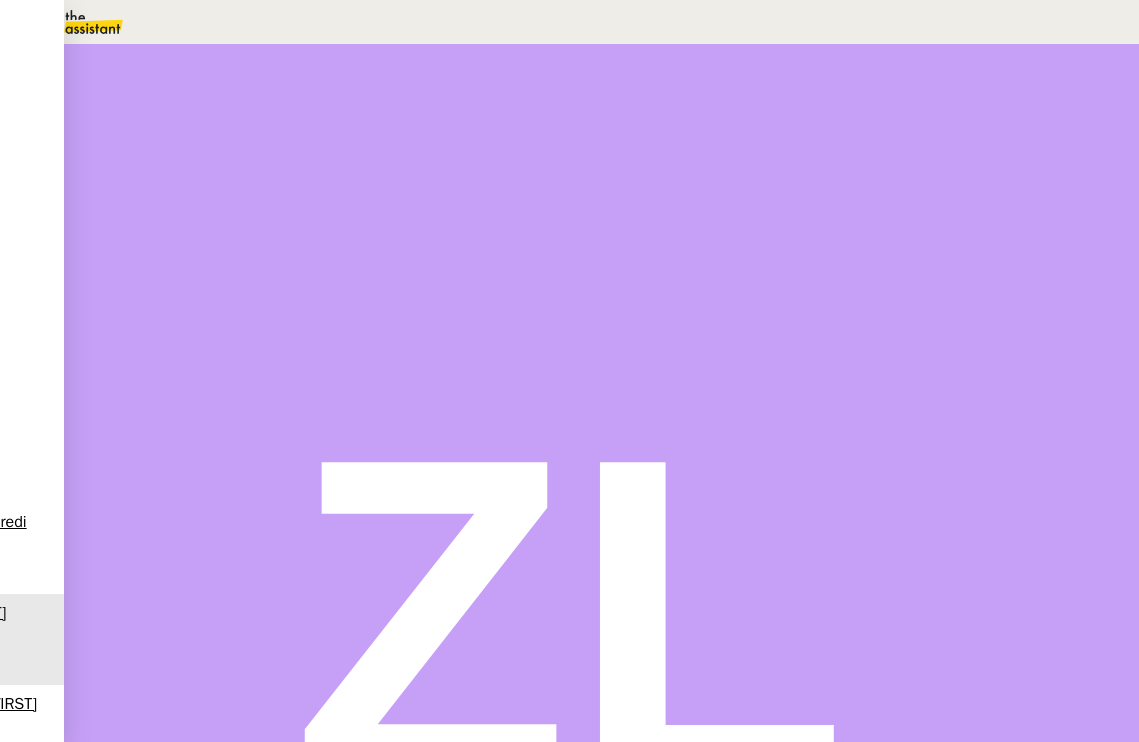 click at bounding box center (116, 340) 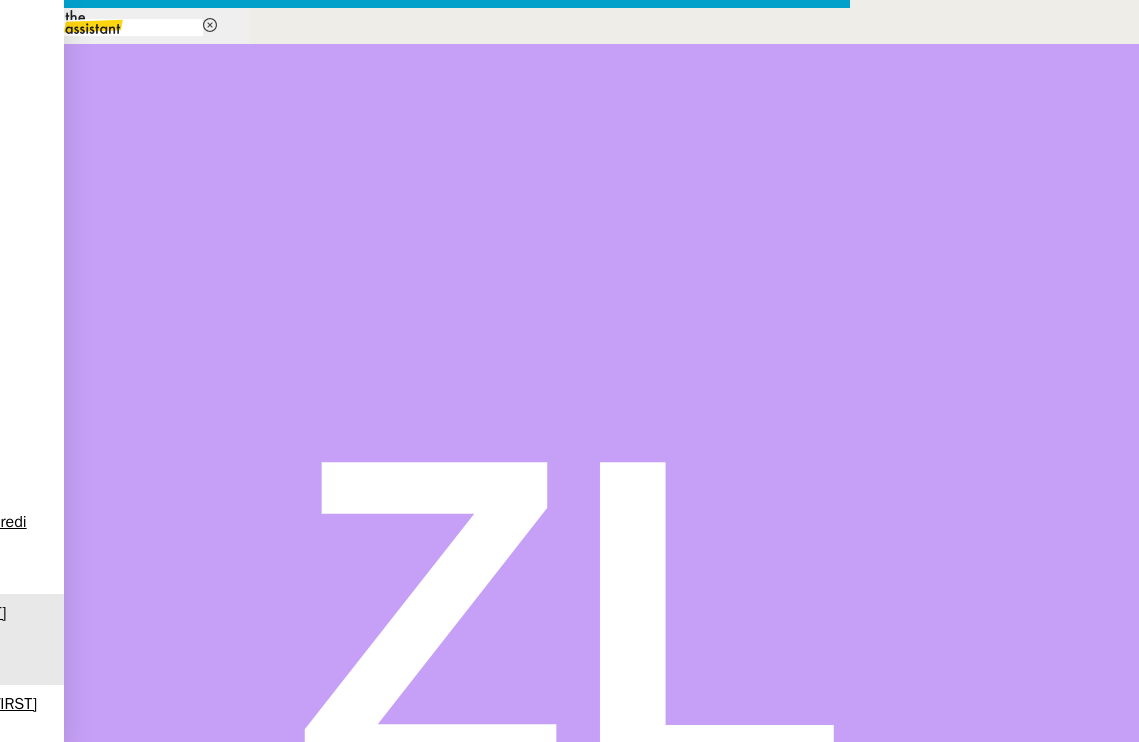 type on "fin" 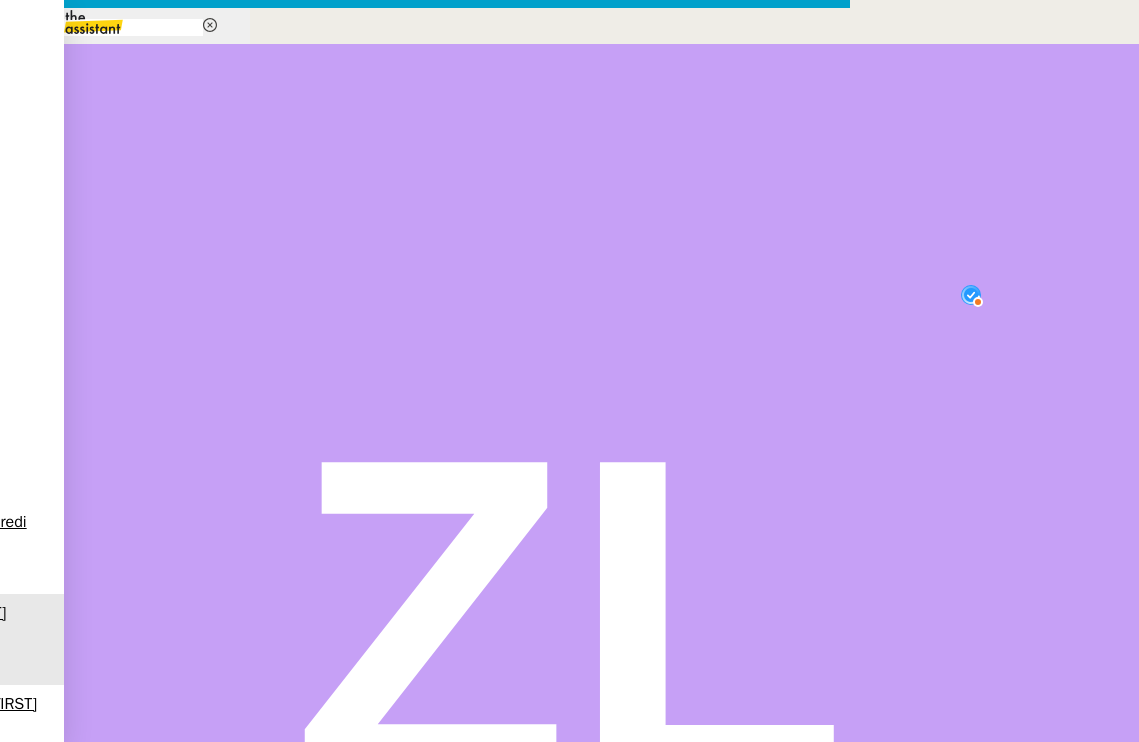 drag, startPoint x: 491, startPoint y: 166, endPoint x: 459, endPoint y: 167, distance: 32.01562 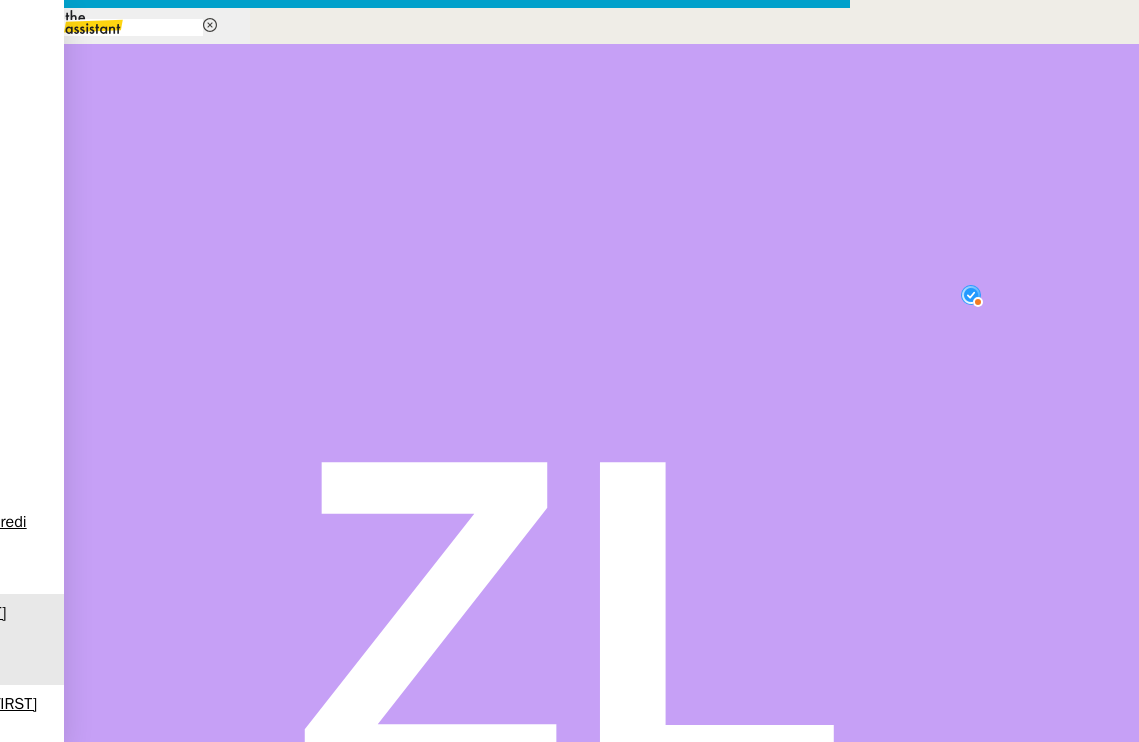 click on "Bonjour  ﻿Louis﻿ ," at bounding box center [425, 837] 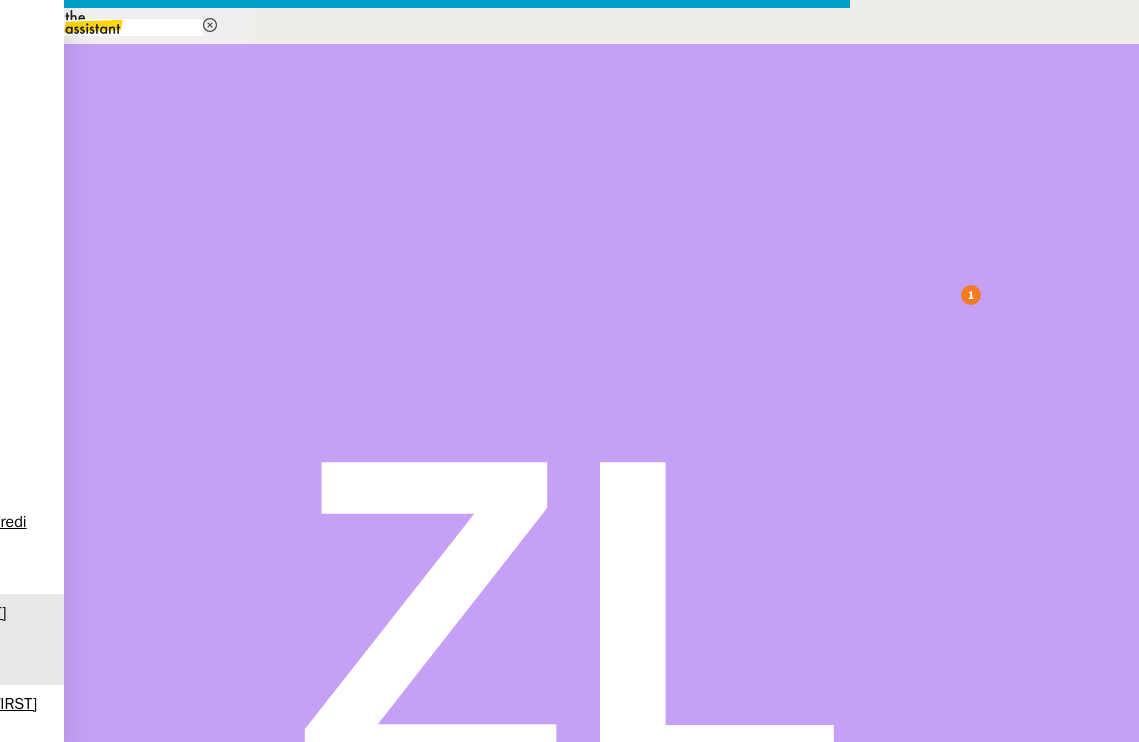 click on "N'ayant pas de retour de votre part, je me permets donc de clôturer cette demande." at bounding box center [258, 883] 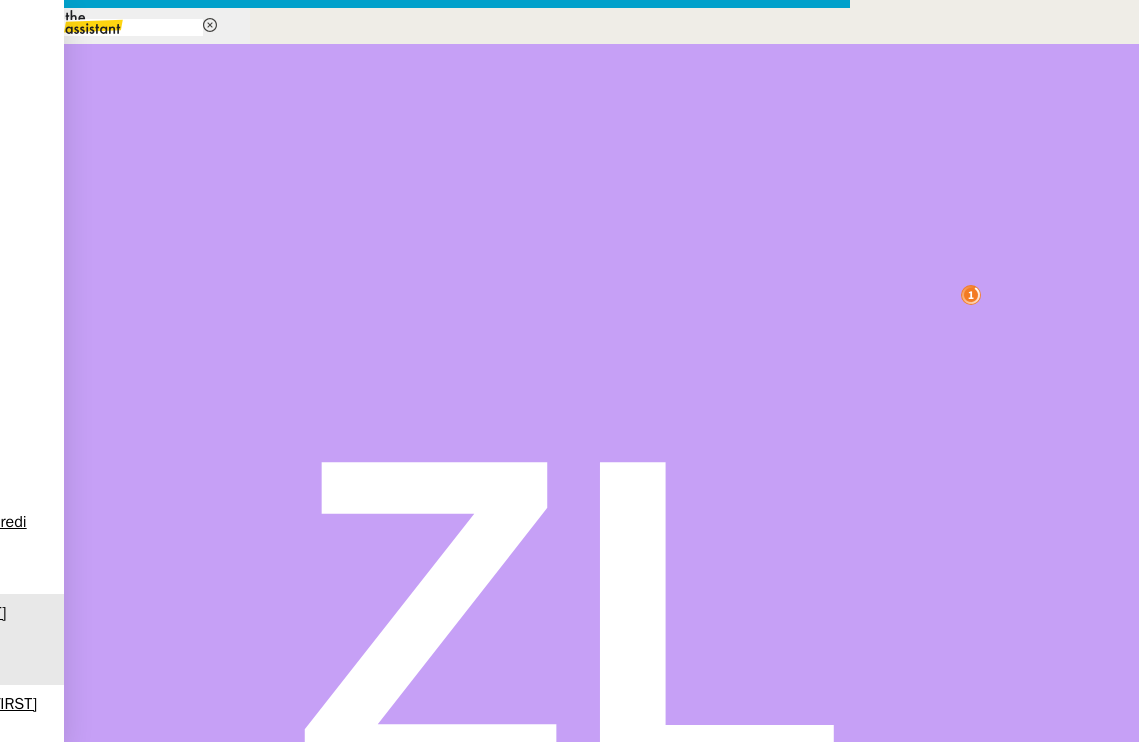 click on "N'ayant pas de retour de la part, je me permets donc de clôturer cette demande." at bounding box center [248, 883] 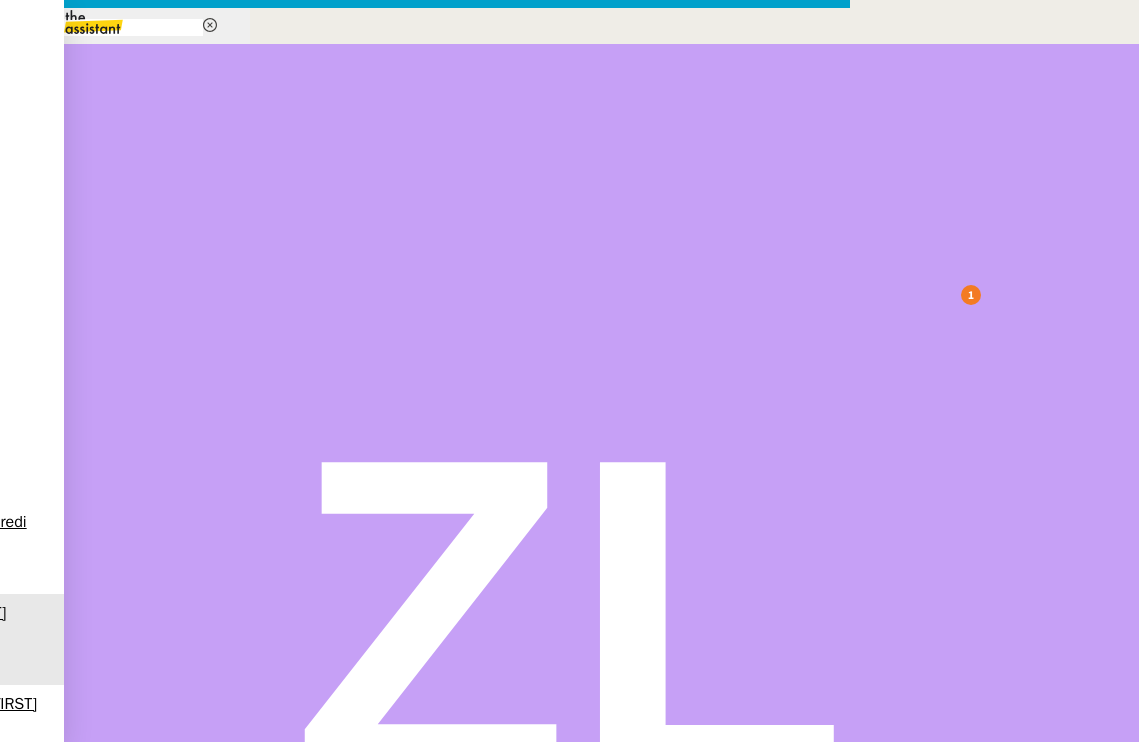 click on "N'ayant pas de retour de la part de la cliente, je me permets donc de clôturer cette demande." at bounding box center (425, 883) 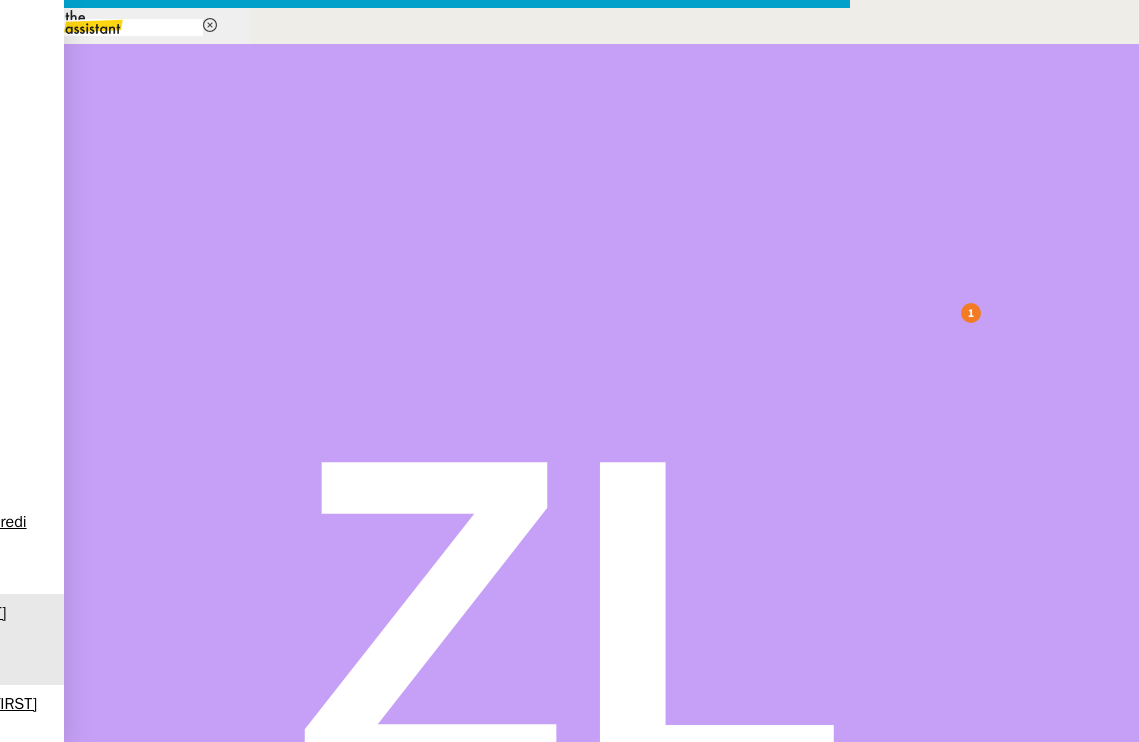 drag, startPoint x: 559, startPoint y: 315, endPoint x: 391, endPoint y: 191, distance: 208.80614 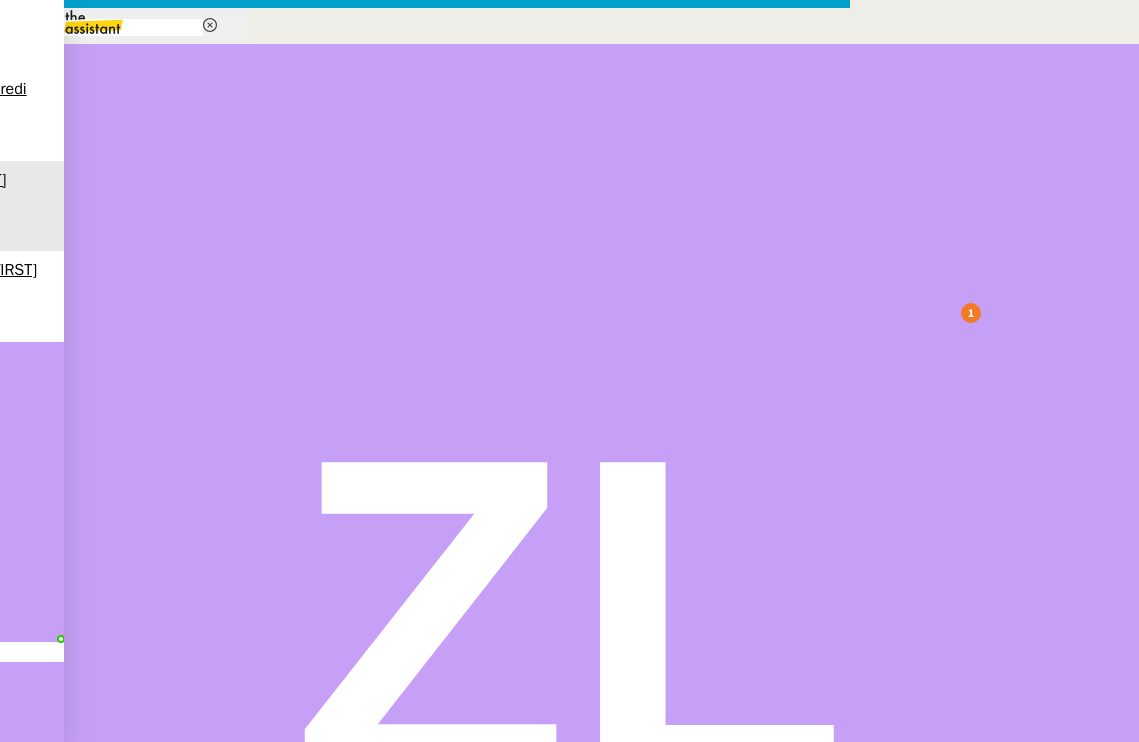 drag, startPoint x: 554, startPoint y: 313, endPoint x: 367, endPoint y: 163, distance: 239.72693 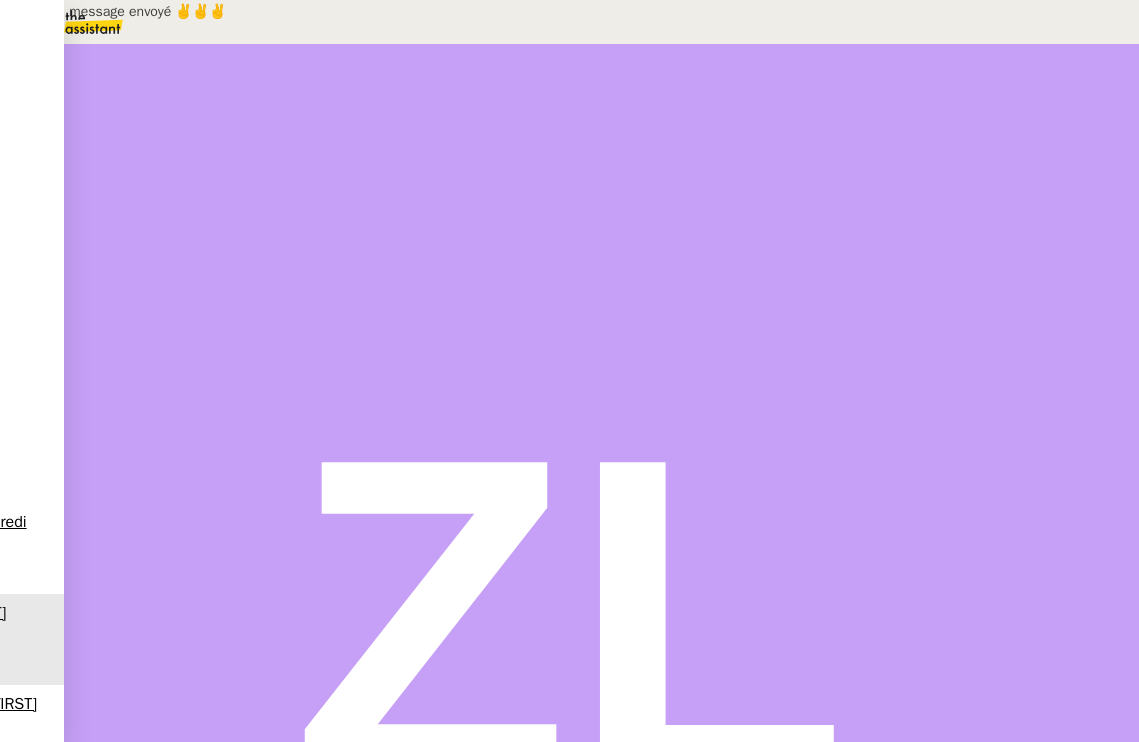 scroll, scrollTop: 0, scrollLeft: 0, axis: both 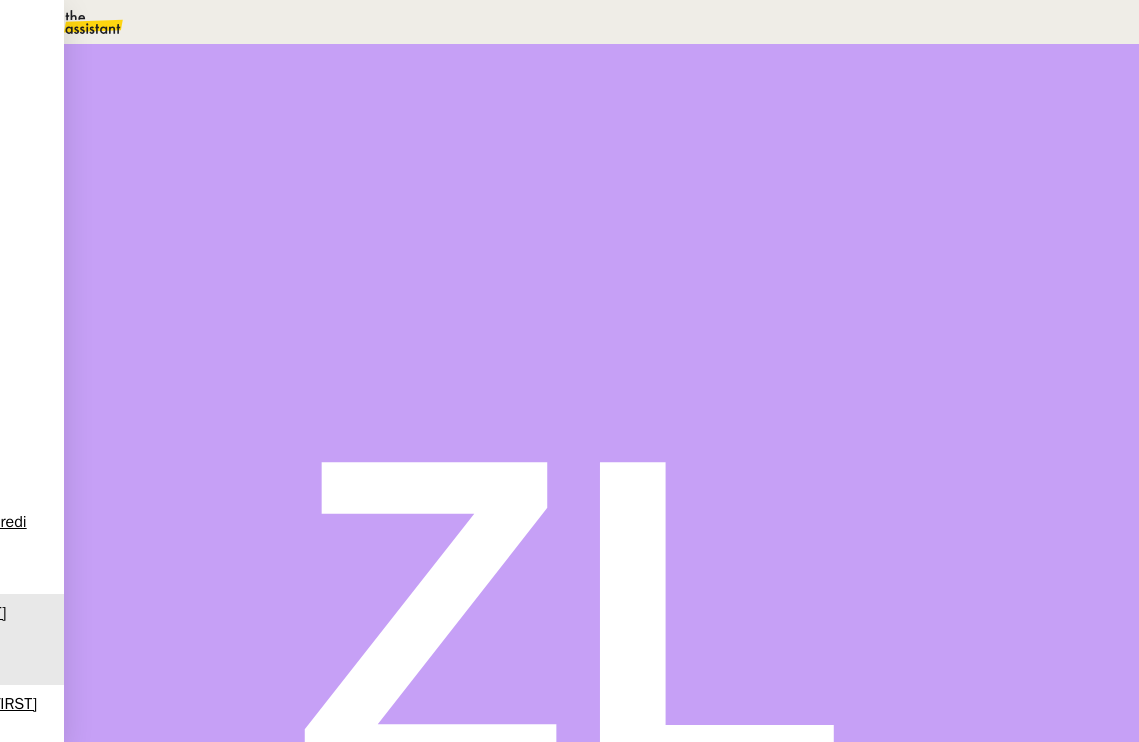 click at bounding box center (156, 340) 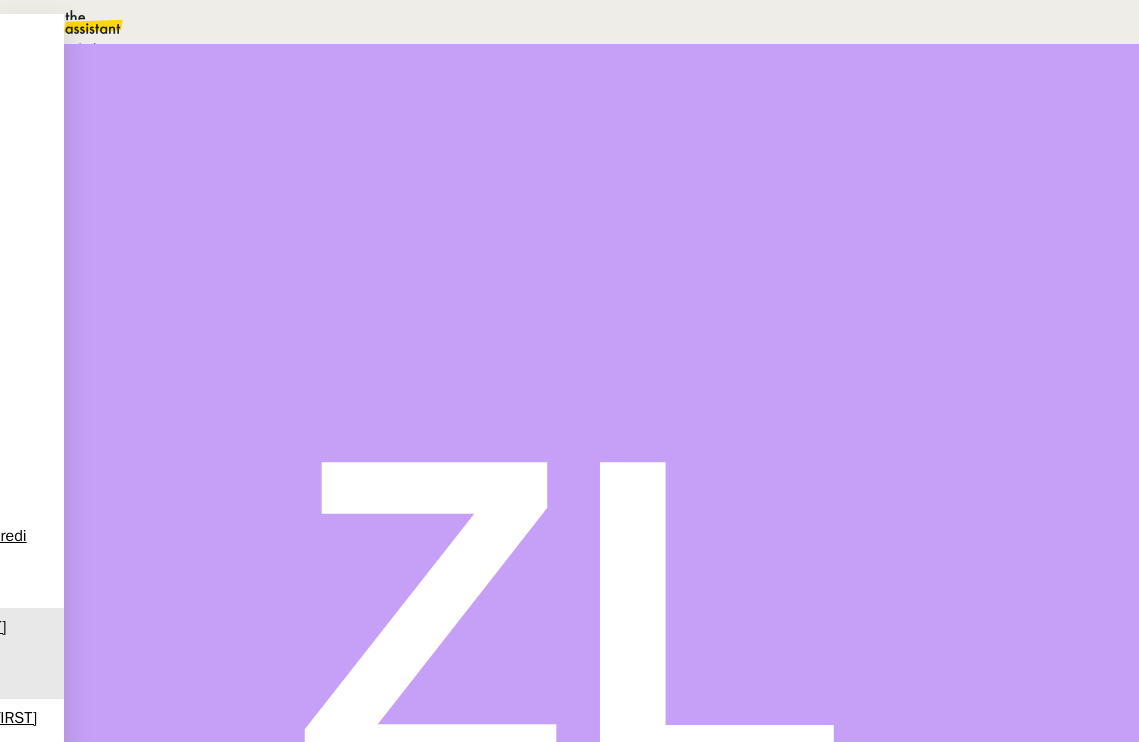 click on "Aucune action supplémentaire n'est nécessaire." at bounding box center (213, 49) 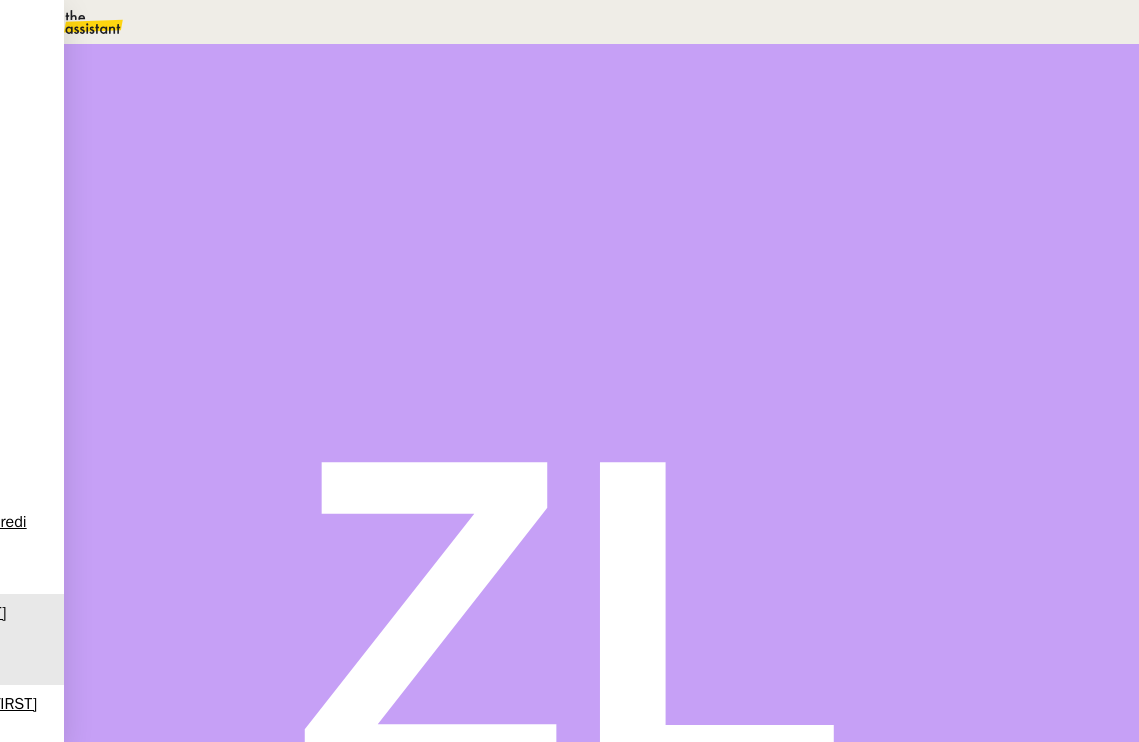 click on "Sauver" at bounding box center [742, 188] 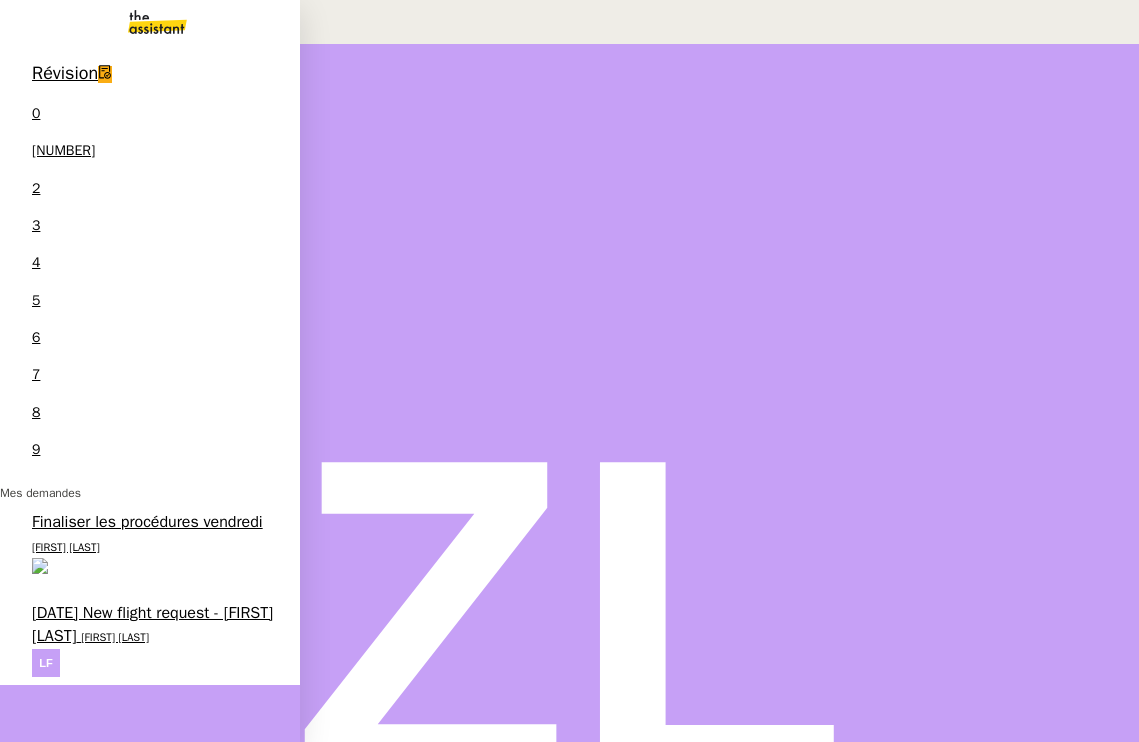 click on "[NAME] [LAST]" at bounding box center (128, 637) 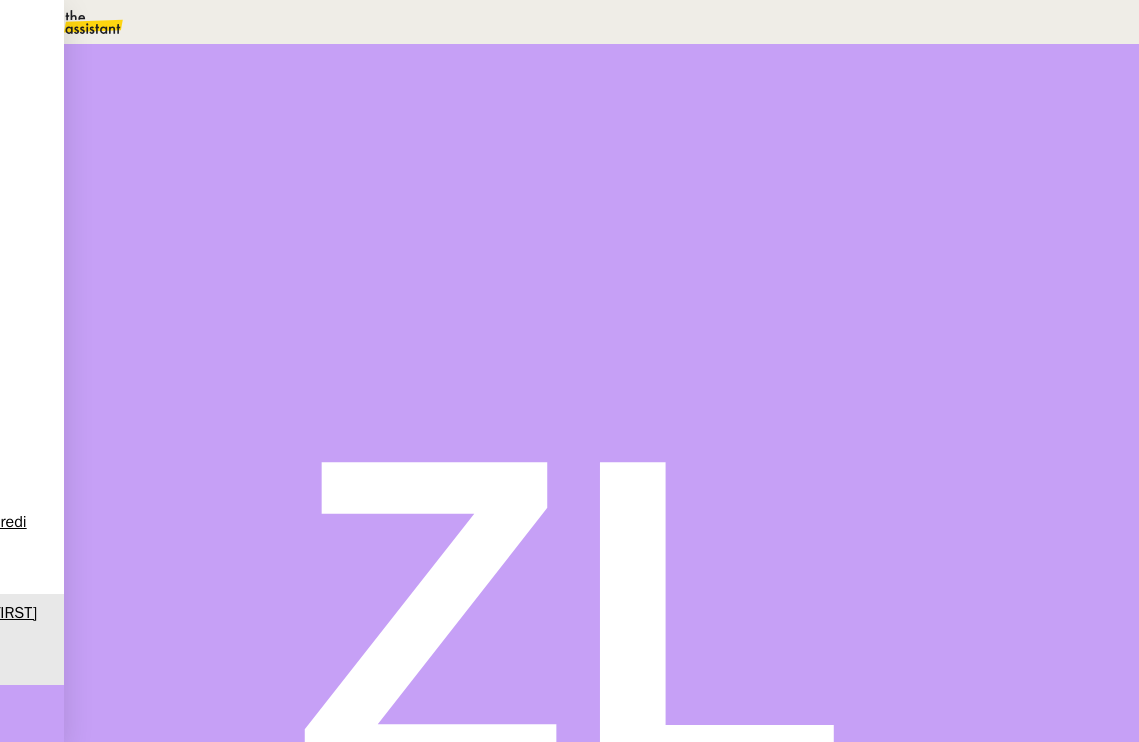 click on "Tâche" at bounding box center (621, 239) 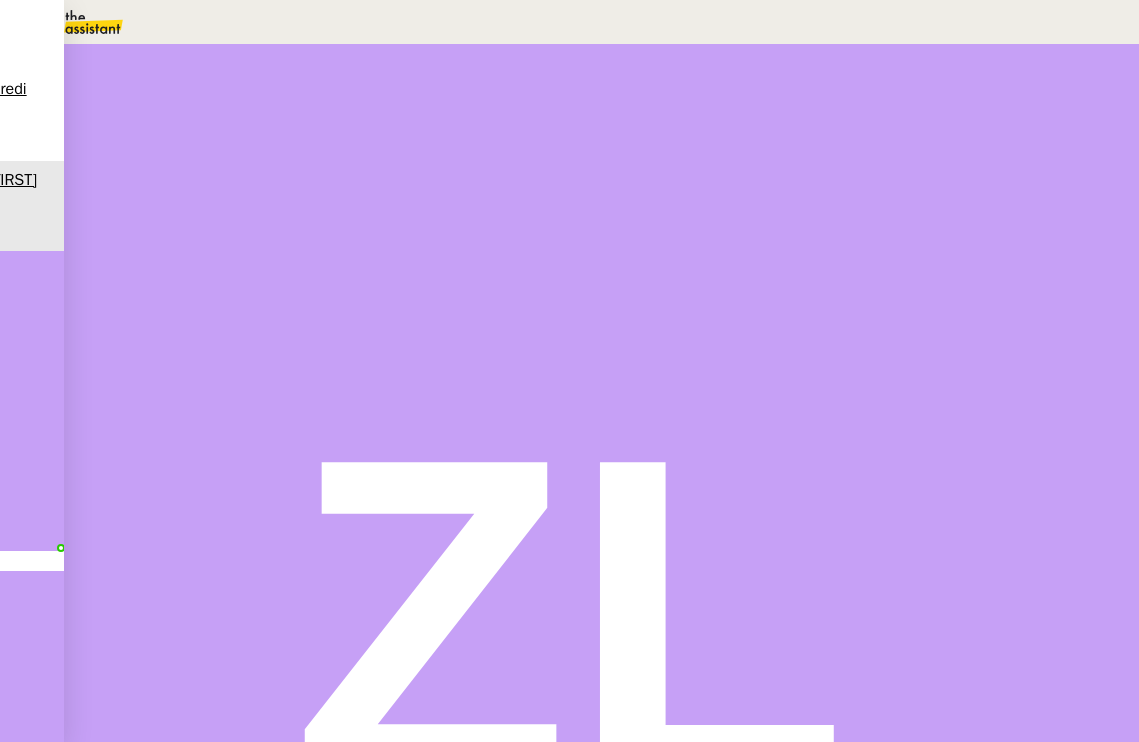 scroll, scrollTop: 536, scrollLeft: 0, axis: vertical 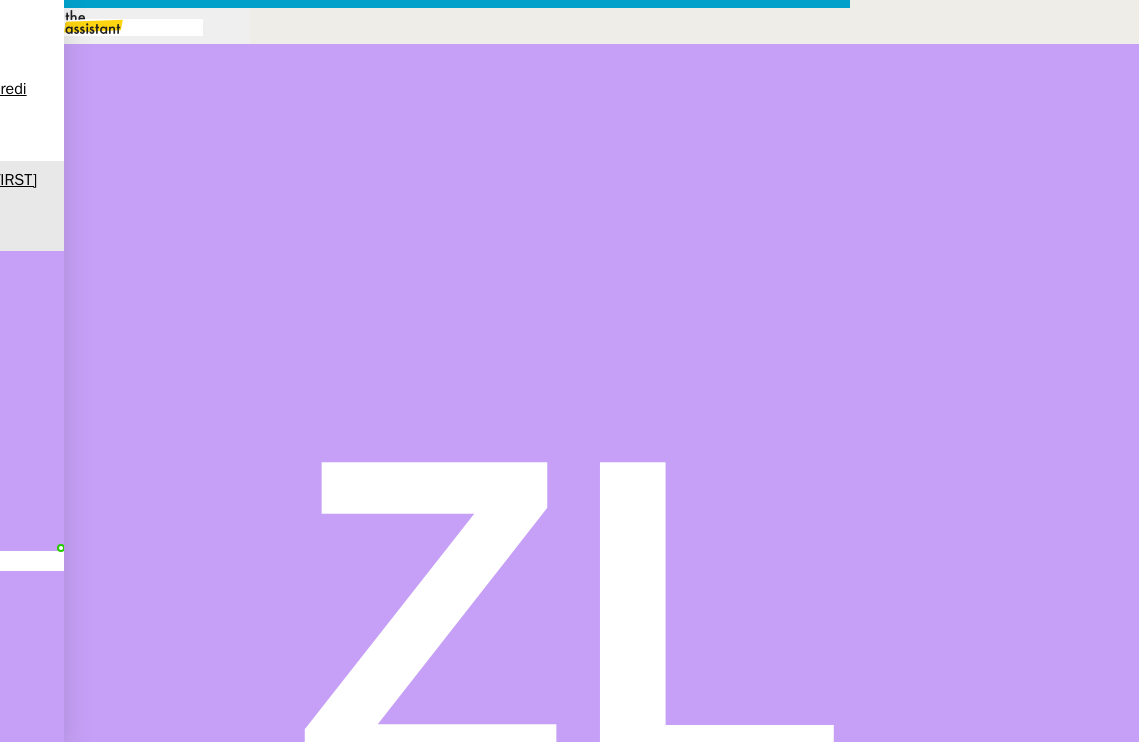 click on "Service TA - VOYAGE - PROPOSITION GLOBALE    A utiliser dans le cadre de proposition de déplacement TA - RELANCE CLIENT (EN)    Relancer un client lorsqu'il n'a pas répondu à un précédent message BAFERTY - MAIL AUDITION    A utiliser dans le cadre de la procédure d'envoi des mails d'audition TA - PUBLICATION OFFRE D'EMPLOI     Organisation du recrutement Orizair - Relance client 1 (EN)     à utiliser pour orizair, première relance en anglais  [FIRST] [LAST] Discours de présentation du paiement sécurisé    TA - VOYAGES - PROPOSITION ITINERAIRE    Soumettre les résultats d'une recherche Orizair - Empty Legs - Confirmation opérateur    à utiliser dans la communication sur avinode pour les empty legs  [FIRST] [LAST] TA - CONFIRMATION PAIEMENT (EN)    Confirmer avec le client de modèle de transaction - Attention Plan Pro nécessaire. TA - COURRIER EXPEDIE (recommandé)    A utiliser dans le cadre de l'envoi d'un courrier recommandé TA - PARTAGE DE CALENDRIER (EN)    PSPI - Appel de fonds MJL" at bounding box center (569, 495) 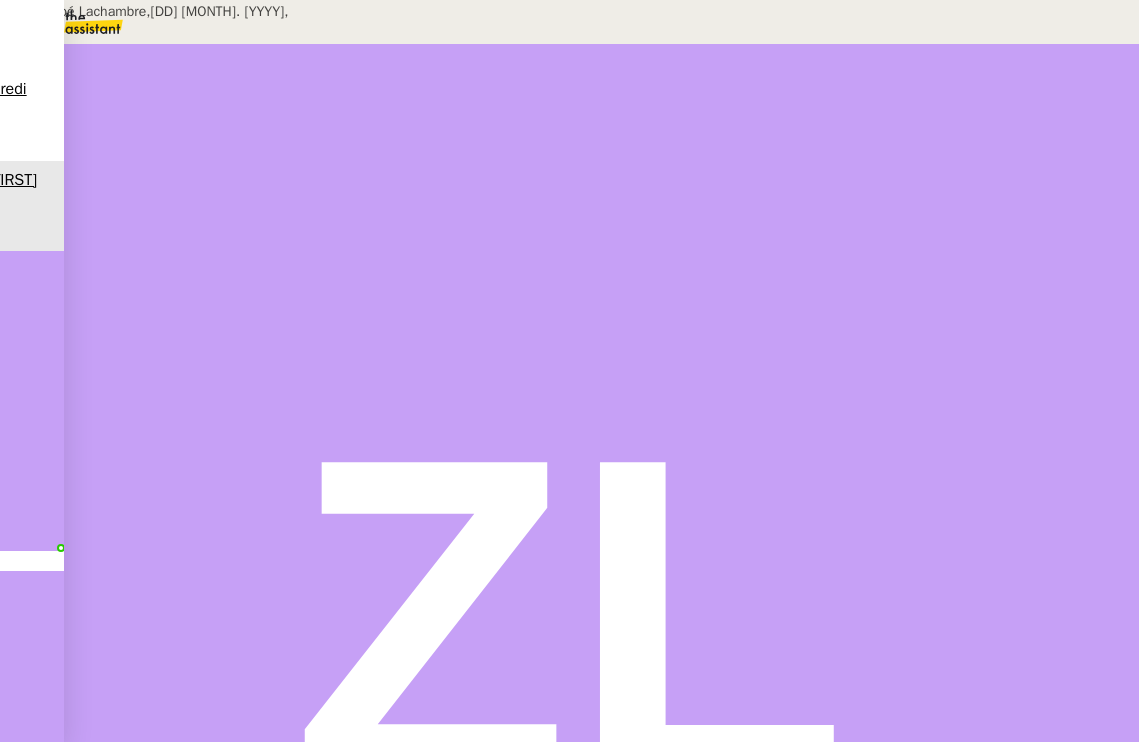scroll, scrollTop: 0, scrollLeft: 0, axis: both 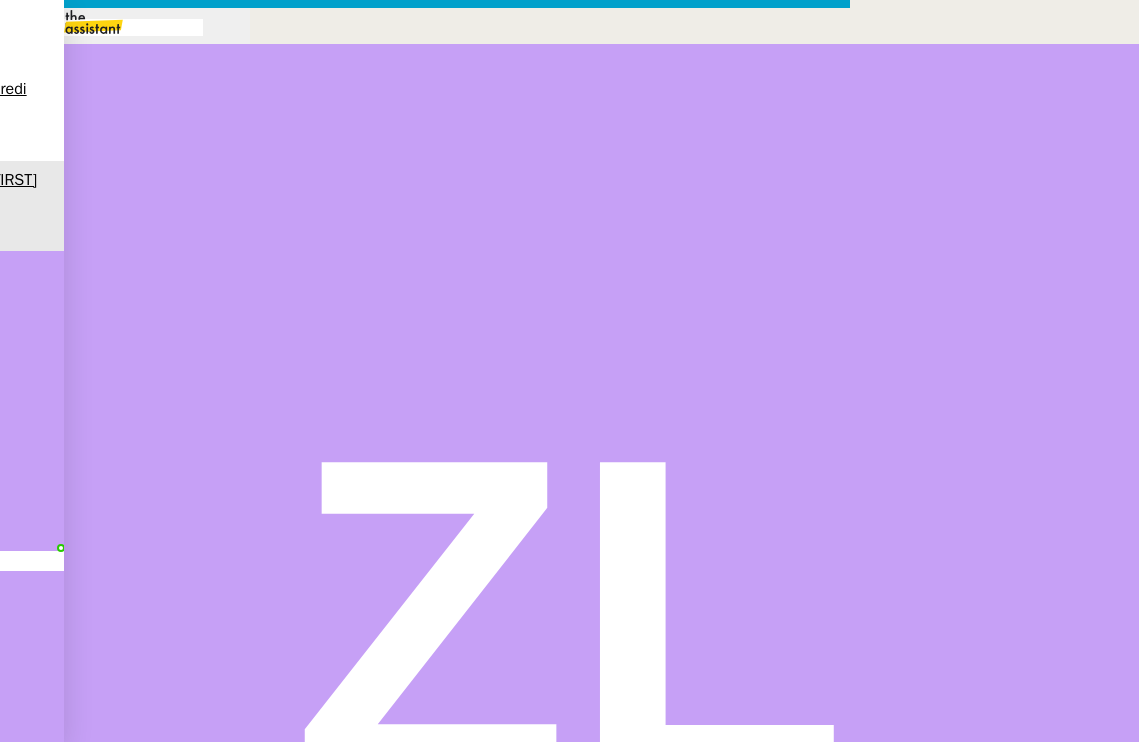 click at bounding box center [425, 835] 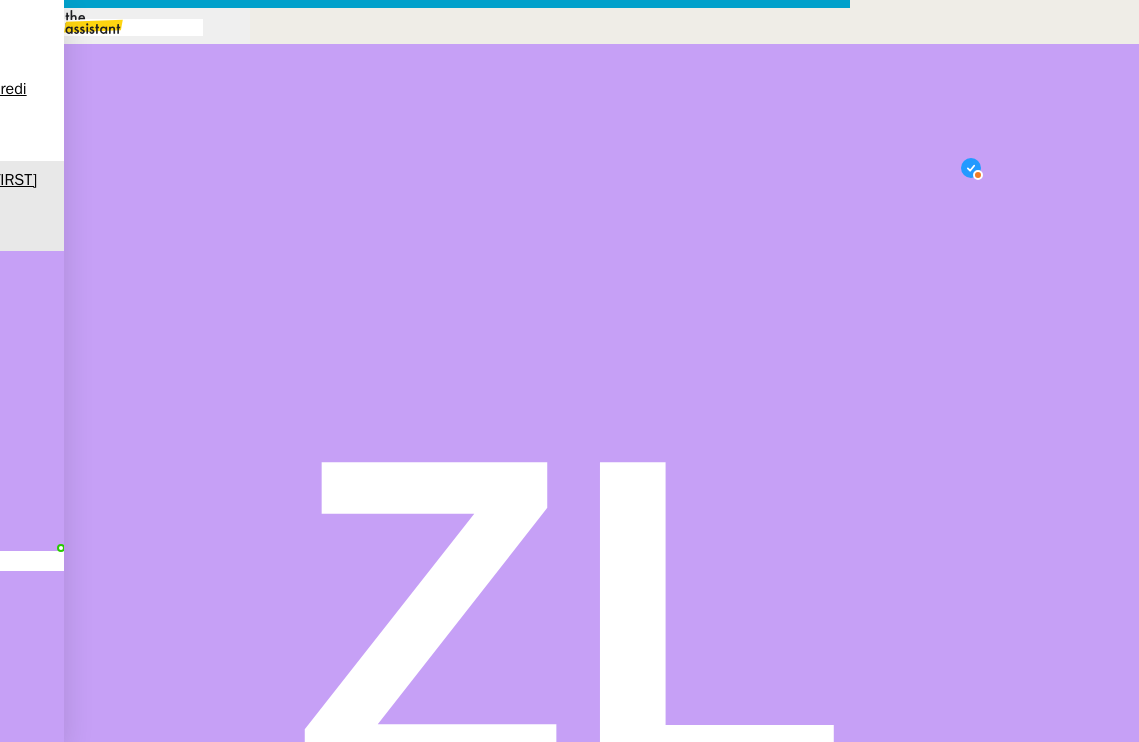 scroll, scrollTop: 21, scrollLeft: 0, axis: vertical 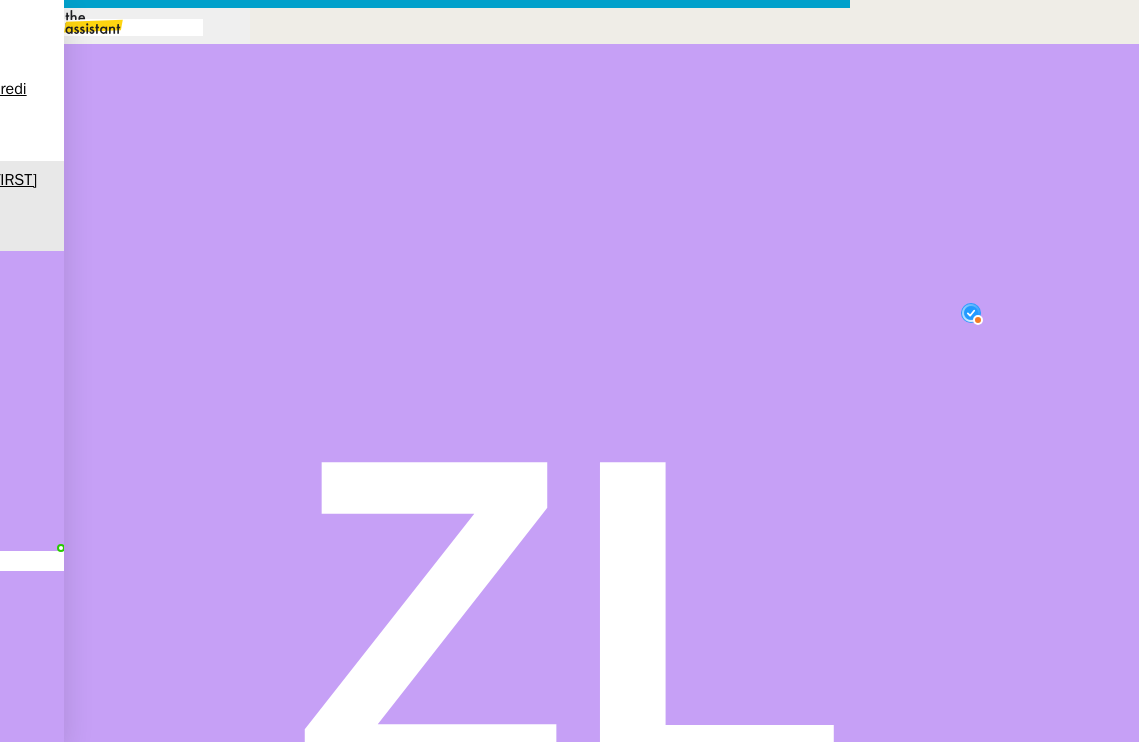 drag, startPoint x: 443, startPoint y: 99, endPoint x: 380, endPoint y: 98, distance: 63.007935 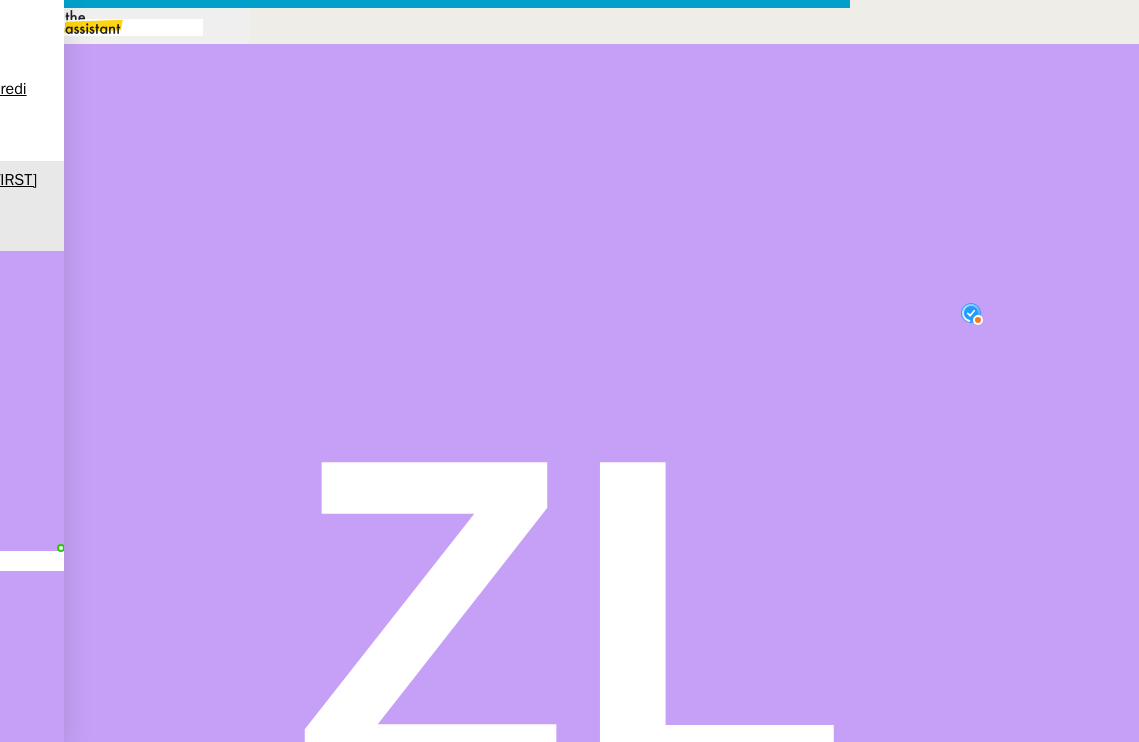 click on "Service TA - VOYAGE - PROPOSITION GLOBALE    A utiliser dans le cadre de proposition de déplacement TA - RELANCE CLIENT (EN)    Relancer un client lorsqu'il n'a pas répondu à un précédent message BAFERTY - MAIL AUDITION    A utiliser dans le cadre de la procédure d'envoi des mails d'audition TA - PUBLICATION OFFRE D'EMPLOI     Organisation du recrutement Orizair - Relance client 1 (EN)     à utiliser pour orizair, première relance en anglais  [FIRST] [LAST] Discours de présentation du paiement sécurisé    TA - VOYAGES - PROPOSITION ITINERAIRE    Soumettre les résultats d'une recherche Orizair - Empty Legs - Confirmation opérateur    à utiliser dans la communication sur avinode pour les empty legs  [FIRST] [LAST] TA - CONFIRMATION PAIEMENT (EN)    Confirmer avec le client de modèle de transaction - Attention Plan Pro nécessaire. TA - COURRIER EXPEDIE (recommandé)    A utiliser dans le cadre de l'envoi d'un courrier recommandé TA - PARTAGE DE CALENDRIER (EN)    PSPI - Appel de fonds MJL" at bounding box center [425, 592] 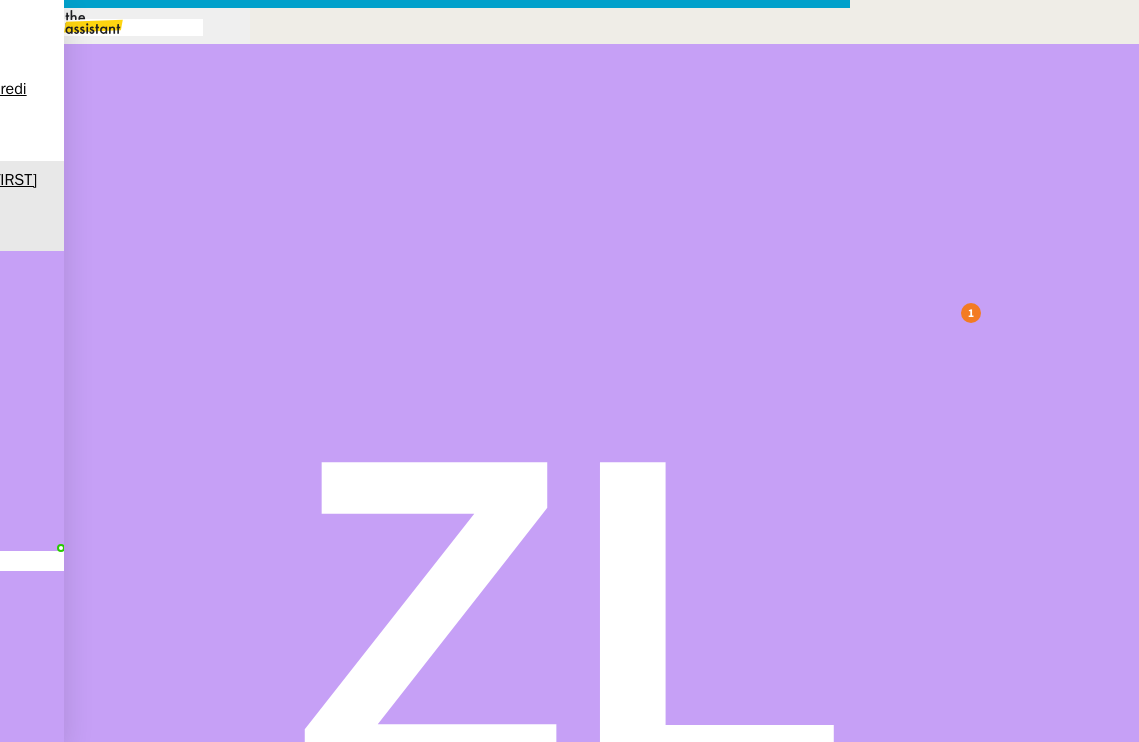 click on "Cloture : Clarification Needed for Your Upcoming Flight Request - Grania Horswell" at bounding box center (425, 719) 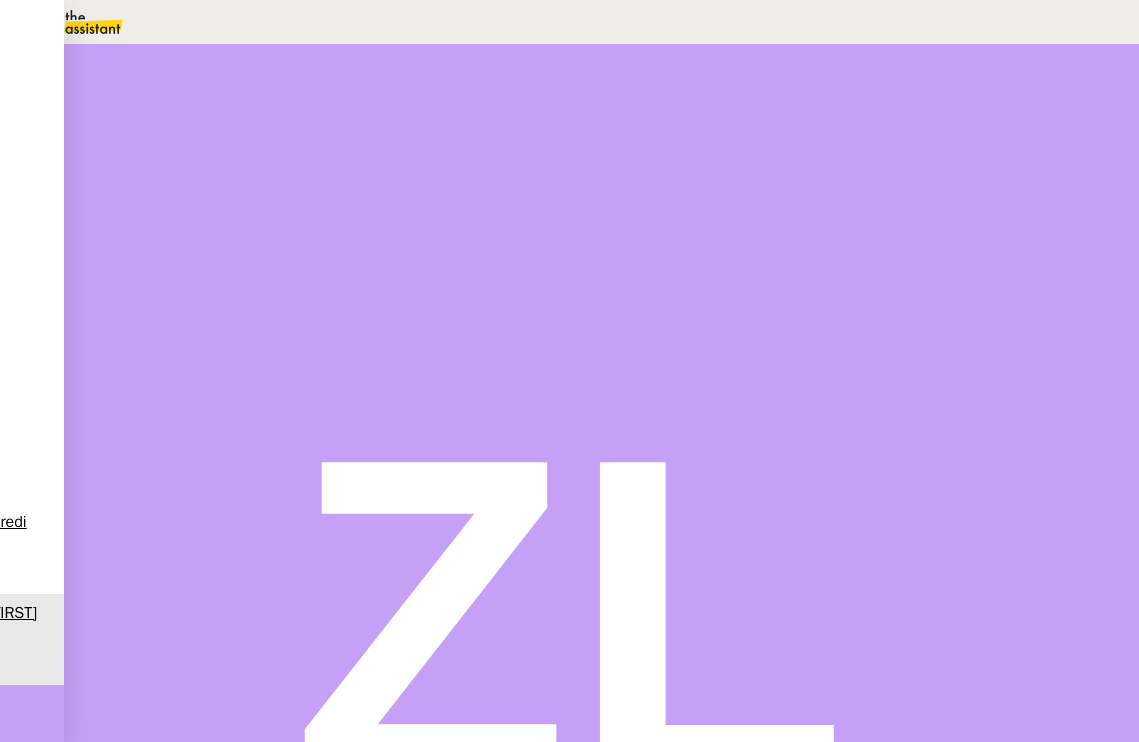 scroll, scrollTop: 0, scrollLeft: 0, axis: both 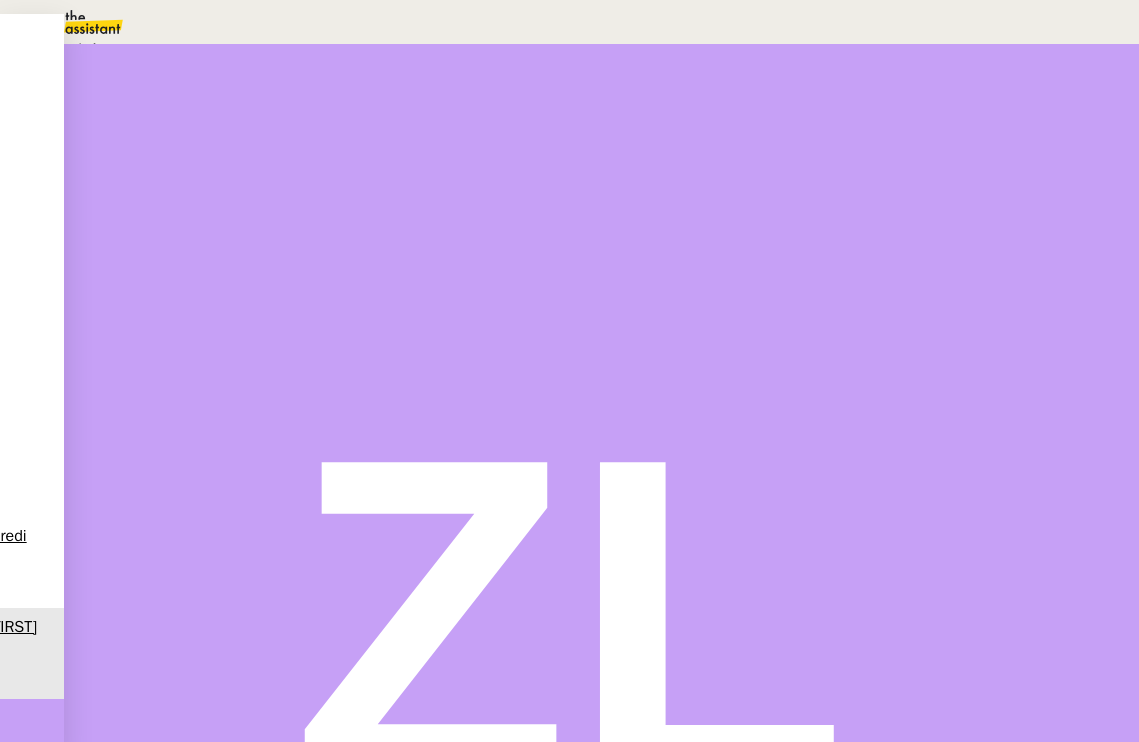 click at bounding box center (110, 110) 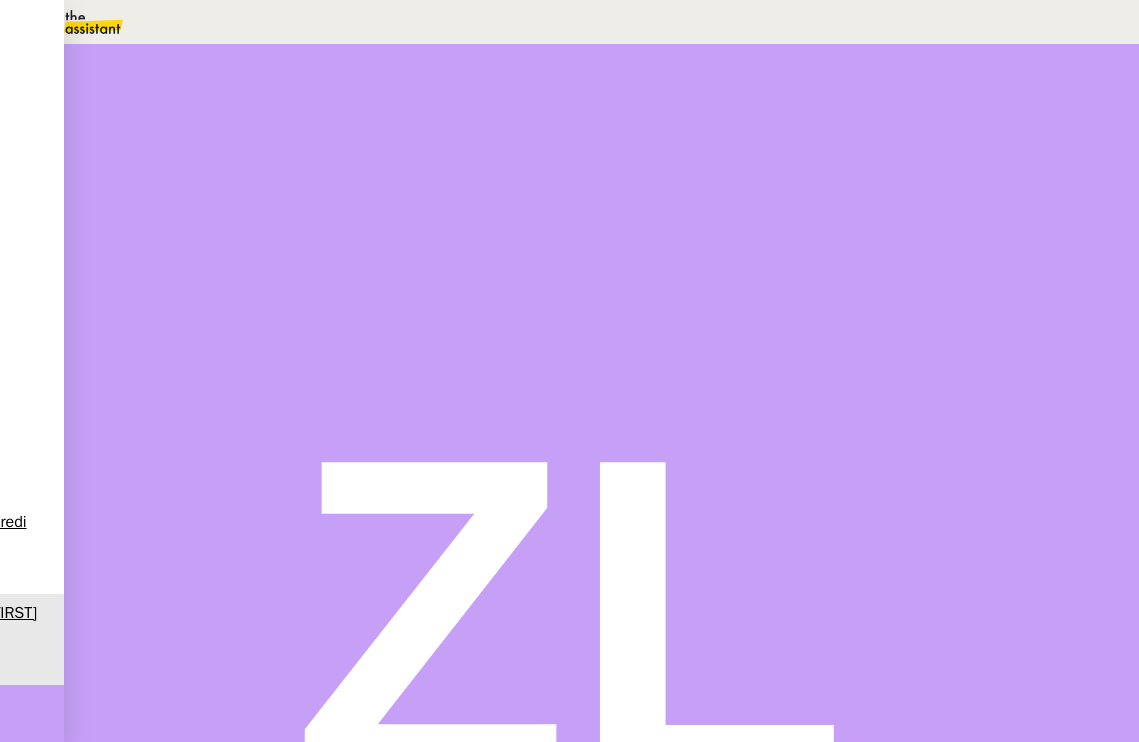 click on "Sauver" at bounding box center [742, 188] 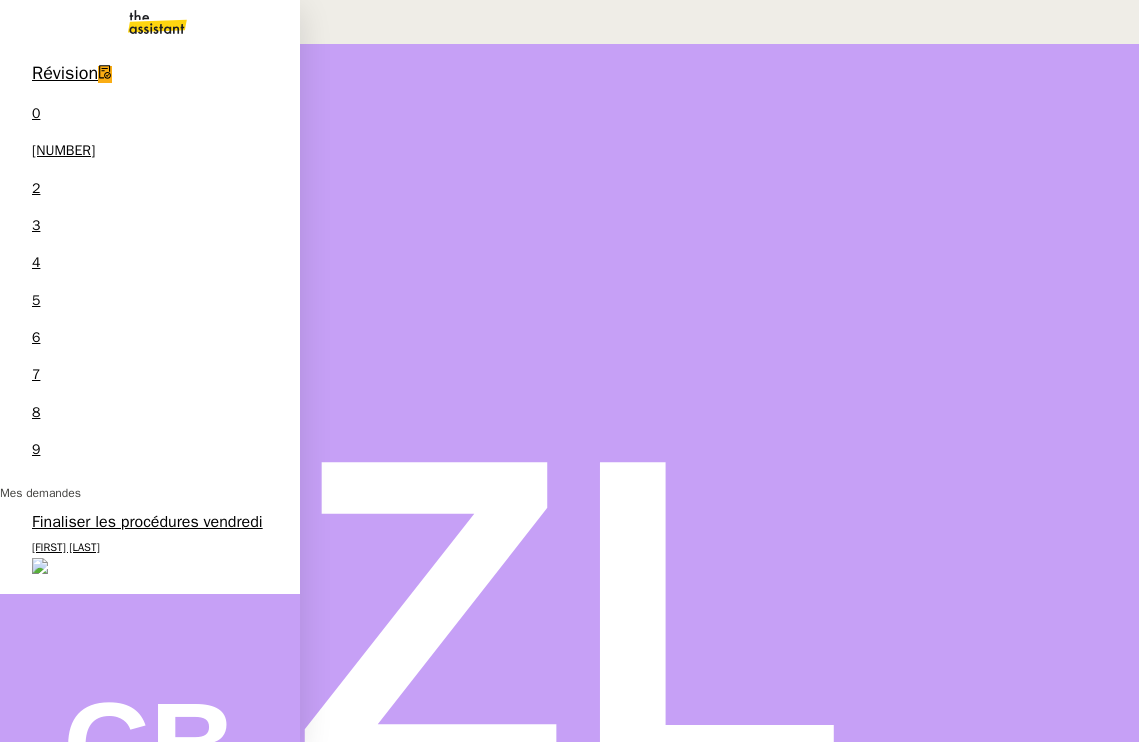 click on "[FIRST] [LAST]" at bounding box center [49, 547] 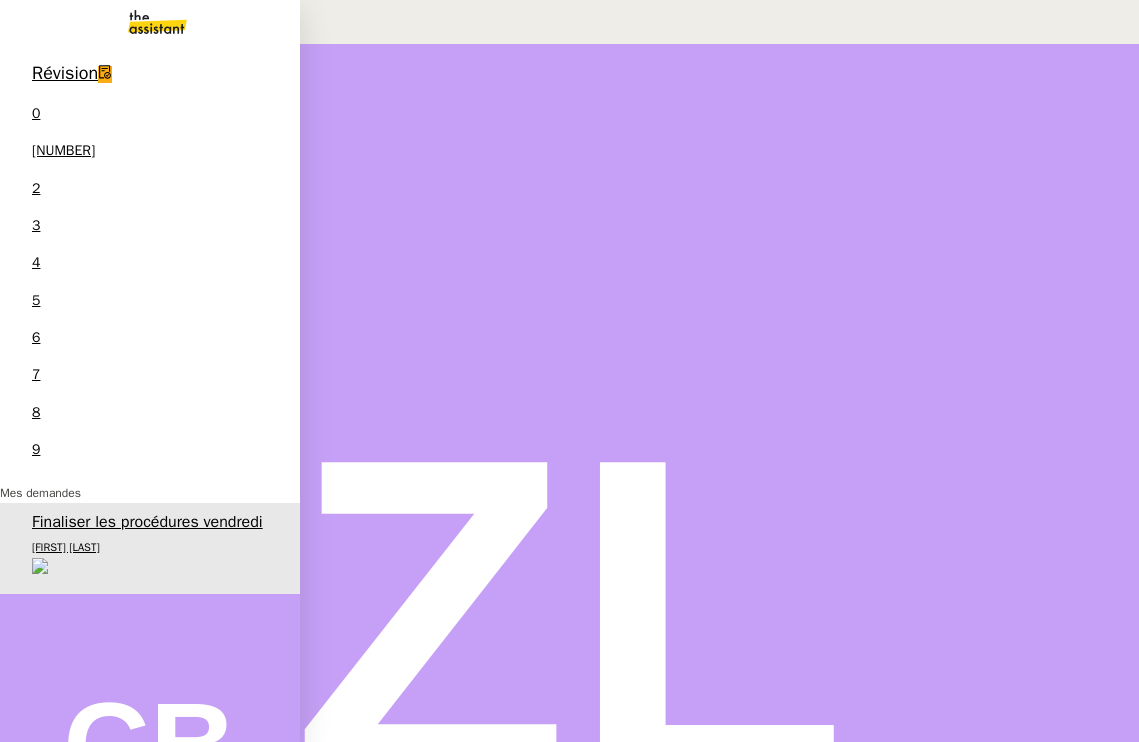 click on "Camille Barthès    1 demandes en cours" at bounding box center (150, 594) 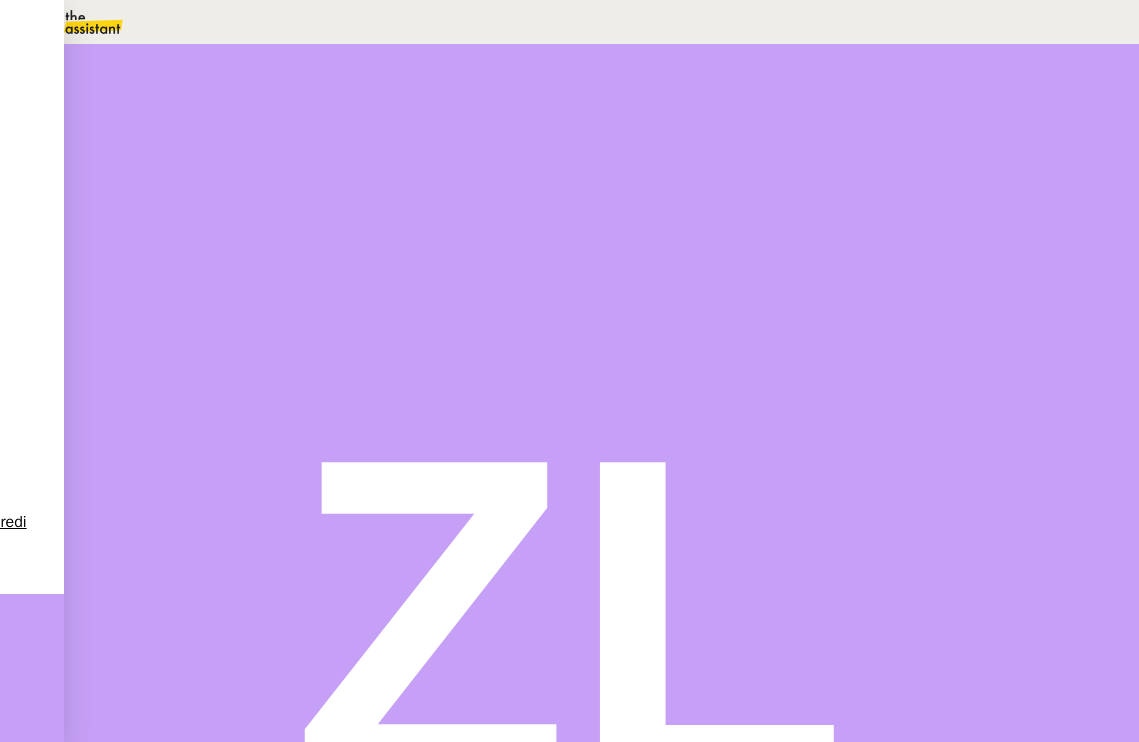 scroll, scrollTop: 0, scrollLeft: 0, axis: both 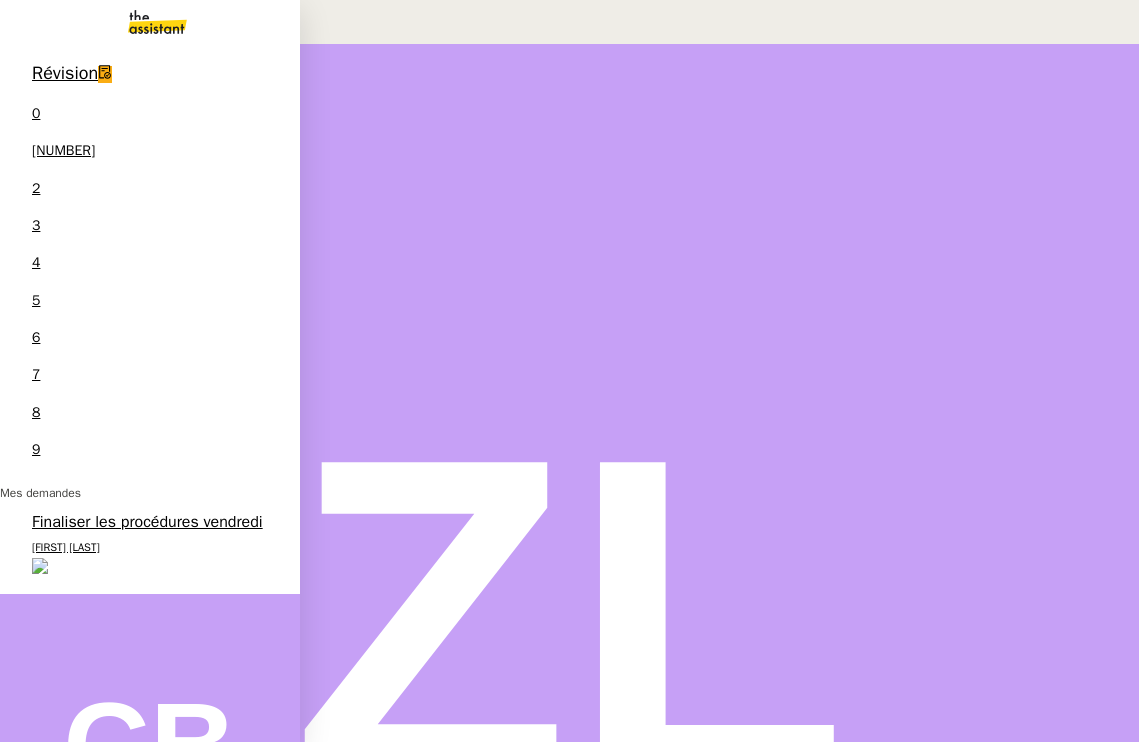 click on "Finaliser les procédures vendredi" at bounding box center [147, 522] 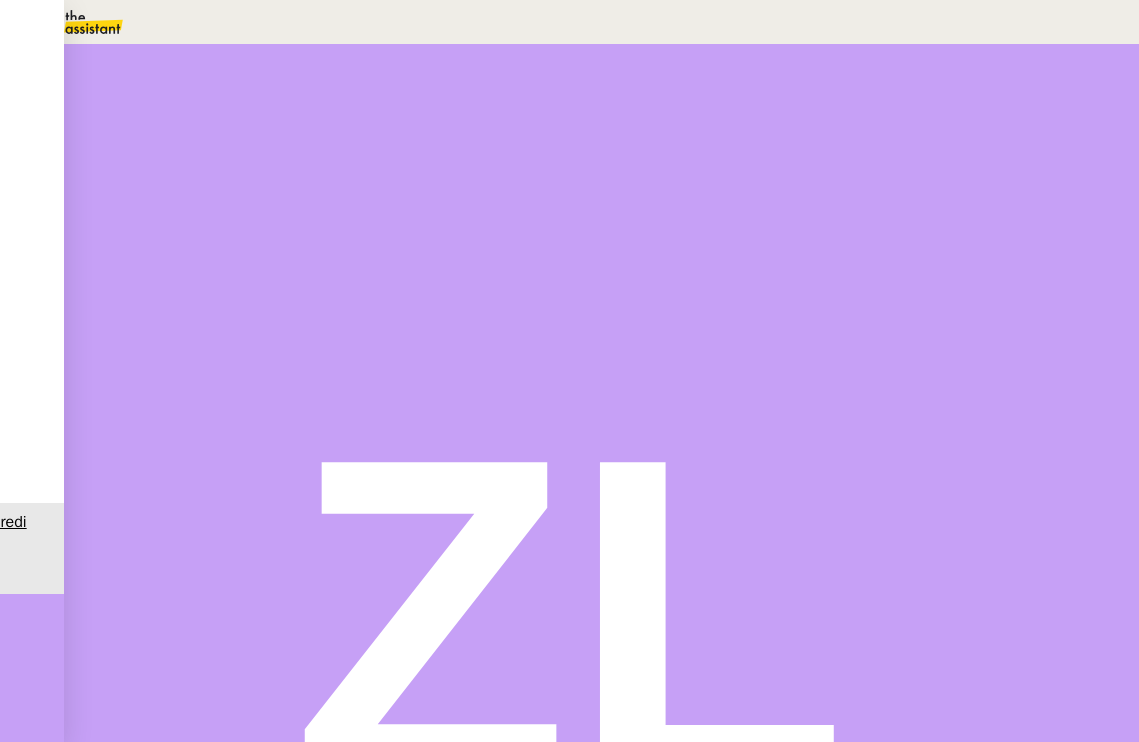 click on "Tâche" at bounding box center [621, 239] 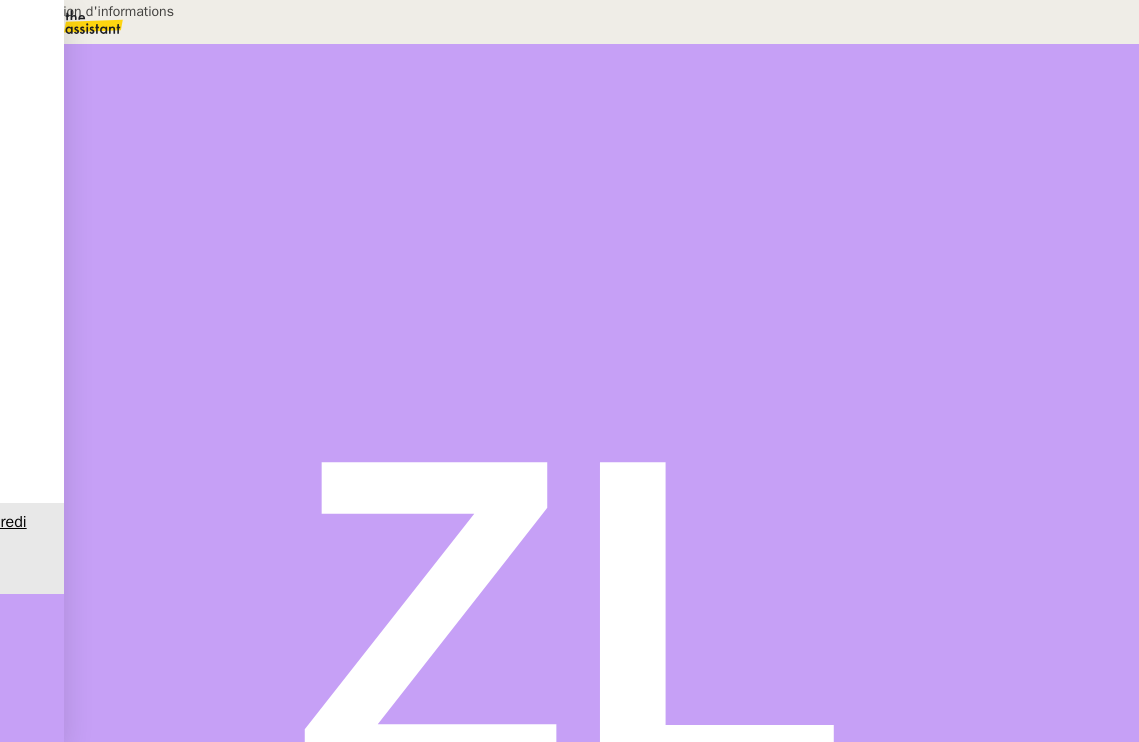 type on "•••••••••••• ••••••••••••••" 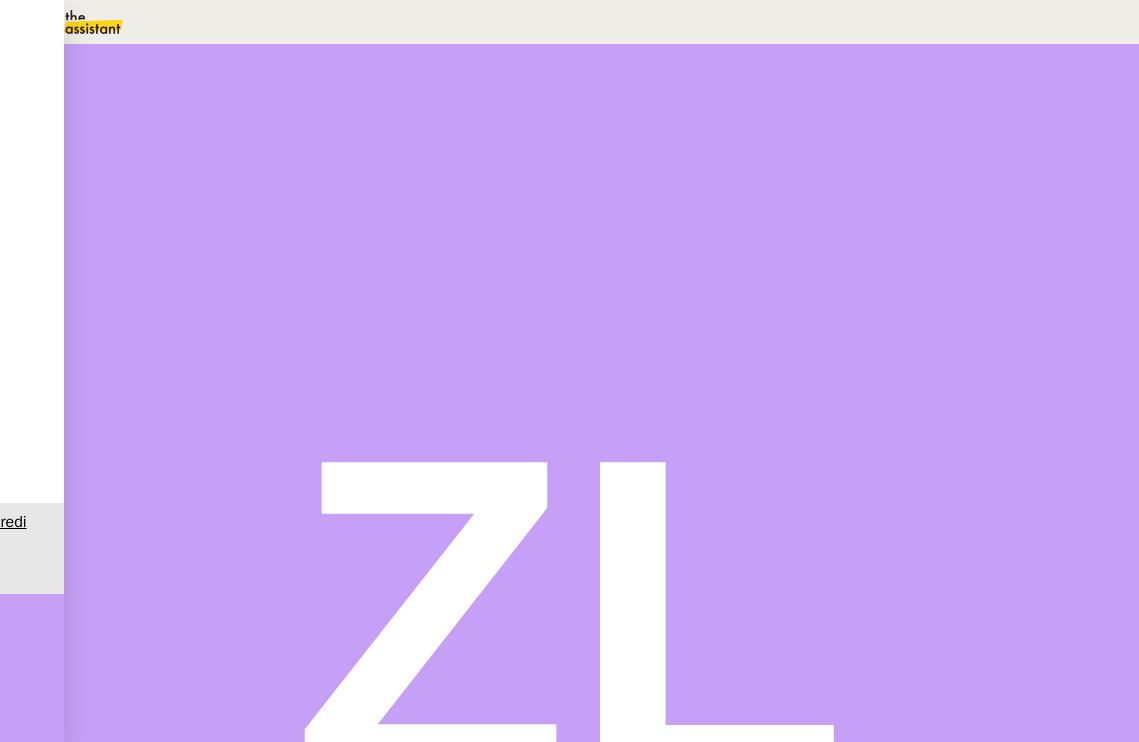 click on "Sauver" at bounding box center [742, 398] 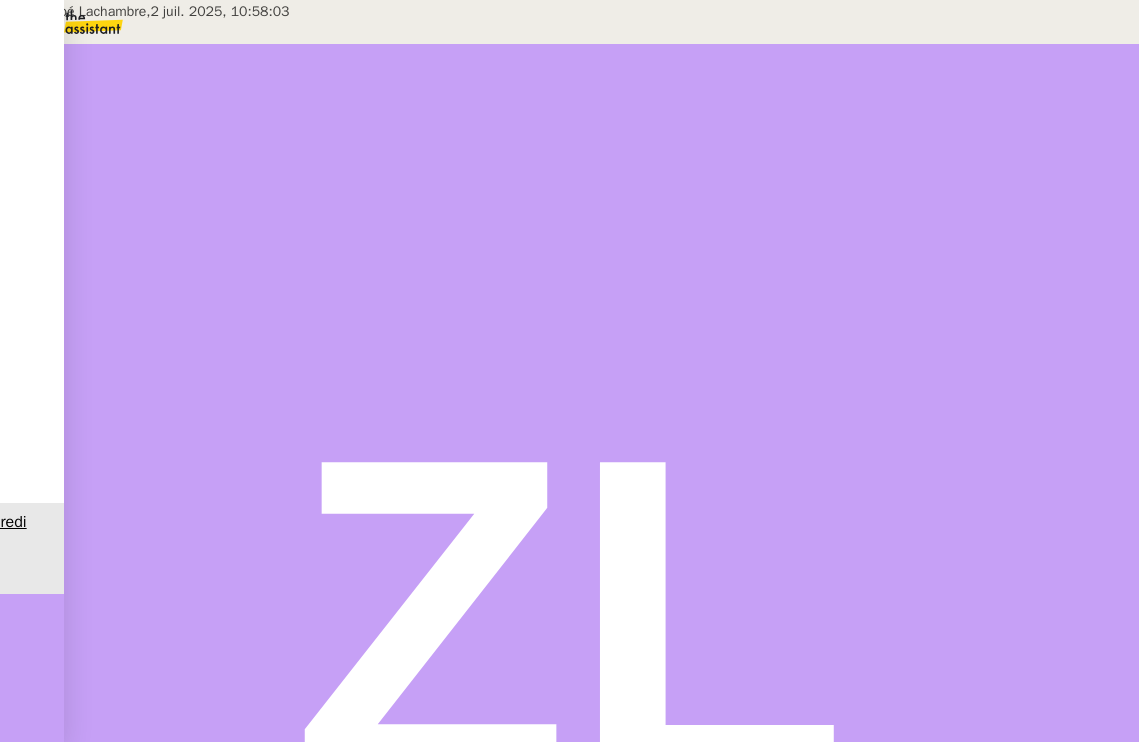 click on "Crée par  Zoé Lachambre,   2 juil. 2025, 10:58:03" at bounding box center (145, 11) 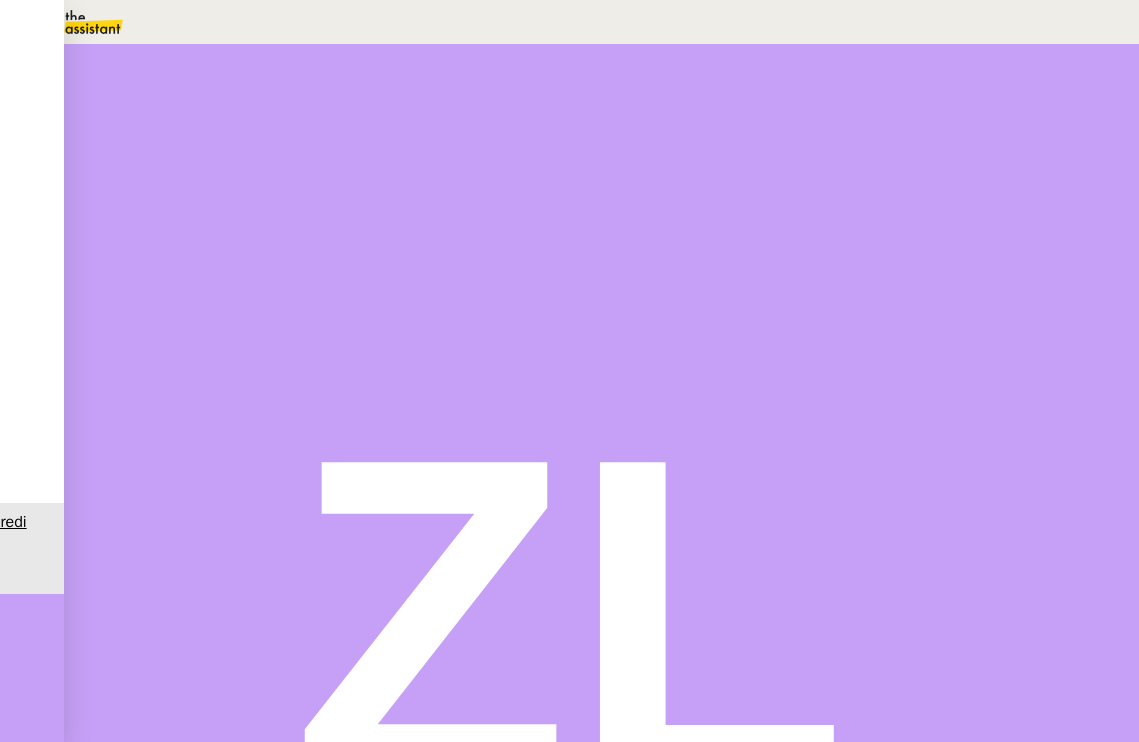 click at bounding box center (116, 336) 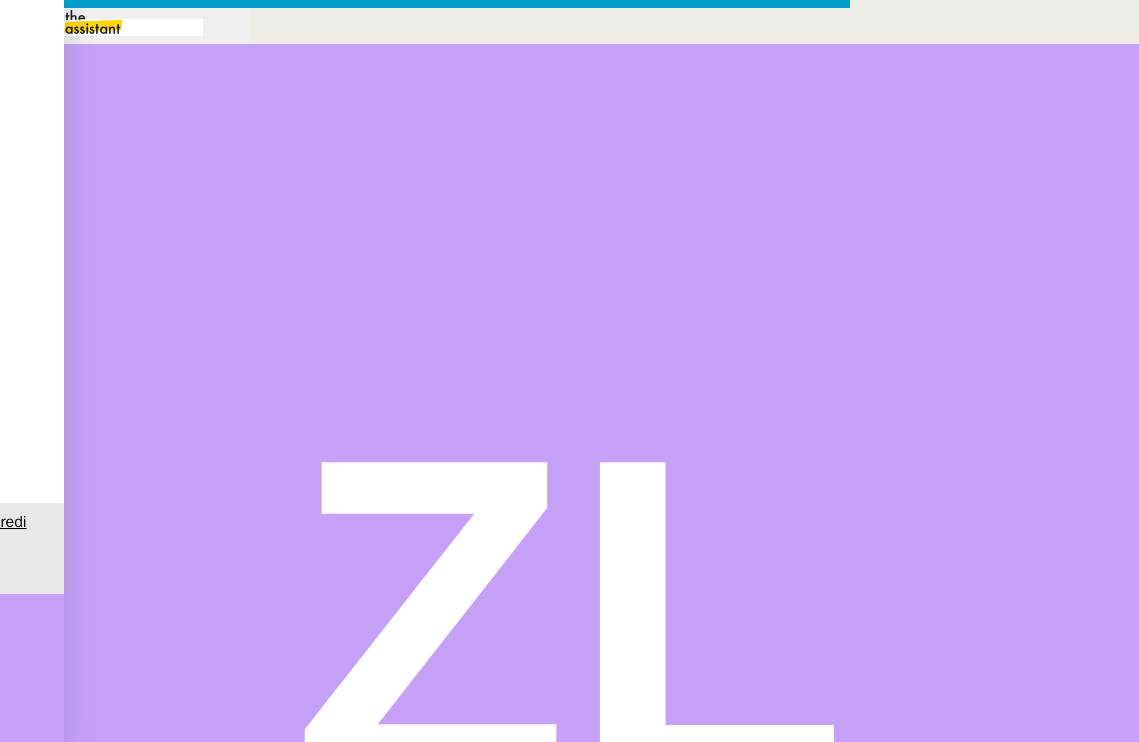 click on "Supprimer" at bounding box center [45, 969] 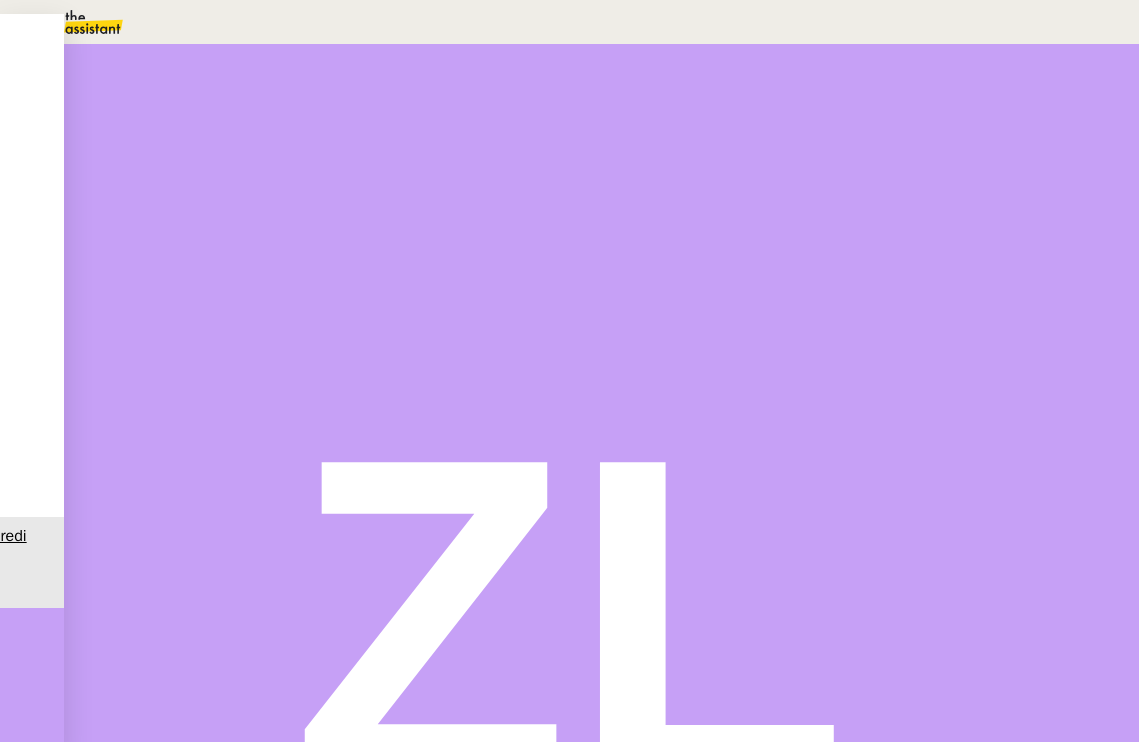 scroll, scrollTop: 0, scrollLeft: 0, axis: both 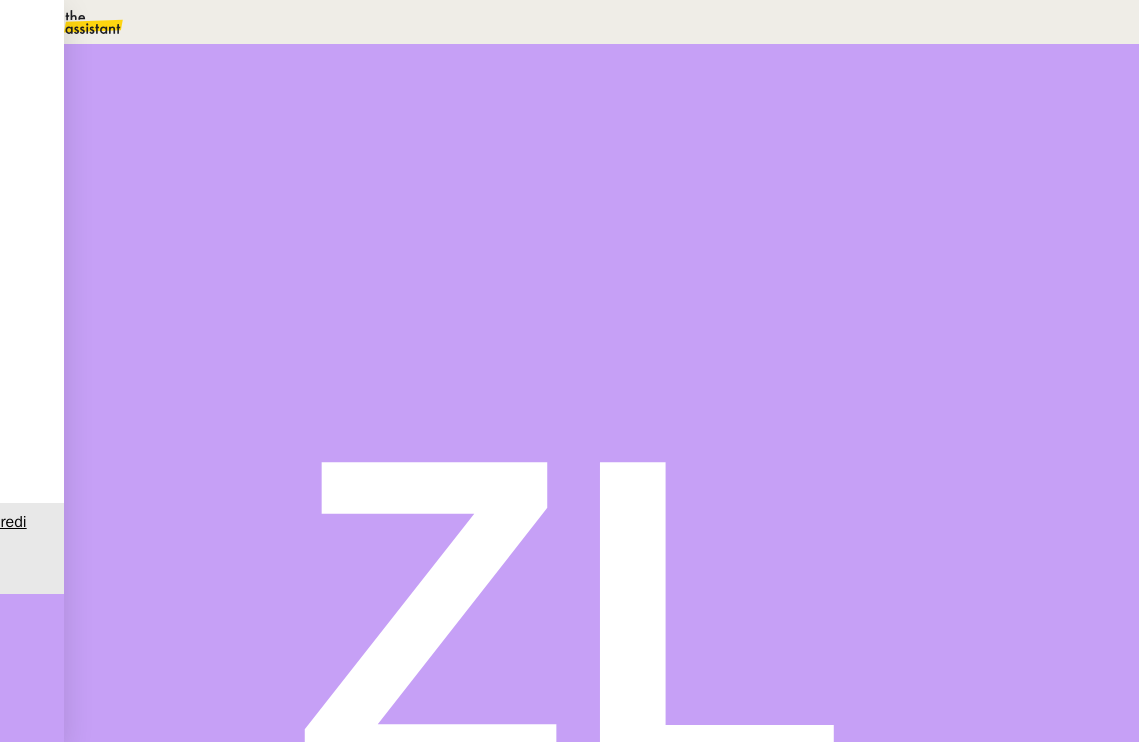 click at bounding box center (136, 340) 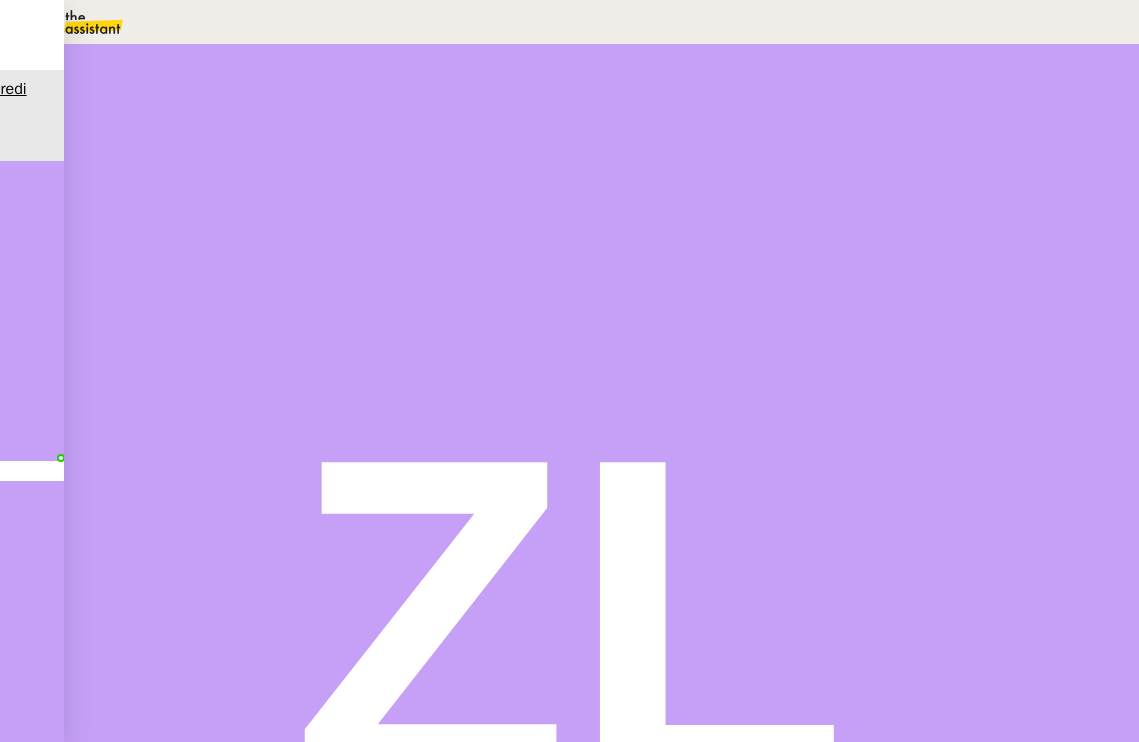 scroll, scrollTop: 0, scrollLeft: 0, axis: both 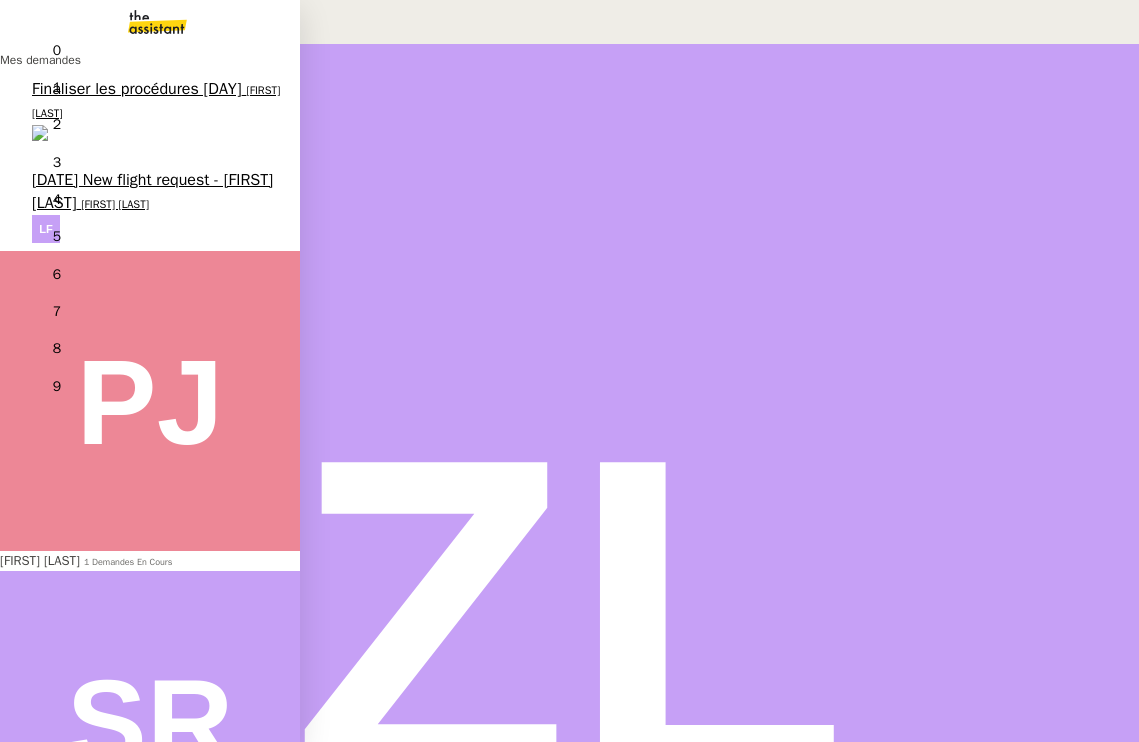 click on "[DATE] - New flight request - [FIRST] [LAST]  [FIRST] [LAST]  0 1 2 3 4 5 6 7 8 9" at bounding box center (150, 206) 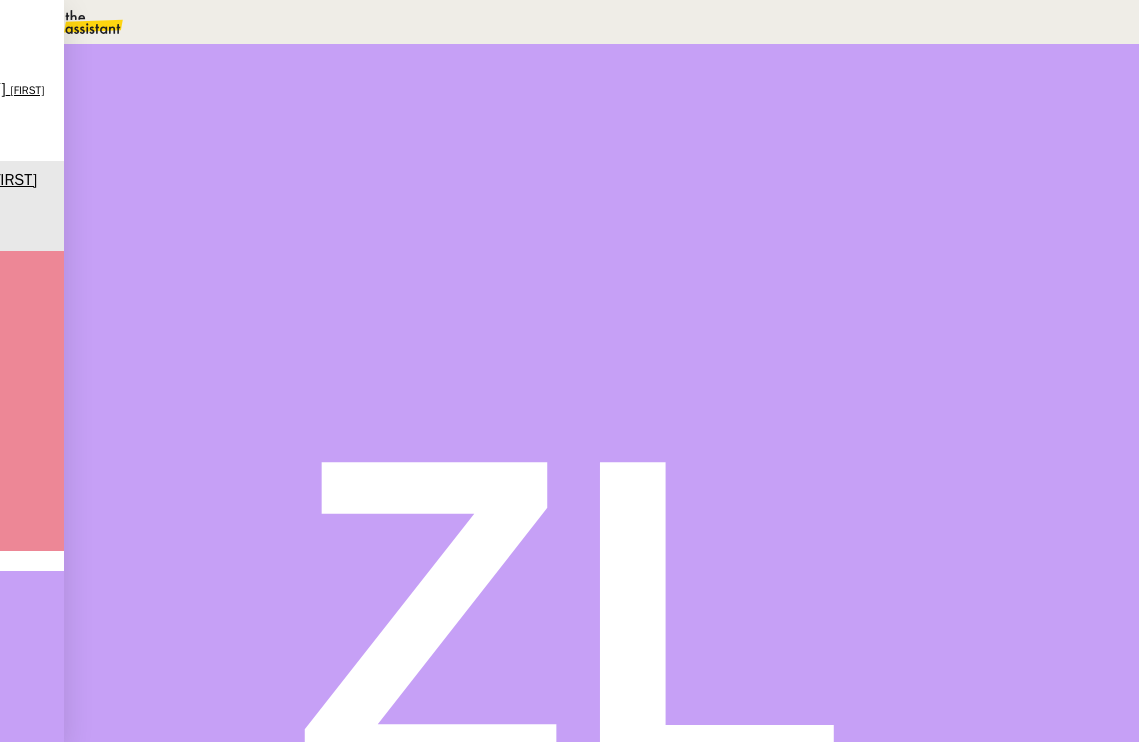 scroll, scrollTop: 507, scrollLeft: 0, axis: vertical 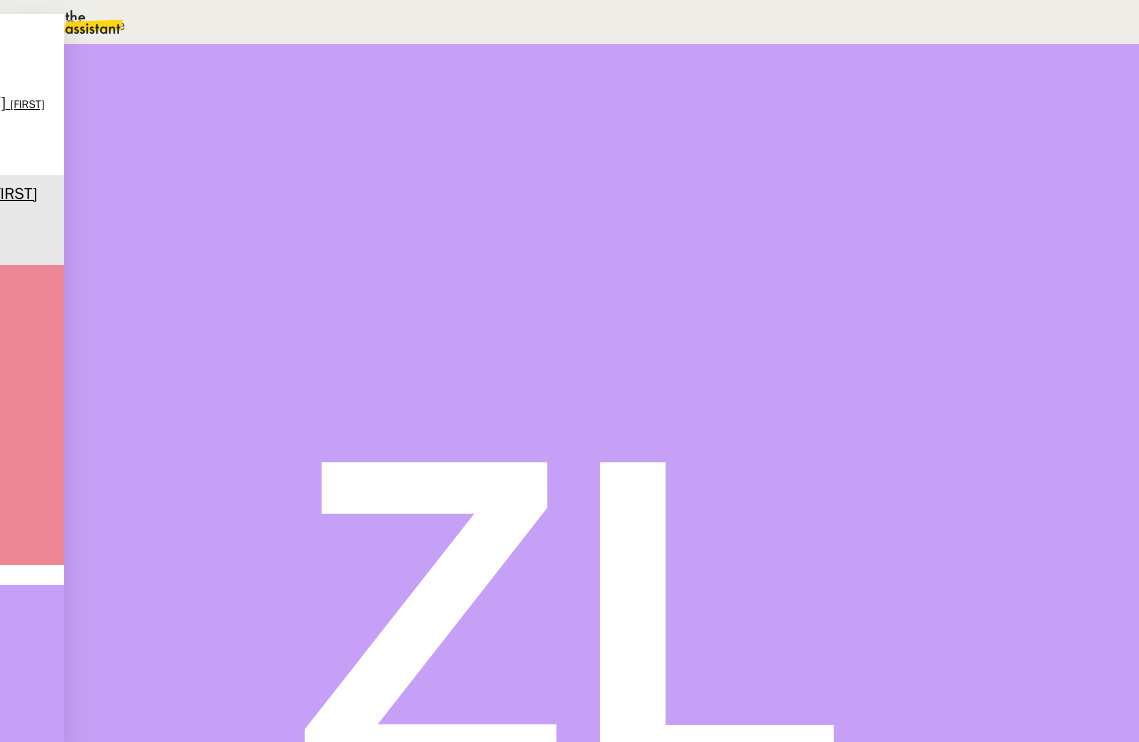 click on "Télécharger le message" at bounding box center (140, 142) 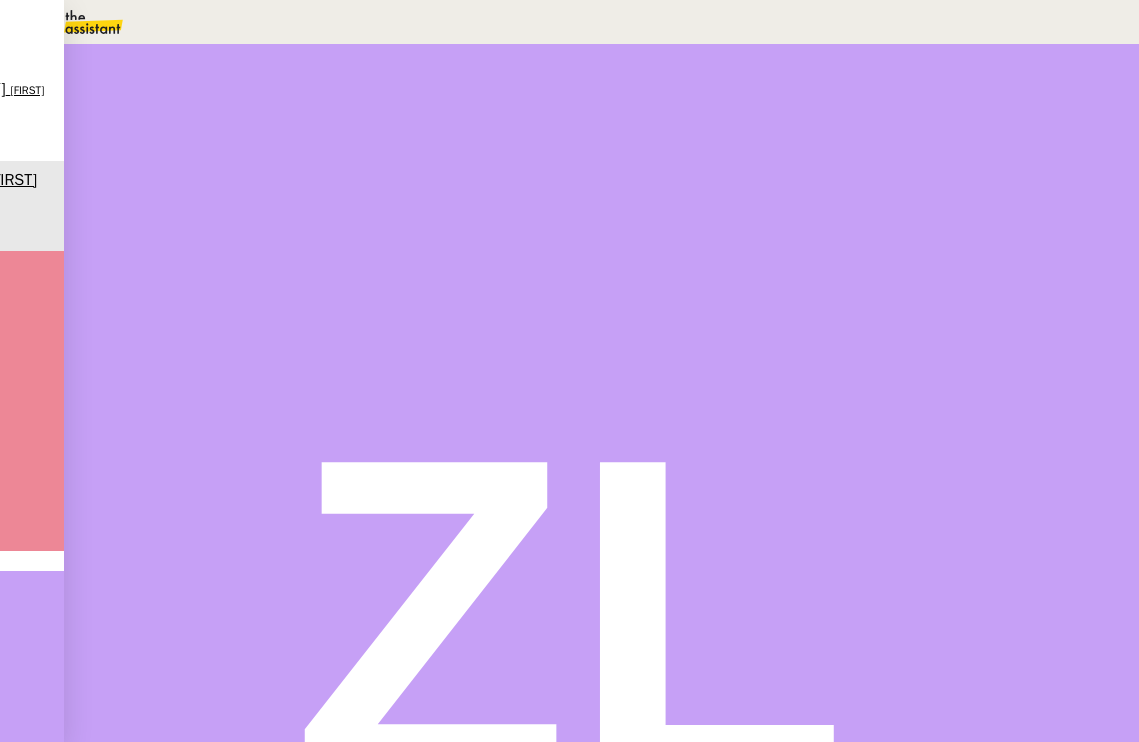 scroll, scrollTop: 0, scrollLeft: 0, axis: both 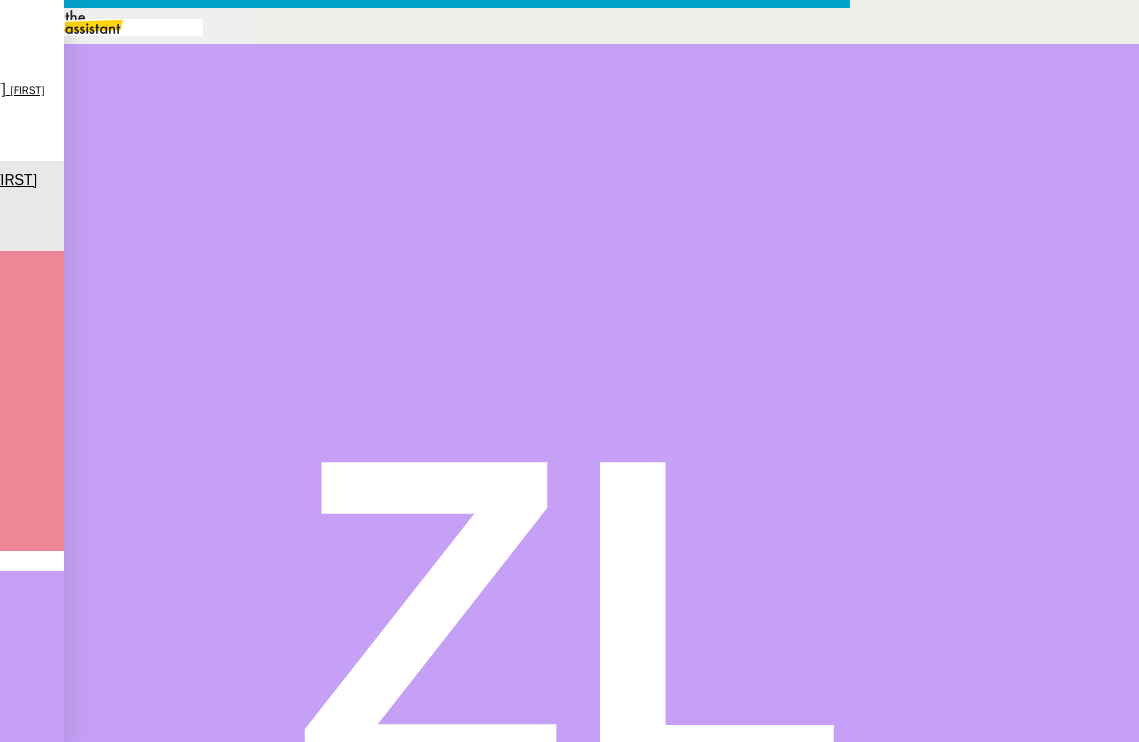 click on "Clôture : Clarification Needed for Your Upcoming Flight Request - [PERSON]" at bounding box center (425, 719) 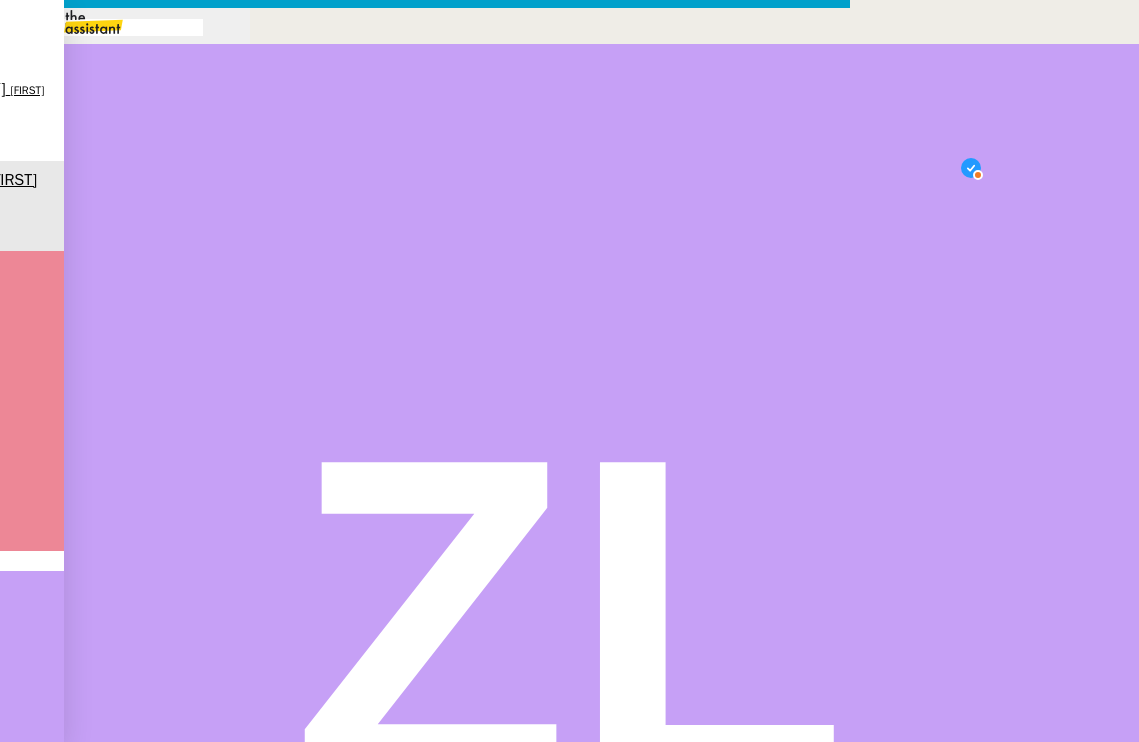 scroll, scrollTop: 21, scrollLeft: 0, axis: vertical 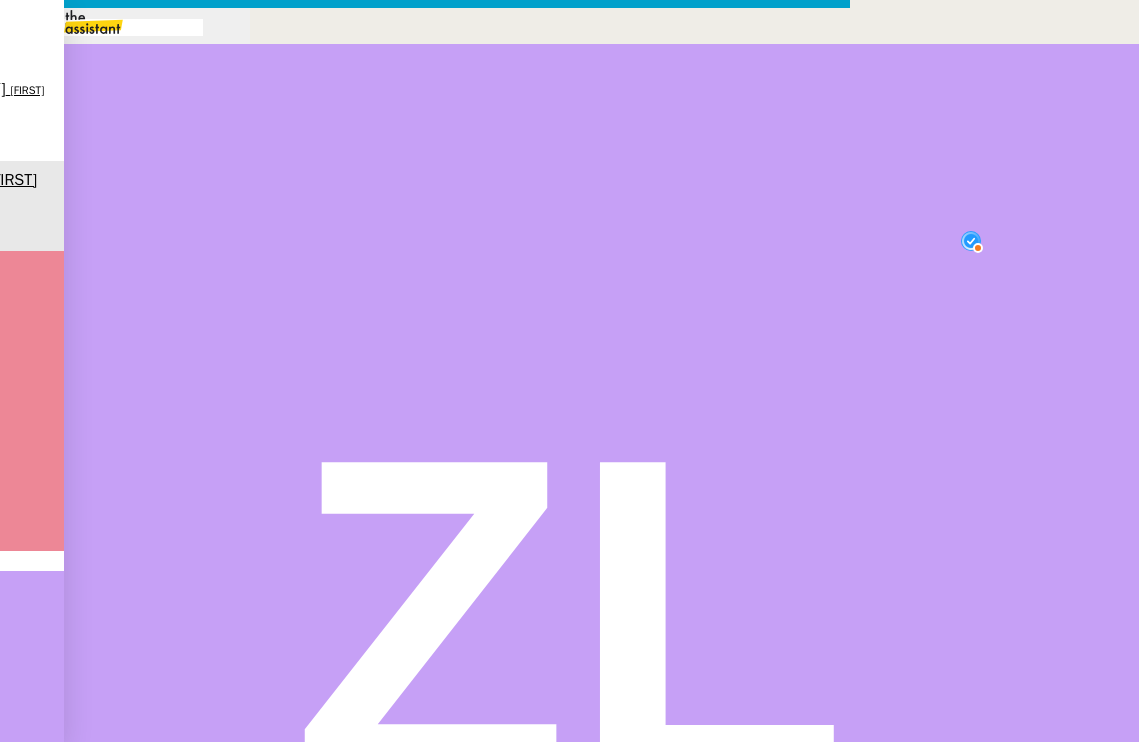 click on "Vous trouverez en pièce jointe le retour de la cliente." at bounding box center [425, 883] 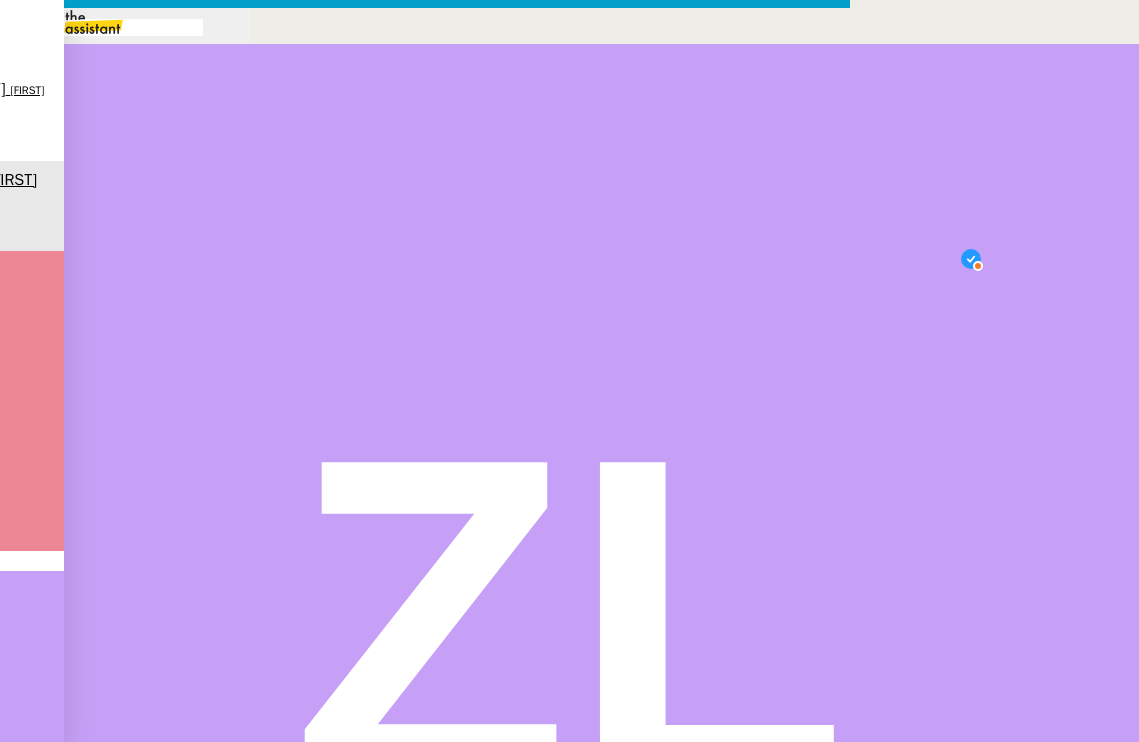 click on "Pourriez-vous me confirmer que le message ci-dessous, prévu pour lui répondre, vous convient ?" at bounding box center (425, 930) 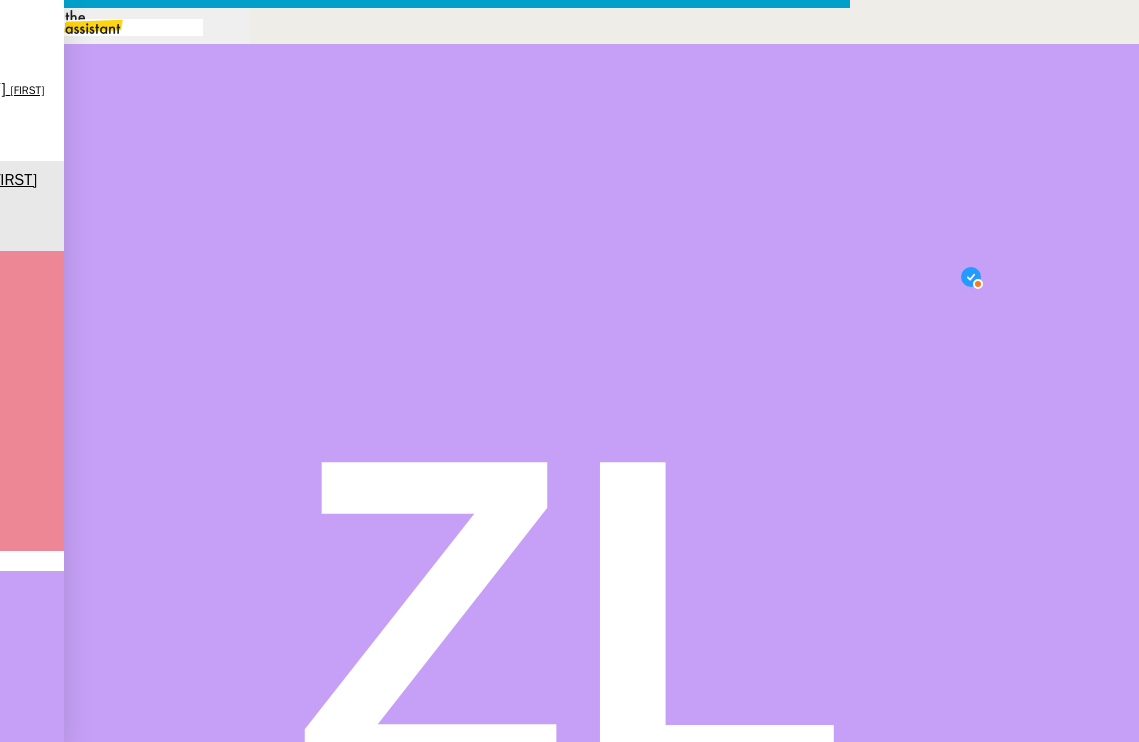 click on "Pourriez-vous me confirmer que le message ci-dessous, prévu pour lui répondre, vous convient ?" at bounding box center [445, 944] 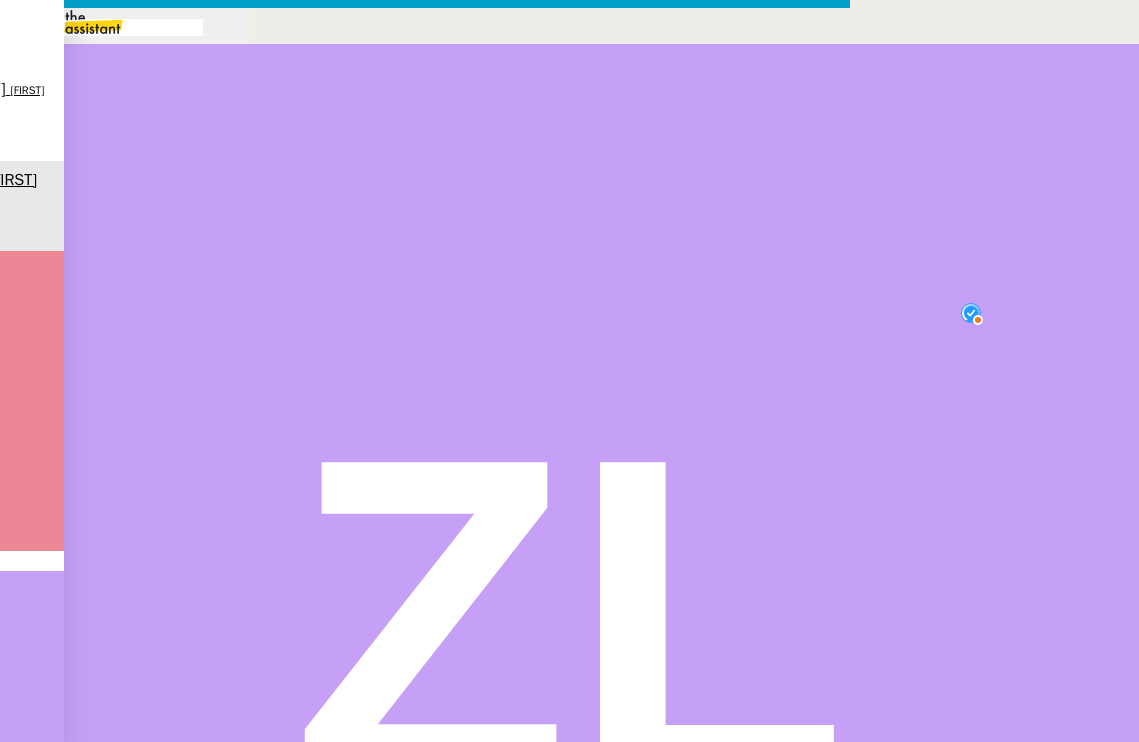 scroll, scrollTop: 21, scrollLeft: 0, axis: vertical 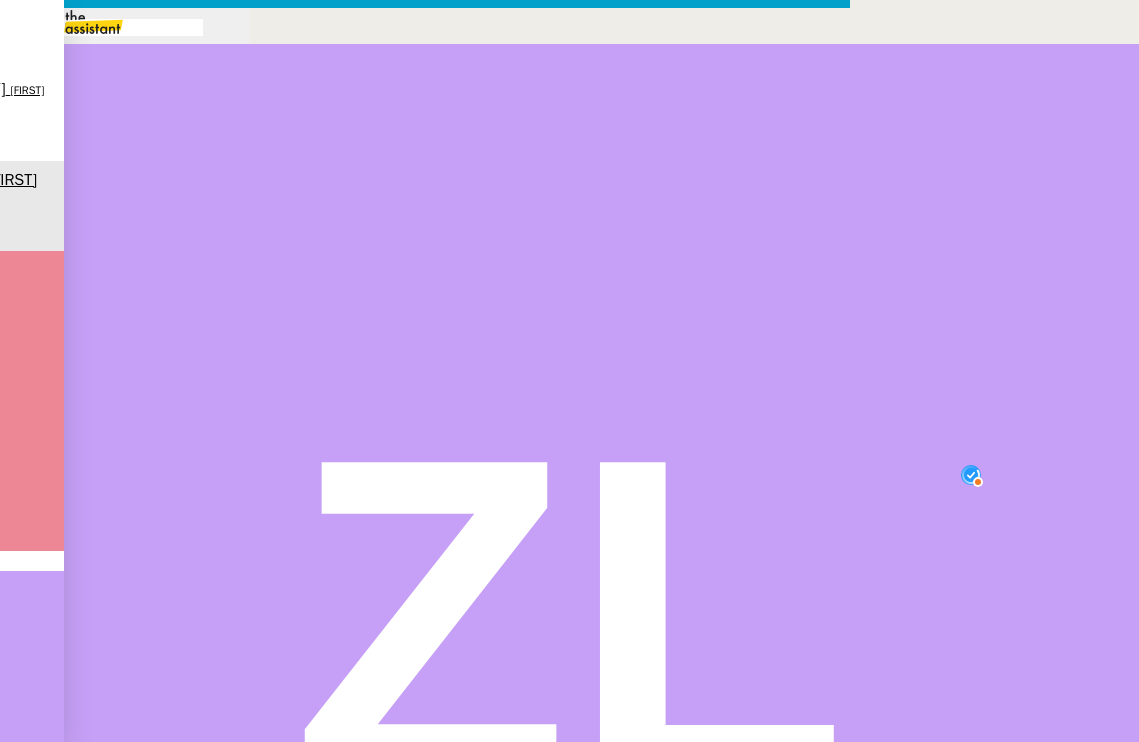 click on "Service TA - VOYAGE - PROPOSITION GLOBALE    A utiliser dans le cadre de proposition de déplacement TA - RELANCE CLIENT (EN)    Relancer un client lorsqu'il n'a pas répondu à un précédent message BAFERTY - MAIL AUDITION    A utiliser dans le cadre de la procédure d'envoi des mails d'audition TA - PUBLICATION OFFRE D'EMPLOI     Organisation du recrutement Orizair - Relance client 1 (EN)     à utiliser pour orizair, première relance en anglais  [FIRST] [LAST] Discours de présentation du paiement sécurisé    TA - VOYAGES - PROPOSITION ITINERAIRE    Soumettre les résultats d'une recherche Orizair - Empty Legs - Confirmation opérateur    à utiliser dans la communication sur avinode pour les empty legs  [FIRST] [LAST] TA - CONFIRMATION PAIEMENT (EN)    Confirmer avec le client de modèle de transaction - Attention Plan Pro nécessaire. TA - COURRIER EXPEDIE (recommandé)    A utiliser dans le cadre de l'envoi d'un courrier recommandé TA - PARTAGE DE CALENDRIER (EN)    PSPI - Appel de fonds MJL" at bounding box center (569, 684) 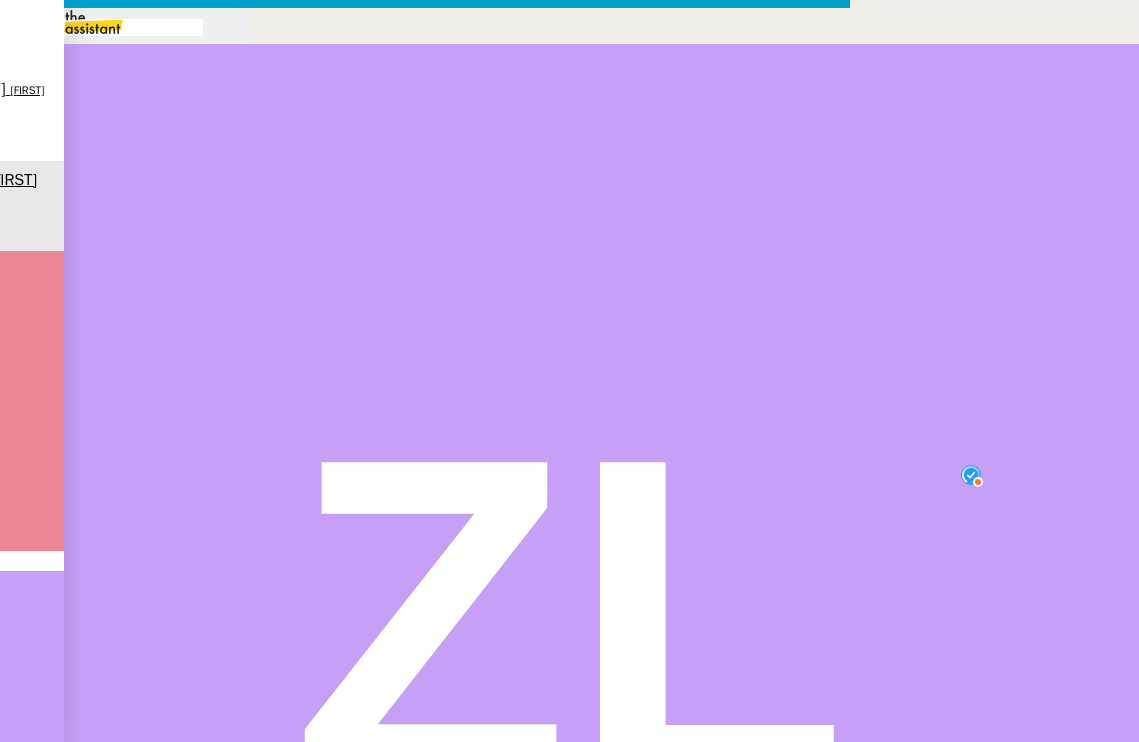 click on "Service TA - VOYAGE - PROPOSITION GLOBALE    A utiliser dans le cadre de proposition de déplacement TA - RELANCE CLIENT (EN)    Relancer un client lorsqu'il n'a pas répondu à un précédent message BAFERTY - MAIL AUDITION    A utiliser dans le cadre de la procédure d'envoi des mails d'audition TA - PUBLICATION OFFRE D'EMPLOI     Organisation du recrutement Orizair - Relance client 1 (EN)     à utiliser pour orizair, première relance en anglais  [FIRST] [LAST] Discours de présentation du paiement sécurisé    TA - VOYAGES - PROPOSITION ITINERAIRE    Soumettre les résultats d'une recherche Orizair - Empty Legs - Confirmation opérateur    à utiliser dans la communication sur avinode pour les empty legs  [FIRST] [LAST] TA - CONFIRMATION PAIEMENT (EN)    Confirmer avec le client de modèle de transaction - Attention Plan Pro nécessaire. TA - COURRIER EXPEDIE (recommandé)    A utiliser dans le cadre de l'envoi d'un courrier recommandé TA - PARTAGE DE CALENDRIER (EN)    PSPI - Appel de fonds MJL" at bounding box center (569, 684) 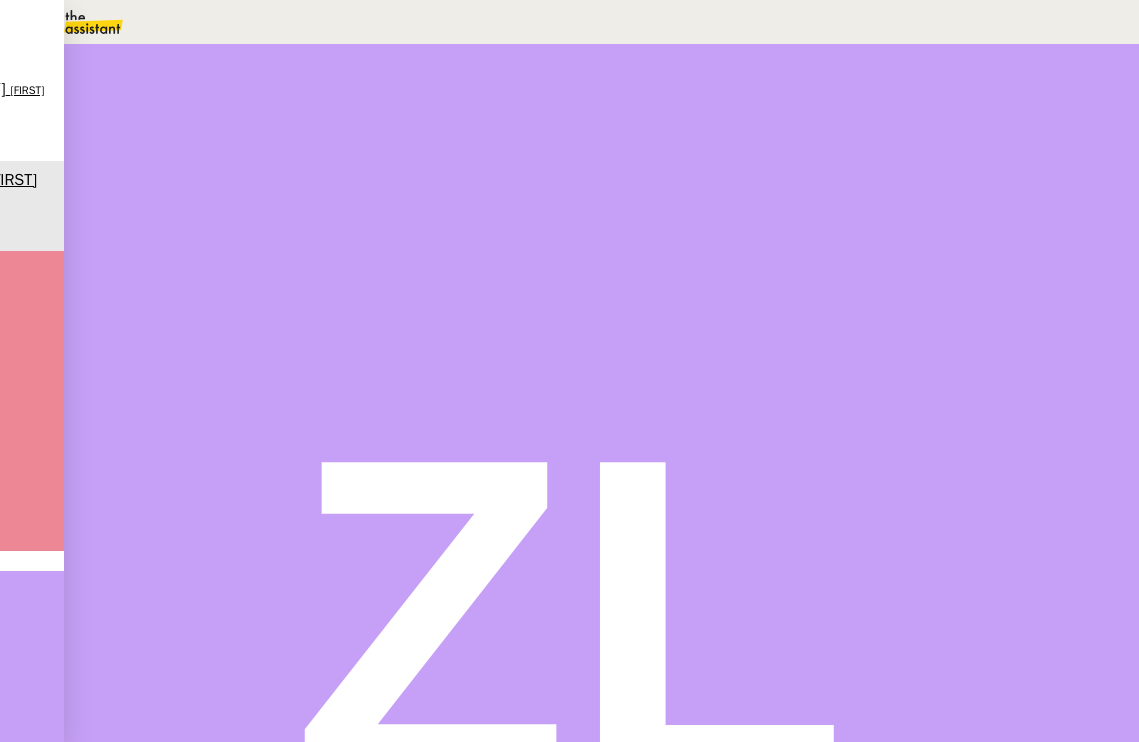 click on "[FIRST] [LAST]" at bounding box center (148, 417) 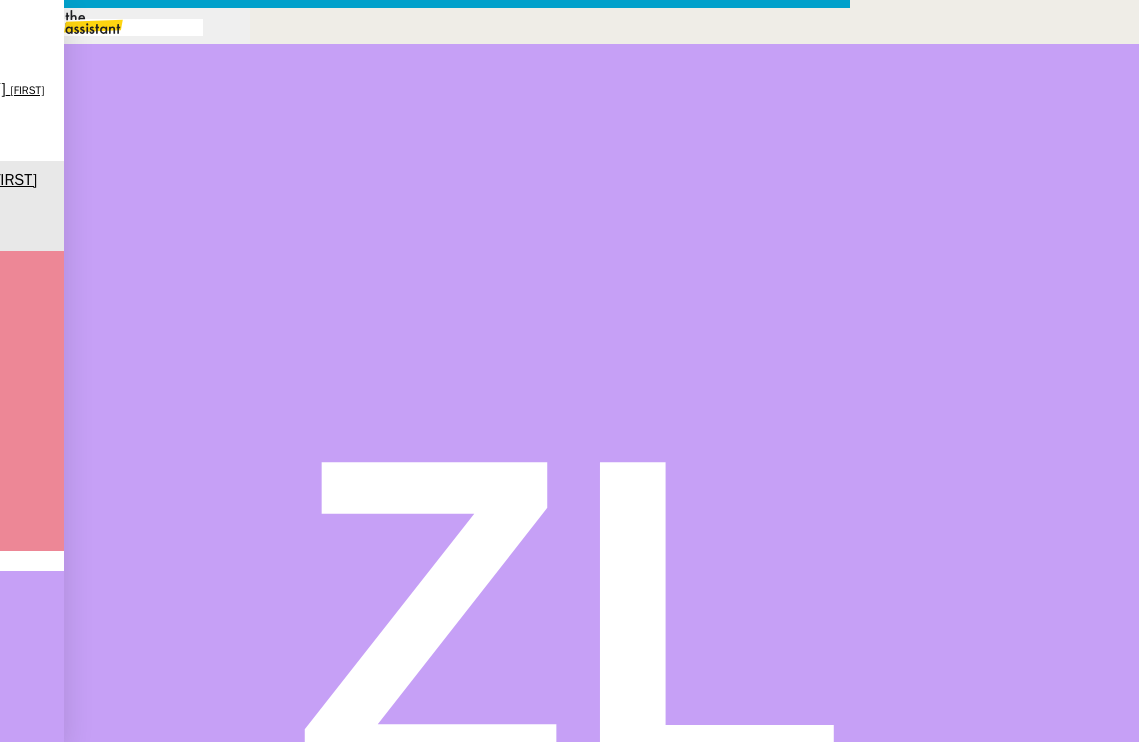 scroll, scrollTop: 0, scrollLeft: 43, axis: horizontal 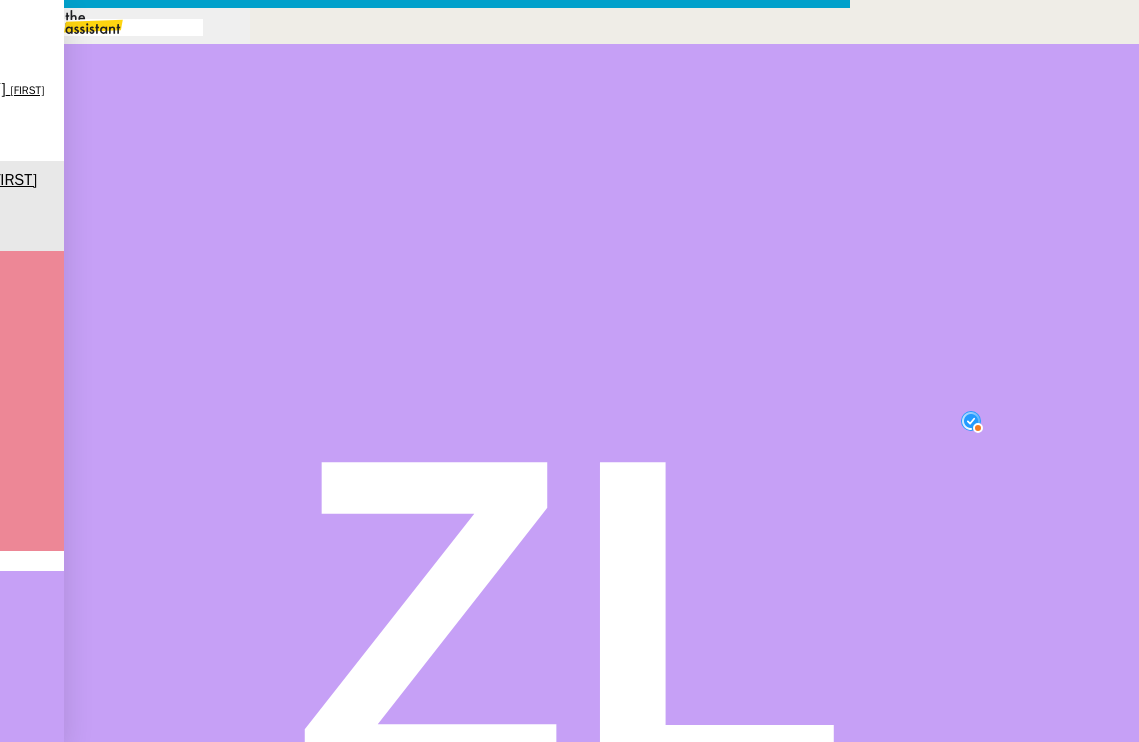 drag, startPoint x: 281, startPoint y: 308, endPoint x: 171, endPoint y: 308, distance: 110 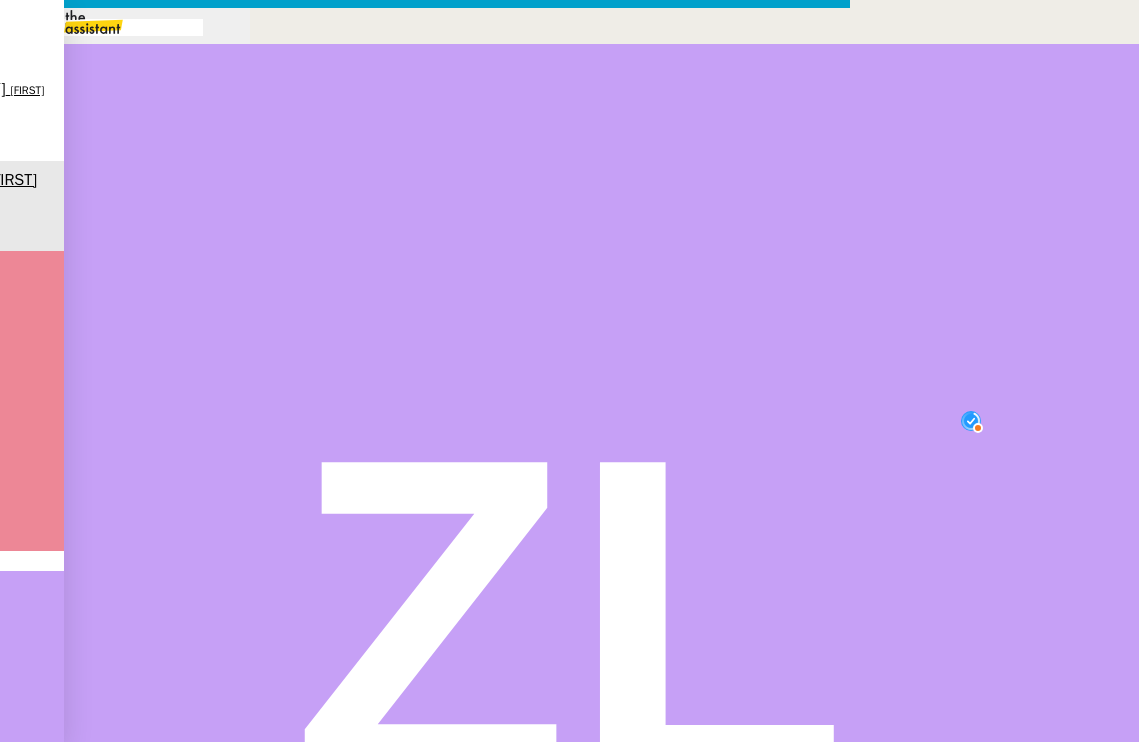 click on "Dear [Client’s Name]," at bounding box center (425, 1051) 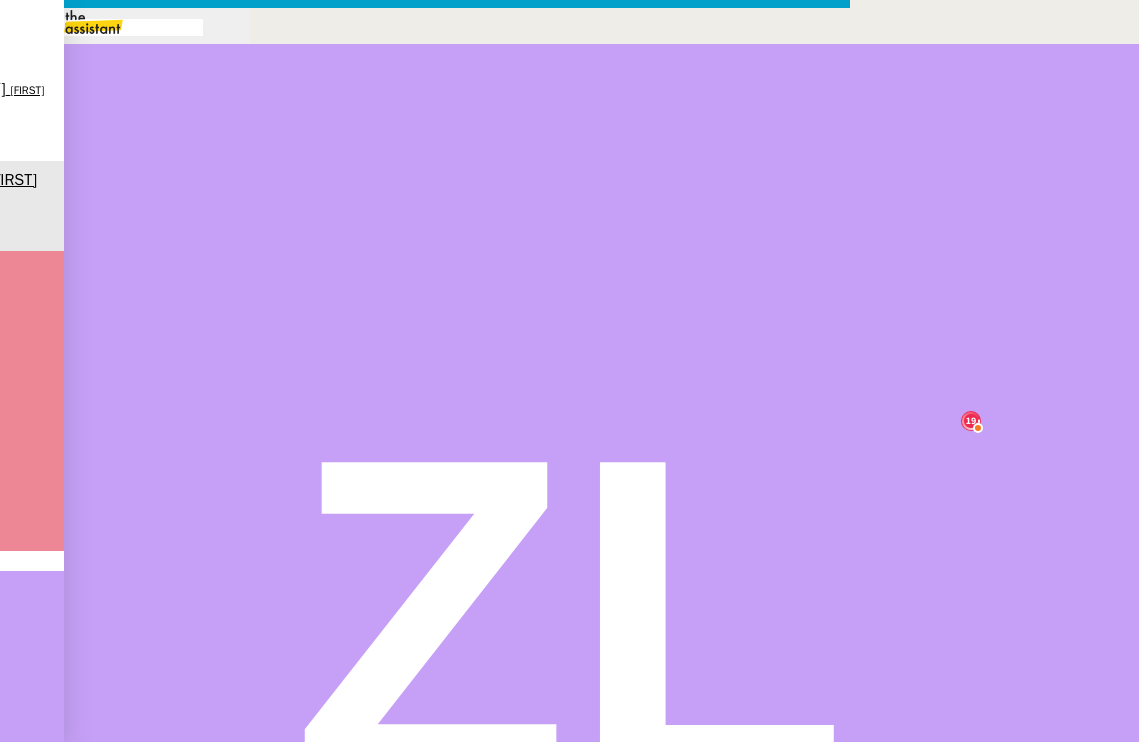 scroll, scrollTop: 11, scrollLeft: 1, axis: both 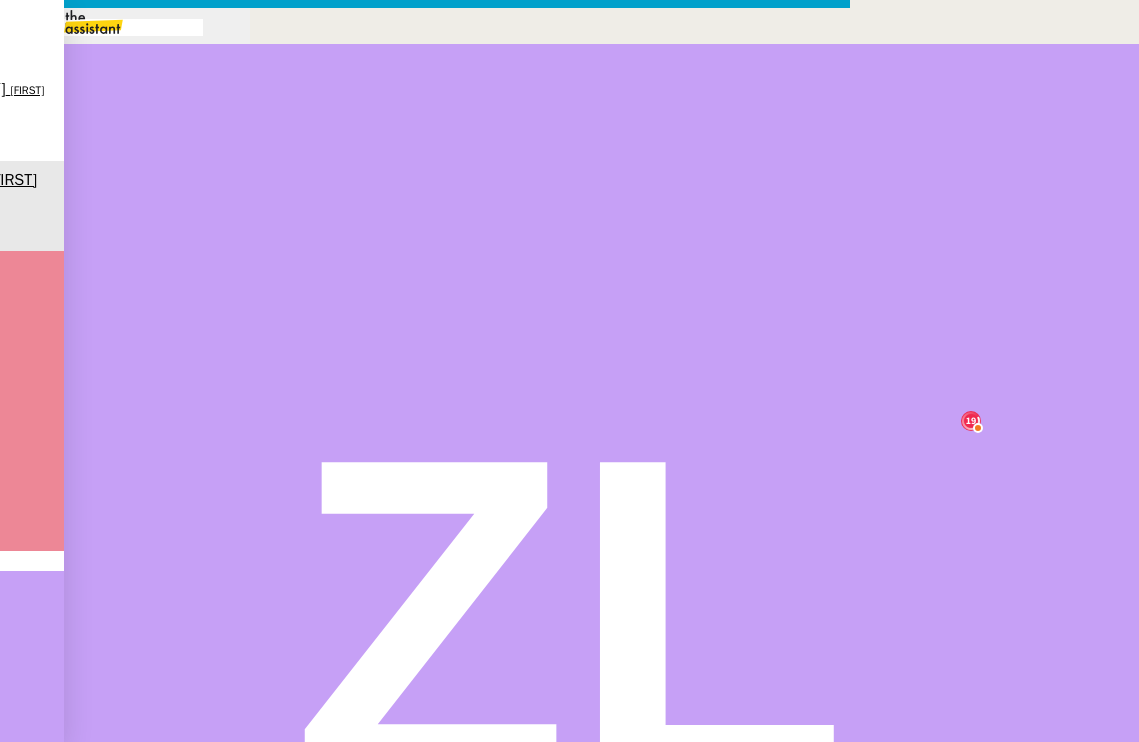 click on "Dear Mrs  horswel" at bounding box center (425, 1051) 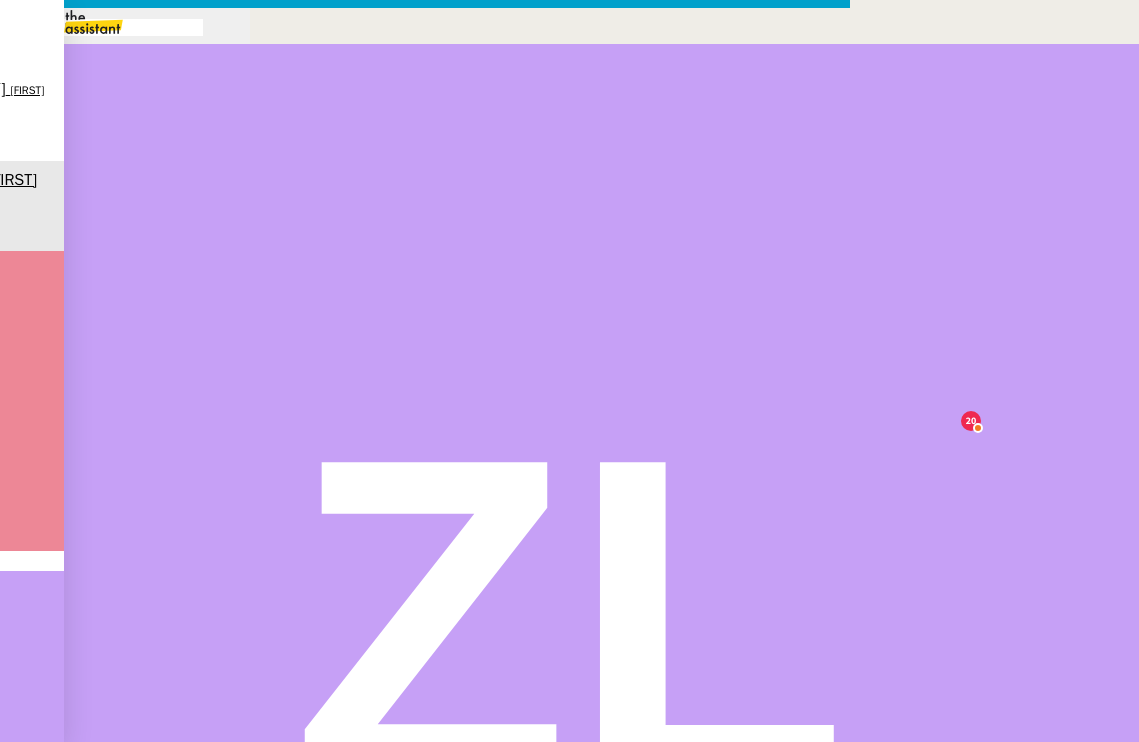 click at bounding box center (85, 798) 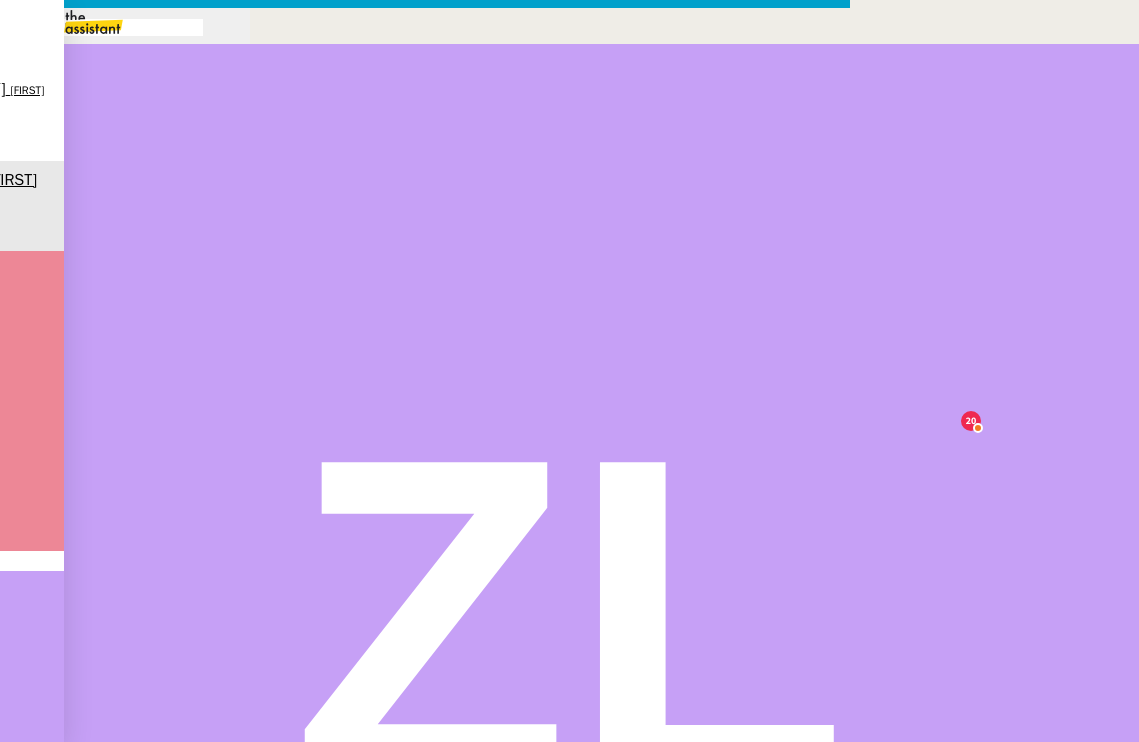 click at bounding box center (85, 798) 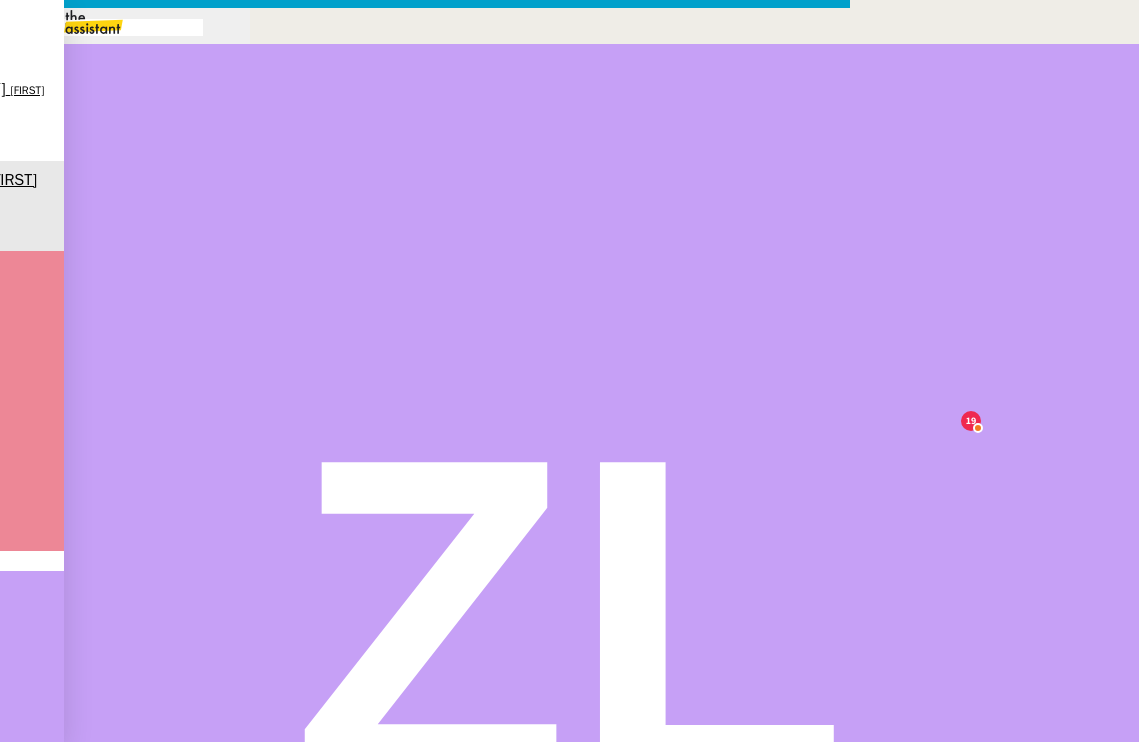click on "Dear Mrs Horswel" at bounding box center [425, 1051] 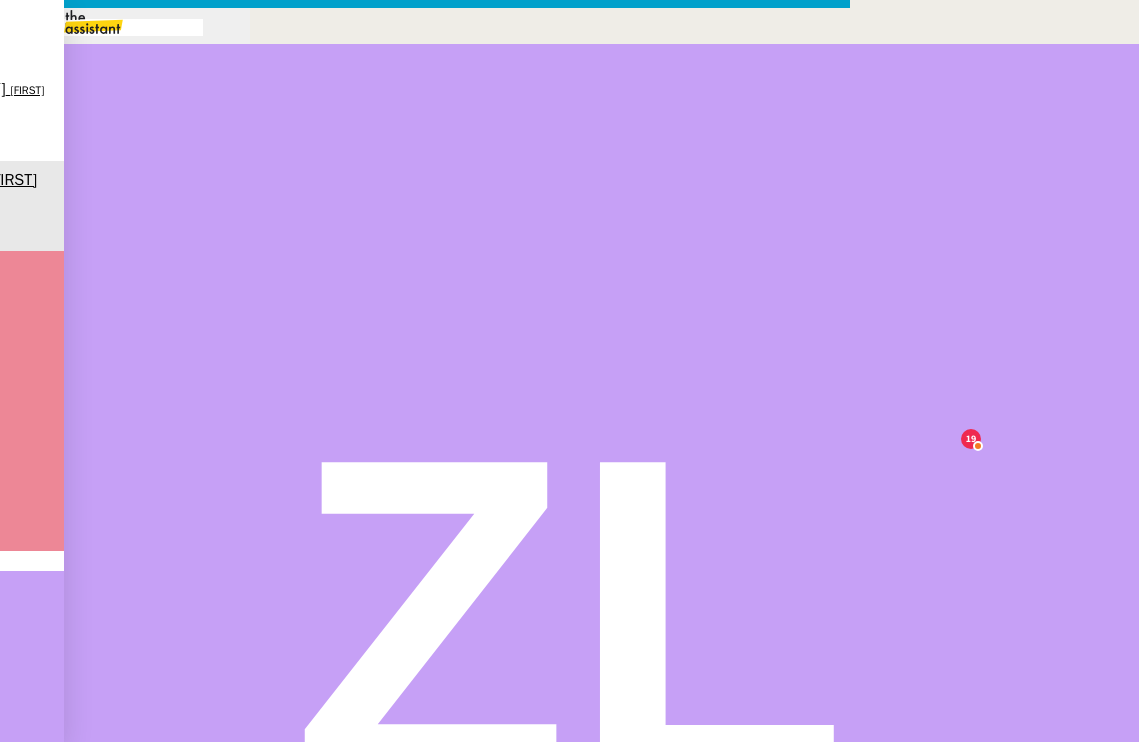 click on "Best regards," at bounding box center [425, 1191] 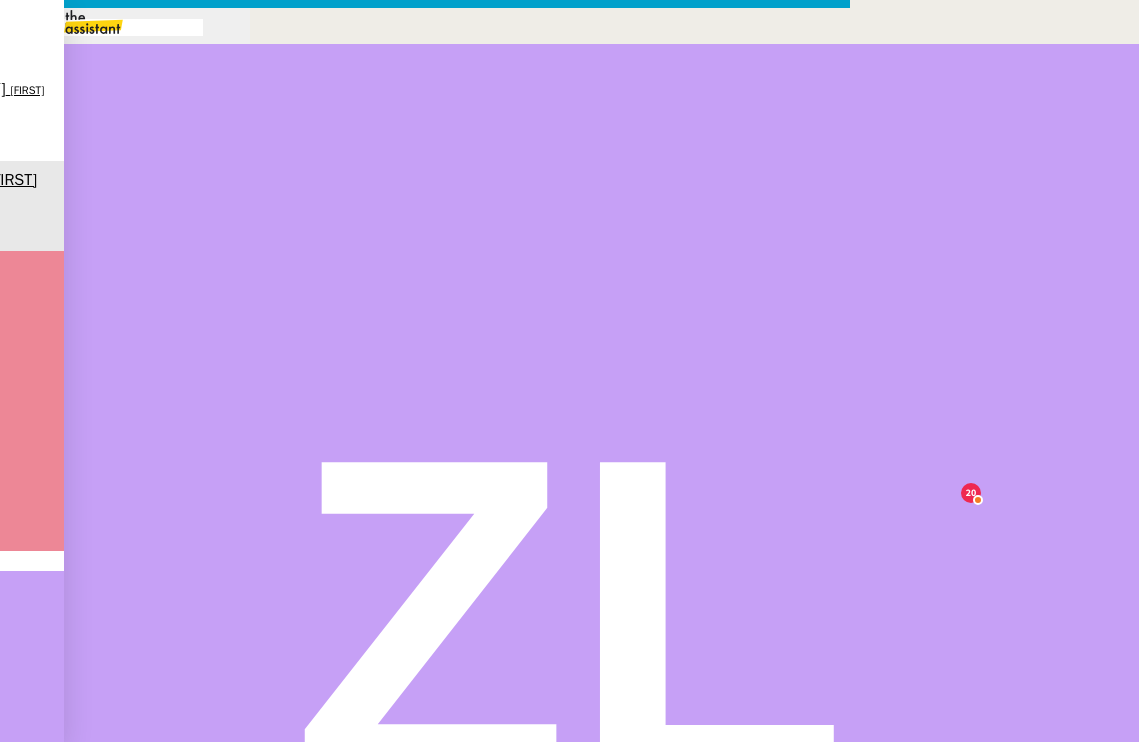 click on "Service TA - VOYAGE - PROPOSITION GLOBALE    A utiliser dans le cadre de proposition de déplacement TA - RELANCE CLIENT (EN)    Relancer un client lorsqu'il n'a pas répondu à un précédent message BAFERTY - MAIL AUDITION    A utiliser dans le cadre de la procédure d'envoi des mails d'audition TA - PUBLICATION OFFRE D'EMPLOI     Organisation du recrutement Orizair - Relance client 1 (EN)     à utiliser pour orizair, première relance en anglais  [FIRST] [LAST] Discours de présentation du paiement sécurisé    TA - VOYAGES - PROPOSITION ITINERAIRE    Soumettre les résultats d'une recherche Orizair - Empty Legs - Confirmation opérateur    à utiliser dans la communication sur avinode pour les empty legs  [FIRST] [LAST] TA - CONFIRMATION PAIEMENT (EN)    Confirmer avec le client de modèle de transaction - Attention Plan Pro nécessaire. TA - COURRIER EXPEDIE (recommandé)    A utiliser dans le cadre de l'envoi d'un courrier recommandé TA - PARTAGE DE CALENDRIER (EN)    PSPI - Appel de fonds MJL" at bounding box center [569, 719] 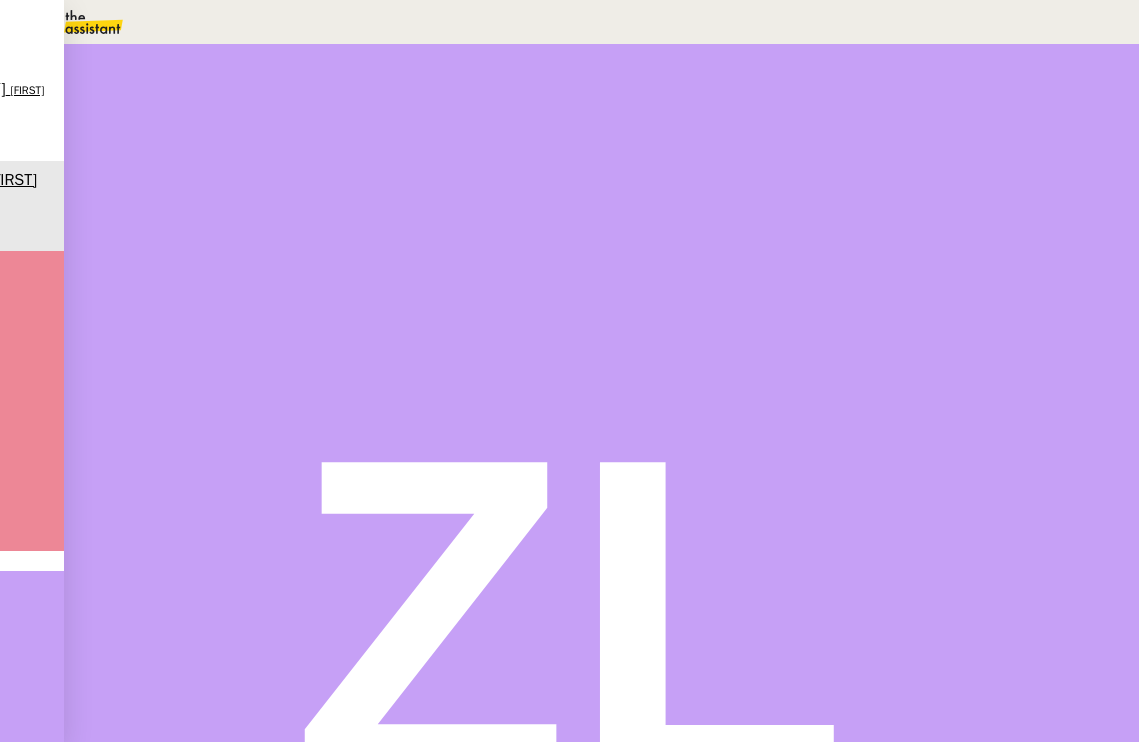scroll, scrollTop: 429, scrollLeft: 0, axis: vertical 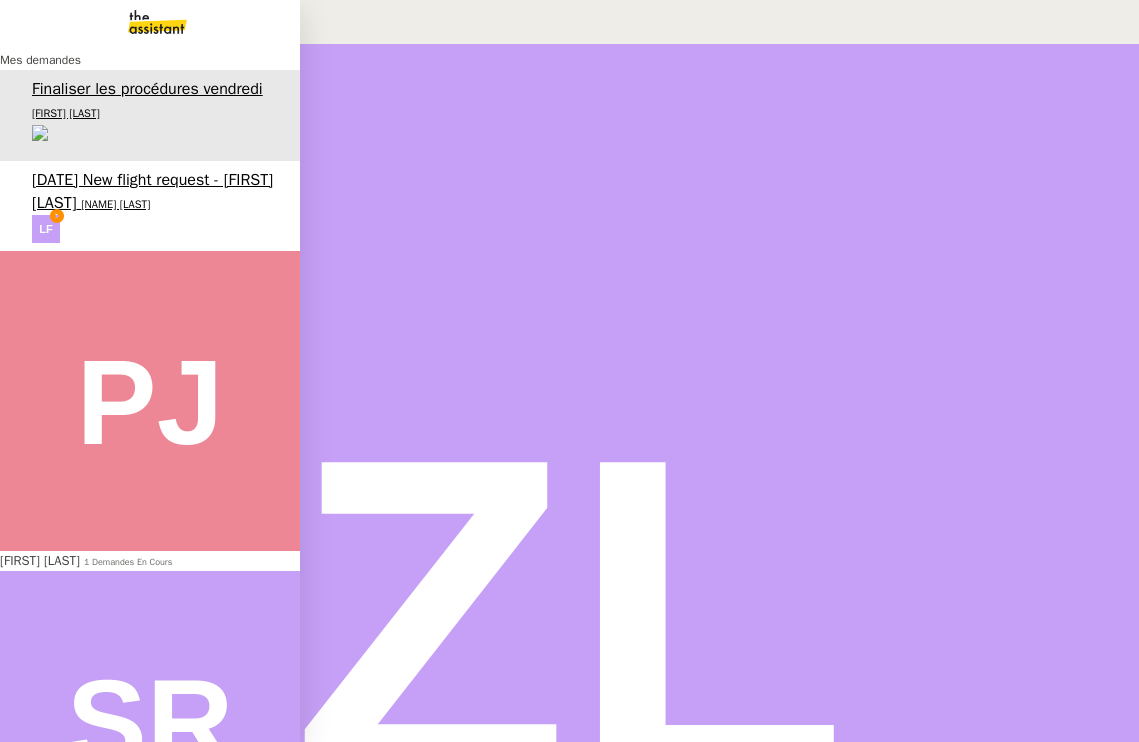 click on "[NAME] [LAST]" at bounding box center [115, 204] 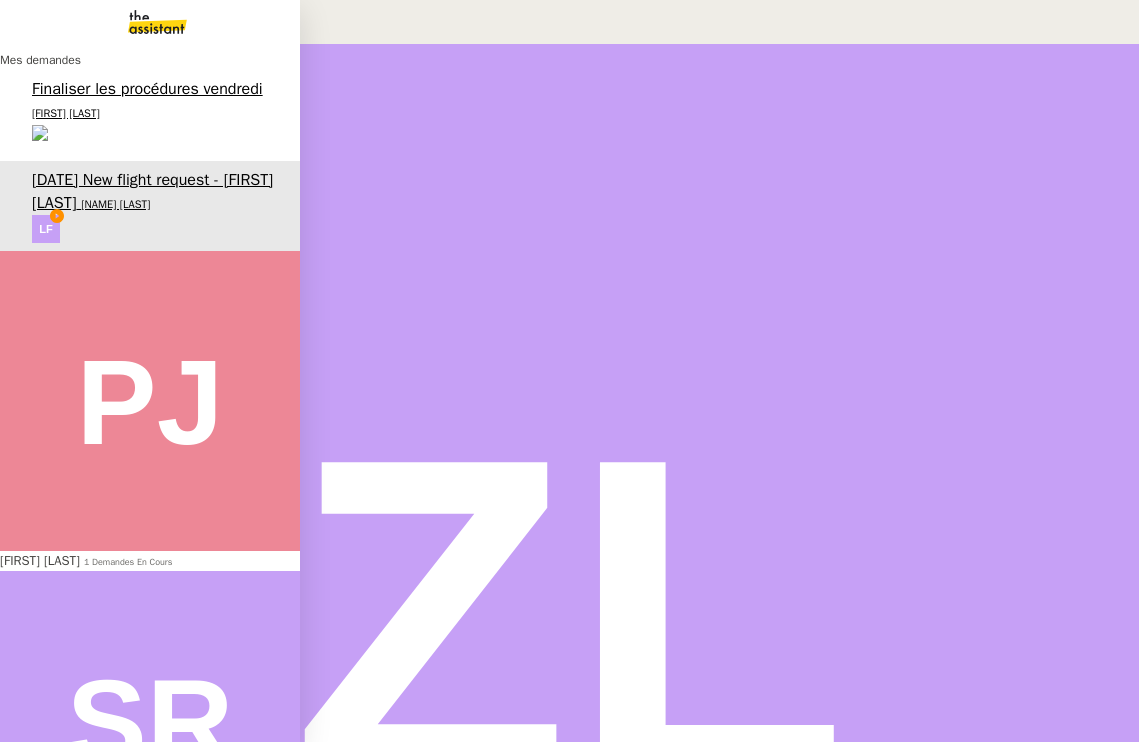 scroll, scrollTop: 278, scrollLeft: 0, axis: vertical 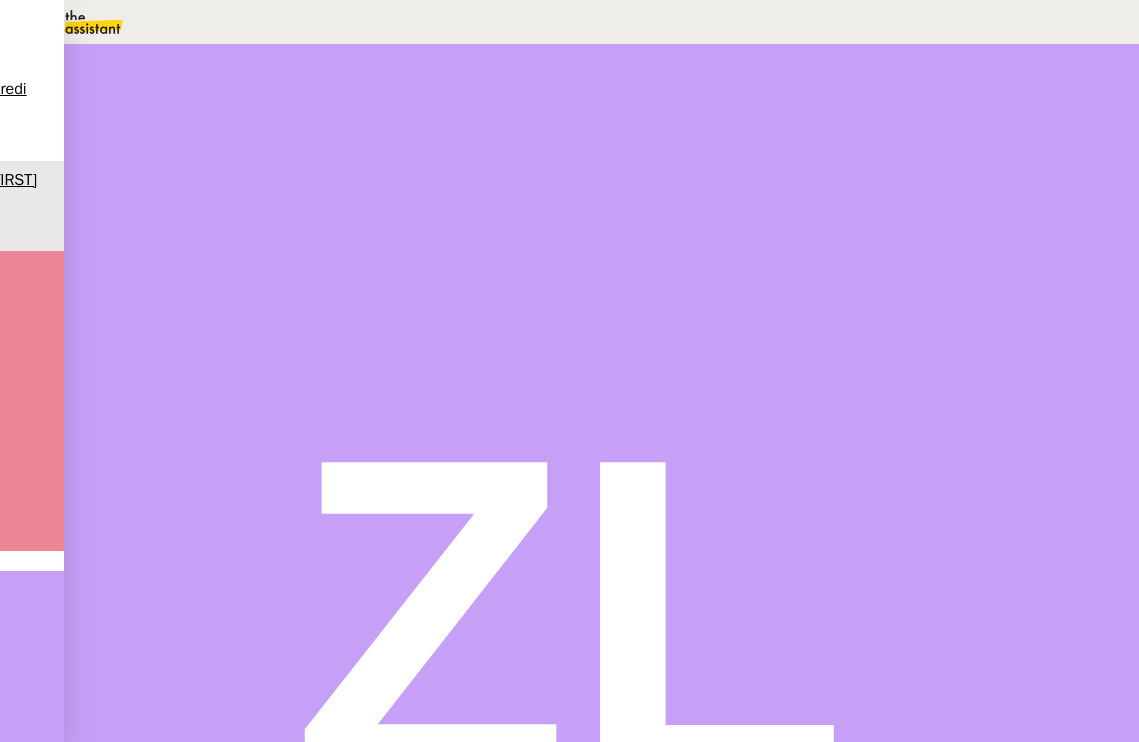 click on "Message en anglais pour la cliente :" at bounding box center (216, 488) 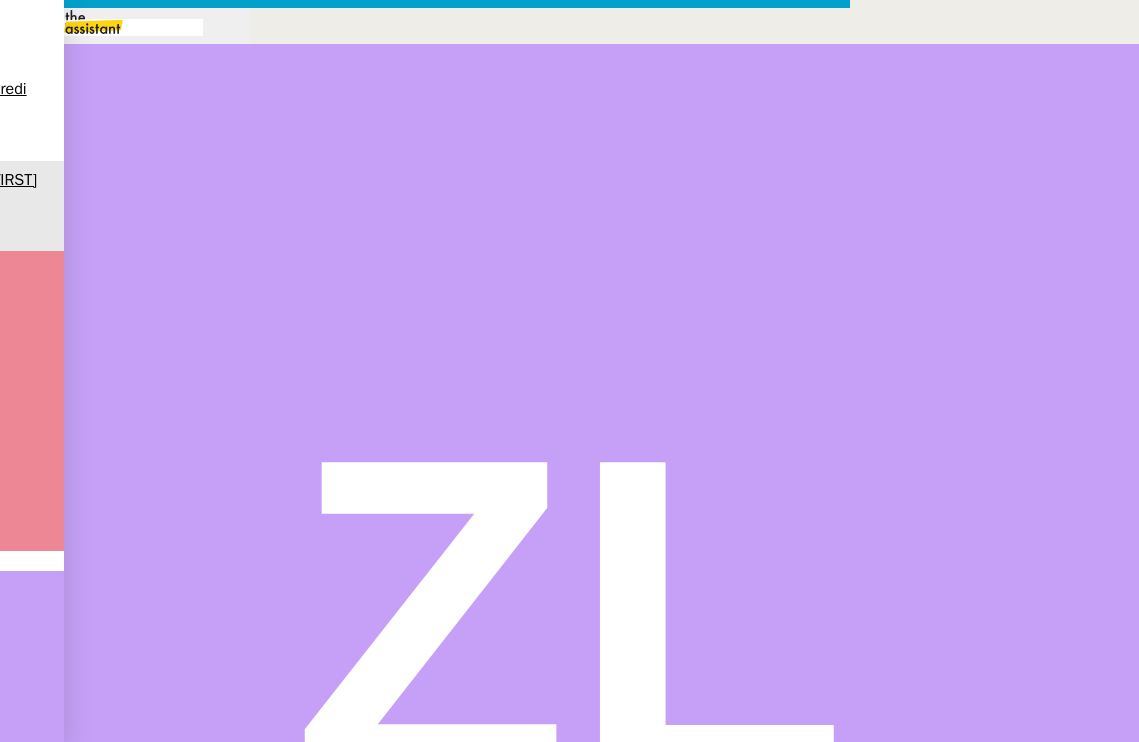 scroll, scrollTop: 0, scrollLeft: 43, axis: horizontal 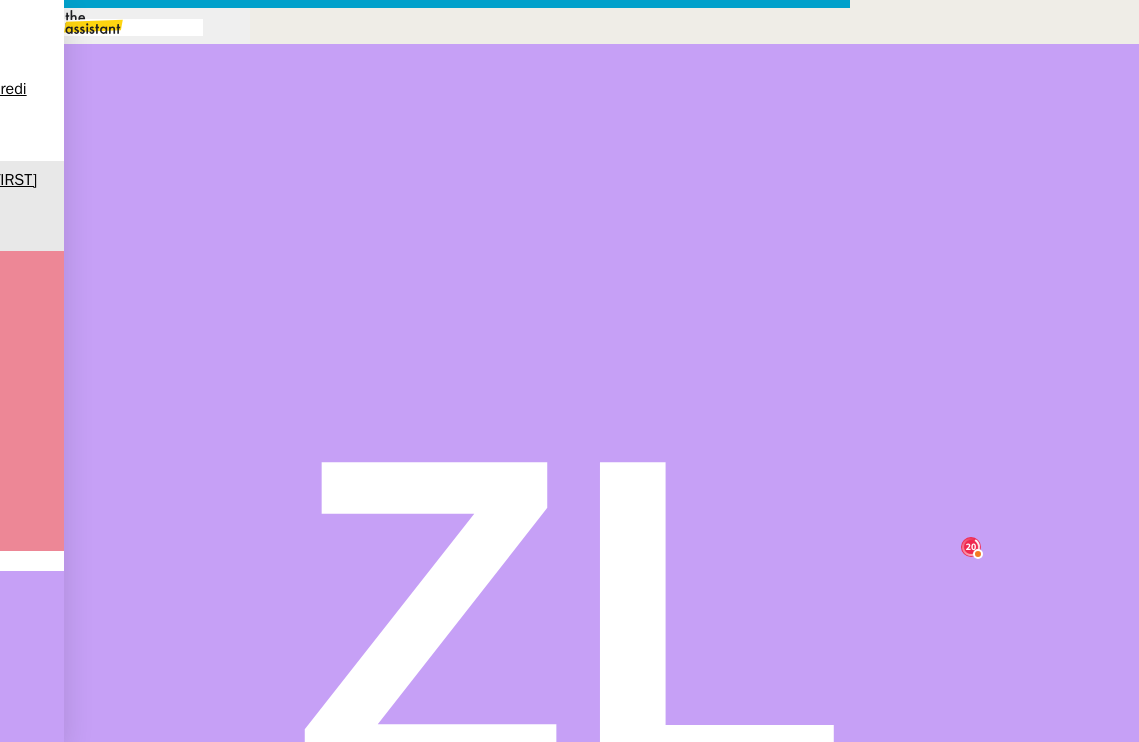 click on "I thank you for your trust and I remain at your entire disposal for any further information you may require." at bounding box center (425, 1168) 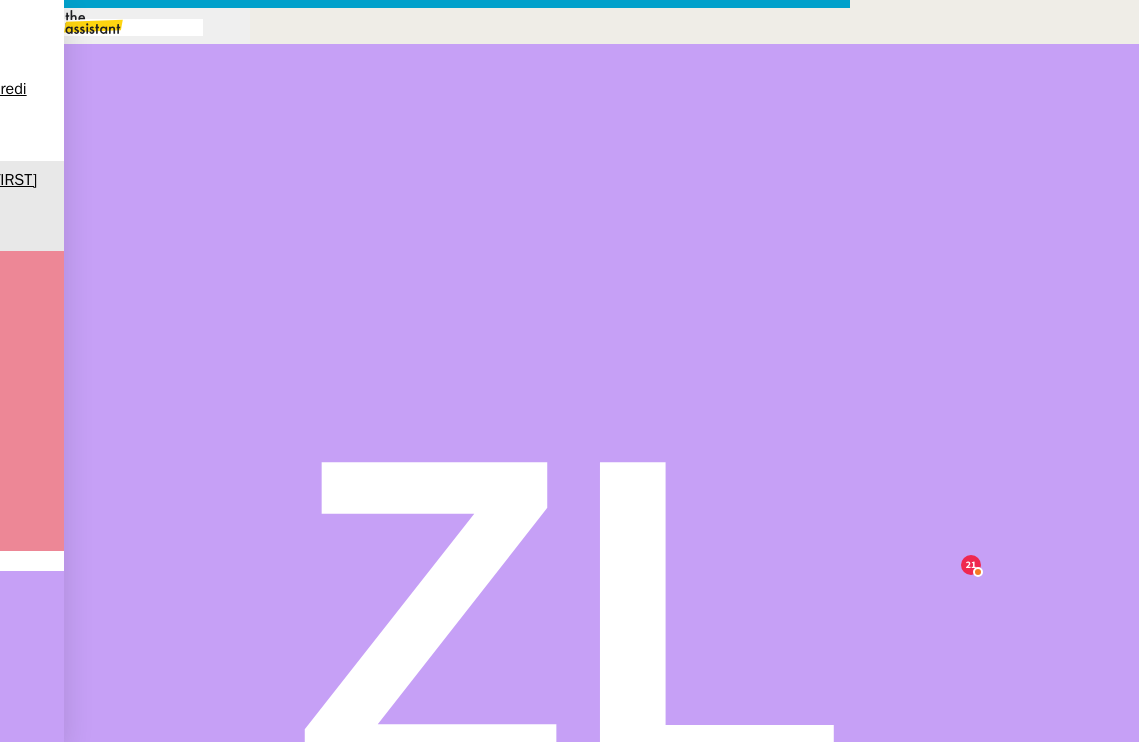 click on "I thank you for your trust and I remain at your entire disposal for any further information you may require." at bounding box center (425, 1168) 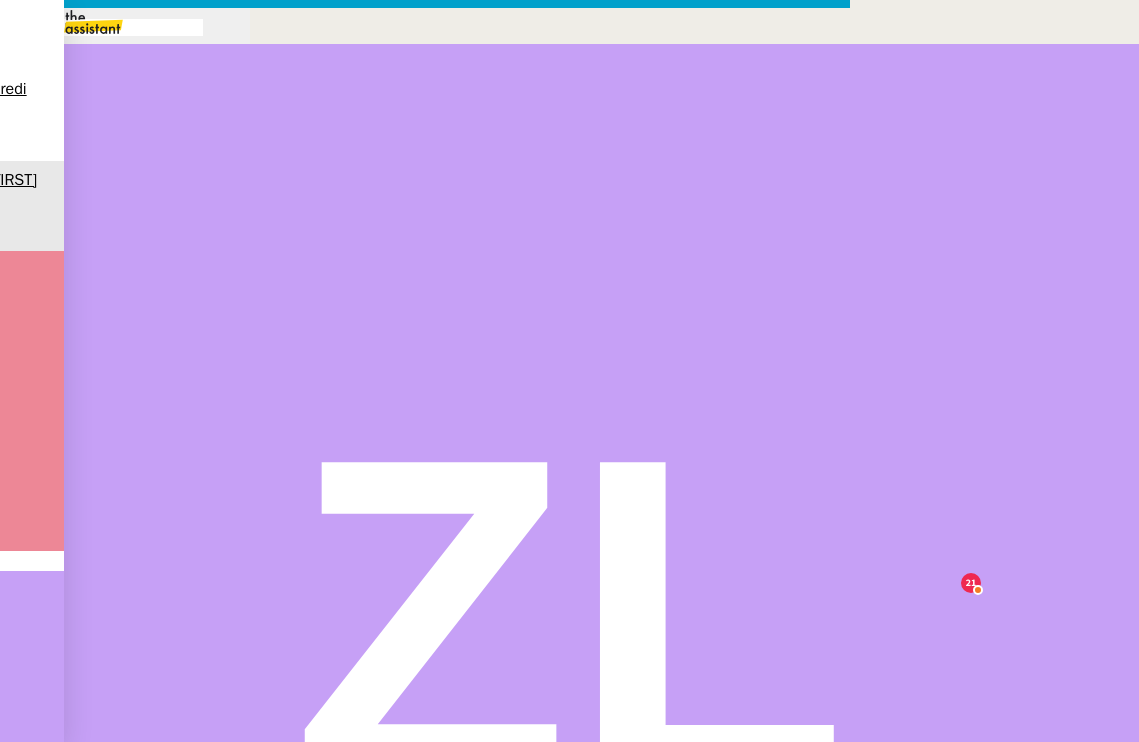 click on "With Orizair, each trip is designed to combine high standards, transparency and respect our environment - because exclusivity should never be at the detriment of what is essential." at bounding box center [425, 1227] 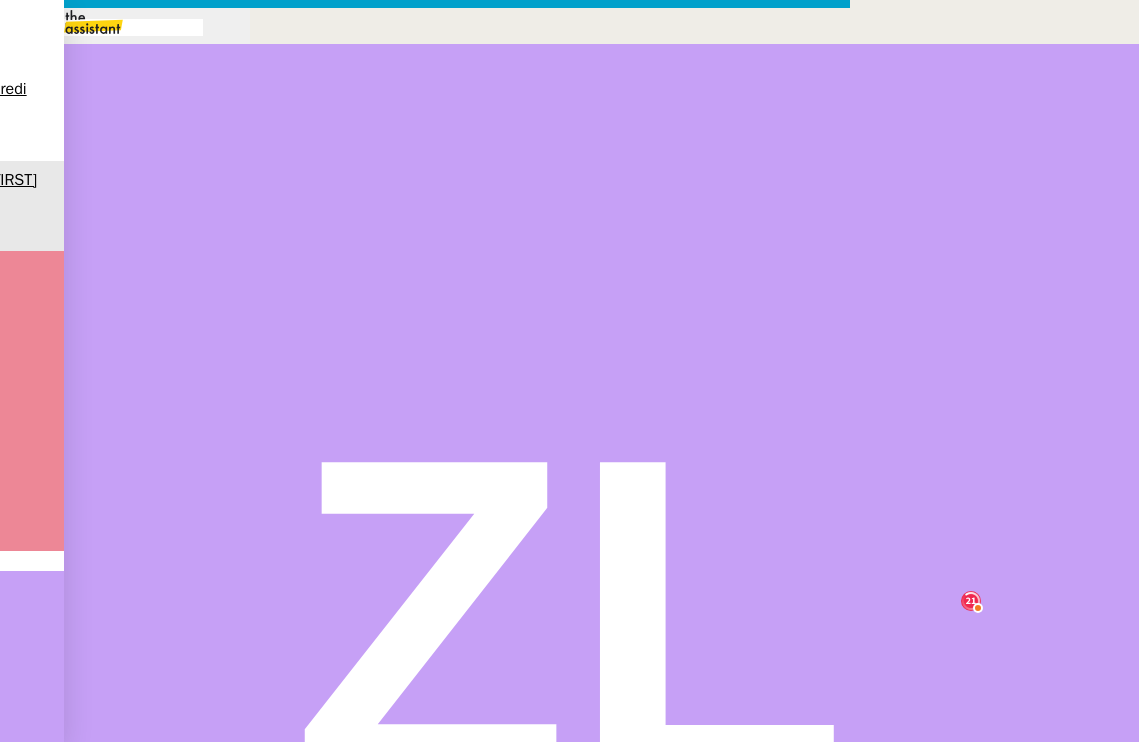 drag, startPoint x: 774, startPoint y: 386, endPoint x: 248, endPoint y: 458, distance: 530.9049 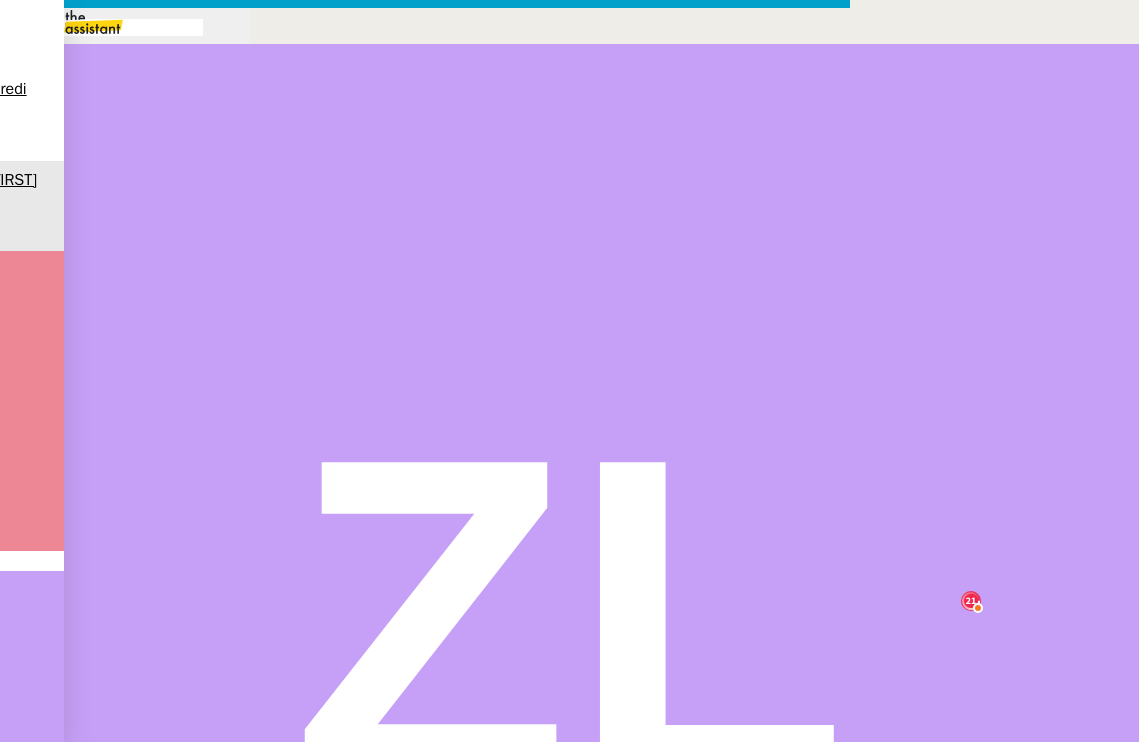 click on "•••••• ••••• •••••••• •• ••••• ••• •• ••• •••• •• •••• ••••••• ••••••• • •• ••••• •• ••••• •• •••••• ••••" at bounding box center (425, 1145) 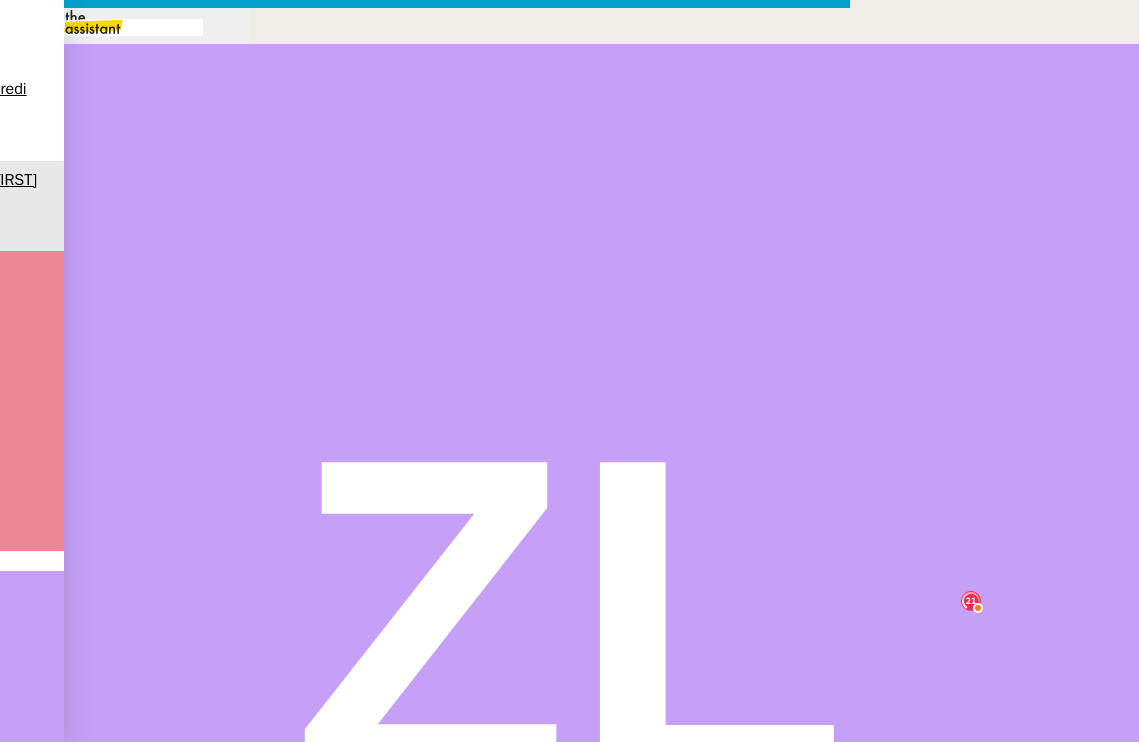 click on "•••••• ••••• •••••••• •• ••••• ••• •• ••• •••• •• •••• ••••••• ••••••• • •• ••••• •• ••••• •• •••••• ••••" at bounding box center (425, 1145) 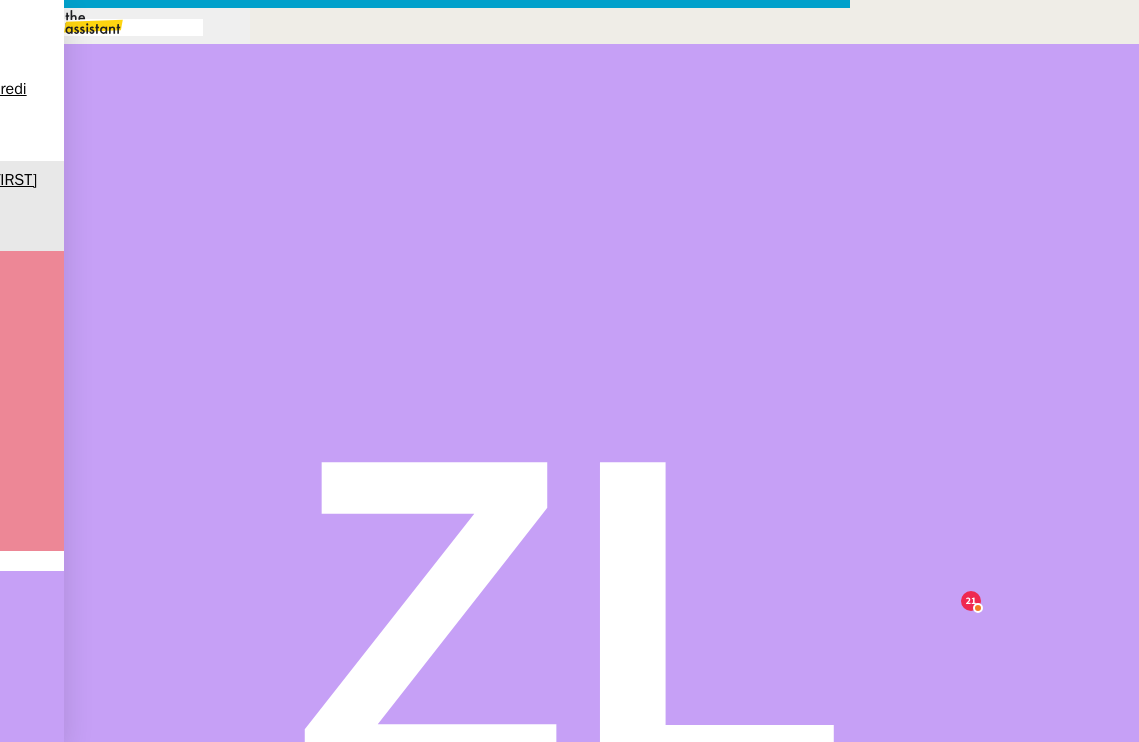 click on "With Orizair, each trip is designed to combine high standards, transparency and respect our environment - because exclusivity should never be at the detriment of what is essential." at bounding box center (425, 1250) 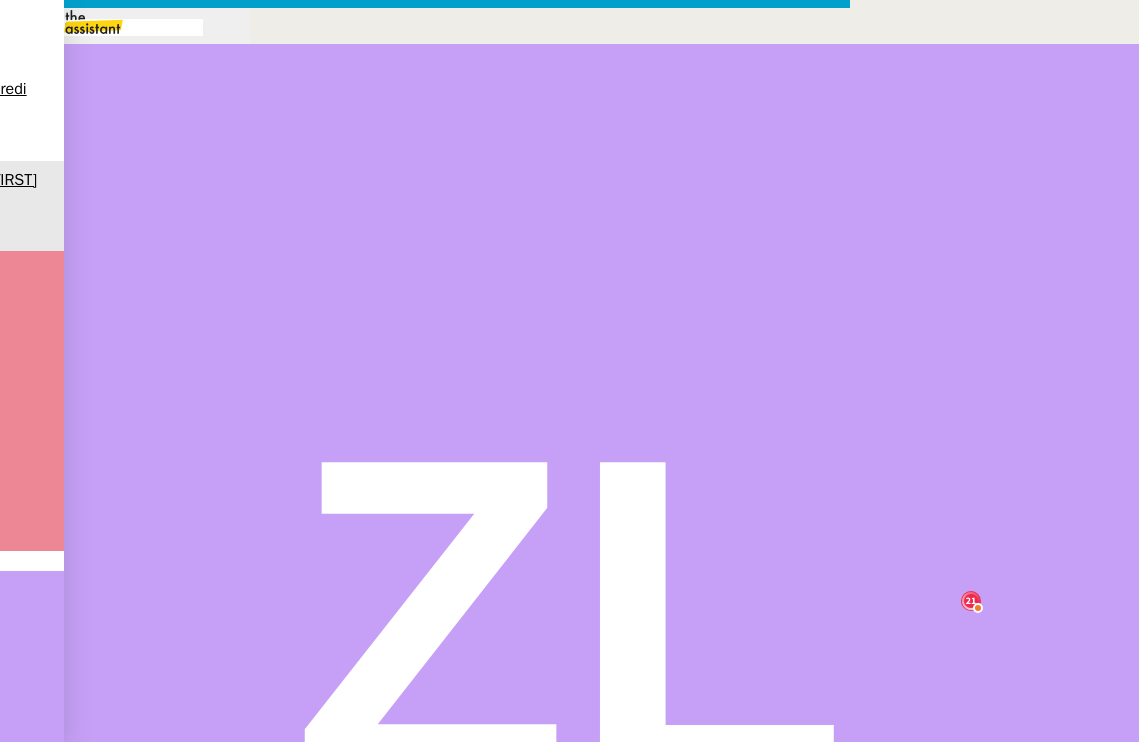drag, startPoint x: 209, startPoint y: 623, endPoint x: 144, endPoint y: 595, distance: 70.77429 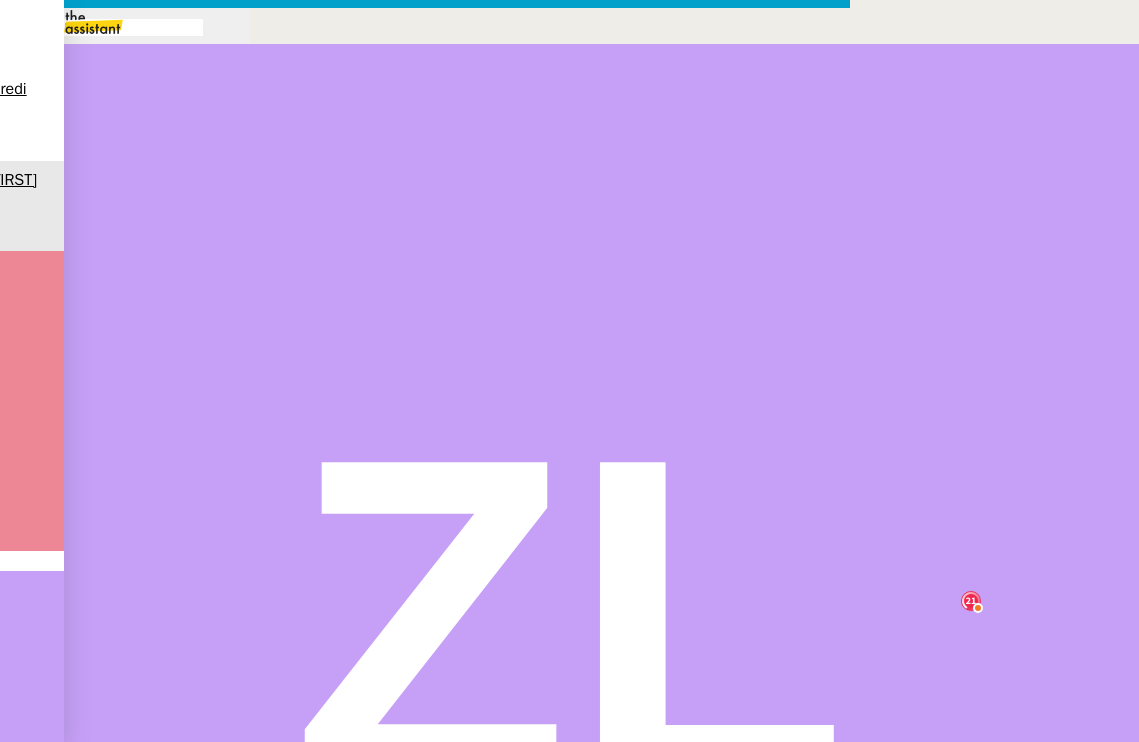 click on "[FIRST] [LAST] [FIRST] [LAST]     [FIRST] [LAST]
au
Cc:
Ccc:
Retour de la cliente – message de réponse à valider         Bonjour [FIRST], Vous trouverez en pièce jointe le retour de la cliente. Pourriez-vous me confirmer que le message ci-dessous, prévu pour lui répondre, vous convient ? Message en anglais pour la cliente : Dear Mrs [LAST], Thank you very much for your feedback. Please don’t hesitate to reach out if you wish to make another booking — we would be happy to assist you. I thank you for your trust and I remain at your entire disposal for any further information you may require. With Orizair, each trip is designed to combine high standards, transparency and respect our environment - because exclusivity should never be at the detriment of what is essential. Yours sincerely, [FIRST] Envoyer Ajouter des fichiers Supprimer Fermer" at bounding box center [425, 1112] 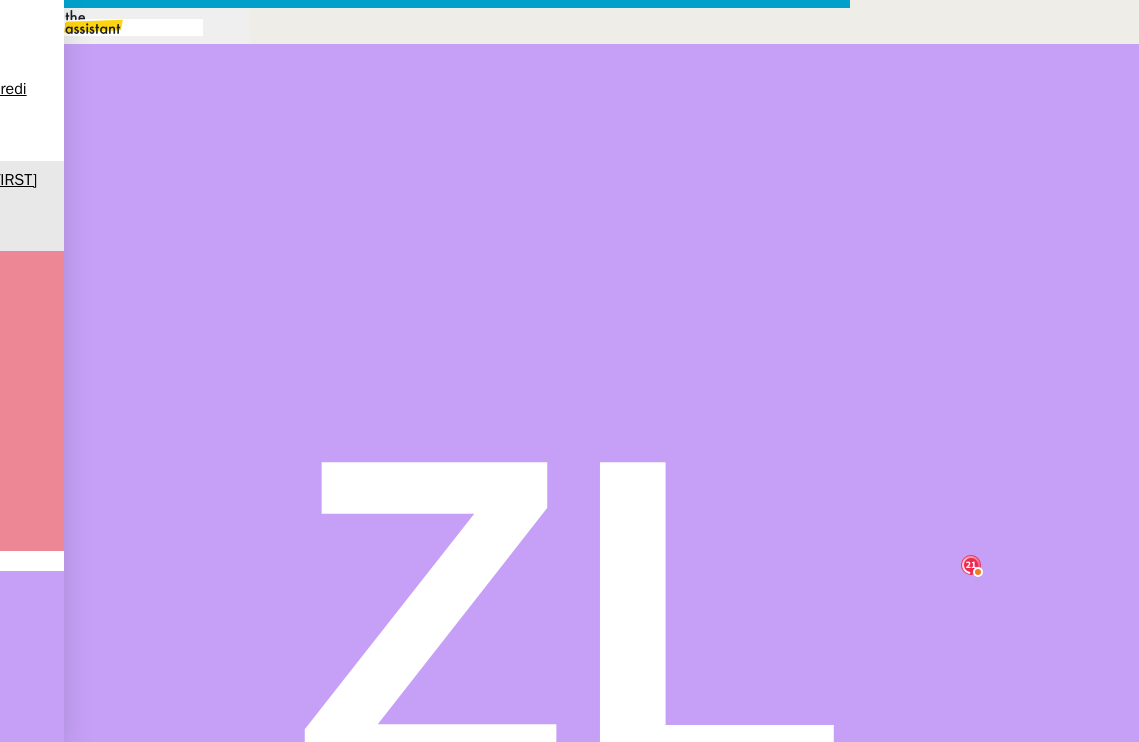 drag, startPoint x: 385, startPoint y: 281, endPoint x: 122, endPoint y: 281, distance: 263 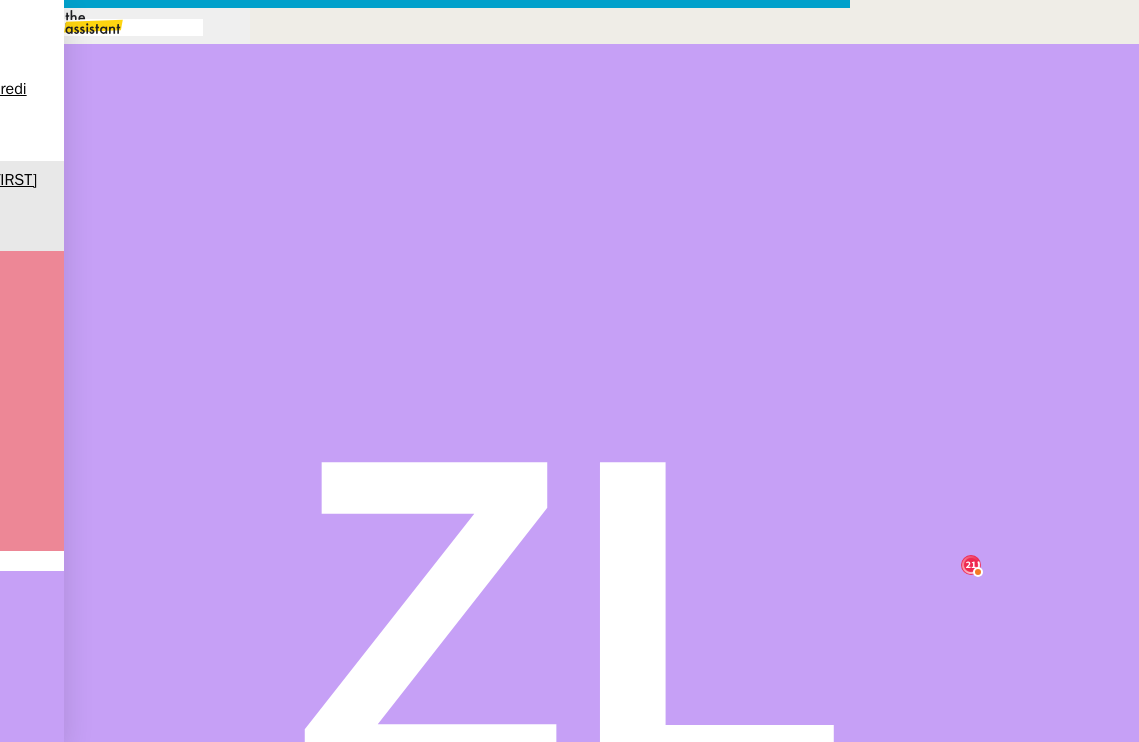click on "Service TA - VOYAGE - PROPOSITION GLOBALE    A utiliser dans le cadre de proposition de déplacement TA - RELANCE CLIENT (EN)    Relancer un client lorsqu'il n'a pas répondu à un précédent message BAFERTY - MAIL AUDITION    A utiliser dans le cadre de la procédure d'envoi des mails d'audition TA - PUBLICATION OFFRE D'EMPLOI     Organisation du recrutement Orizair - Relance client 1 (EN)     à utiliser pour orizair, première relance en anglais  [FIRST] [LAST] Discours de présentation du paiement sécurisé    TA - VOYAGES - PROPOSITION ITINERAIRE    Soumettre les résultats d'une recherche Orizair - Empty Legs - Confirmation opérateur    à utiliser dans la communication sur avinode pour les empty legs  [FIRST] [LAST] TA - CONFIRMATION PAIEMENT (EN)    Confirmer avec le client de modèle de transaction - Attention Plan Pro nécessaire. TA - COURRIER EXPEDIE (recommandé)    A utiliser dans le cadre de l'envoi d'un courrier recommandé TA - PARTAGE DE CALENDRIER (EN)    PSPI - Appel de fonds MJL" at bounding box center (569, 765) 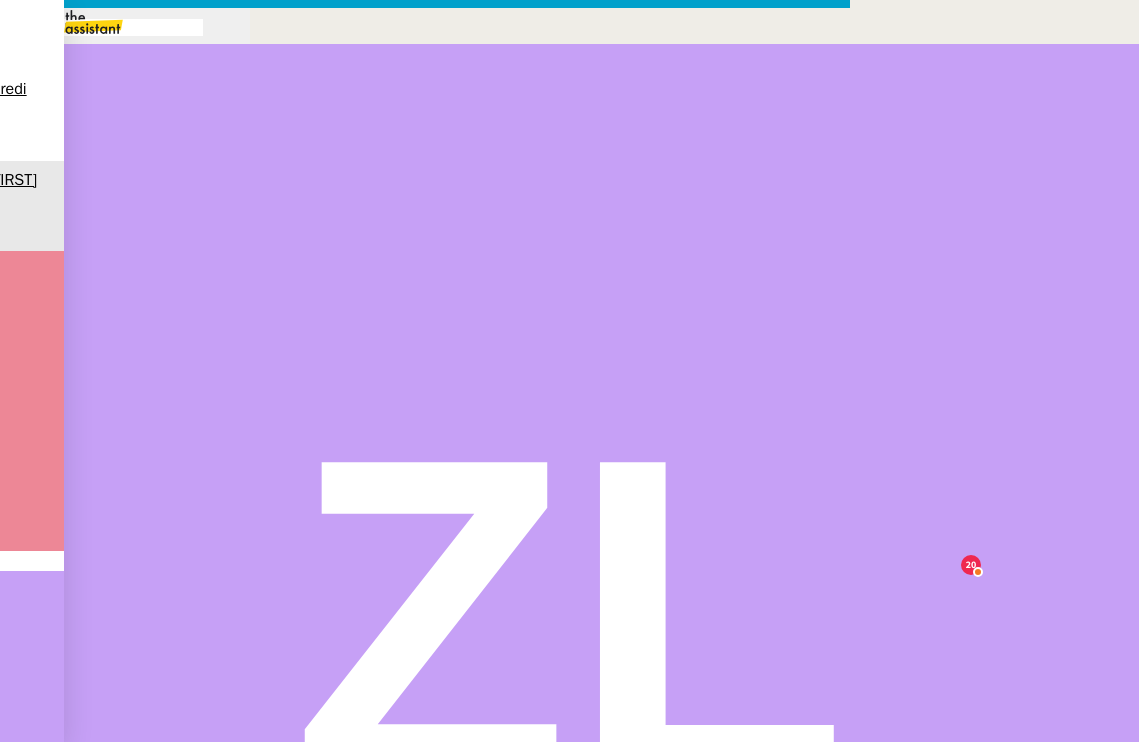 click at bounding box center (61, 798) 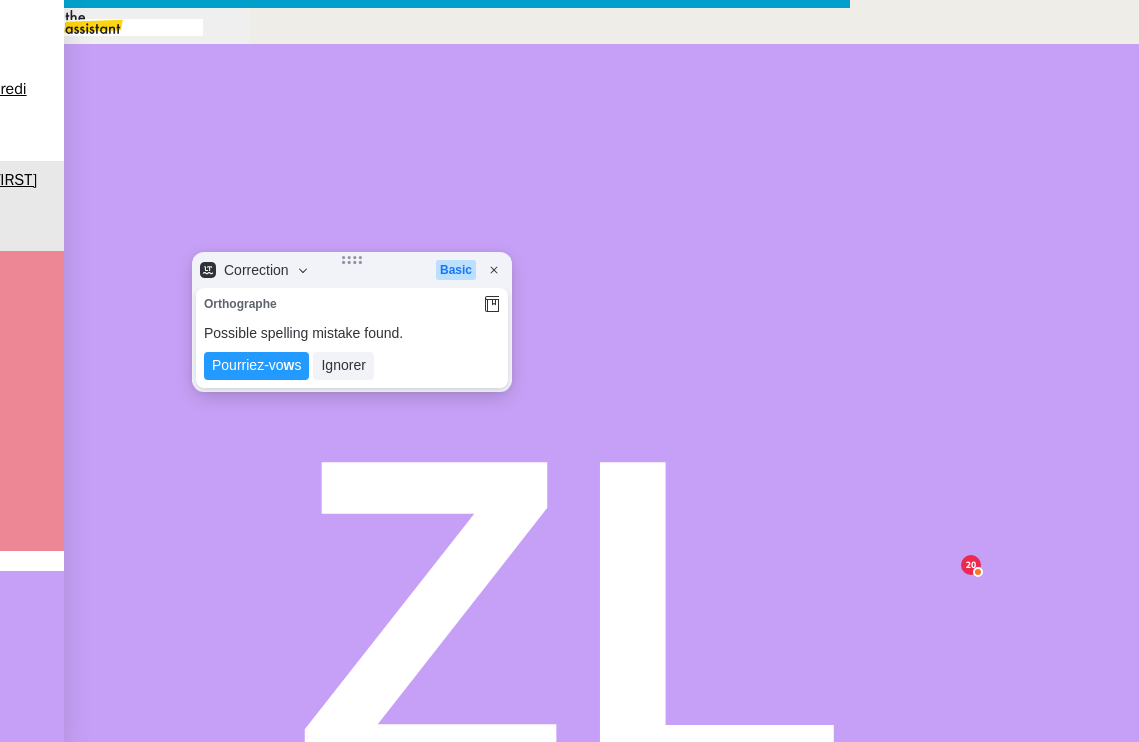 click on "Pourriez-vous me confirmer que le message ci-dessous, prévu pour lui répondre, vous convient ?" at bounding box center [445, 944] 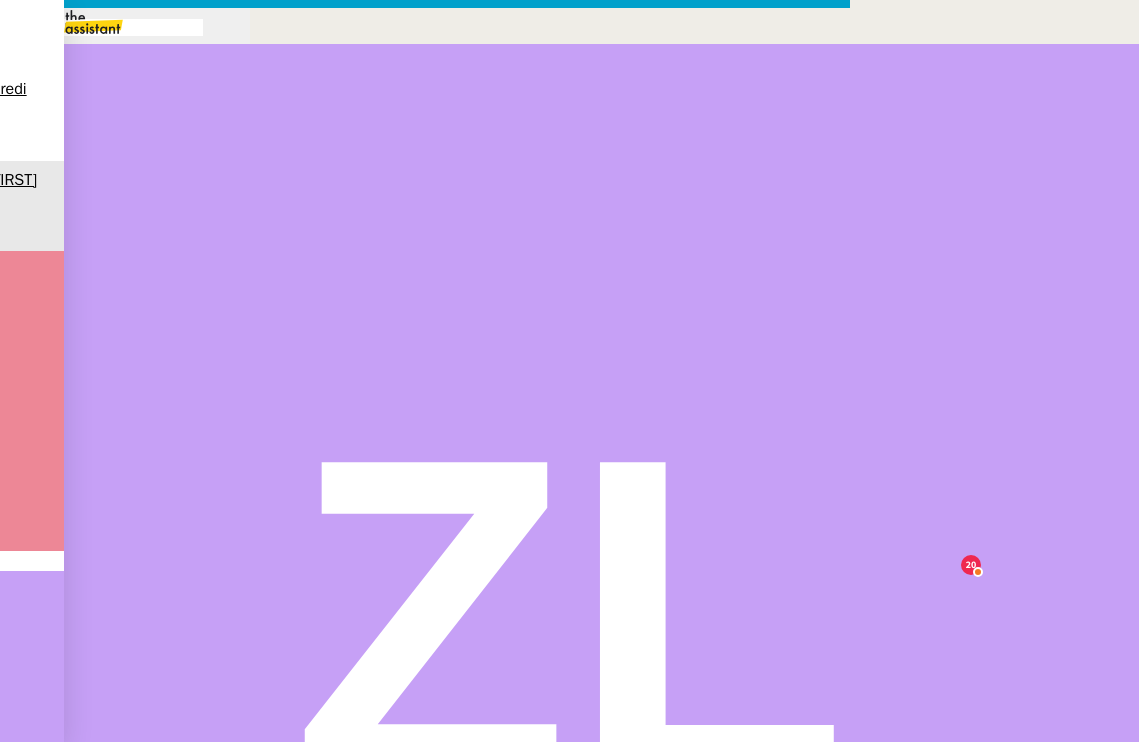 click on "Pouvez-vous me confirmer que le message ci-dessous, prévu pour lui répondre, vous convient ?" at bounding box center [445, 944] 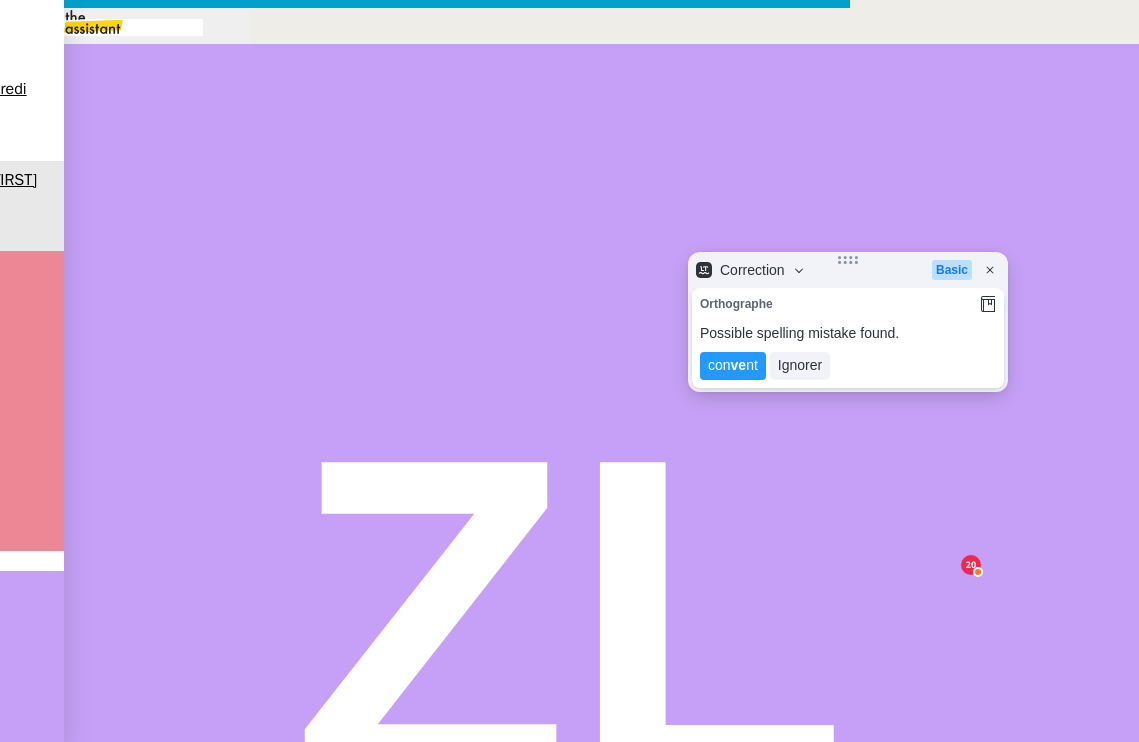 click at bounding box center (425, 1075) 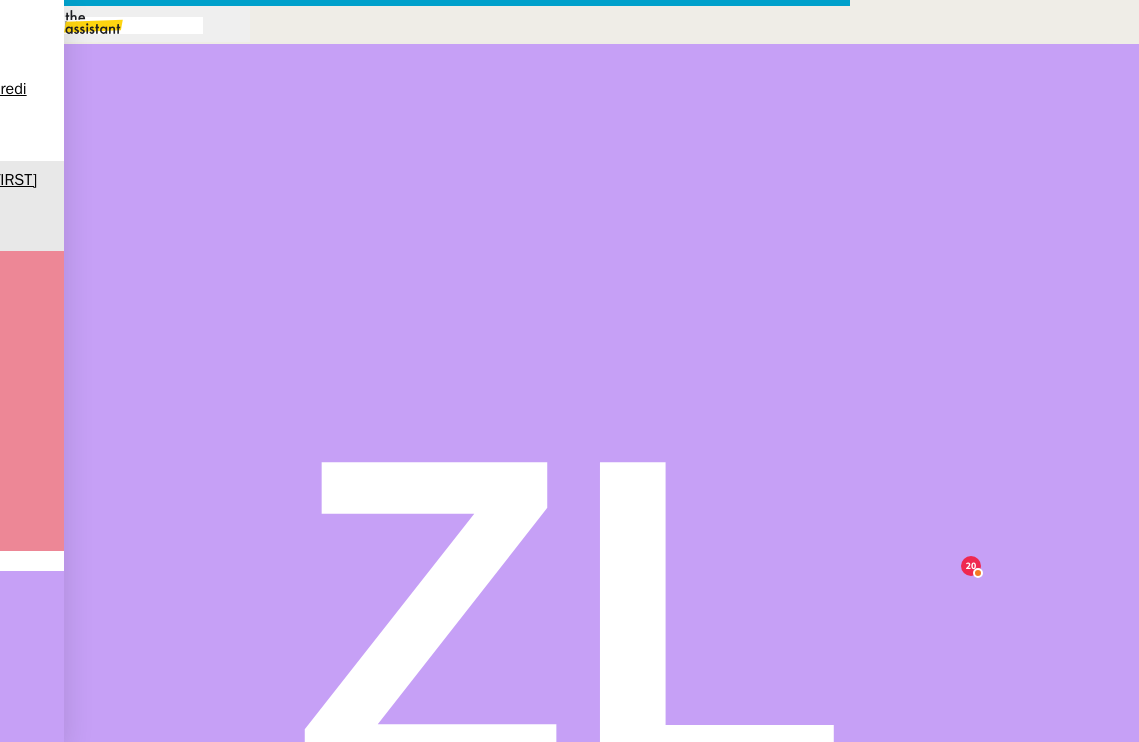 scroll, scrollTop: 0, scrollLeft: 0, axis: both 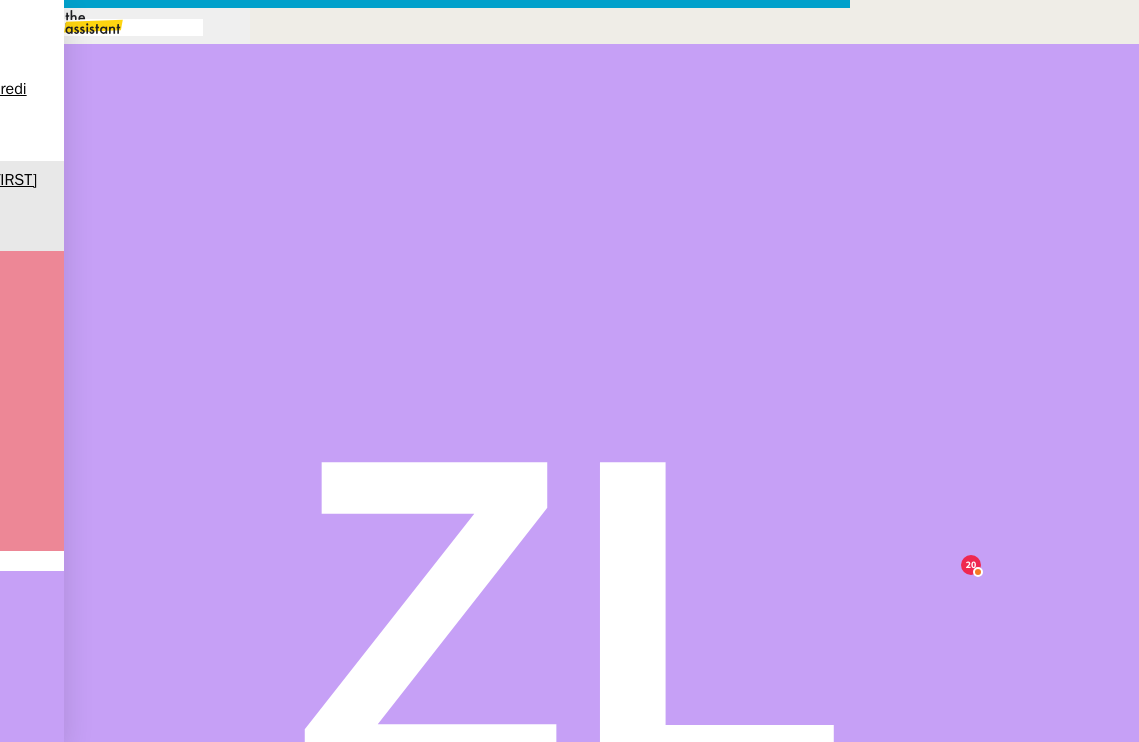 click on "[PERSON]" at bounding box center [425, 1331] 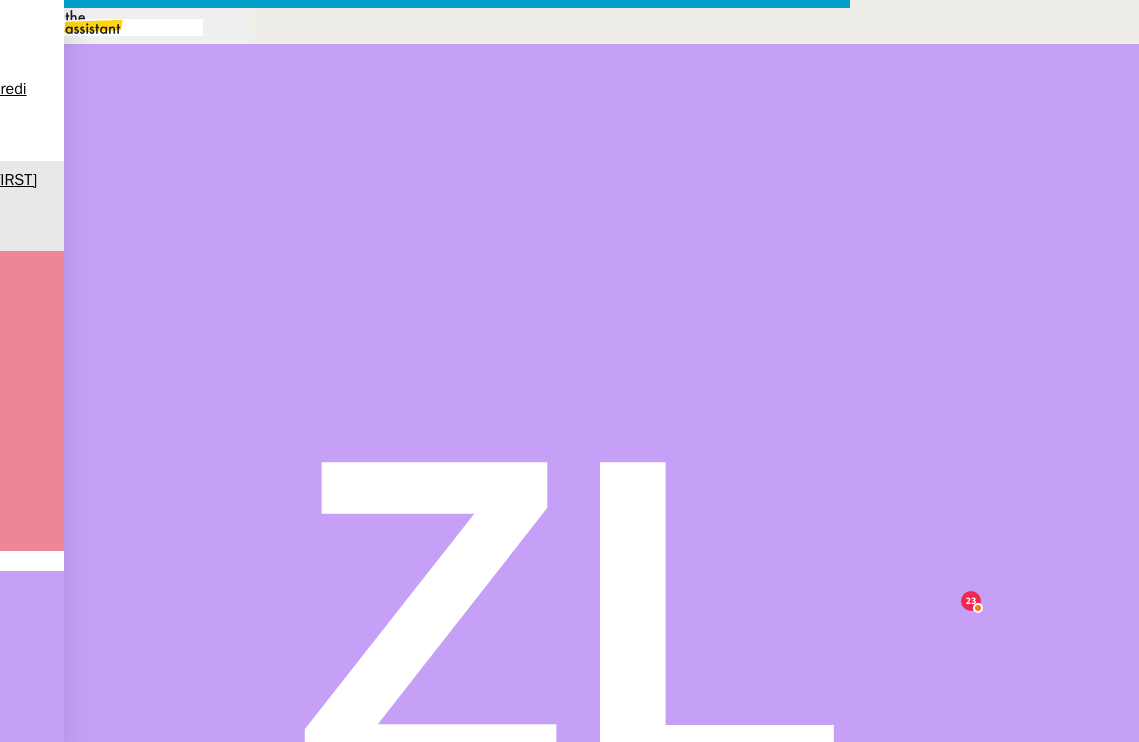 click on "•••••••" at bounding box center [70, 1534] 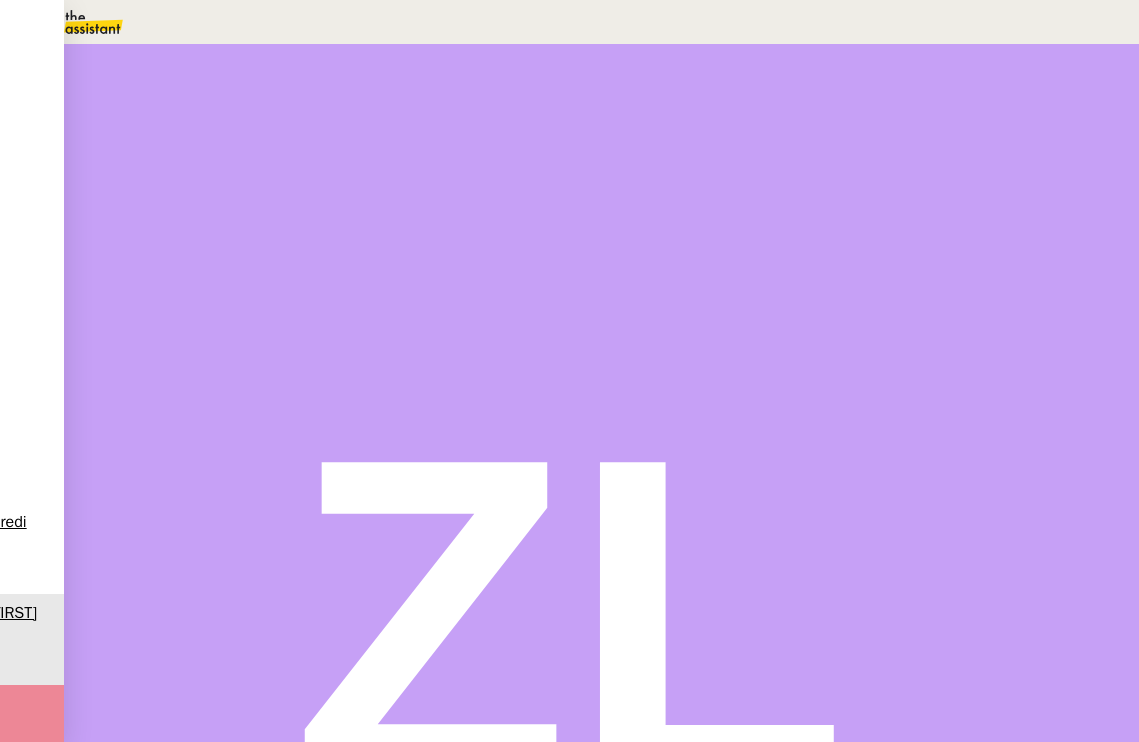 scroll, scrollTop: -4, scrollLeft: 0, axis: vertical 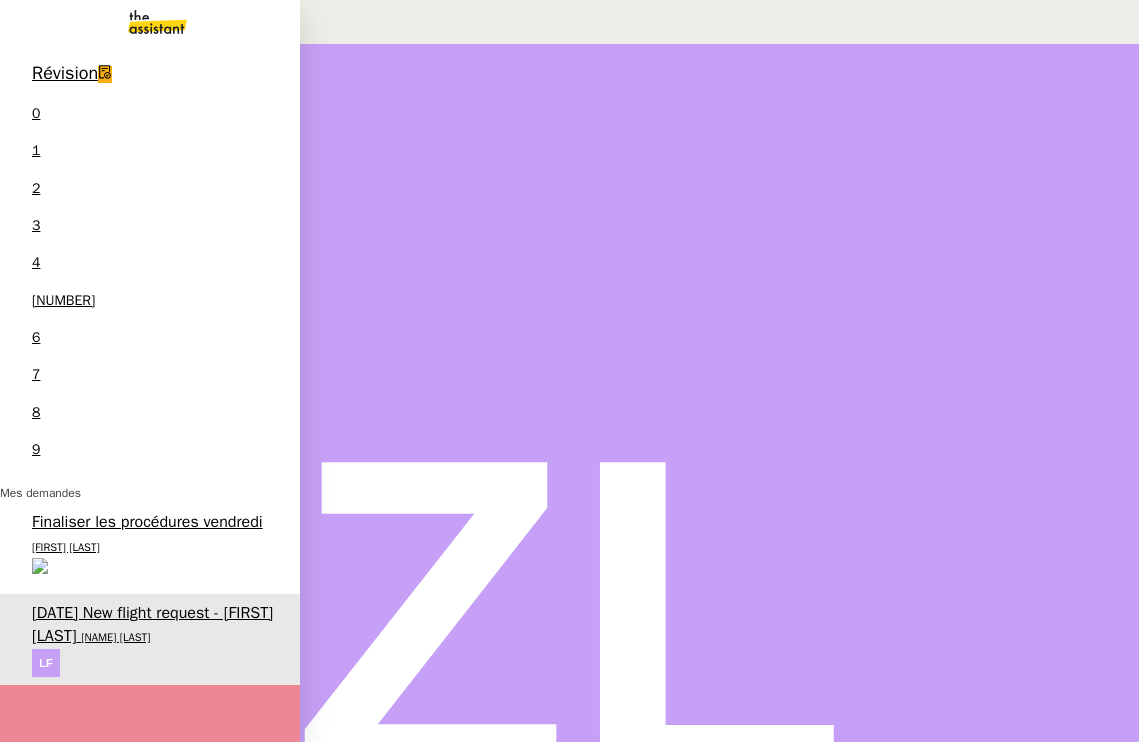 click on "[DATE] New flight request - [FIRST] [LAST]" at bounding box center [152, 624] 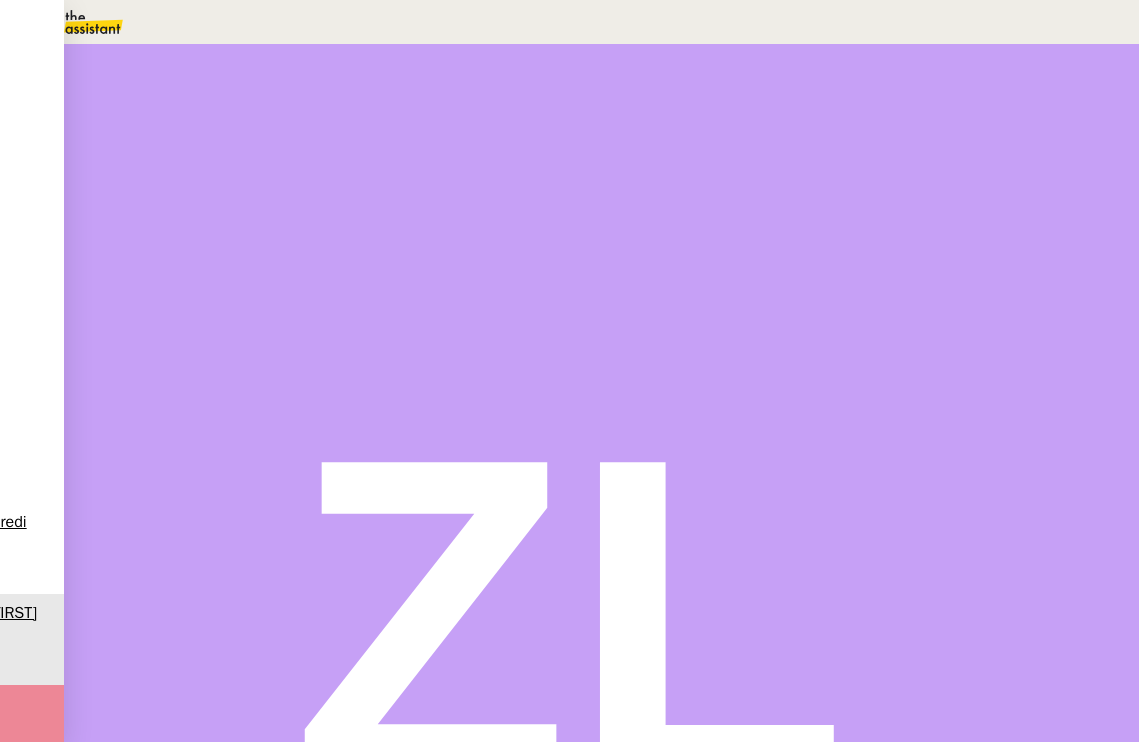 click on "Statut" at bounding box center (601, 111) 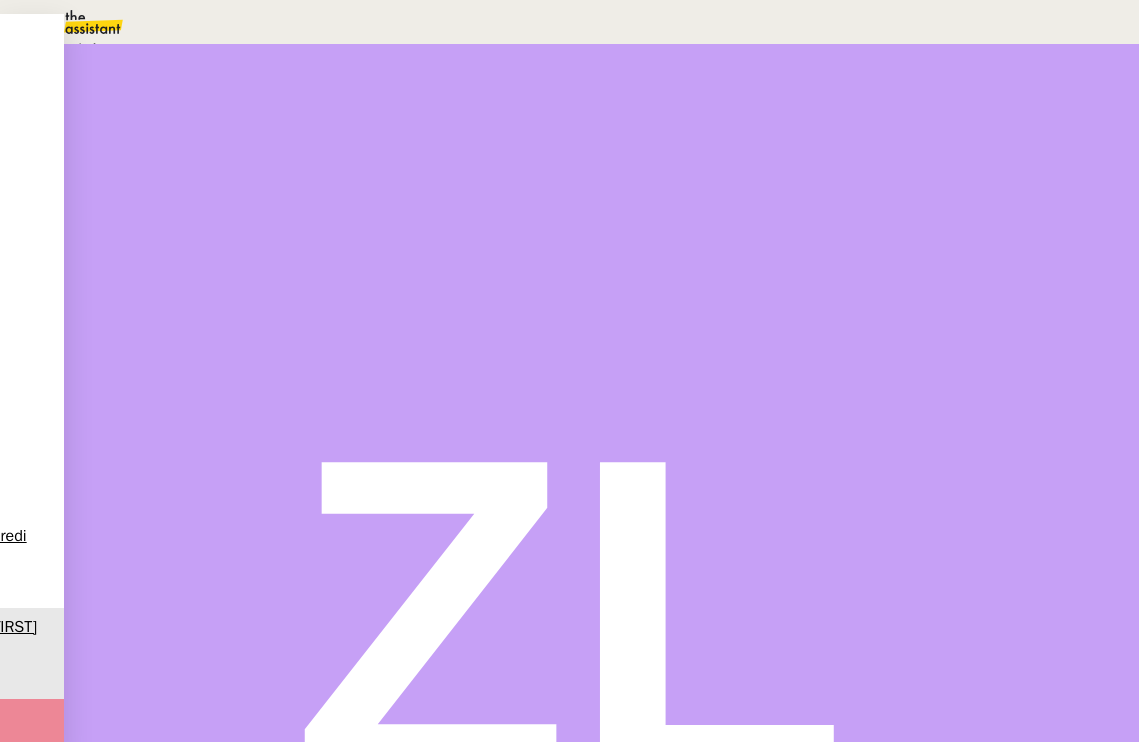 click on "•• ••••••• ••••• ••••••• •••• ••••••• •••• ••••••• •• •••• ••••••" at bounding box center [213, 49] 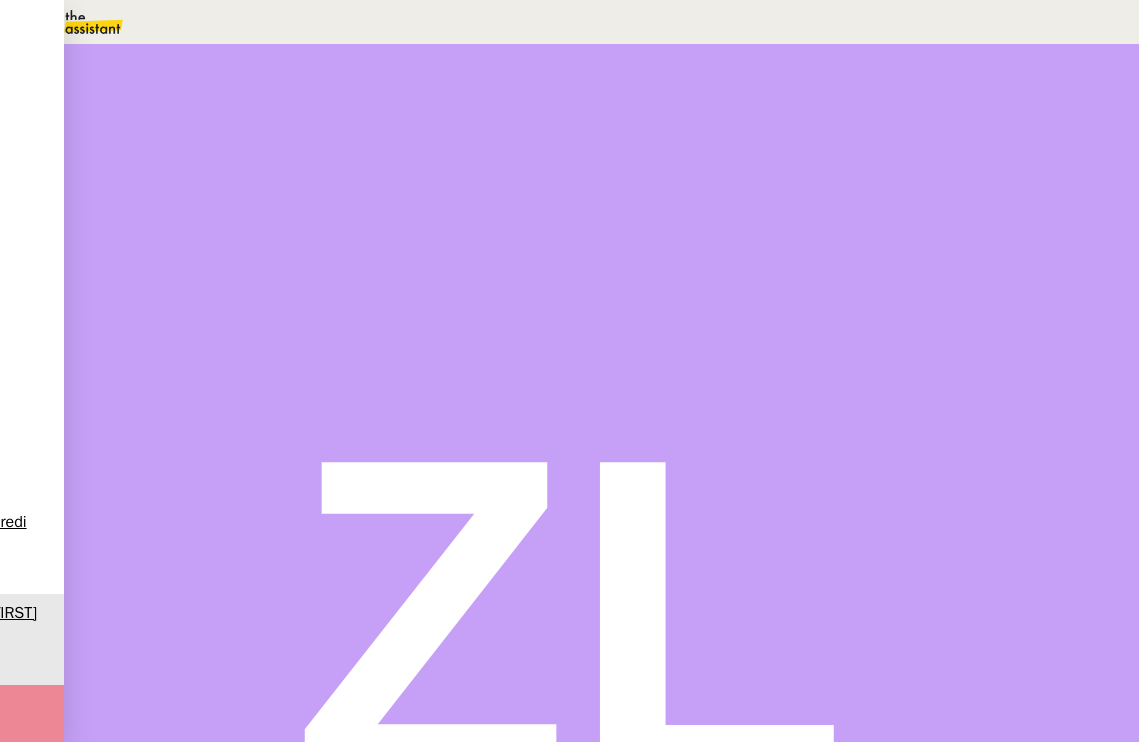 click on "Dans 2 jours ouvrés" at bounding box center [919, 177] 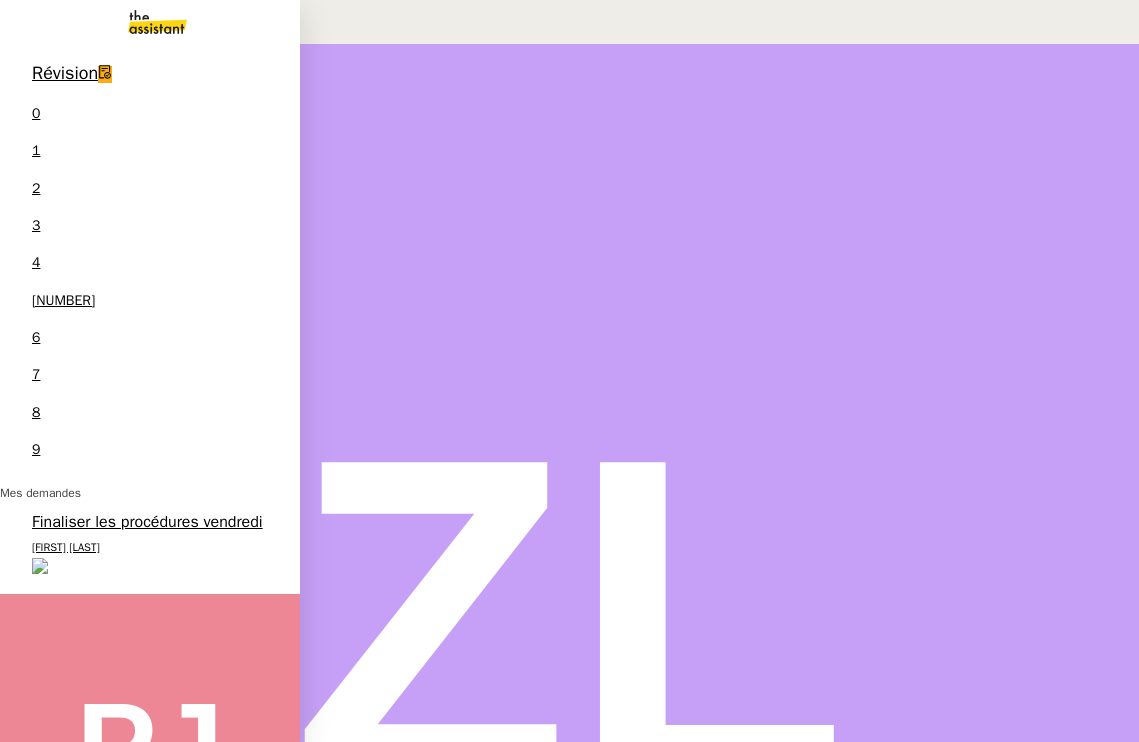 scroll, scrollTop: -1, scrollLeft: 0, axis: vertical 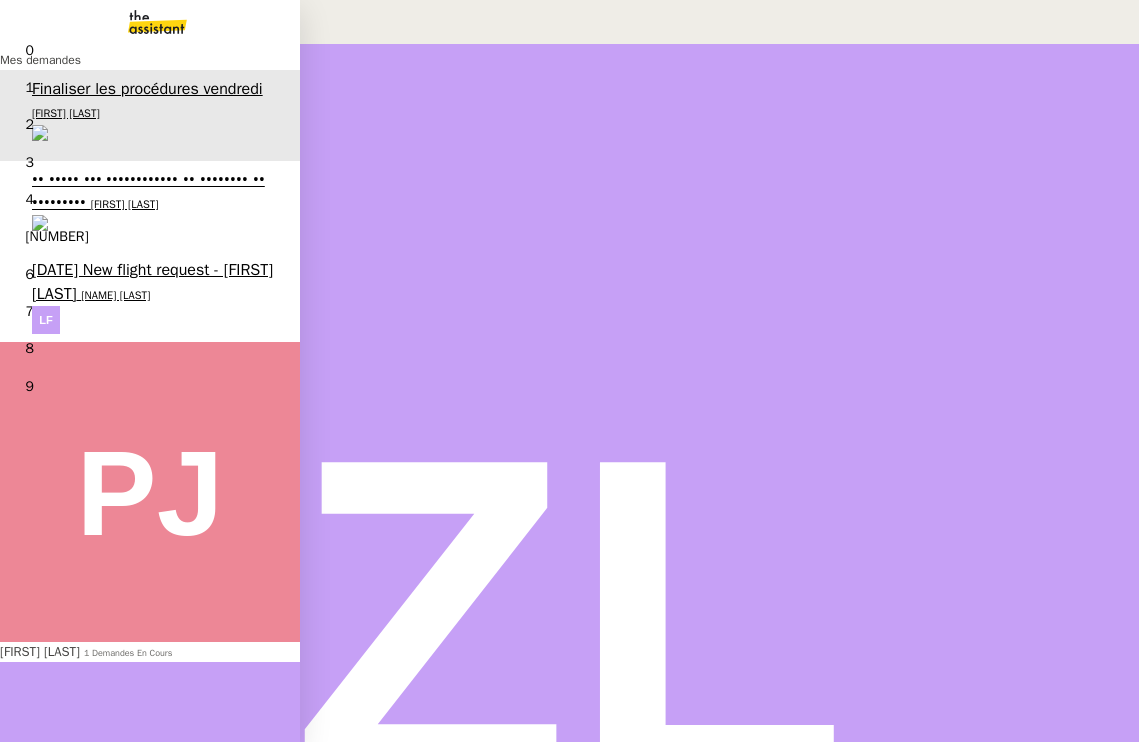click on "[DATE] New flight request - [FIRST] [LAST]" at bounding box center (152, 281) 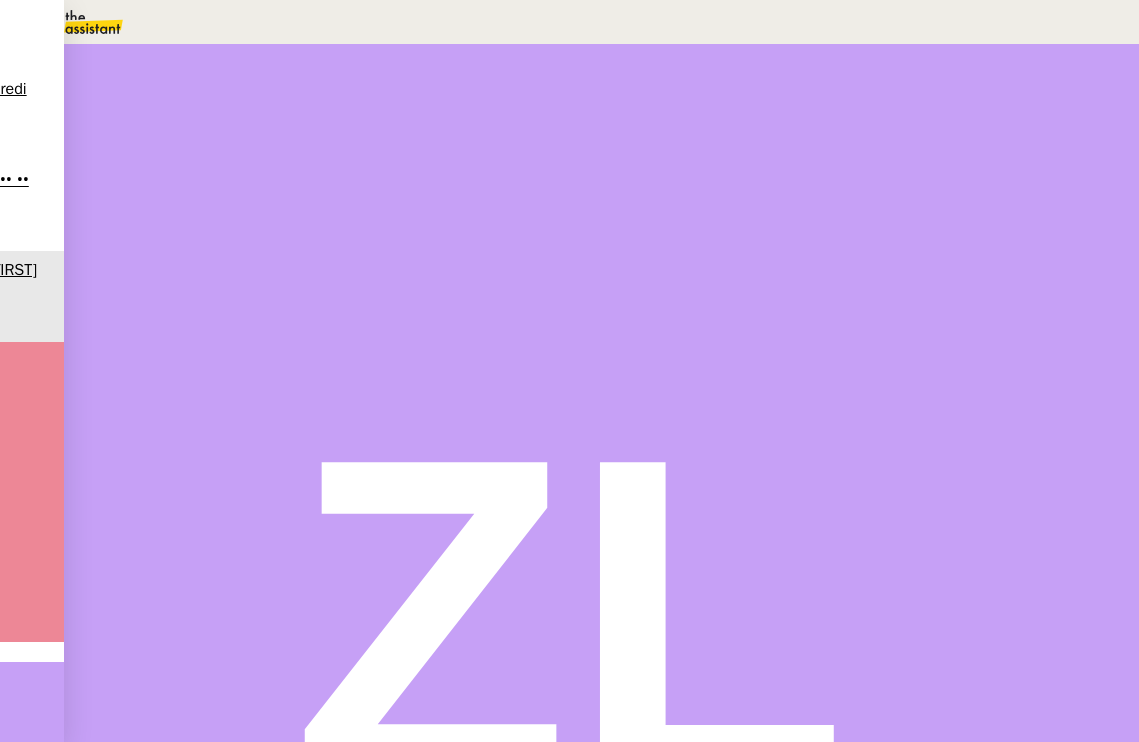 scroll, scrollTop: 255, scrollLeft: 0, axis: vertical 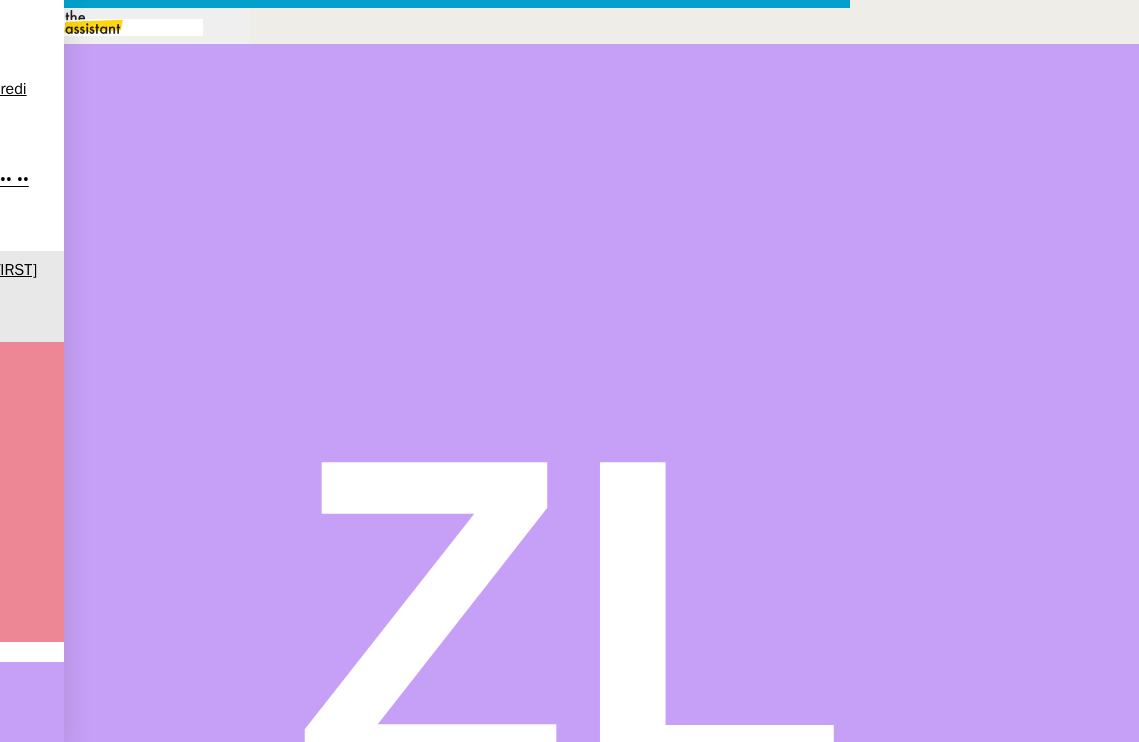 click on "Service TA - VOYAGE - PROPOSITION GLOBALE    A utiliser dans le cadre de proposition de déplacement TA - RELANCE CLIENT (EN)    Relancer un client lorsqu'il n'a pas répondu à un précédent message BAFERTY - MAIL AUDITION    A utiliser dans le cadre de la procédure d'envoi des mails d'audition TA - PUBLICATION OFFRE D'EMPLOI     Organisation du recrutement Orizair - Relance client 1 (EN)     à utiliser pour orizair, première relance en anglais  [FIRST] [LAST] Discours de présentation du paiement sécurisé    TA - VOYAGES - PROPOSITION ITINERAIRE    Soumettre les résultats d'une recherche Orizair - Empty Legs - Confirmation opérateur    à utiliser dans la communication sur avinode pour les empty legs  [FIRST] [LAST] TA - CONFIRMATION PAIEMENT (EN)    Confirmer avec le client de modèle de transaction - Attention Plan Pro nécessaire. TA - COURRIER EXPEDIE (recommandé)    A utiliser dans le cadre de l'envoi d'un courrier recommandé TA - PARTAGE DE CALENDRIER (EN)    PSPI - Appel de fonds MJL" at bounding box center (569, 495) 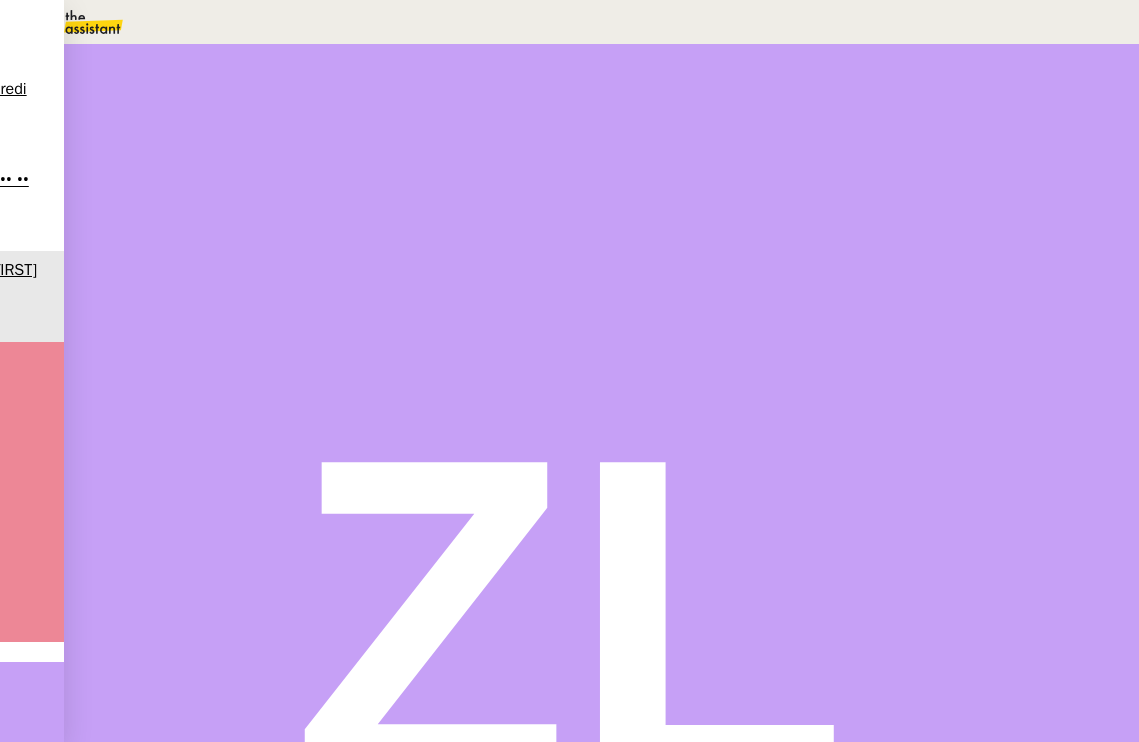 scroll, scrollTop: 5445, scrollLeft: 0, axis: vertical 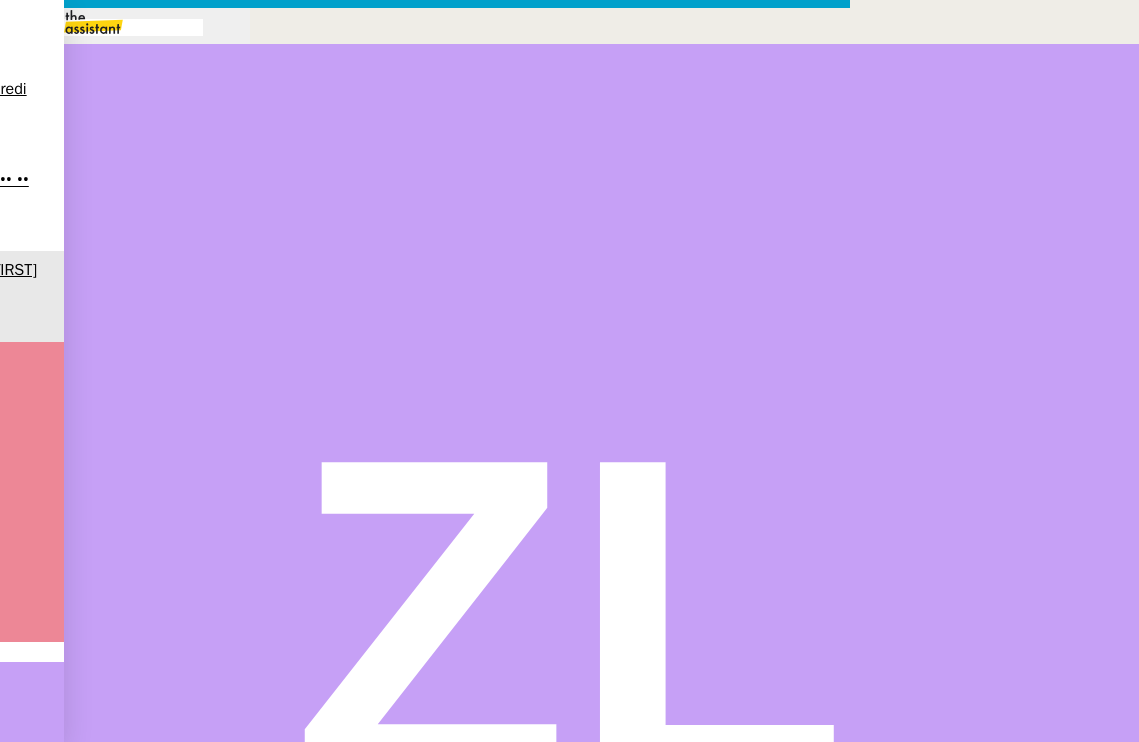 type on "B" 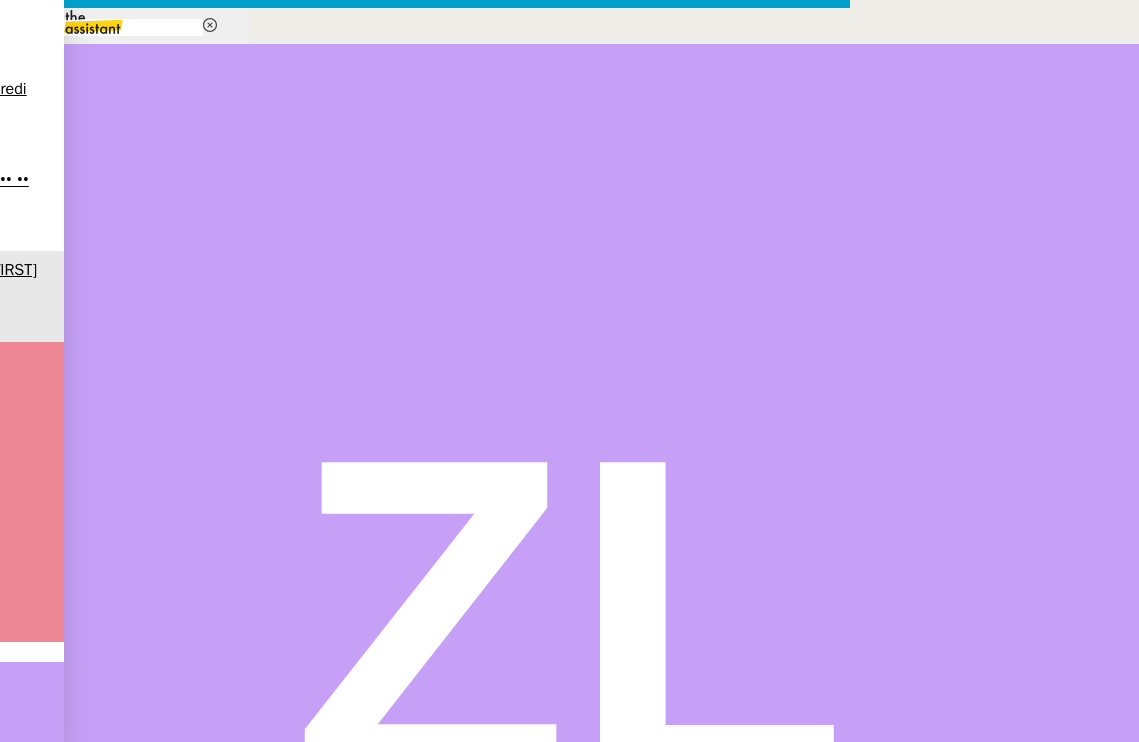 click on "onj" at bounding box center [425, 837] 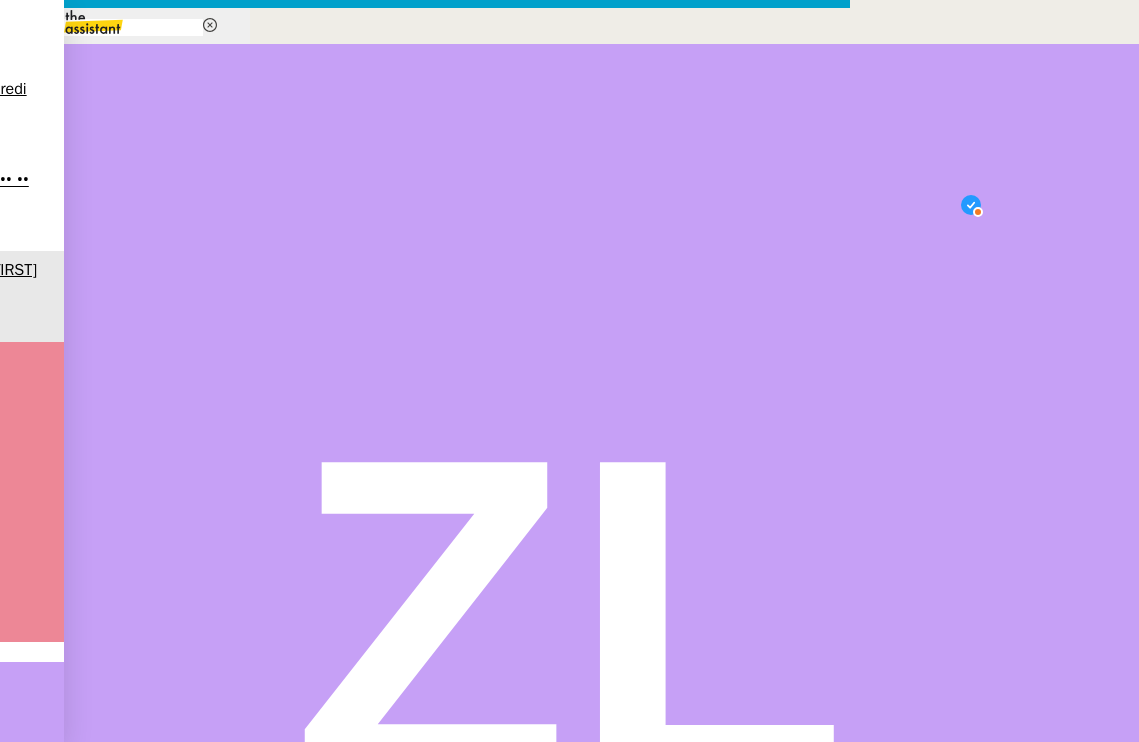 click on "Ajouter des fichiers" at bounding box center (168, 993) 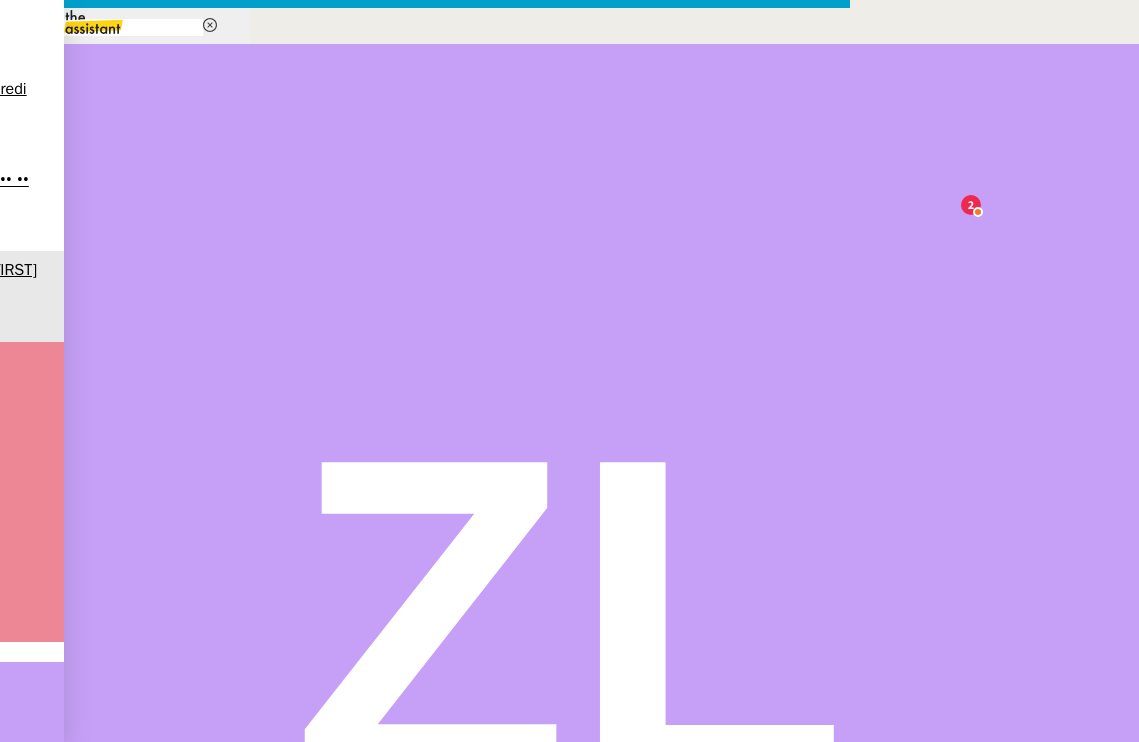 click on "Ajouter des fichiers" at bounding box center [168, 993] 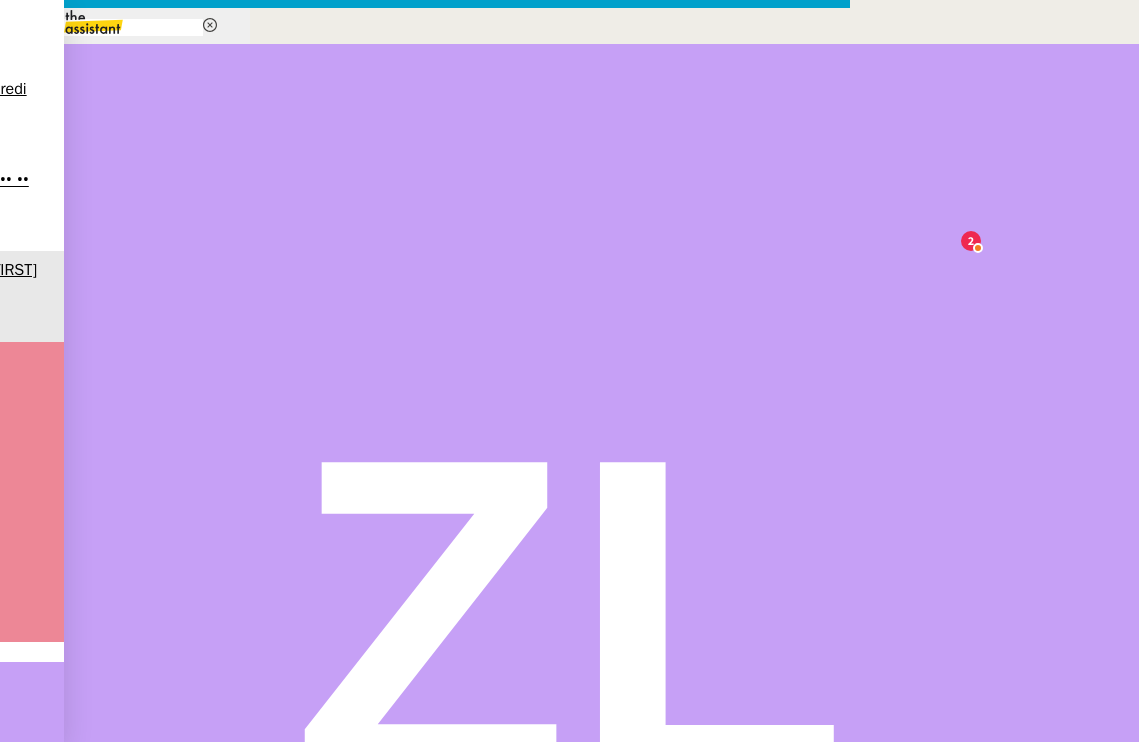 click on "Navré la pièce jointe ne s'est pas téléchargé." at bounding box center [425, 883] 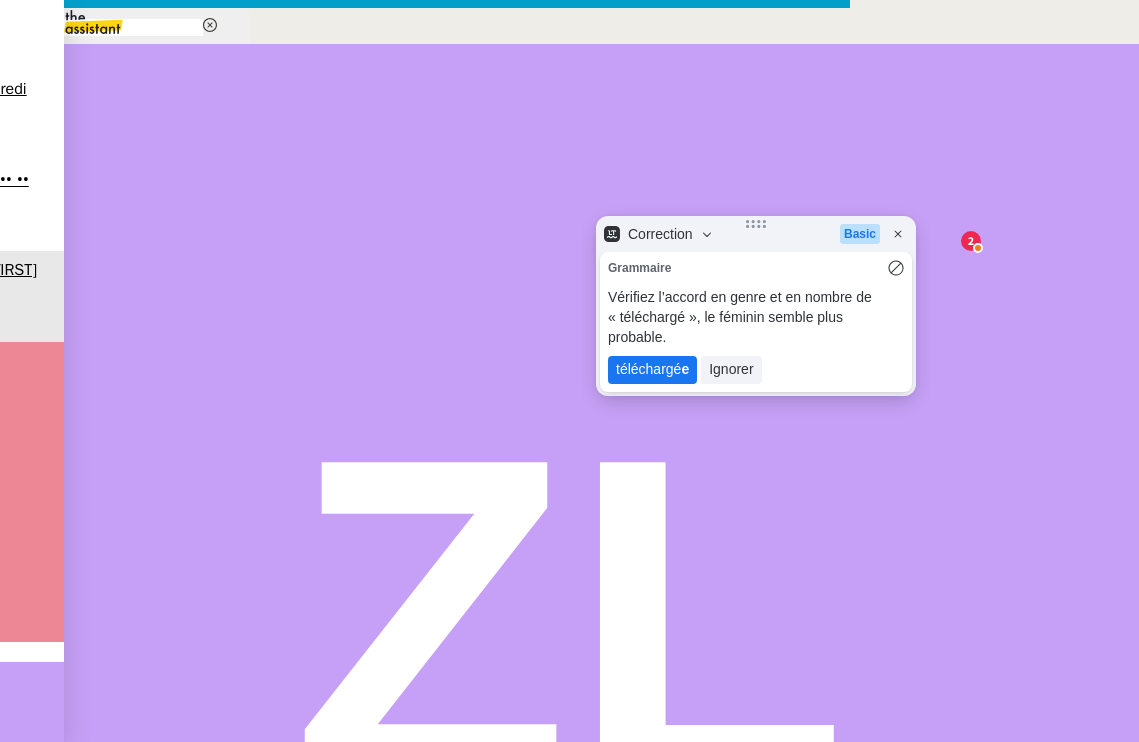 click on "téléchargé e" at bounding box center [652, 370] 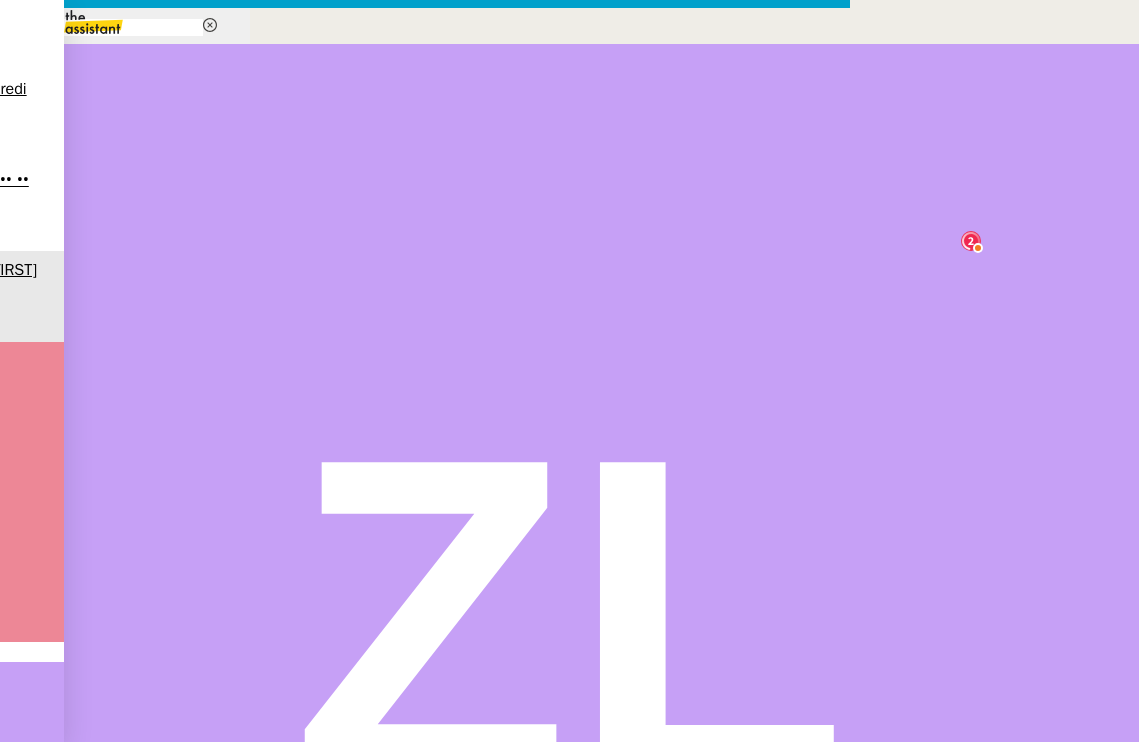 click on "Navré la pièce jointe ne s'est pas téléchargée." at bounding box center (425, 883) 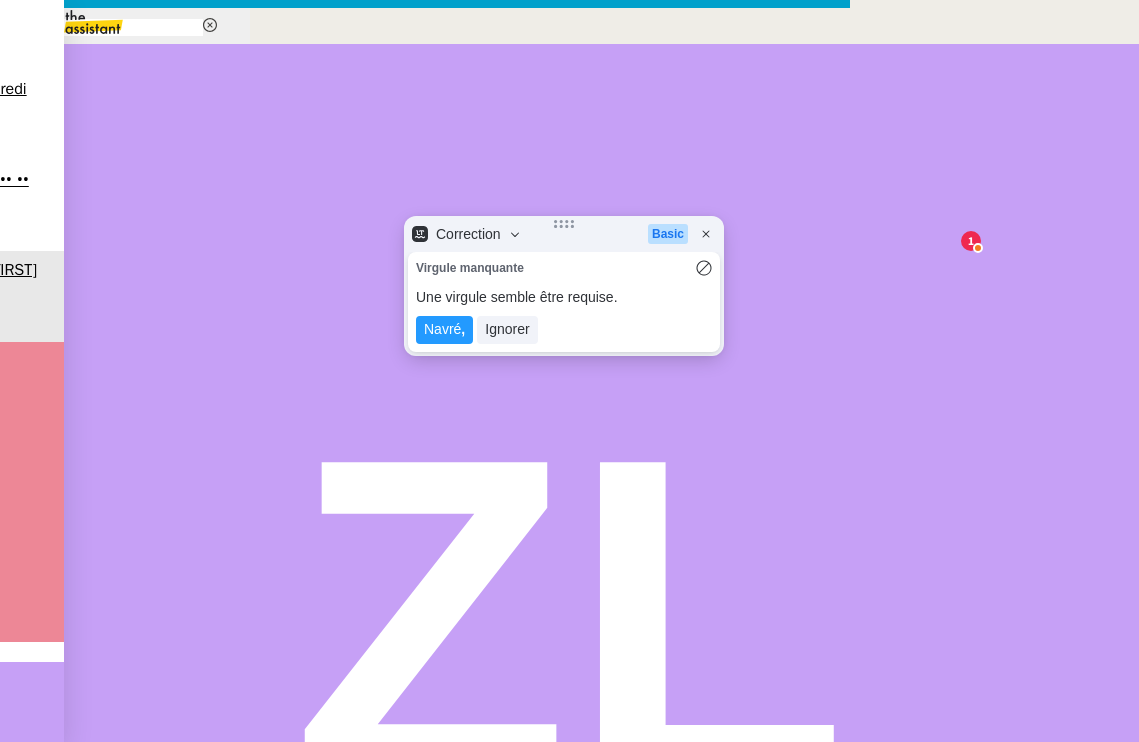 click on "Navré la pièce jointe ne s'est pas téléchargée." at bounding box center (425, 883) 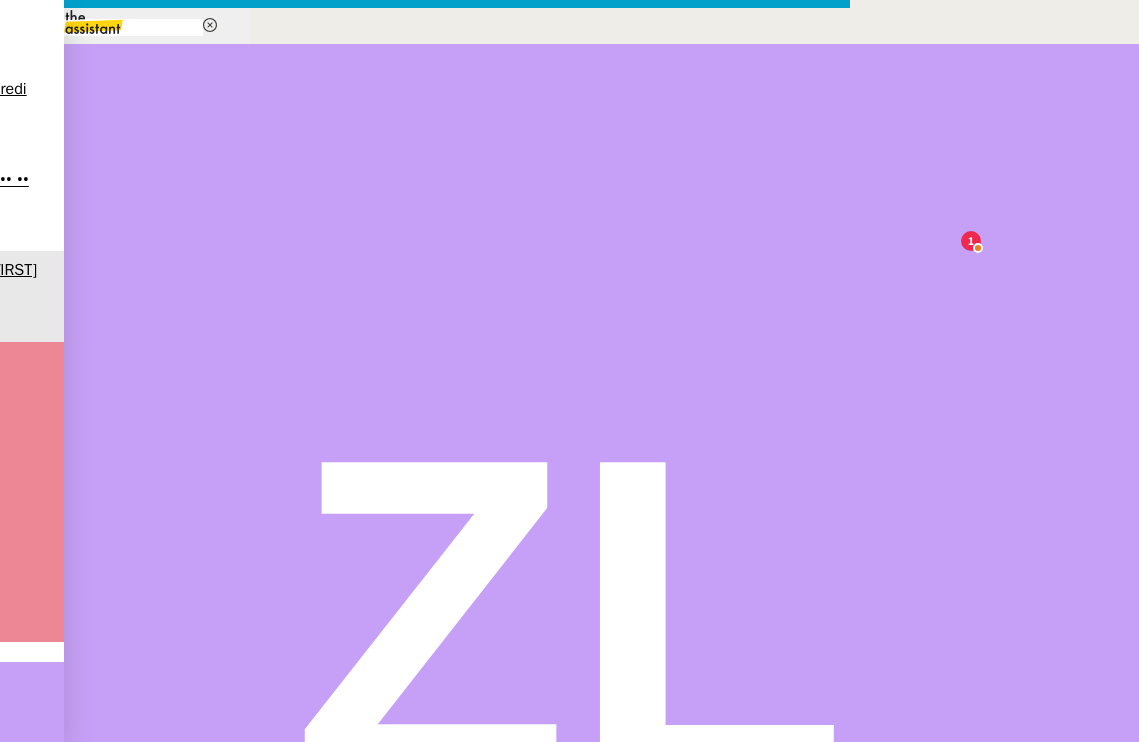 click on "Navré la pièce jointe ne s'est pas téléchargée." at bounding box center [425, 883] 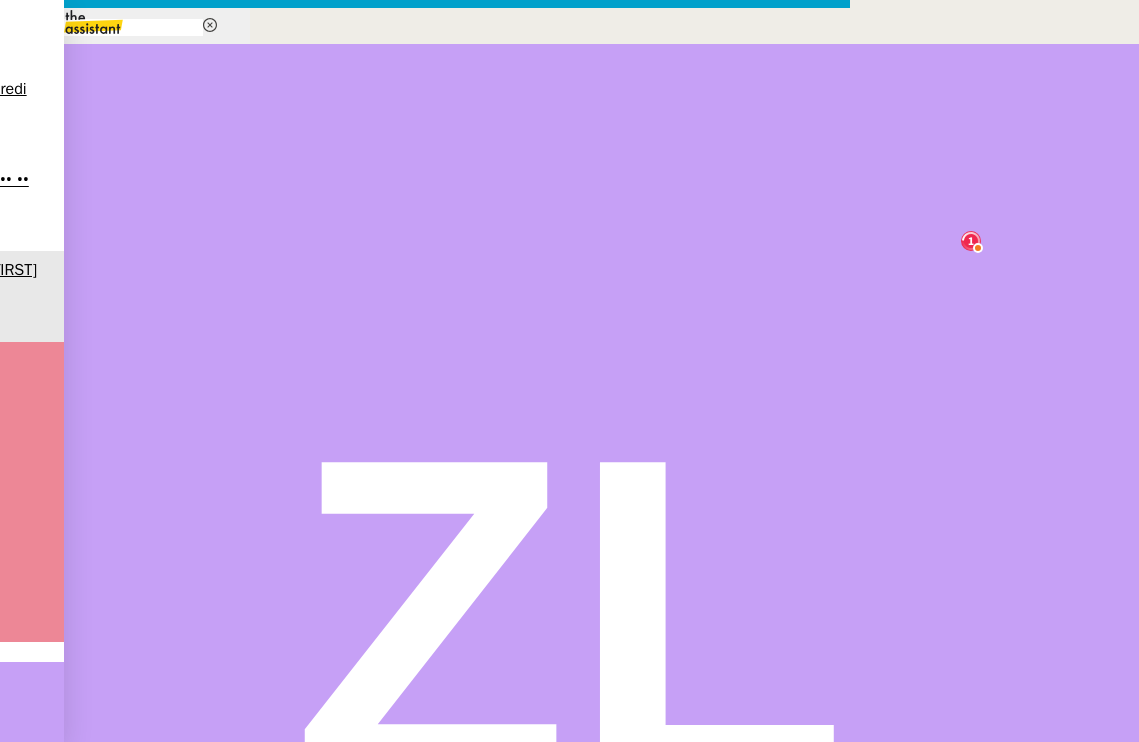 click on "Navré, la pièce jointe ne s'est pas téléchargée." at bounding box center (425, 883) 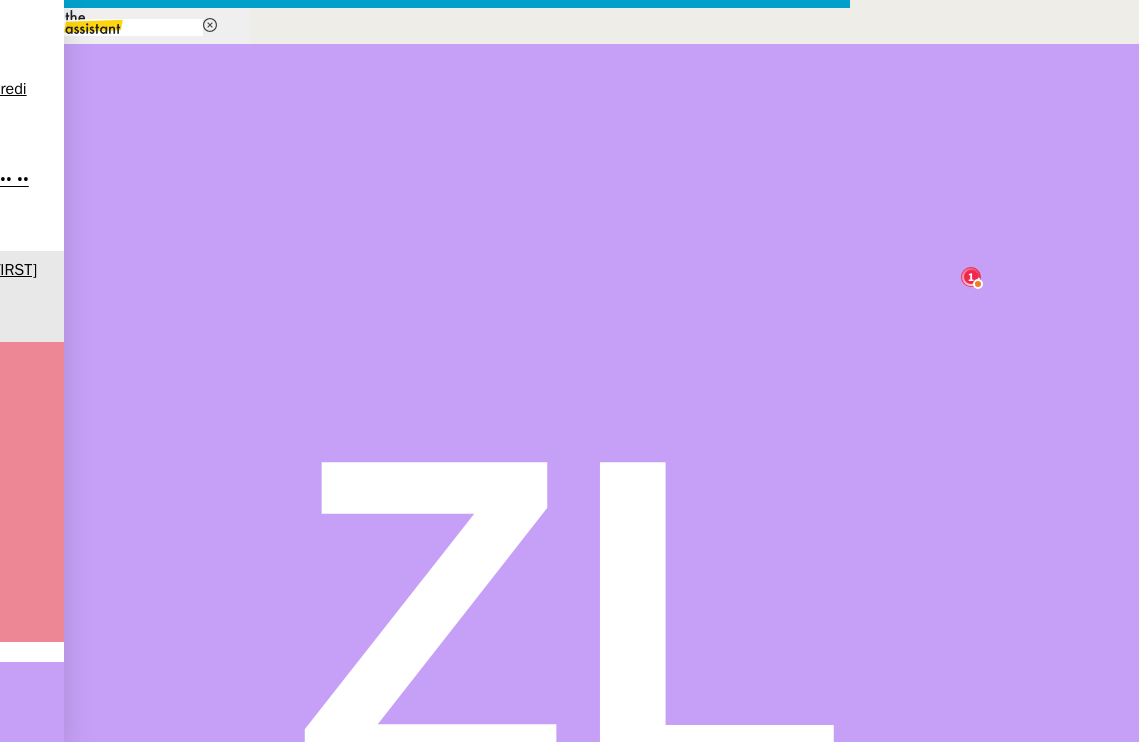 click on "Ajouter des fichiers" at bounding box center [168, 1086] 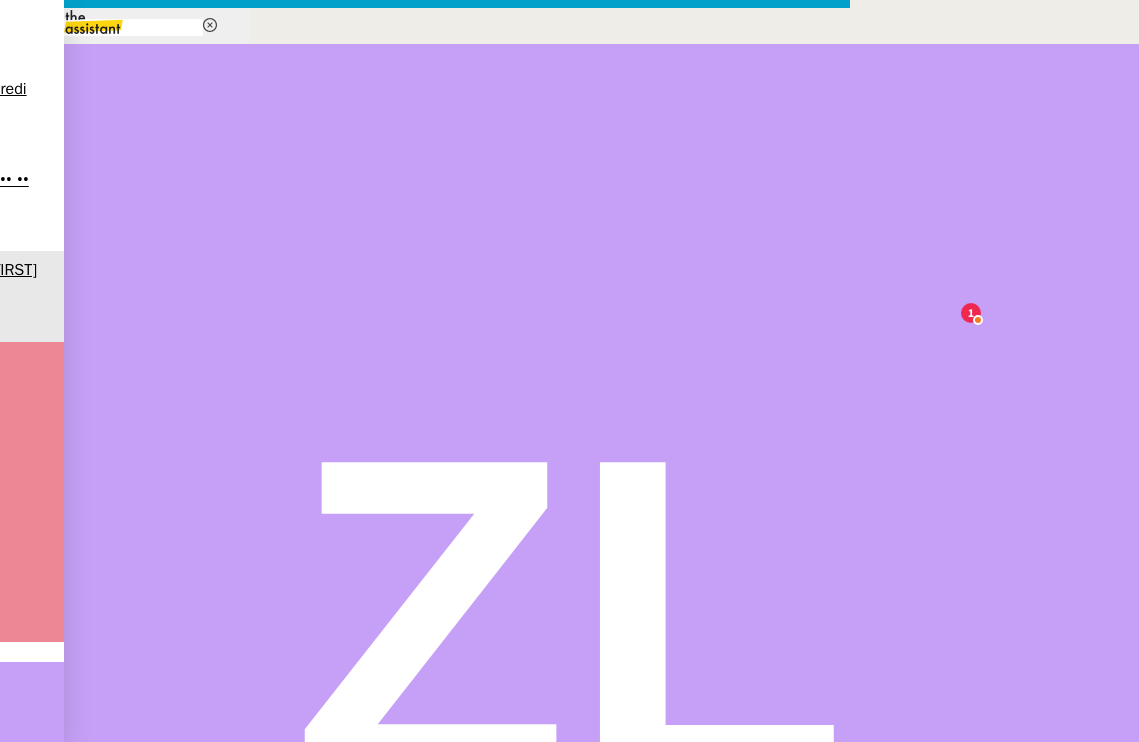 click at bounding box center [189, 798] 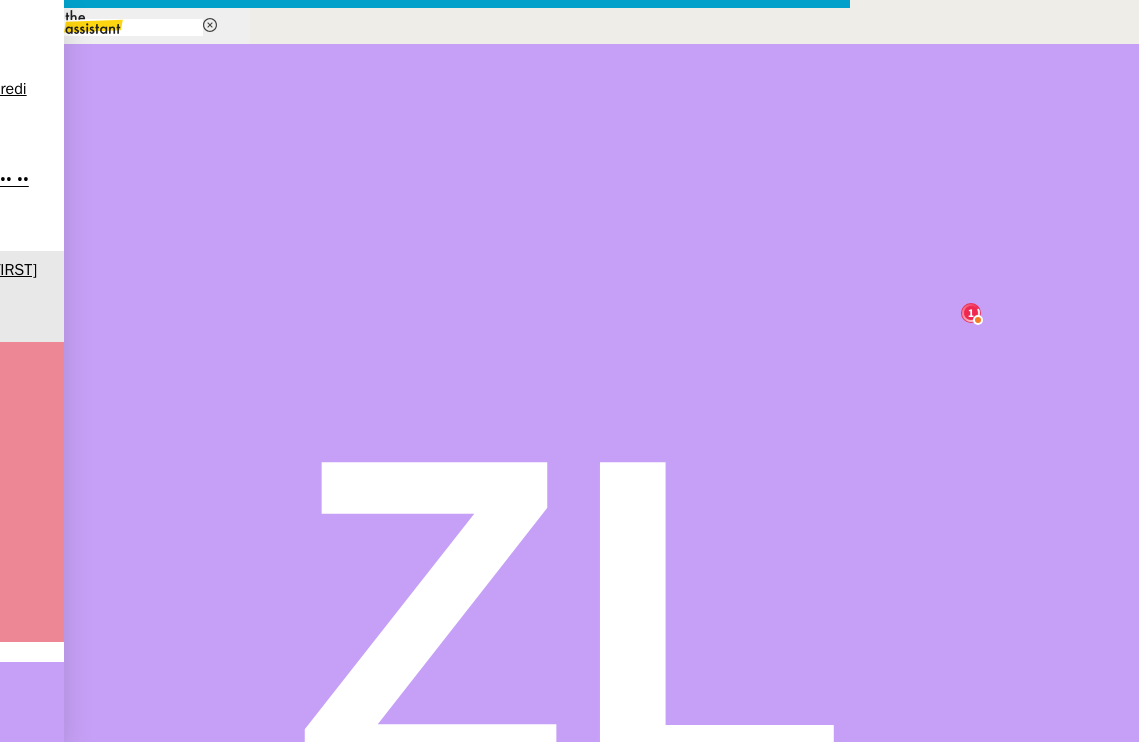 click on "Me confirmez-vous que le précédent" at bounding box center [445, 991] 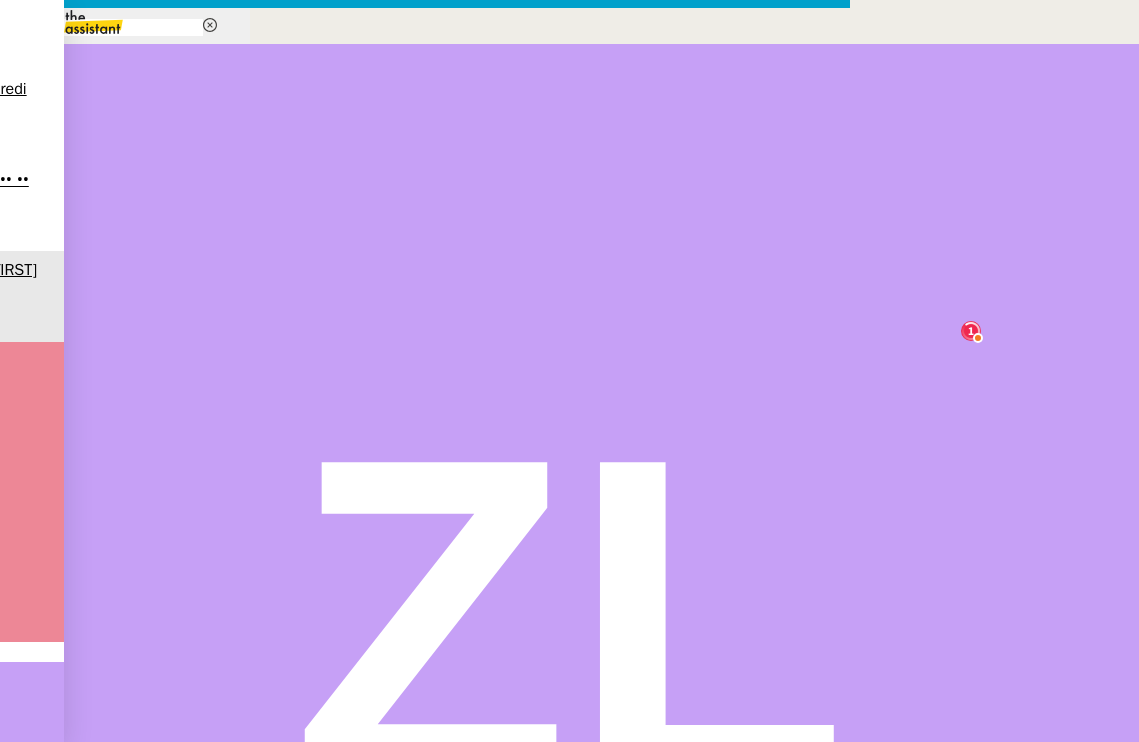 click on "Bonjour [FIRST], Navré, la pièce jointe ne s'est pas téléchargée. La voici. Me confirmez-vous que le mail que vous m'avez transmis, après lecture du retour de la cliente, est bien celui que vous m'avez transmis dans le mail précédent ?" at bounding box center (425, 946) 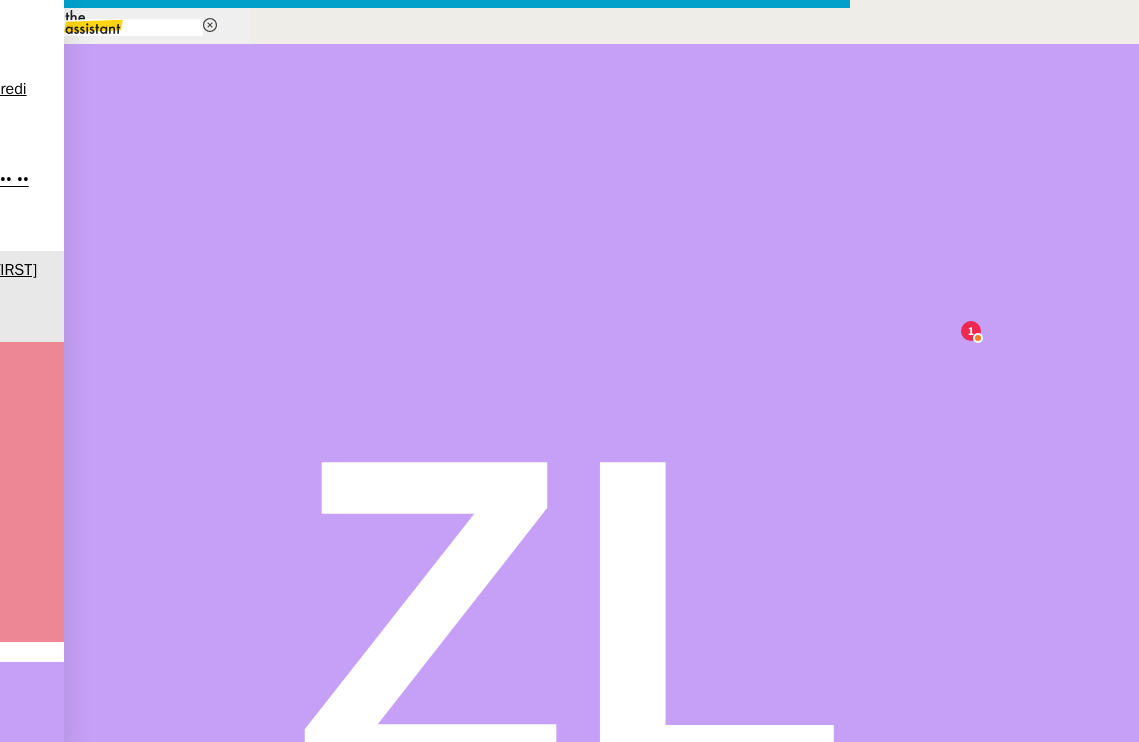 click on "Bonjour [FIRST], Navré, la pièce jointe ne s'est pas téléchargée. La voici. Me confirmez-vous que le mail que vous m'avez transmis, après lecture du retour de la cliente, est bien celui que vous m'avez transmis dans le mail précédent ?" at bounding box center [425, 945] 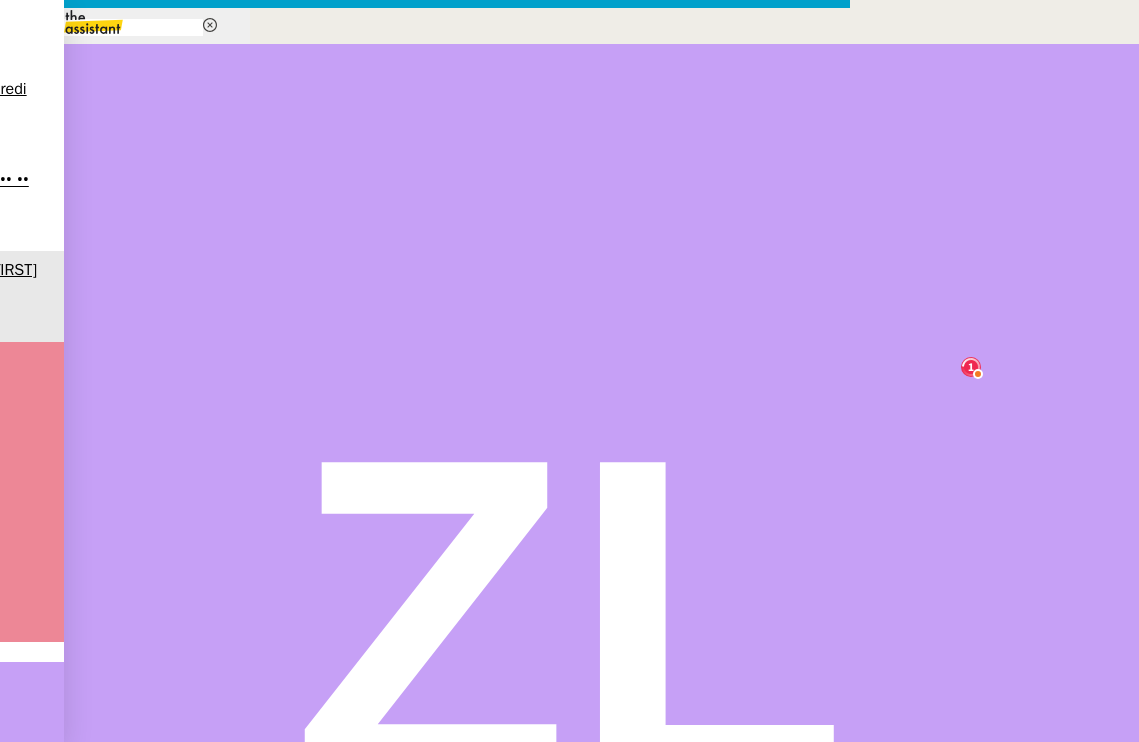 click at bounding box center (425, 1051) 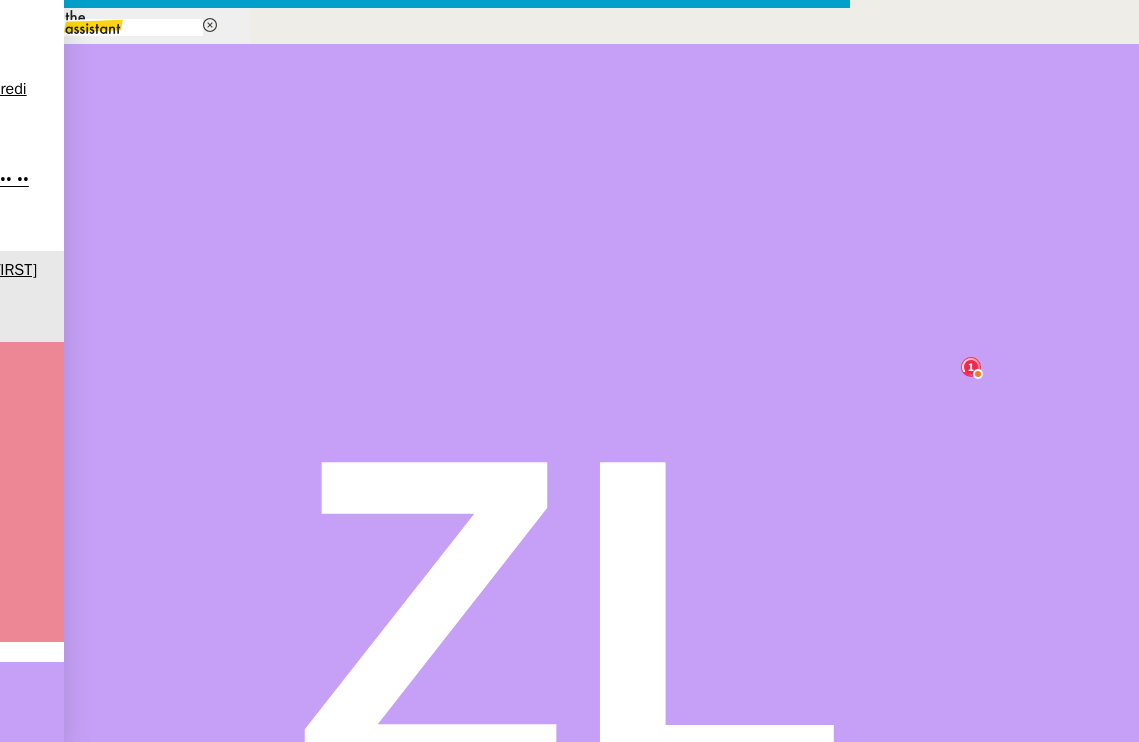 click at bounding box center [425, 1051] 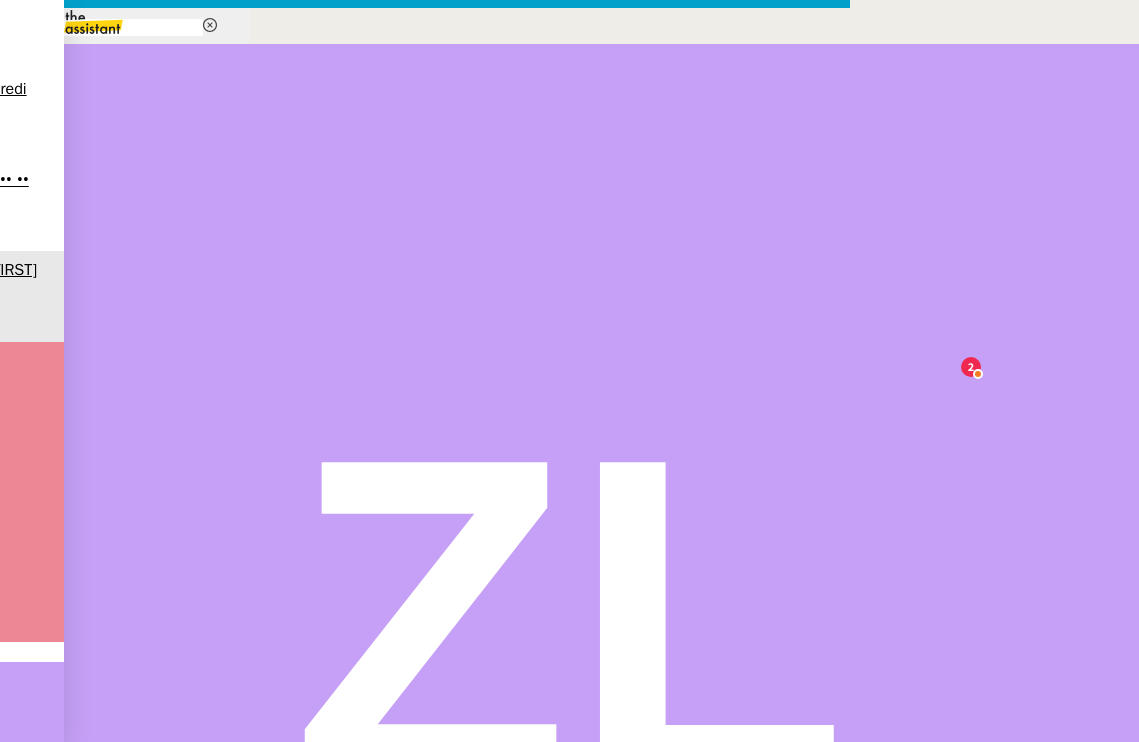 scroll, scrollTop: 21, scrollLeft: 0, axis: vertical 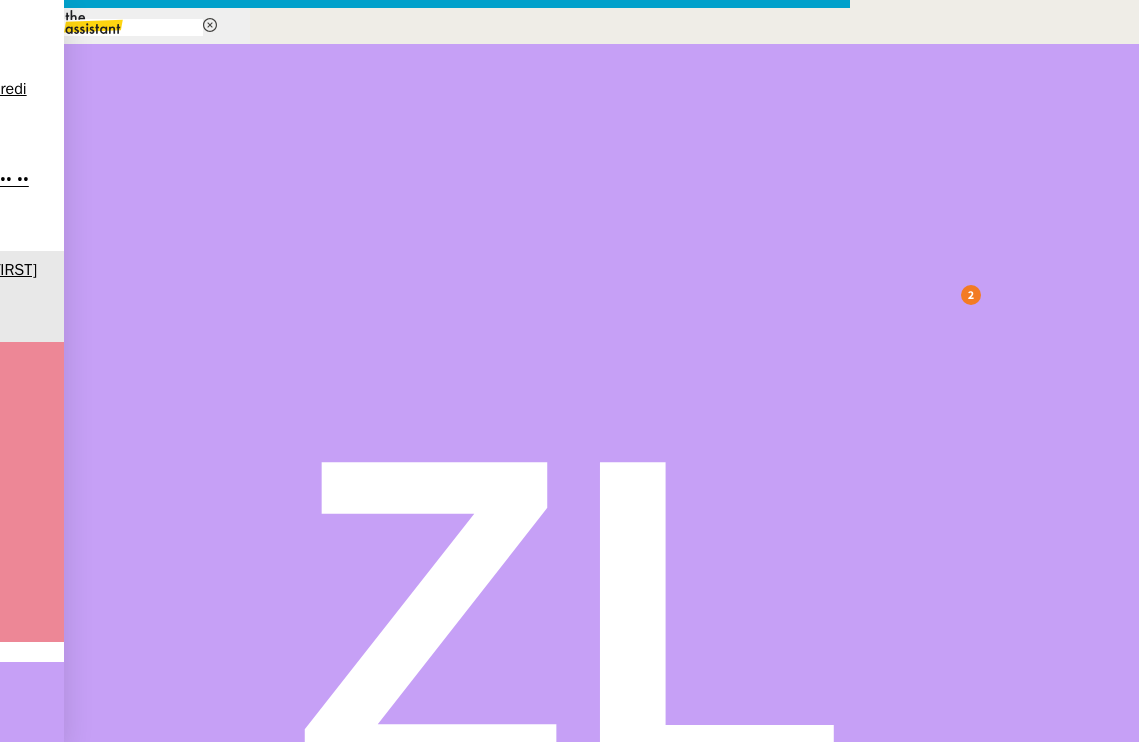 drag, startPoint x: 443, startPoint y: 205, endPoint x: 370, endPoint y: 205, distance: 73 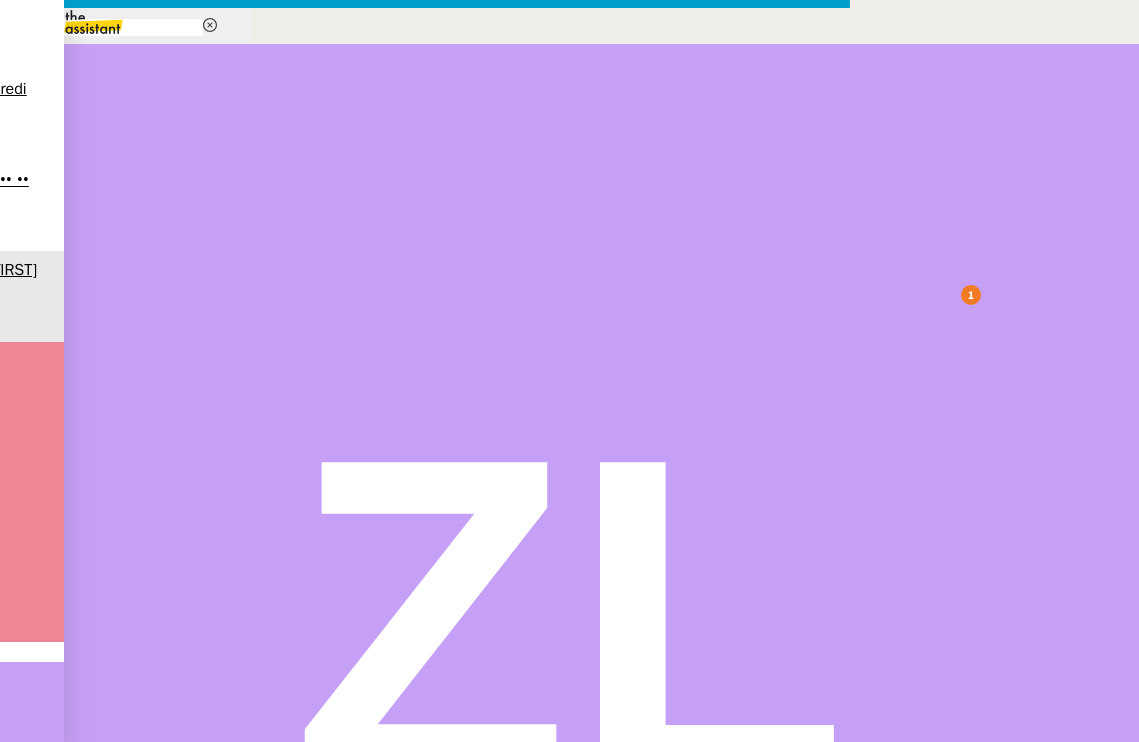 click on "La voici ci-jointe." at bounding box center (425, 907) 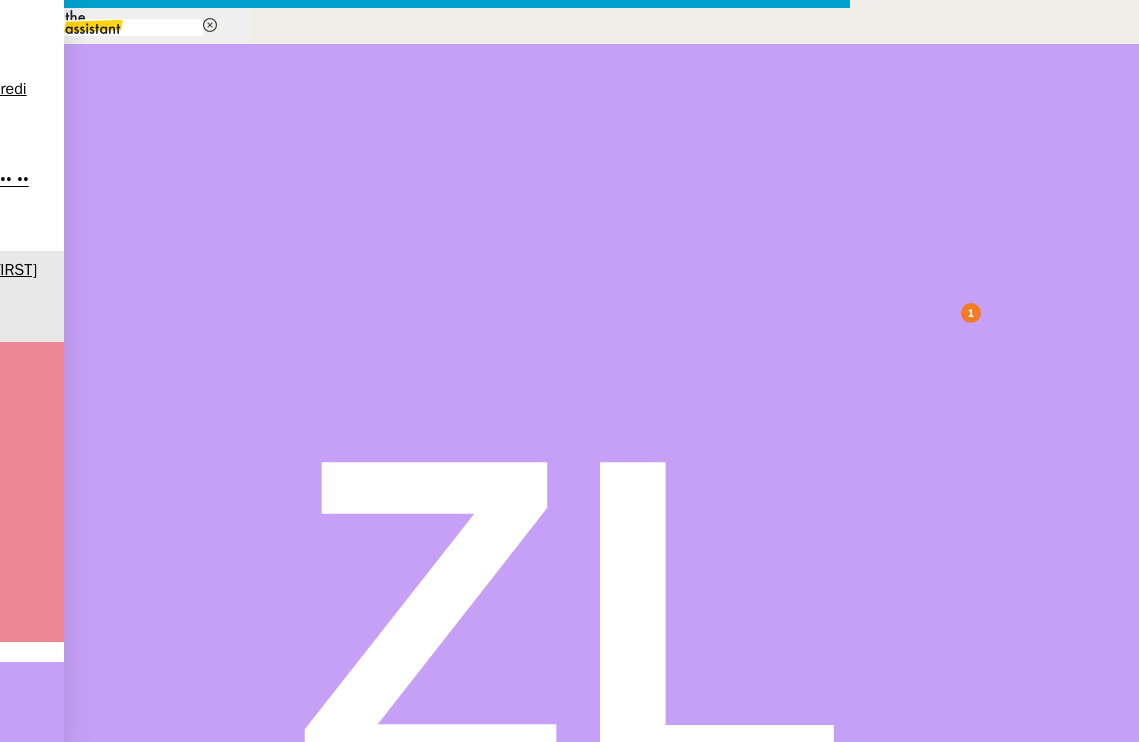 click on "Pouvez-vous me confirmer que le message que vous m’avez transmis, après lecture du retour de la cliente, est bien le même que celui de votre précédent mail ?" at bounding box center [425, 989] 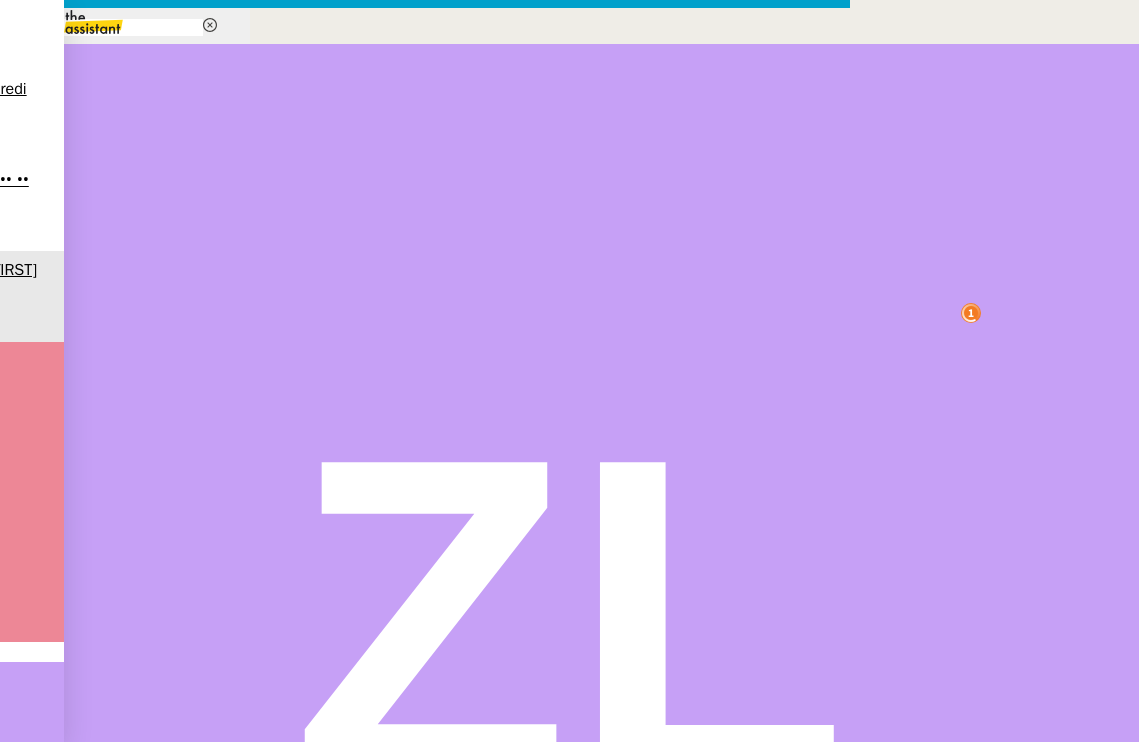 click on "Pouvez-vous me confirmer que le message que vous m’avez transmis, après lecture du retour de la cliente, est bien le même que celui de votre précédent mail ?" at bounding box center [445, 1003] 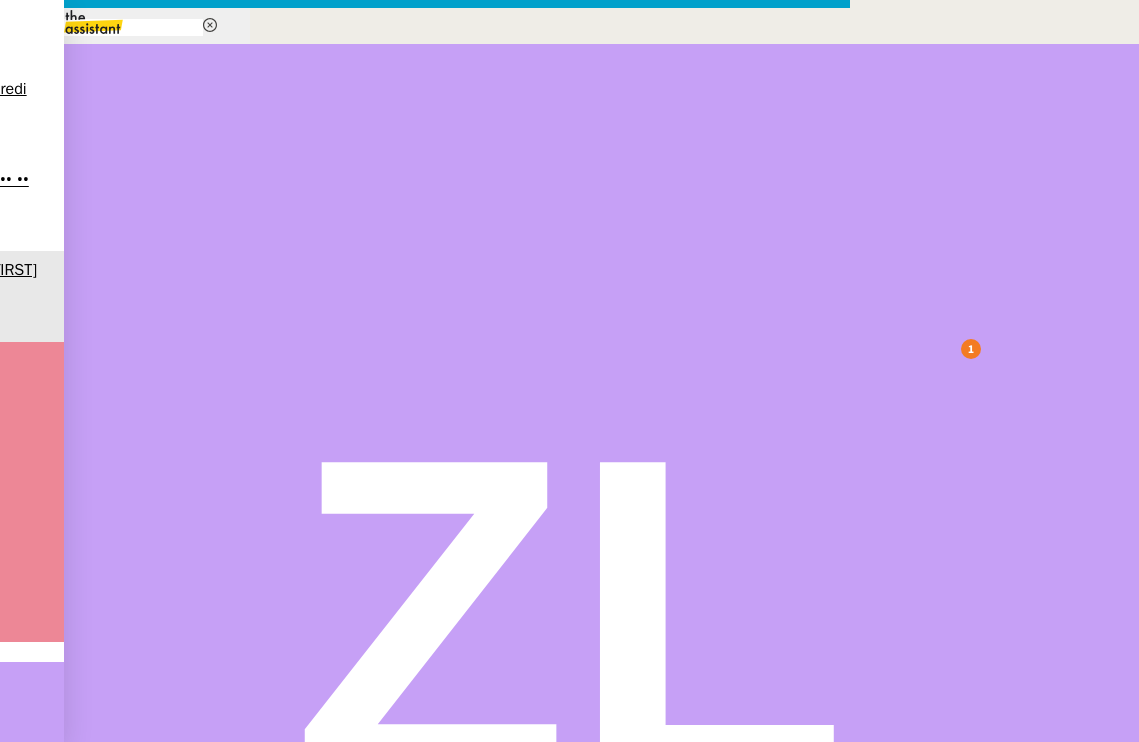 click on "•••••••" at bounding box center (70, 1254) 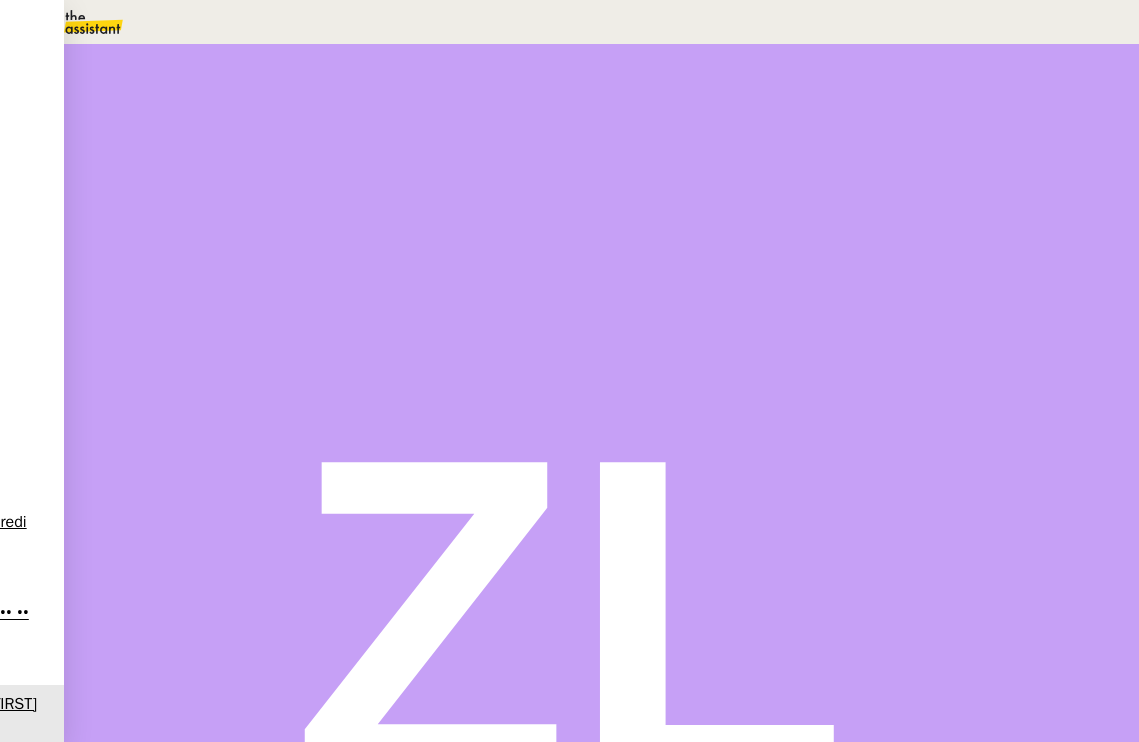 scroll, scrollTop: 816, scrollLeft: 0, axis: vertical 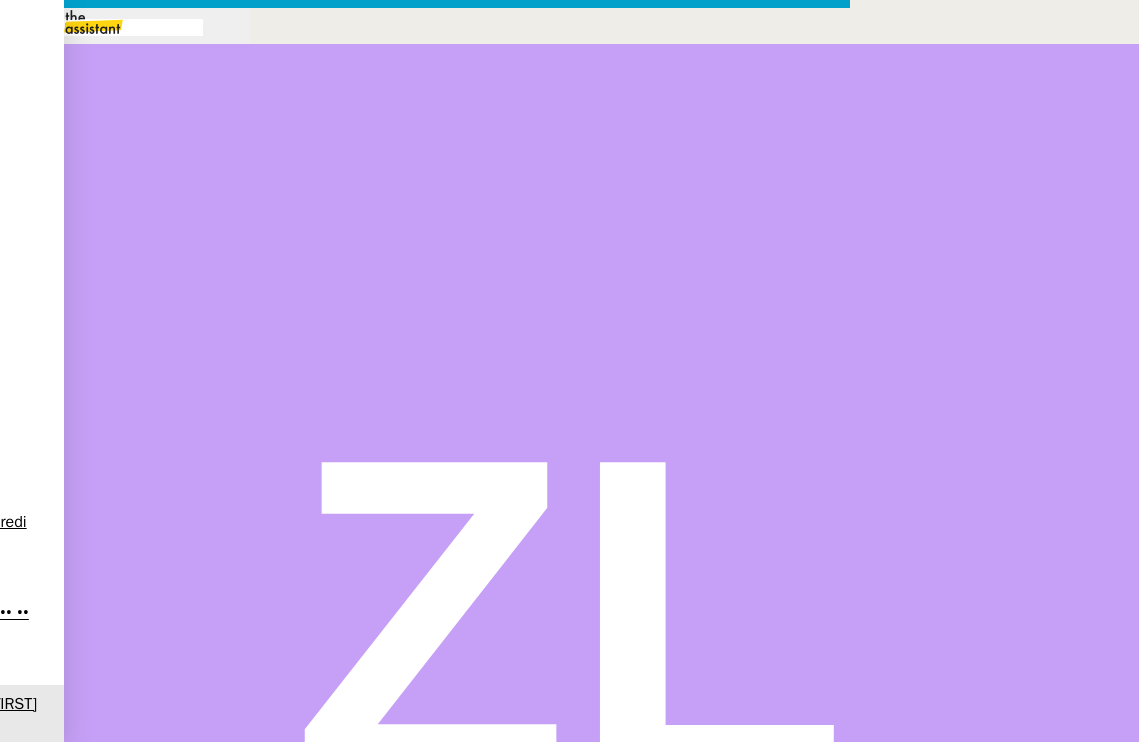 click at bounding box center (425, 837) 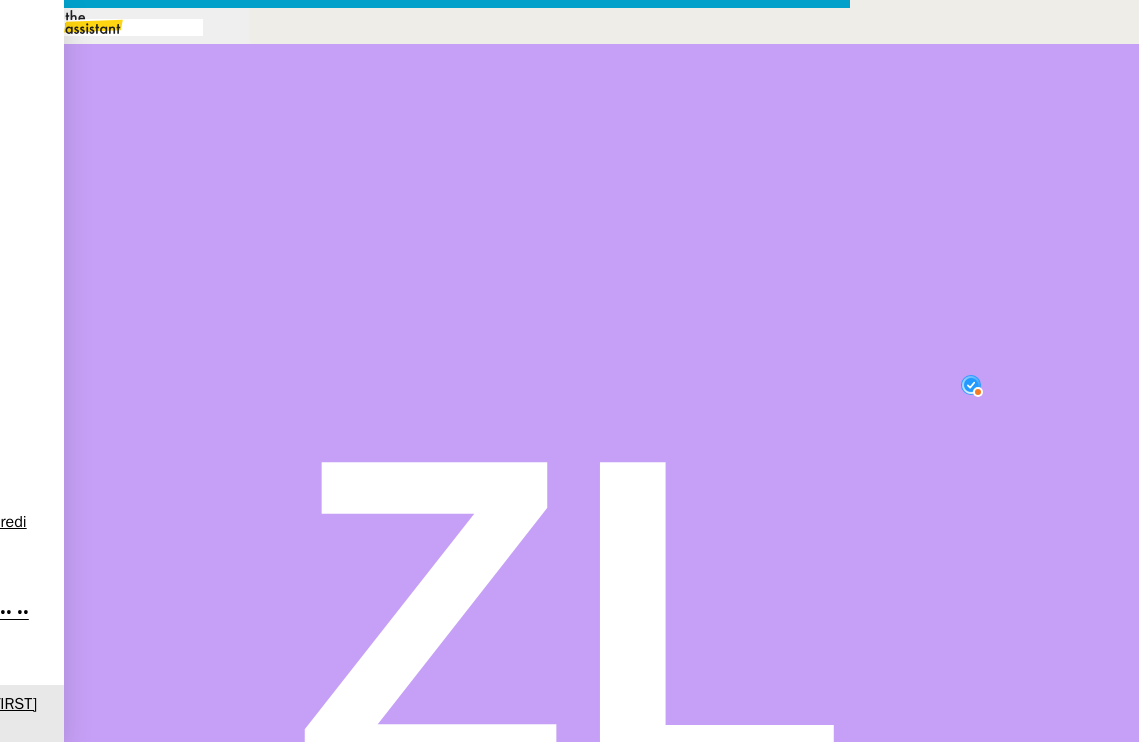 scroll, scrollTop: 21, scrollLeft: 0, axis: vertical 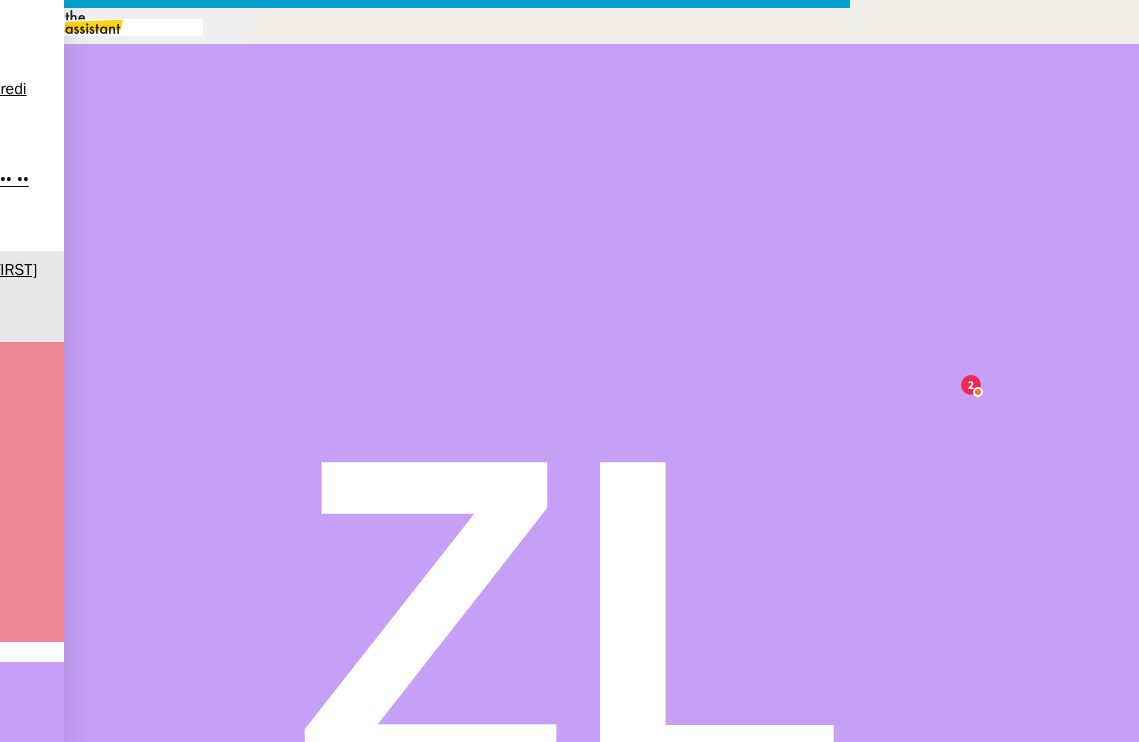 click on "Service TA - VOYAGE - PROPOSITION GLOBALE    A utiliser dans le cadre de proposition de déplacement TA - RELANCE CLIENT (EN)    Relancer un client lorsqu'il n'a pas répondu à un précédent message BAFERTY - MAIL AUDITION    A utiliser dans le cadre de la procédure d'envoi des mails d'audition TA - PUBLICATION OFFRE D'EMPLOI     Organisation du recrutement Orizair - Relance client 1 (EN)     à utiliser pour orizair, première relance en anglais  [FIRST] [LAST] Discours de présentation du paiement sécurisé    TA - VOYAGES - PROPOSITION ITINERAIRE    Soumettre les résultats d'une recherche Orizair - Empty Legs - Confirmation opérateur    à utiliser dans la communication sur avinode pour les empty legs  [FIRST] [LAST] TA - CONFIRMATION PAIEMENT (EN)    Confirmer avec le client de modèle de transaction - Attention Plan Pro nécessaire. TA - COURRIER EXPEDIE (recommandé)    A utiliser dans le cadre de l'envoi d'un courrier recommandé TA - PARTAGE DE CALENDRIER (EN)    PSPI - Appel de fonds MJL" at bounding box center (569, 623) 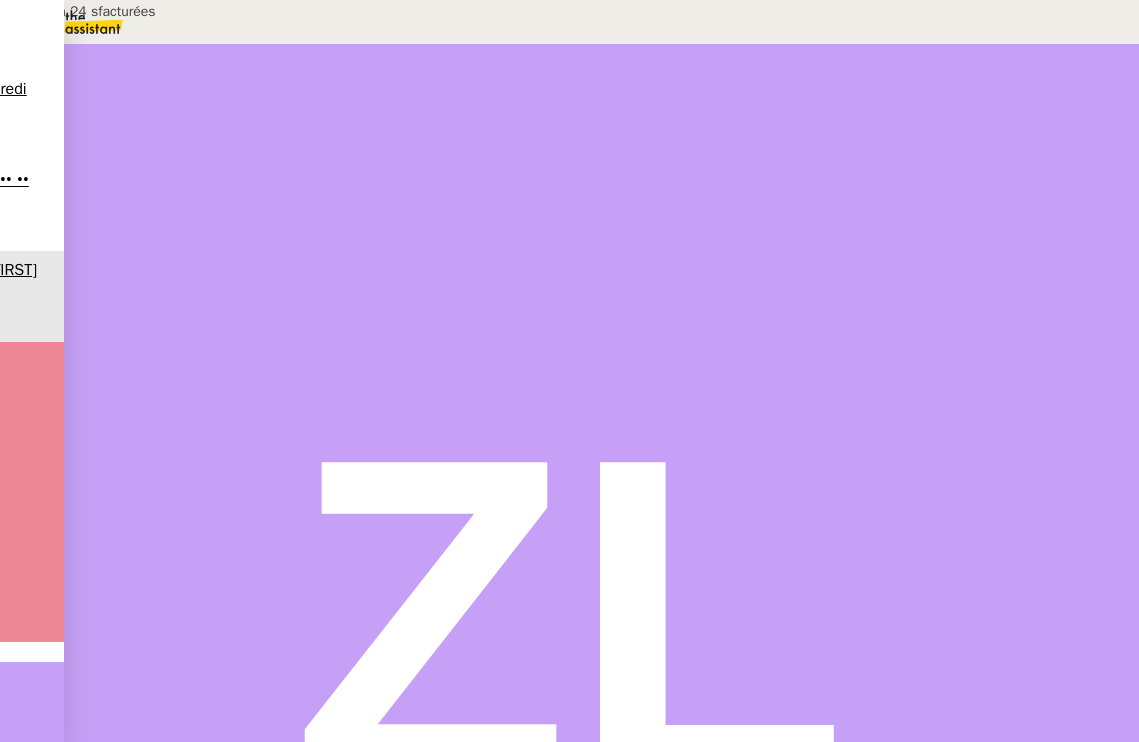 scroll, scrollTop: 6499, scrollLeft: 0, axis: vertical 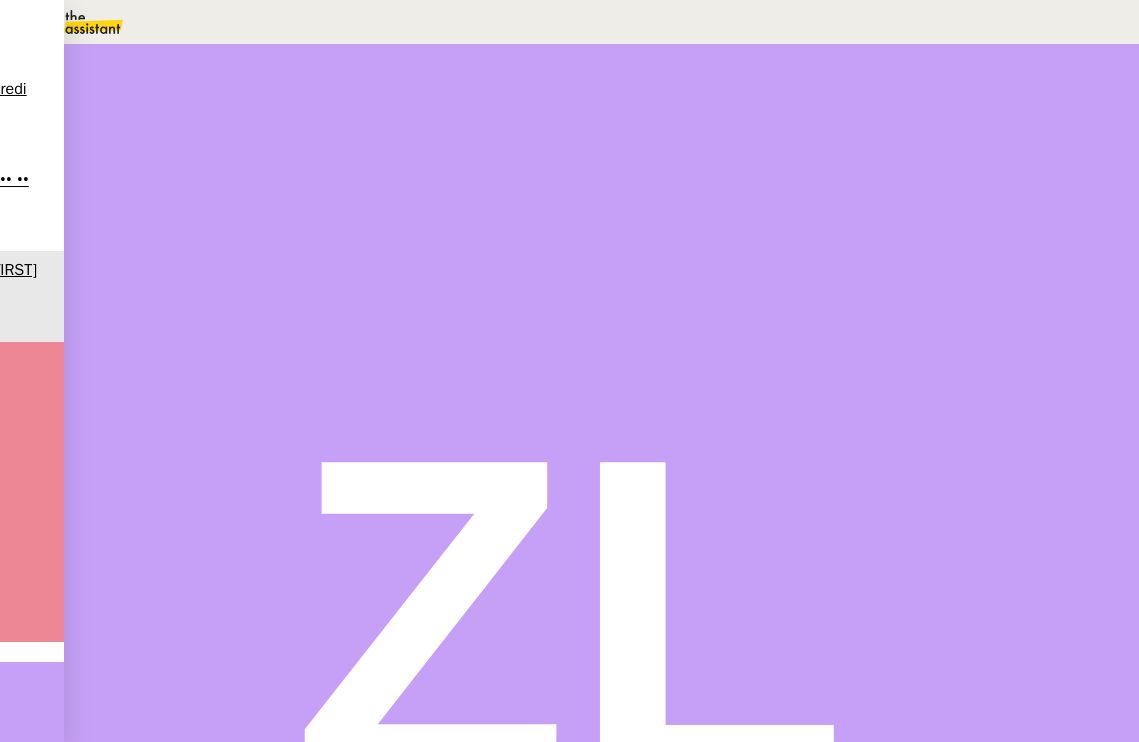 click at bounding box center (156, 482) 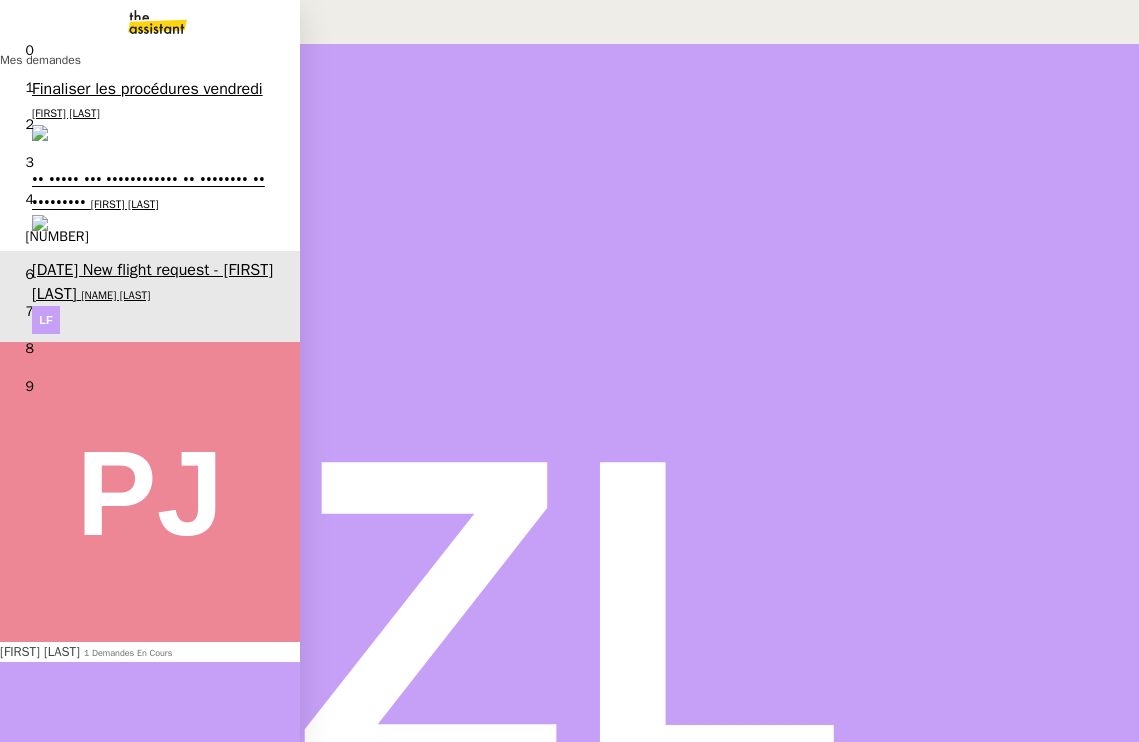 click on "•• ••••• ••• •••••••••••• •• •••••••• •• •••••••••" at bounding box center (148, 191) 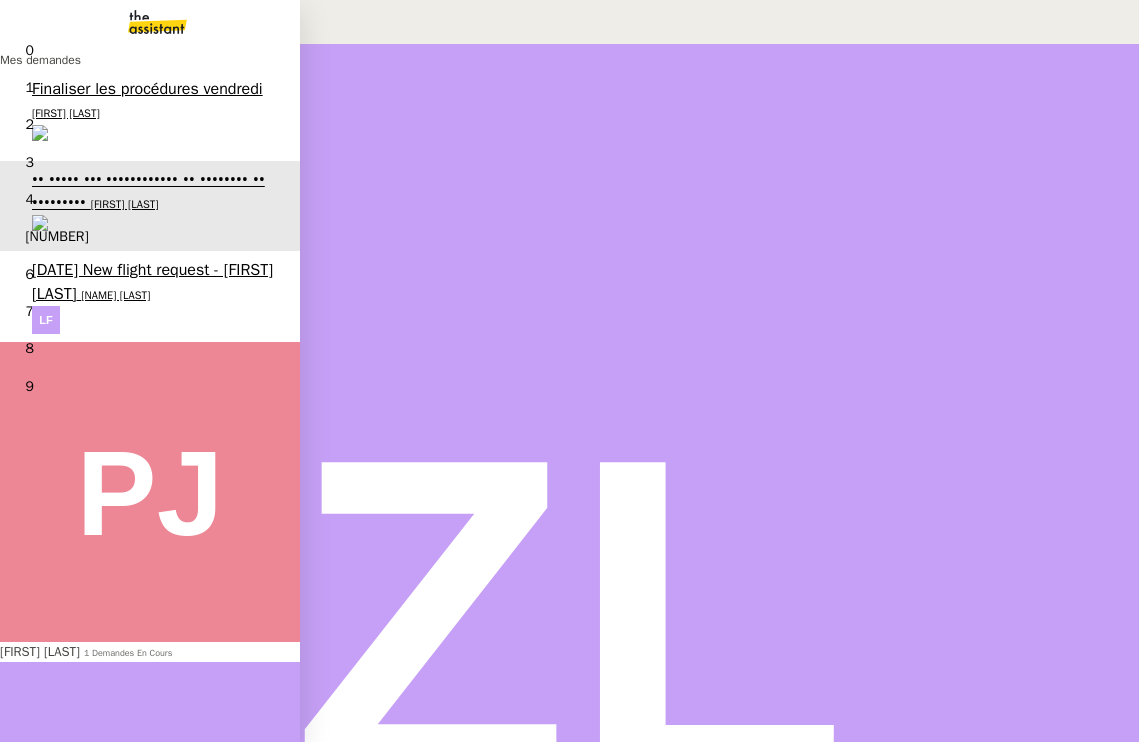 click on "[DATE] New flight request - [FIRST] [LAST]" at bounding box center (152, 281) 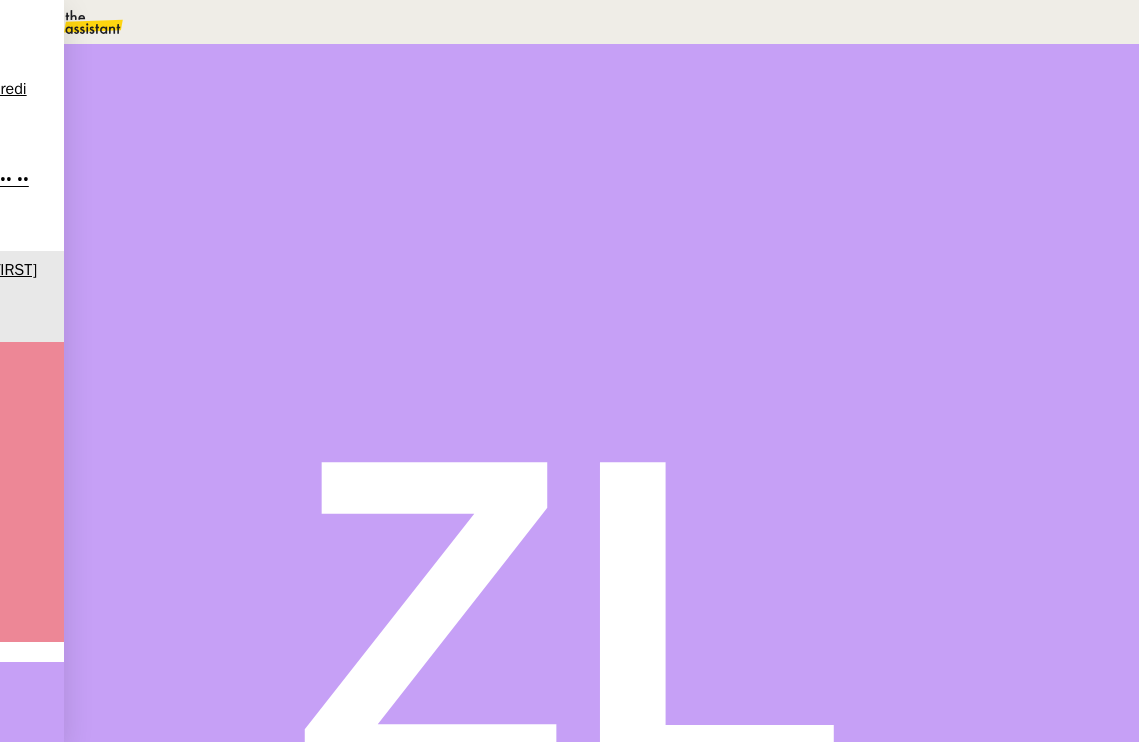 scroll, scrollTop: 0, scrollLeft: 0, axis: both 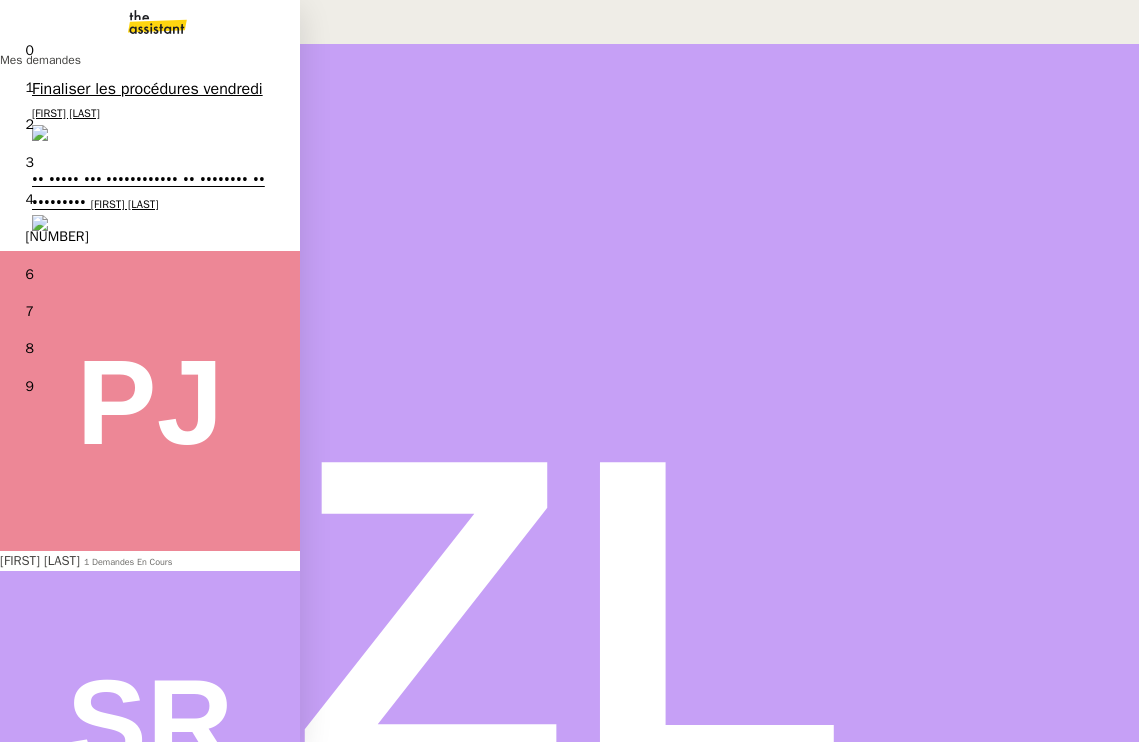 click on "•• ••••• ••• •••••••••••• •• •••••••• •• •••••••••" at bounding box center (148, 191) 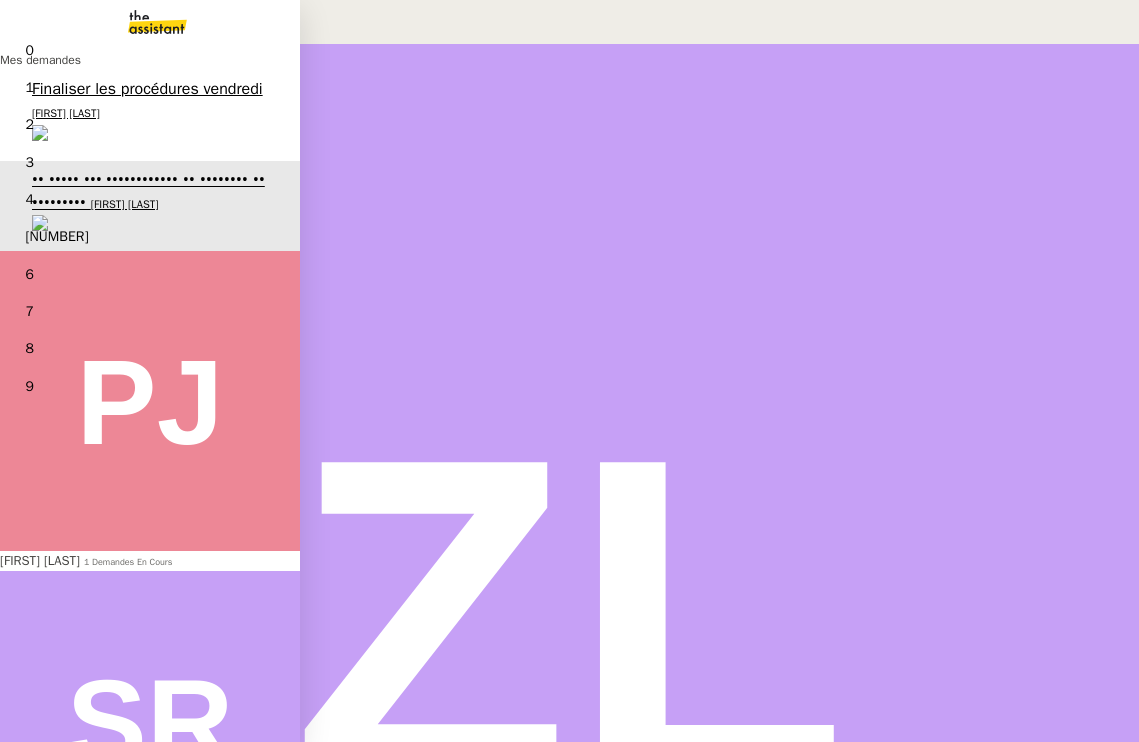 click on "[FIRST] [LAST]" at bounding box center [40, 880] 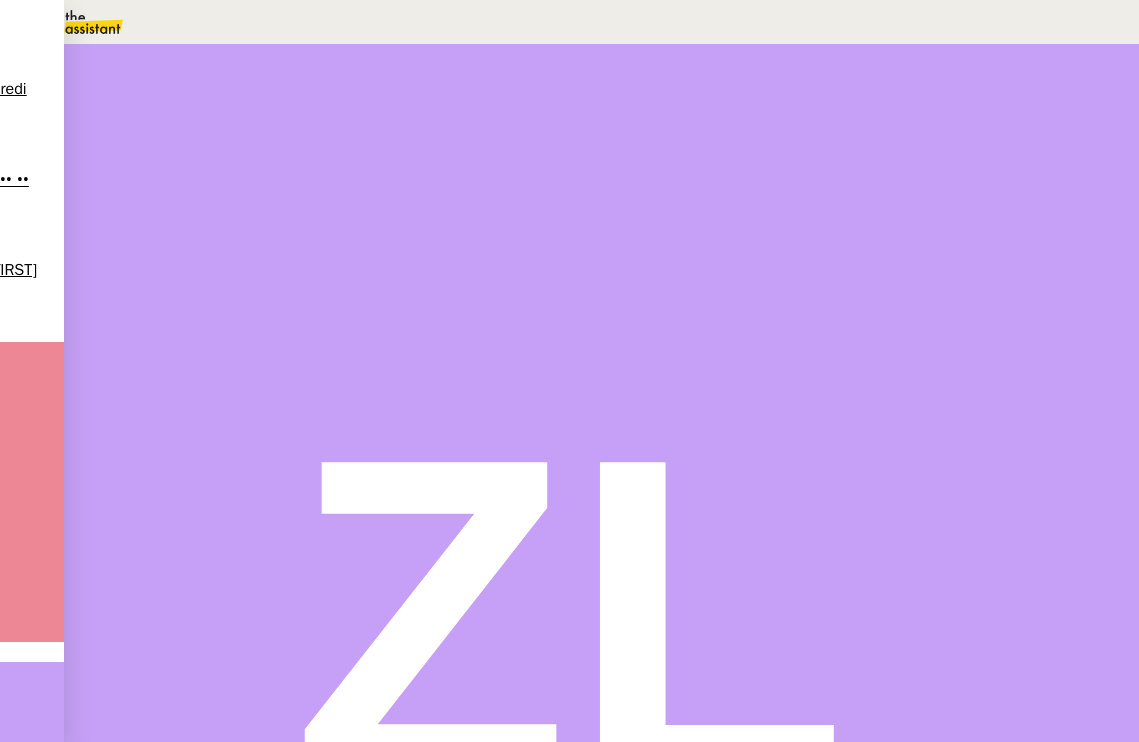 scroll, scrollTop: 414, scrollLeft: 0, axis: vertical 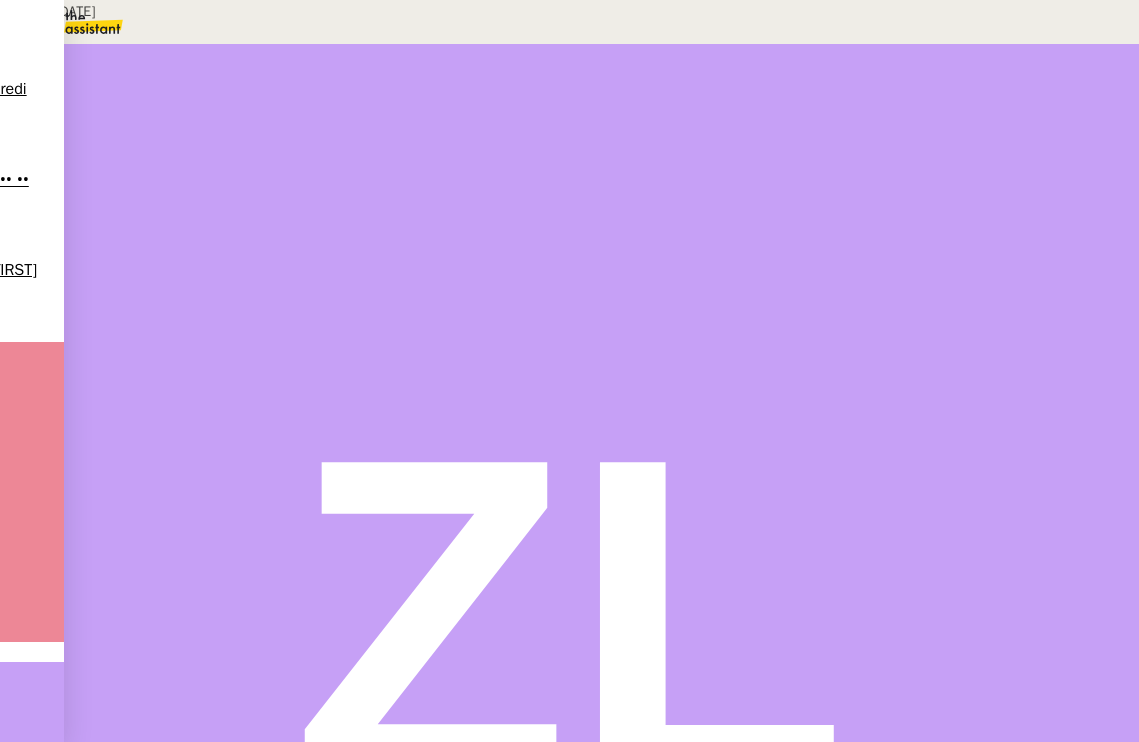 click on "Créée le [DATE] Contexte :  Il s'agit ici de répondre au téléphone pou r la société Addingwell  pendant les heures d'ouvertures de TA. La majorité des appels concernent les demandes de validation du RIB Addingwell . Les autres demandes concerneront le marketing, les prospects ou une question d’un client Addingwell ou bien du démarchage. Aucun tableau de suivi à mettre en place ici, il s'agit surtout de transmettre les bonnes informations aux bons interlocuteurs.  Récurrence :  Ouverture d'une demande mensuelle Standard téléphonique Addingwell - Mois pour le traitement Déclenchement :   Chaque appel PROCÉDURE :   A/ SE PRÉSENTER "Bonjour, [FIRST] de la société Addingwell, que puis-je faire pour vous ? " quel est l'objet de votre appel ? "... De manière générale : demander   Nom/Prénoms/mail/numéro de tel/Objet appel B/ LES DIFFÉRENTS CAS D'APPELS : Analyser l'objet de l'appel pour pouvoir le traiter de la bonne manière,5 cas différents :  Appels pour validation du RIB Addingwell" at bounding box center (569, 984) 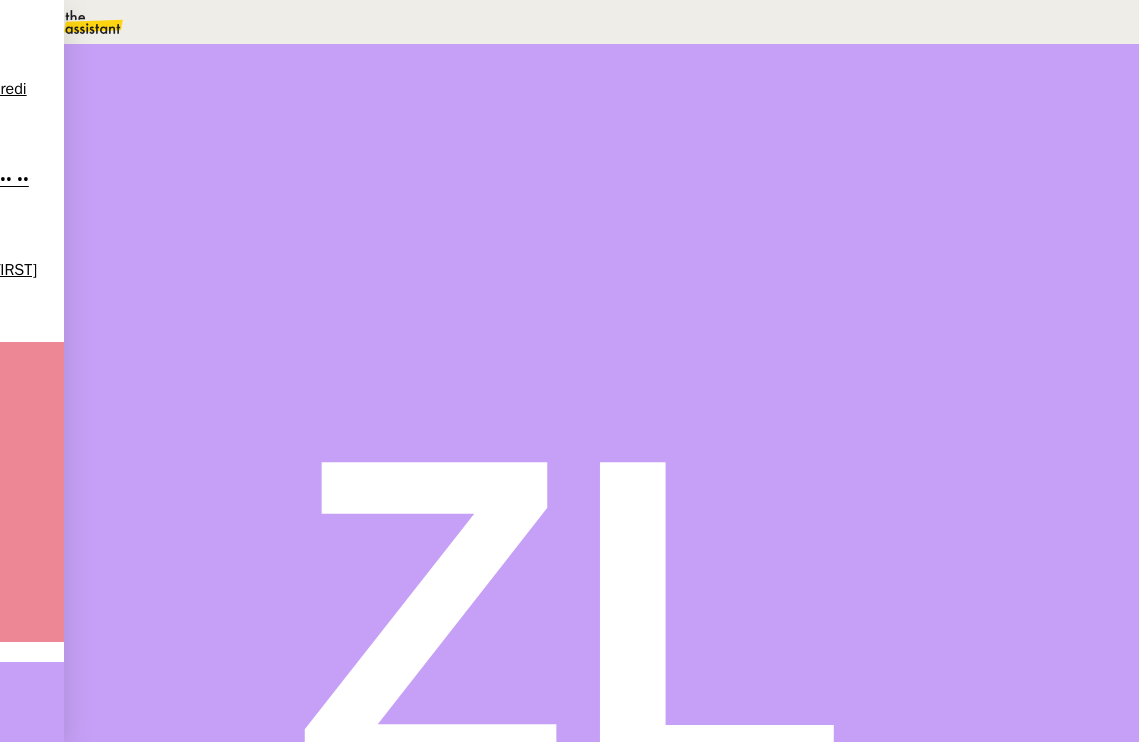 scroll, scrollTop: 0, scrollLeft: 0, axis: both 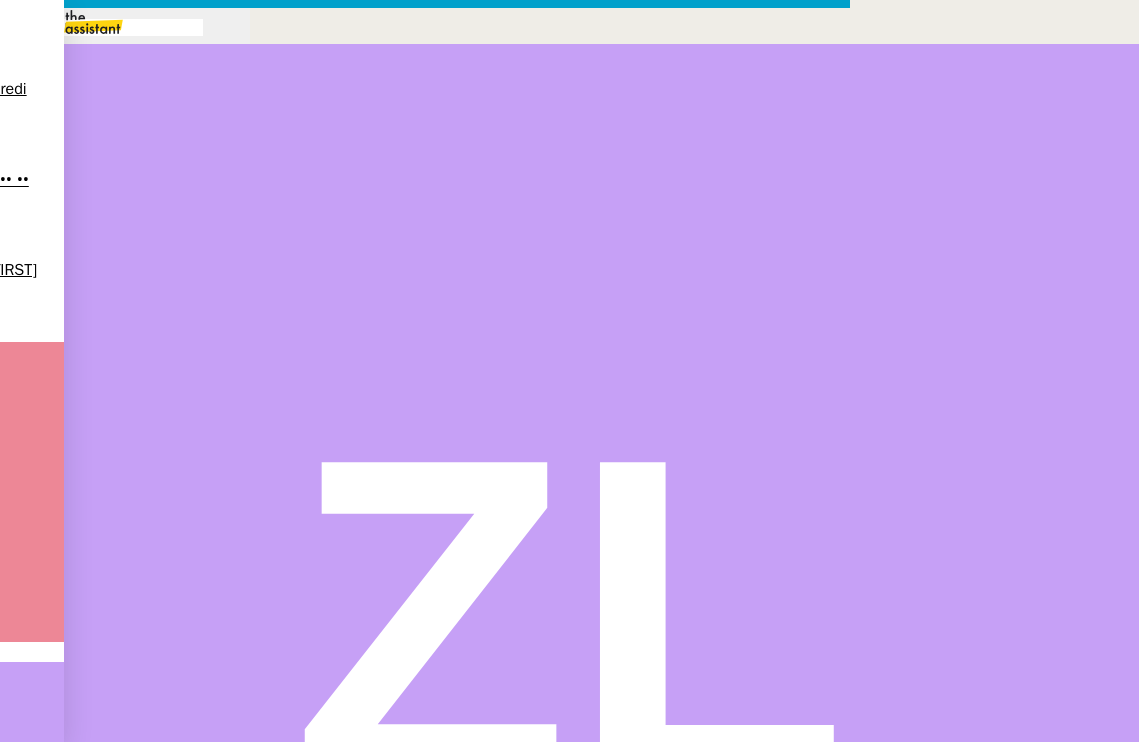 click at bounding box center [425, 837] 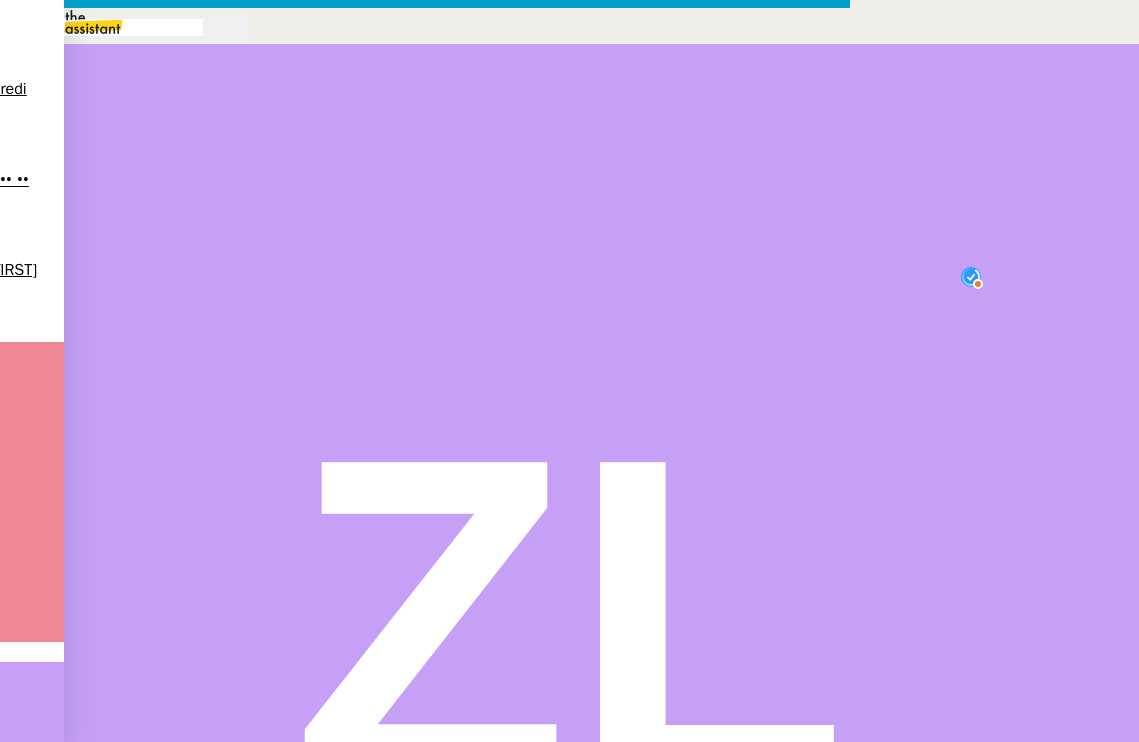 scroll, scrollTop: 21, scrollLeft: 0, axis: vertical 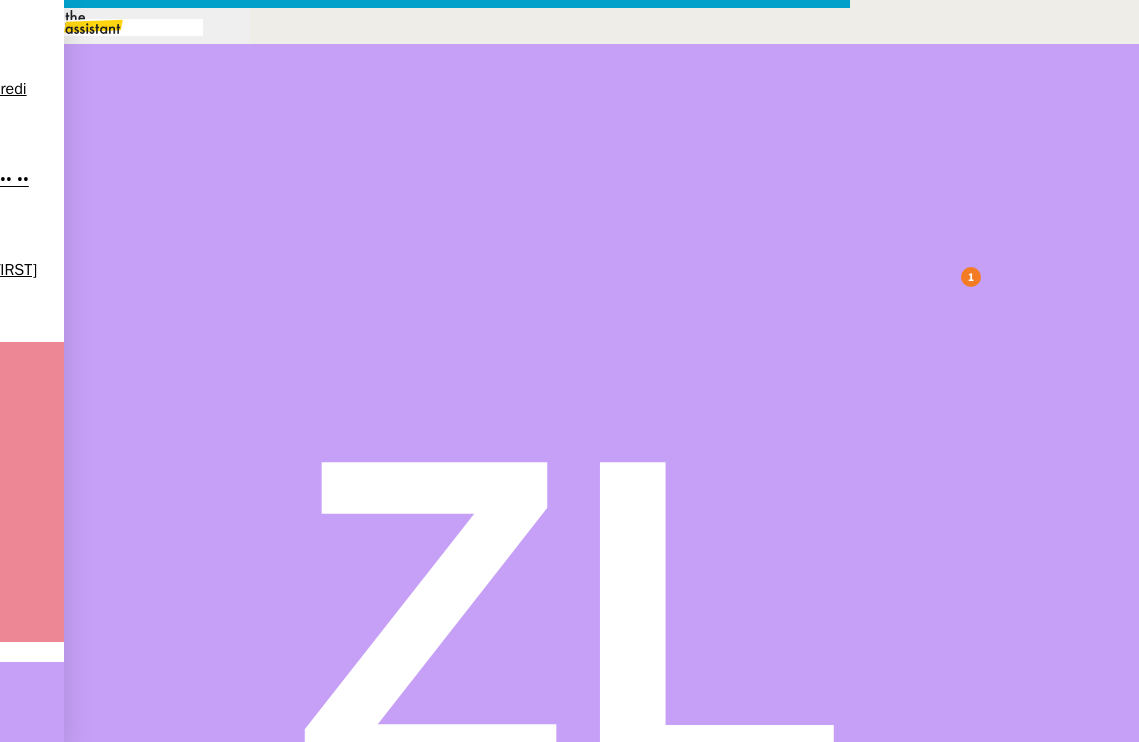 drag, startPoint x: 577, startPoint y: 165, endPoint x: 454, endPoint y: 168, distance: 123.03658 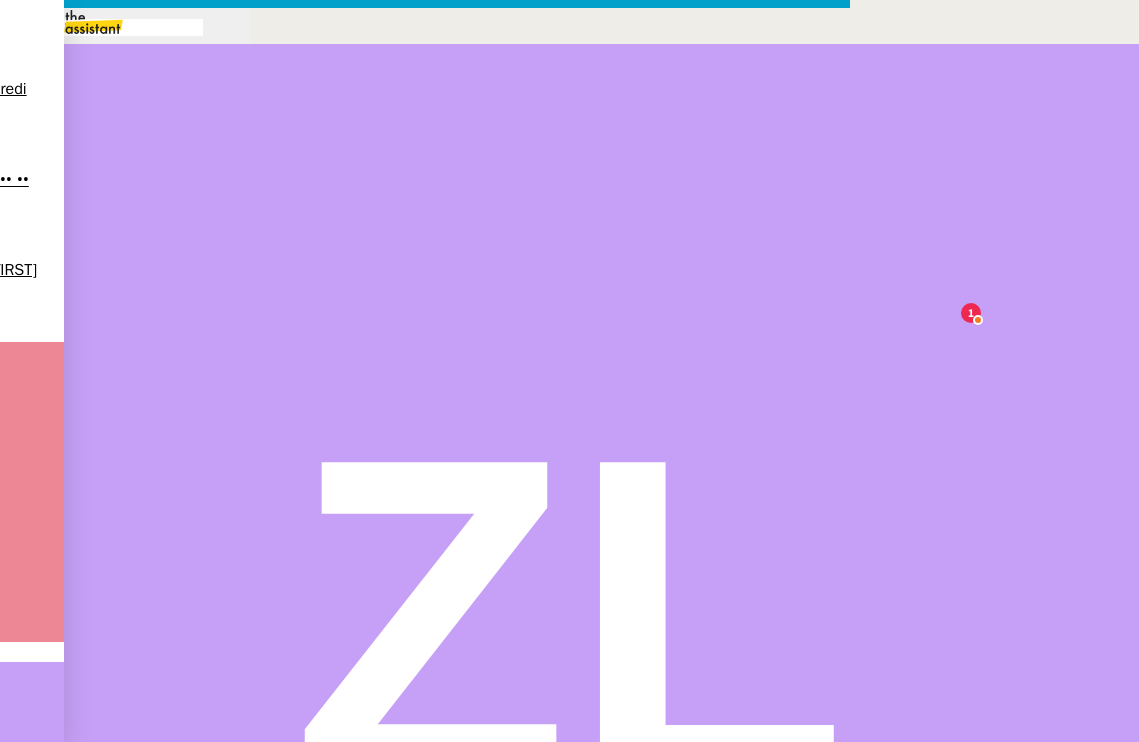 click on "Pourriez-vous me transmettre le contact de [PERSON] ainsi que le service auquel il est rattaché ?" at bounding box center [425, 930] 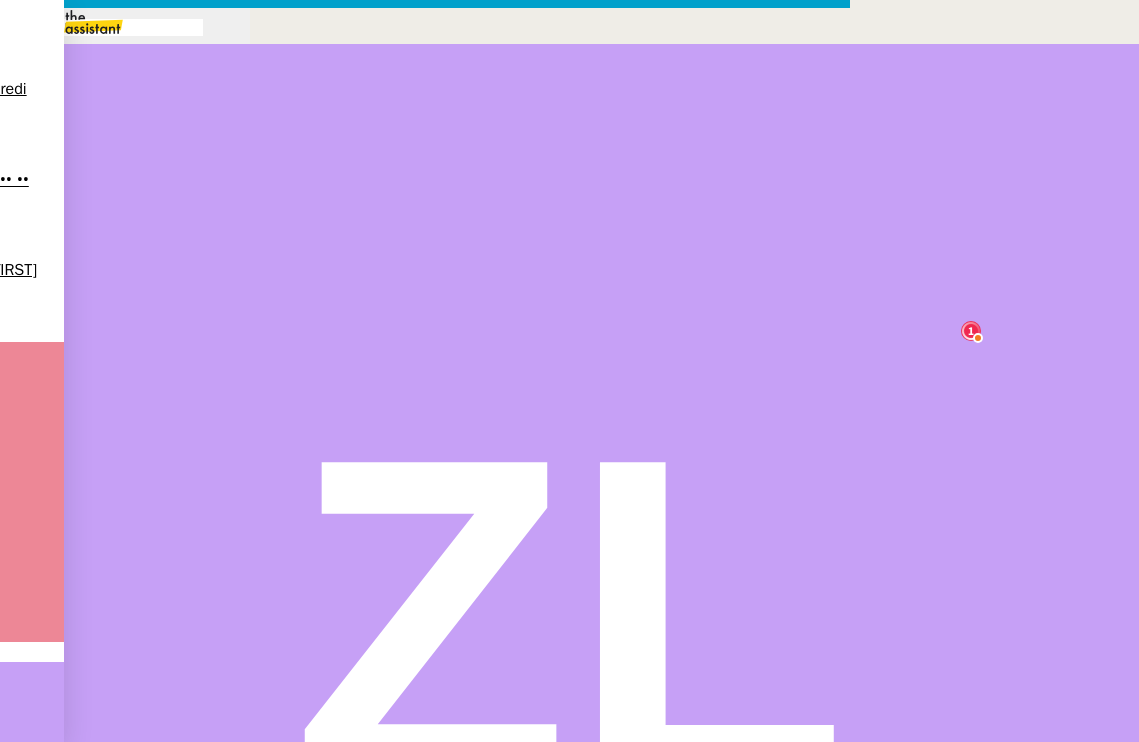 click on "Pourriez-vous me transmettre le contact de [PERSON] ainsi que le service auquel il est rattaché ?" at bounding box center [445, 944] 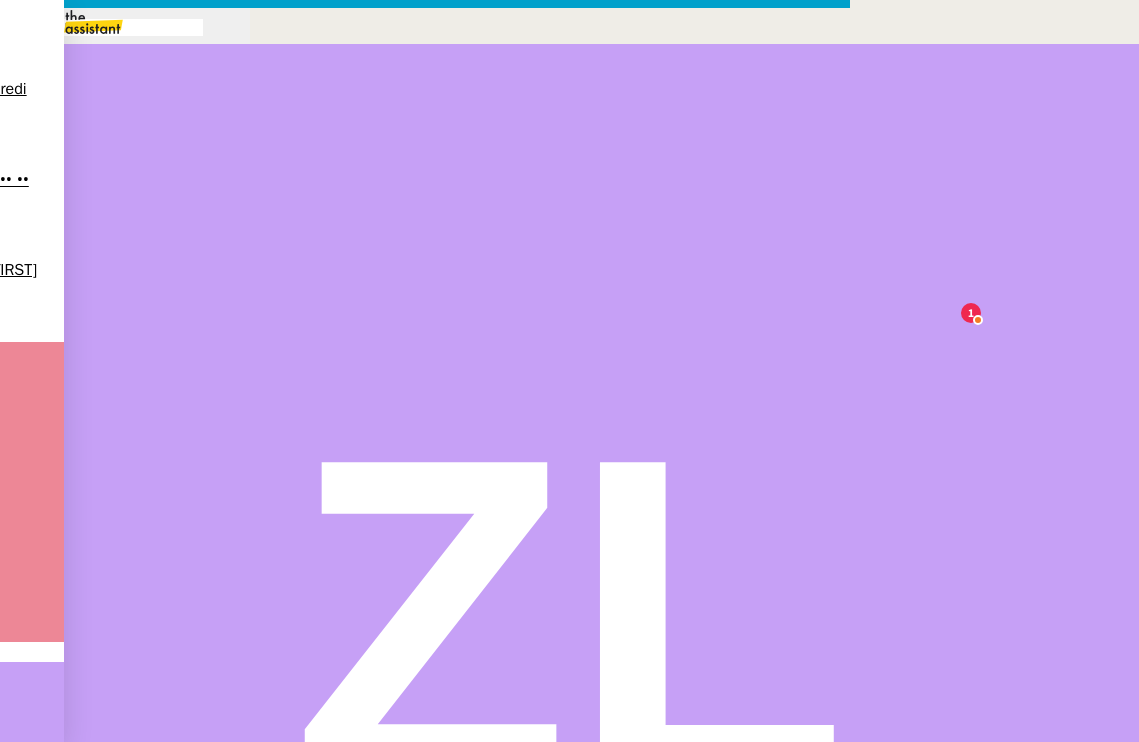 click on "Cela me permettrait de mettre à jour la procédure en conséquence." at bounding box center [425, 981] 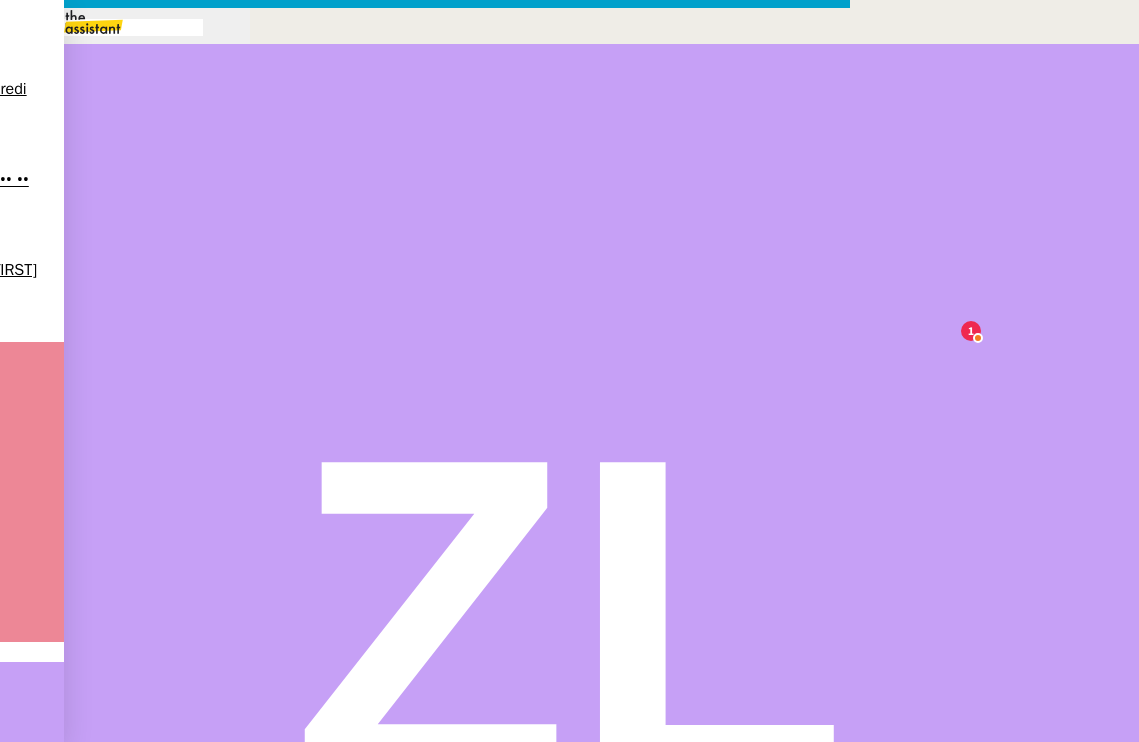 drag, startPoint x: 530, startPoint y: 310, endPoint x: 507, endPoint y: 311, distance: 23.021729 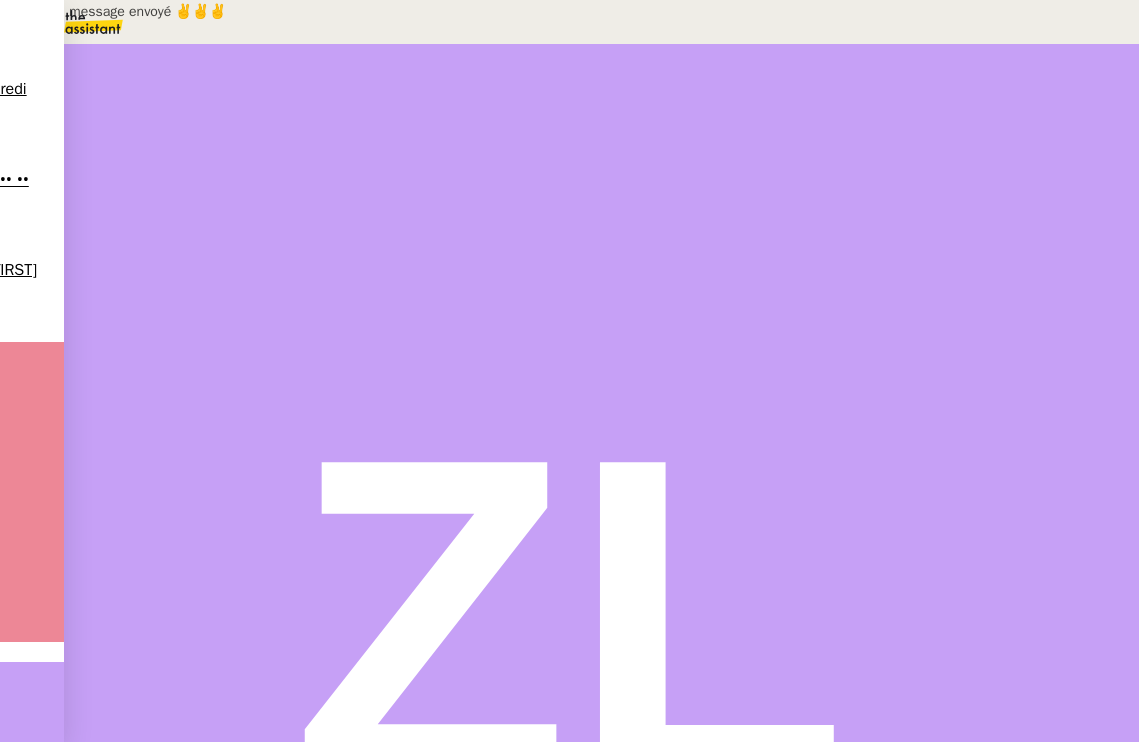 scroll, scrollTop: 0, scrollLeft: 0, axis: both 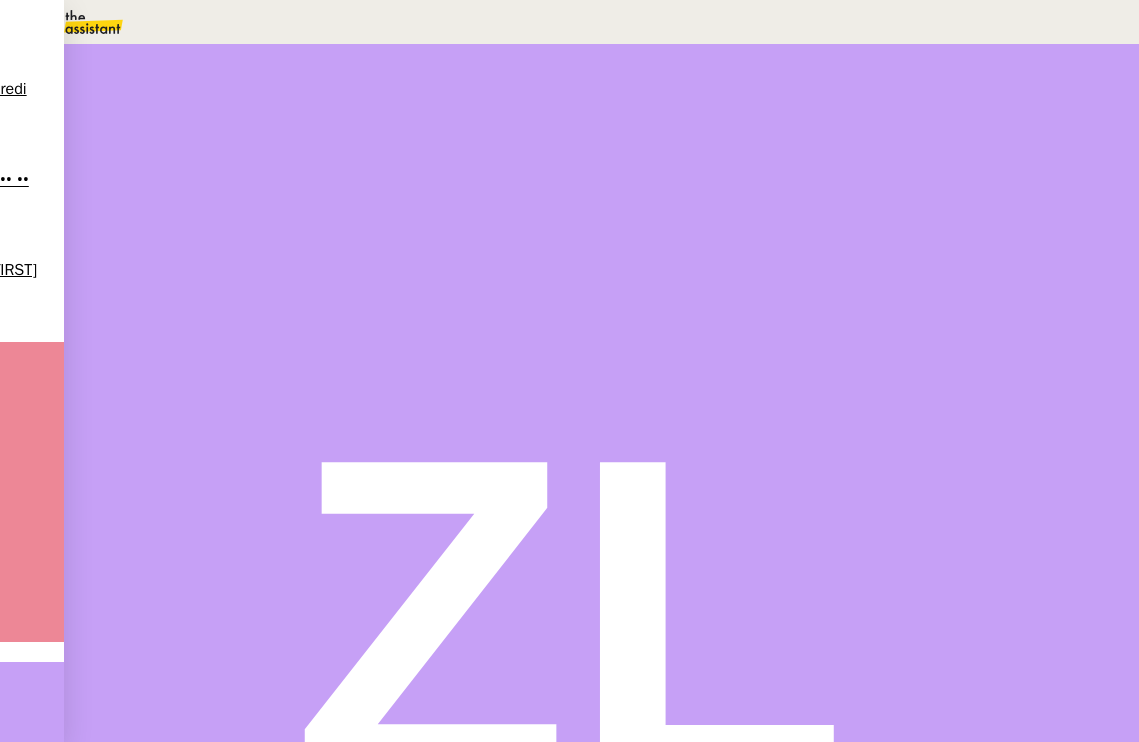 click at bounding box center [156, 338] 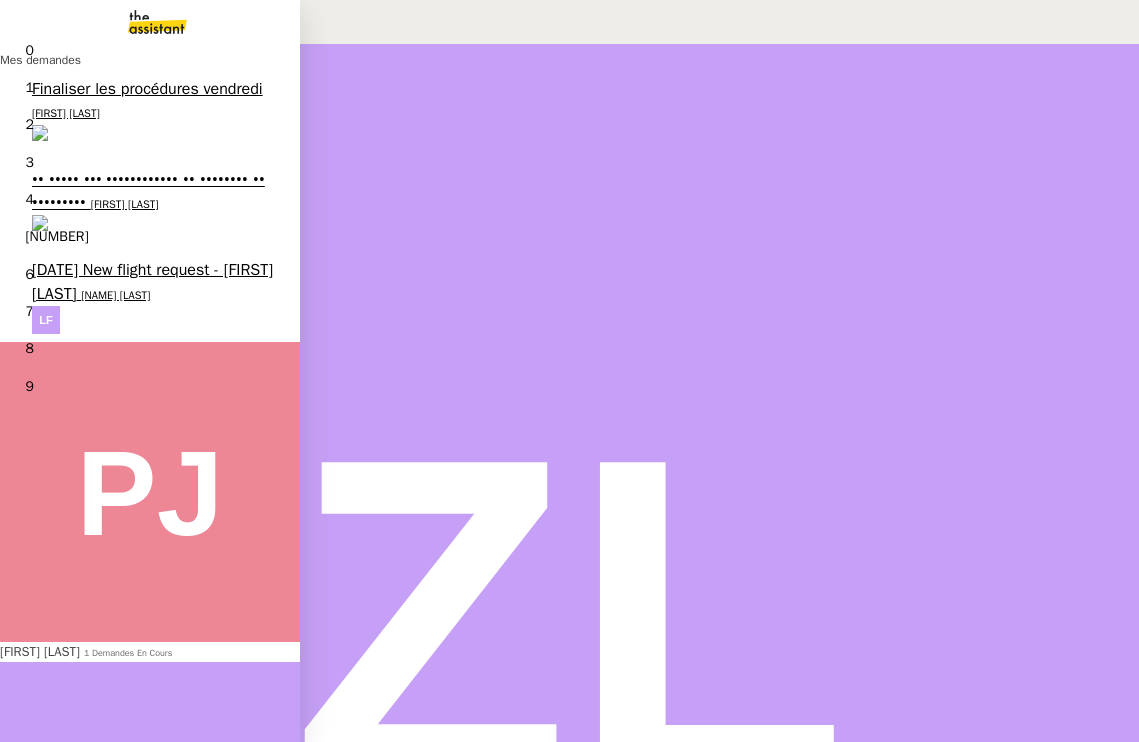 click on "[DATE] New flight request - [FIRST] [LAST]" at bounding box center [152, 281] 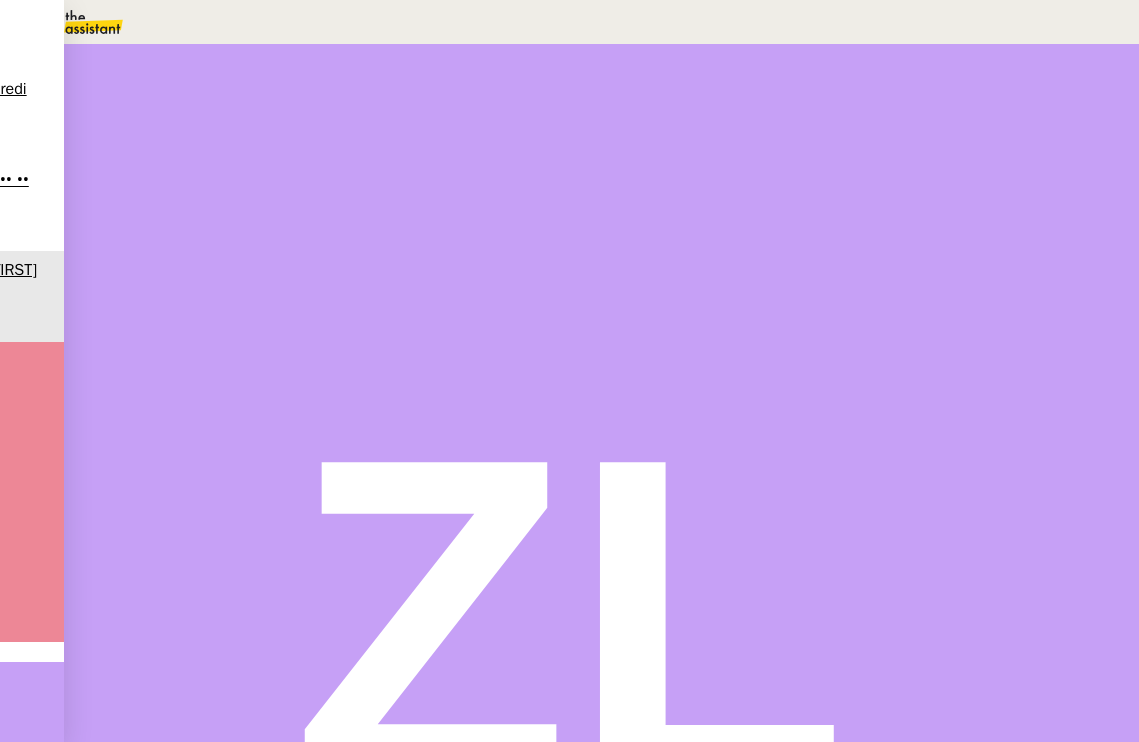 scroll, scrollTop: 3193, scrollLeft: 0, axis: vertical 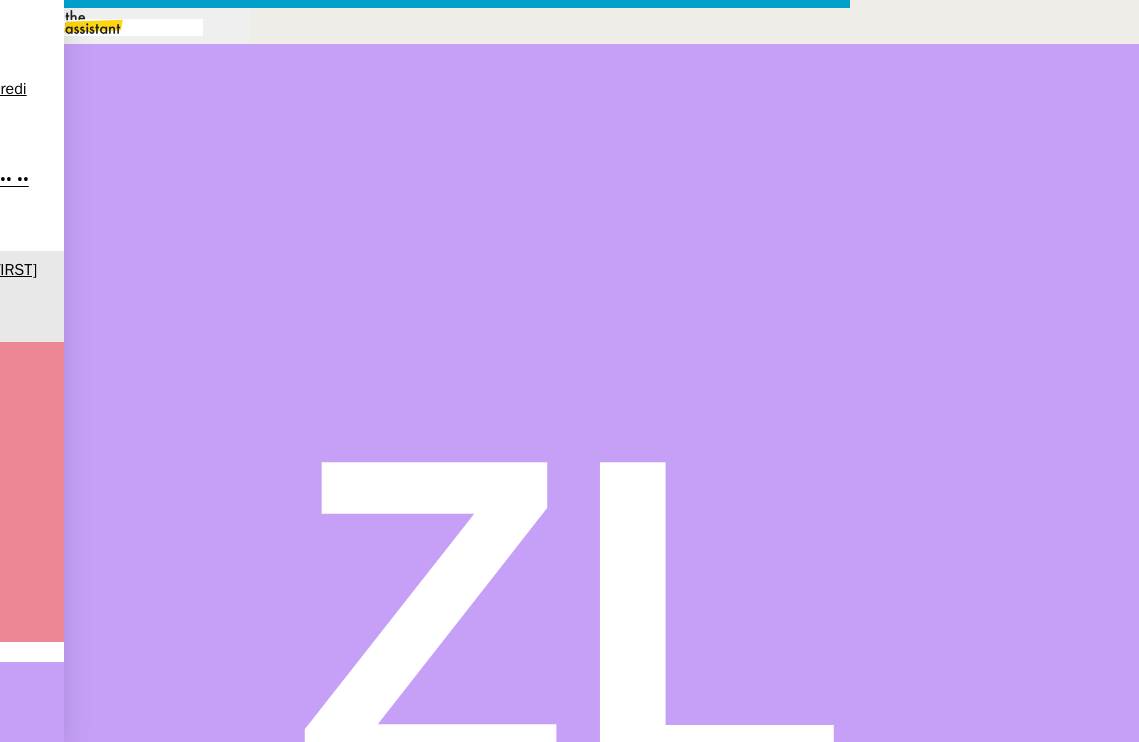 click on "•••••••" at bounding box center [70, 1179] 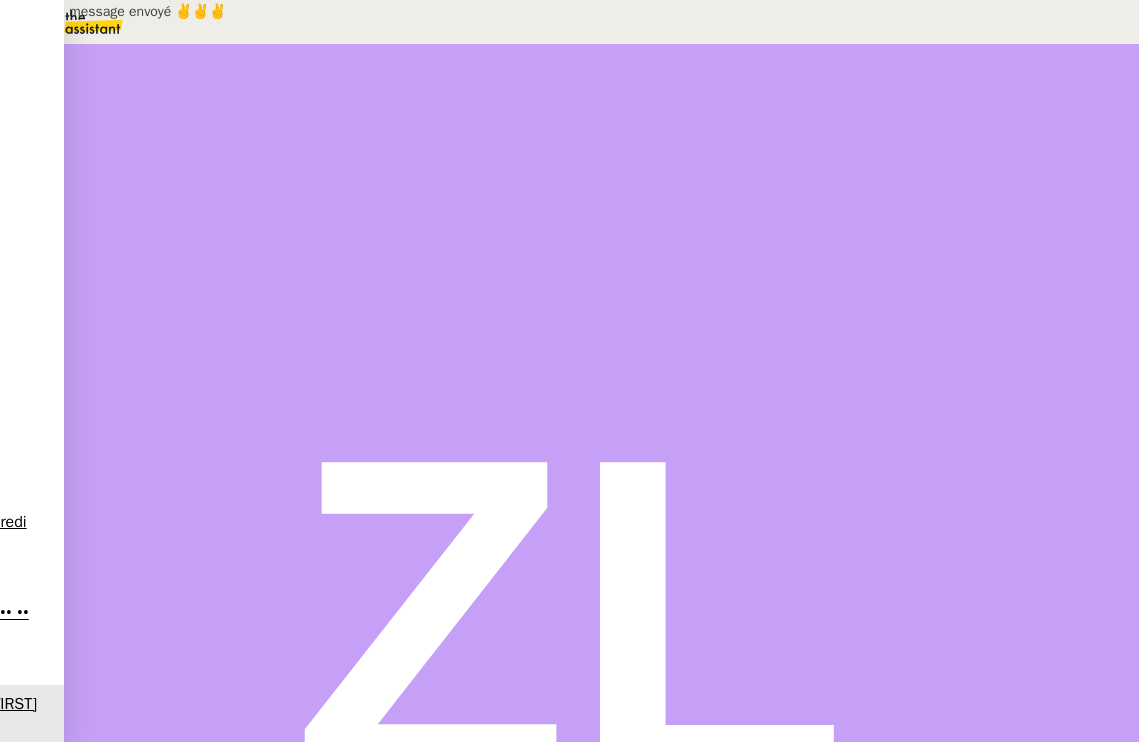 scroll, scrollTop: 1739, scrollLeft: 0, axis: vertical 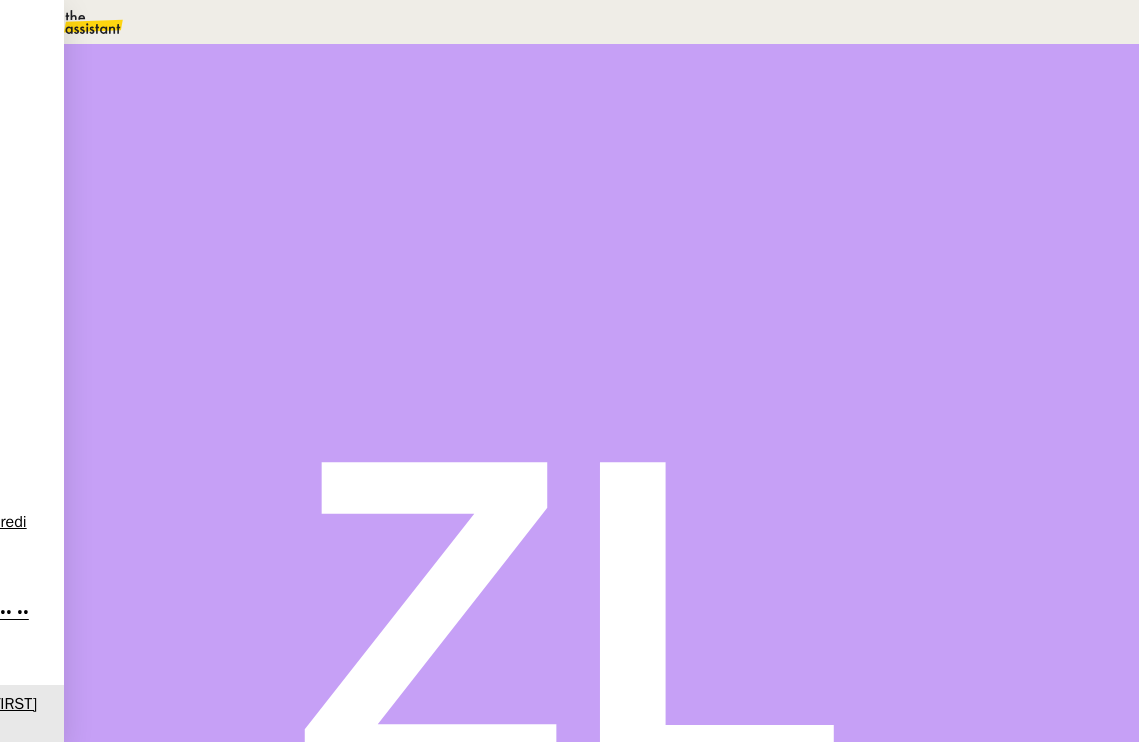 click on "•••••••" at bounding box center (131, 697) 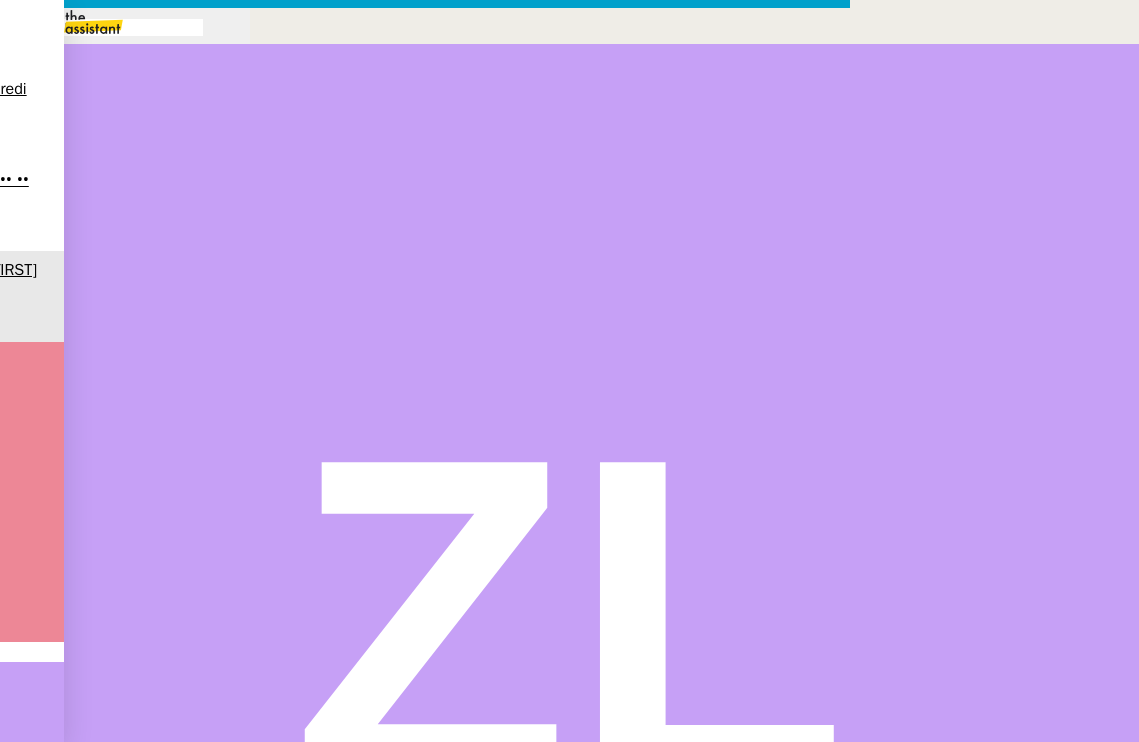 scroll, scrollTop: 0, scrollLeft: 43, axis: horizontal 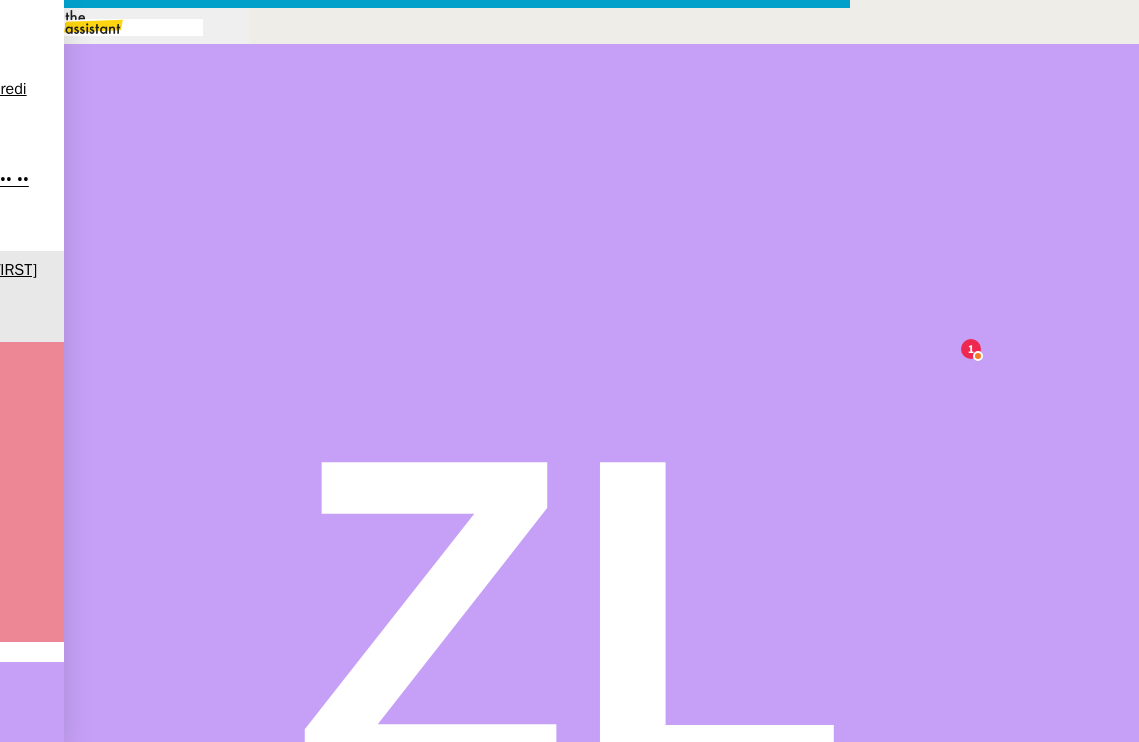 drag, startPoint x: 156, startPoint y: 165, endPoint x: 366, endPoint y: 344, distance: 275.93658 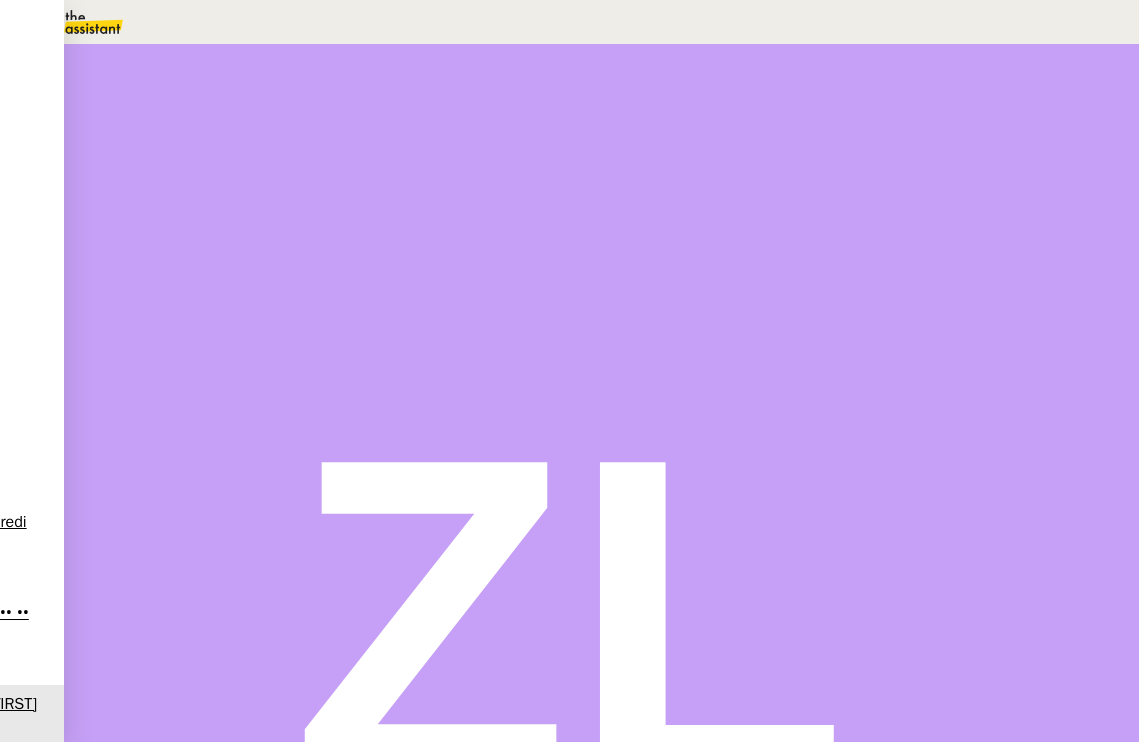 scroll, scrollTop: 0, scrollLeft: 0, axis: both 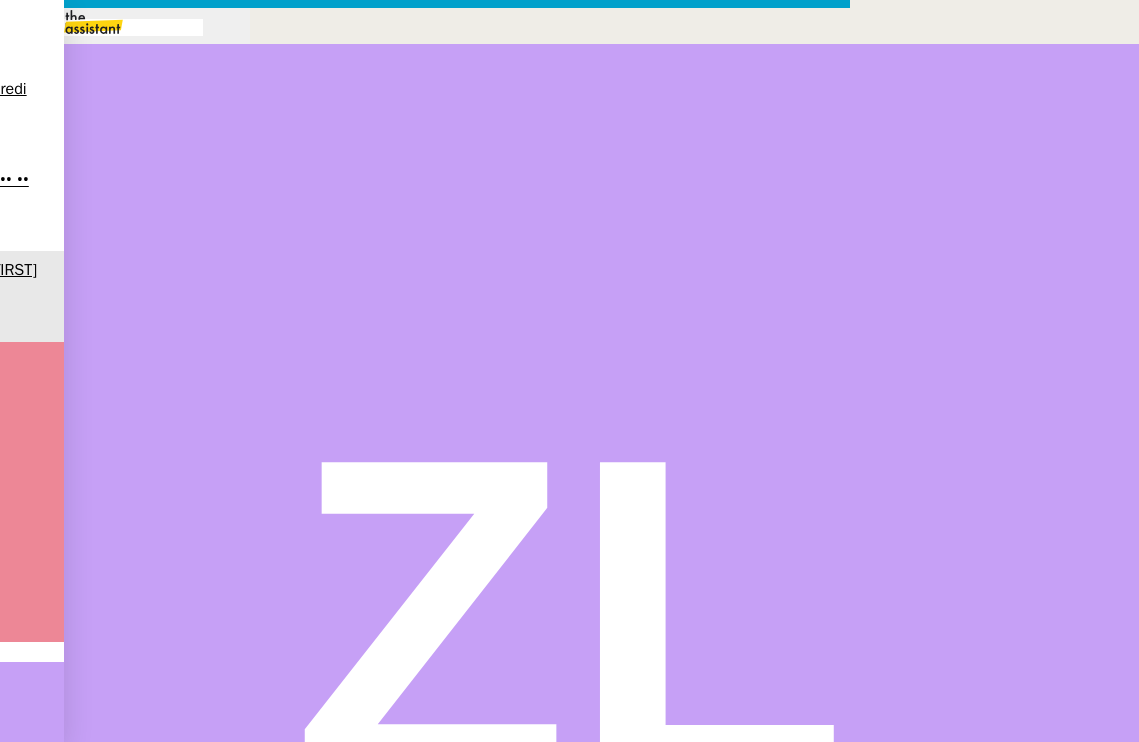 click at bounding box center [425, 837] 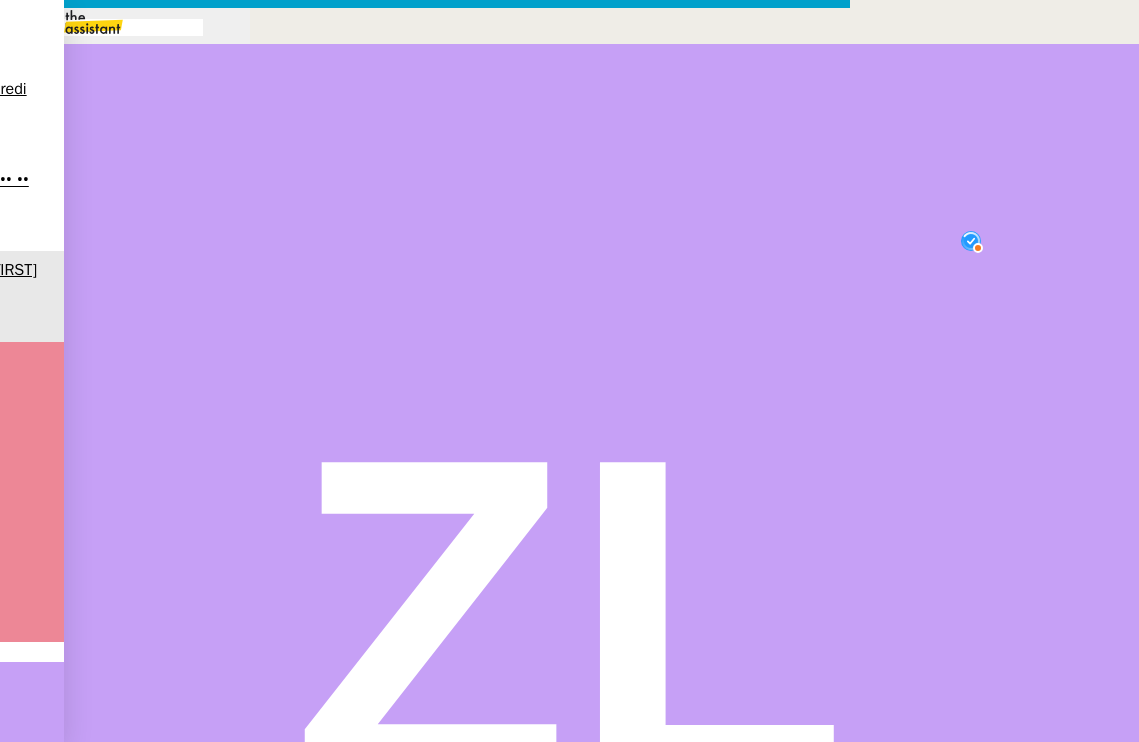 scroll, scrollTop: 21, scrollLeft: 0, axis: vertical 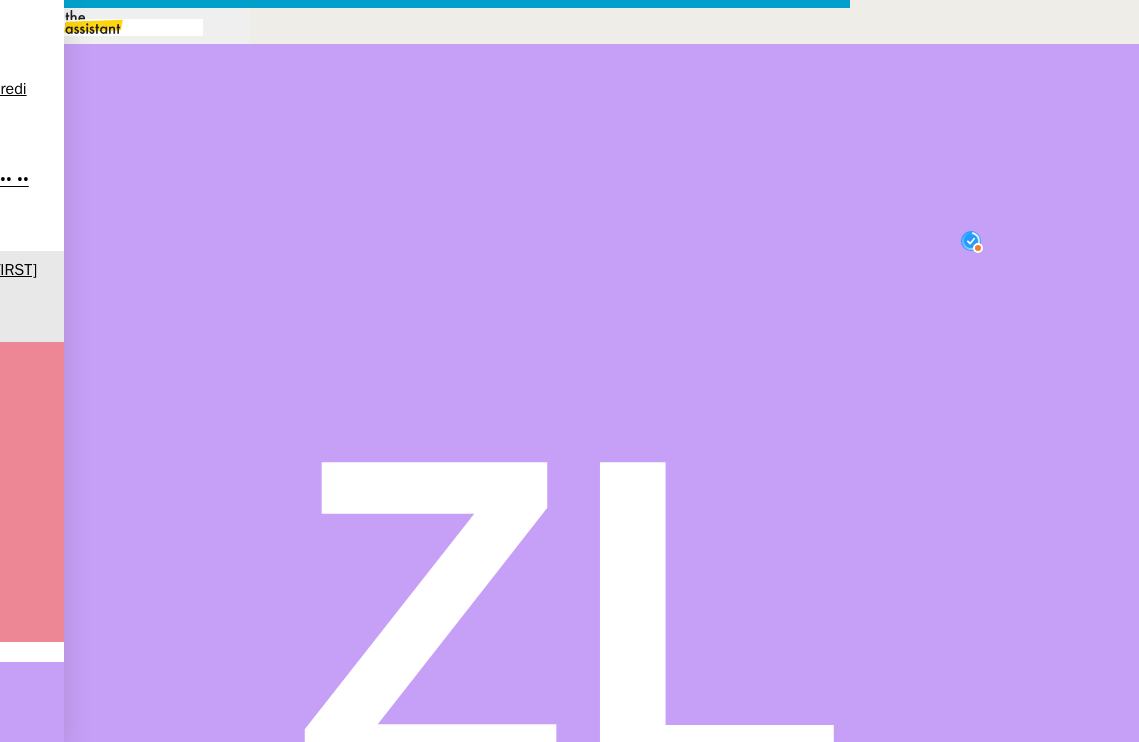 click on "Merci pour votre retour." at bounding box center [425, 883] 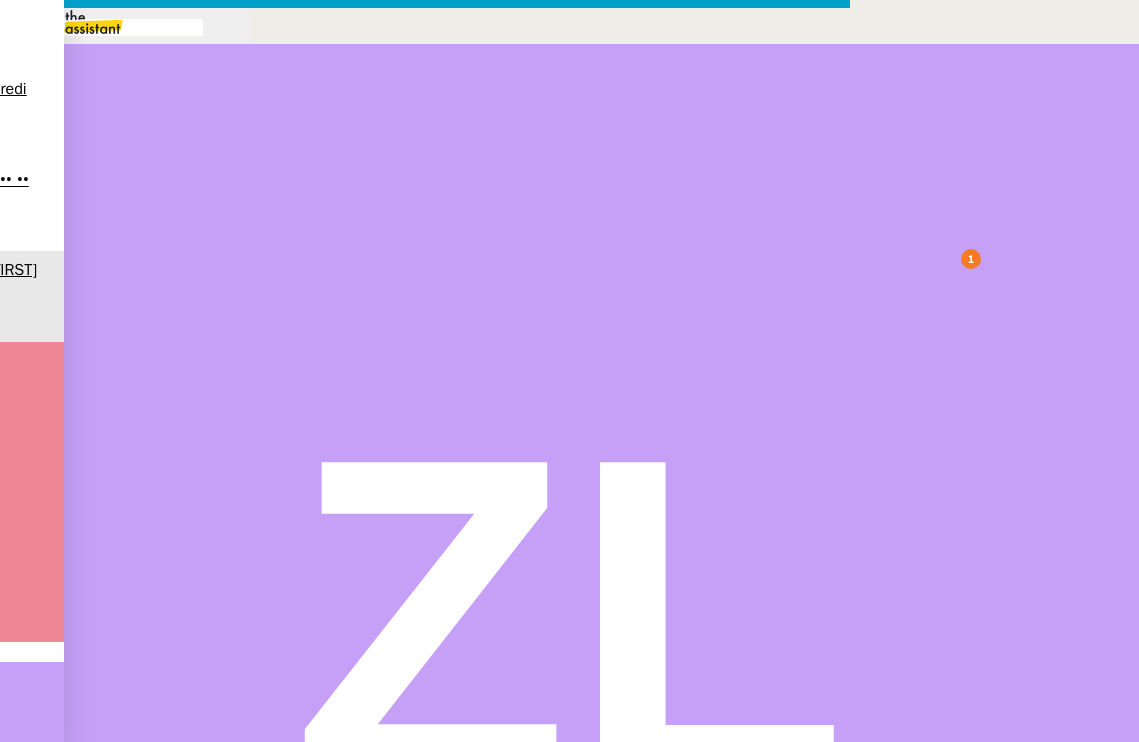 click on "Je vais ajouter le template à la procédure." at bounding box center (425, 930) 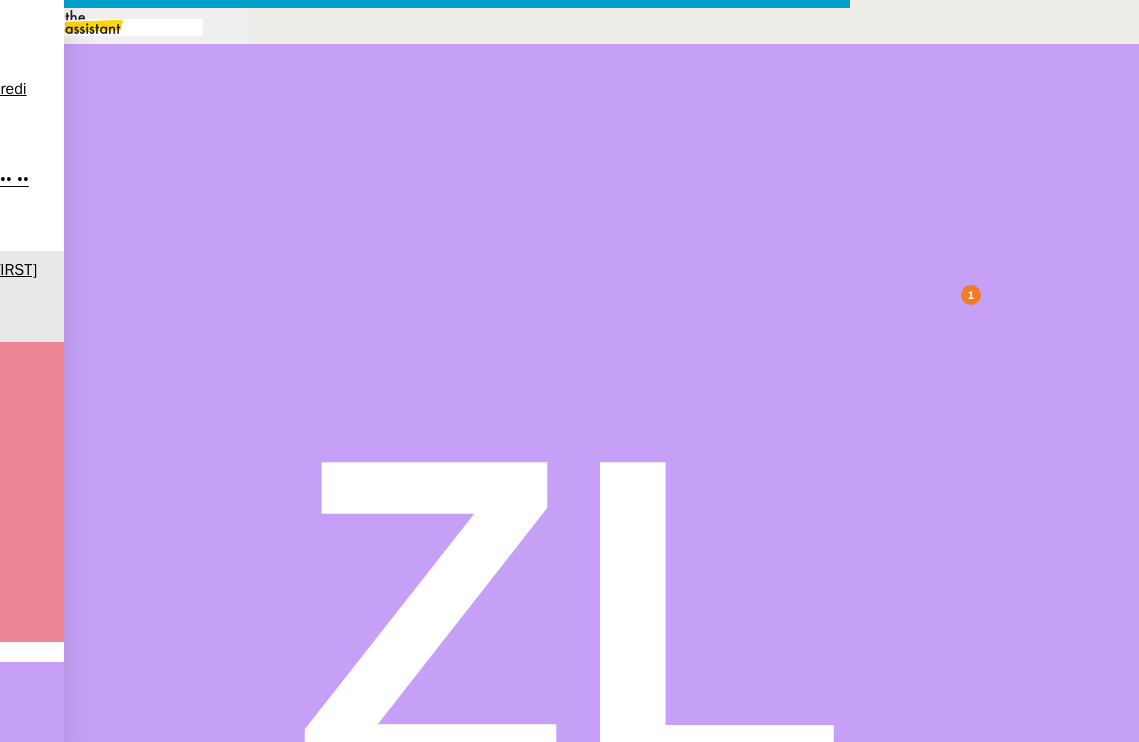 click on "•••••••" at bounding box center [70, 1109] 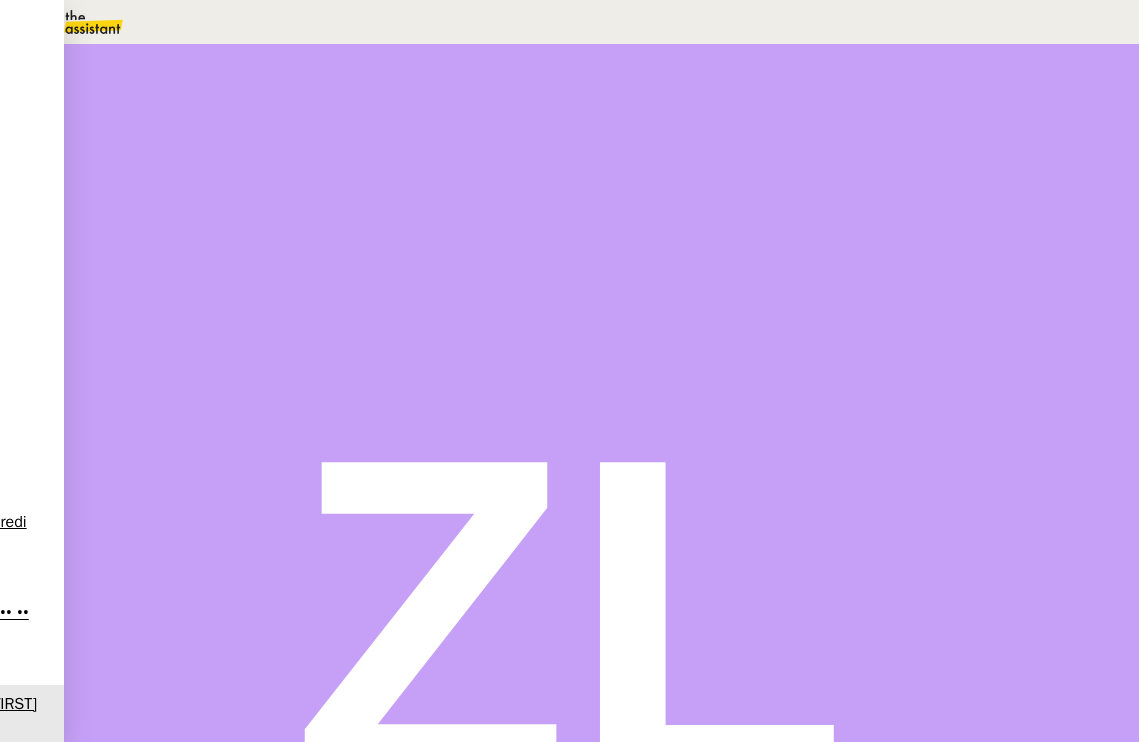 scroll, scrollTop: 3693, scrollLeft: 0, axis: vertical 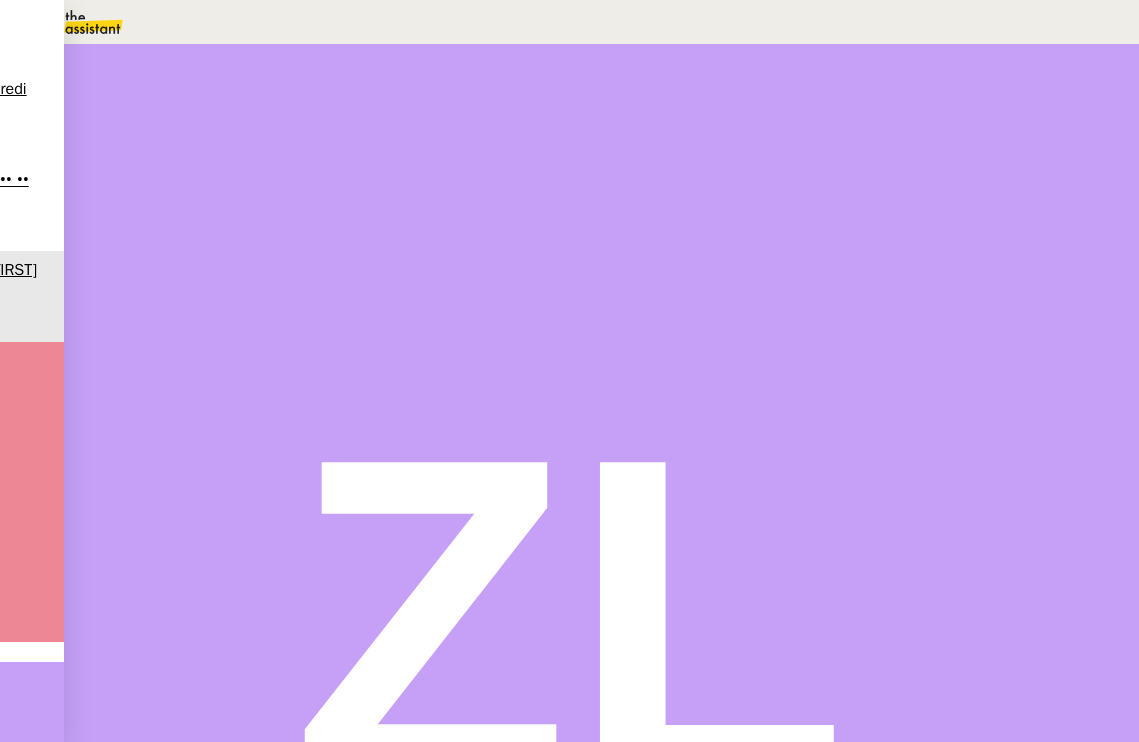 copy on "Dear Mrs Horswell, Thank you very much for your feedback. Please don’t hesitate to reach out if you wish to make another booking — we would be happy to assist you. Yours sincerely, Josephine With Orizair, each trip is designed to combine high standards, transparency and respect our environment - because exclusivity should never be at the detriment of what is essential." 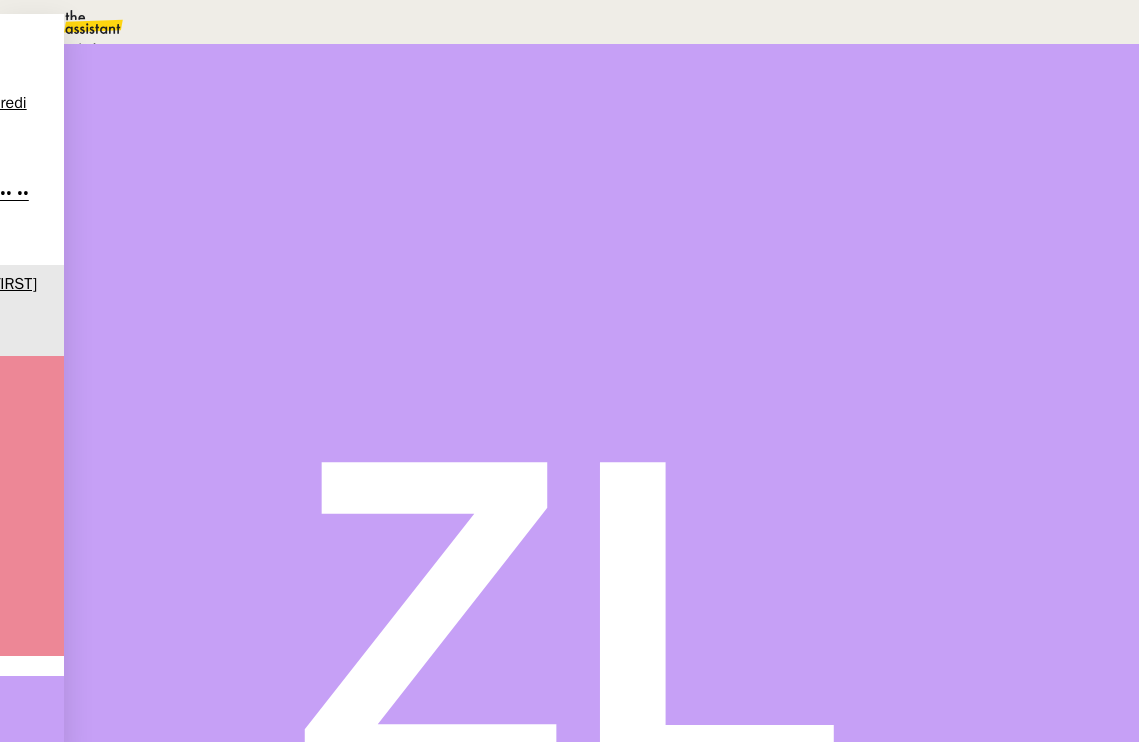 click on "Statut" at bounding box center (601, 111) 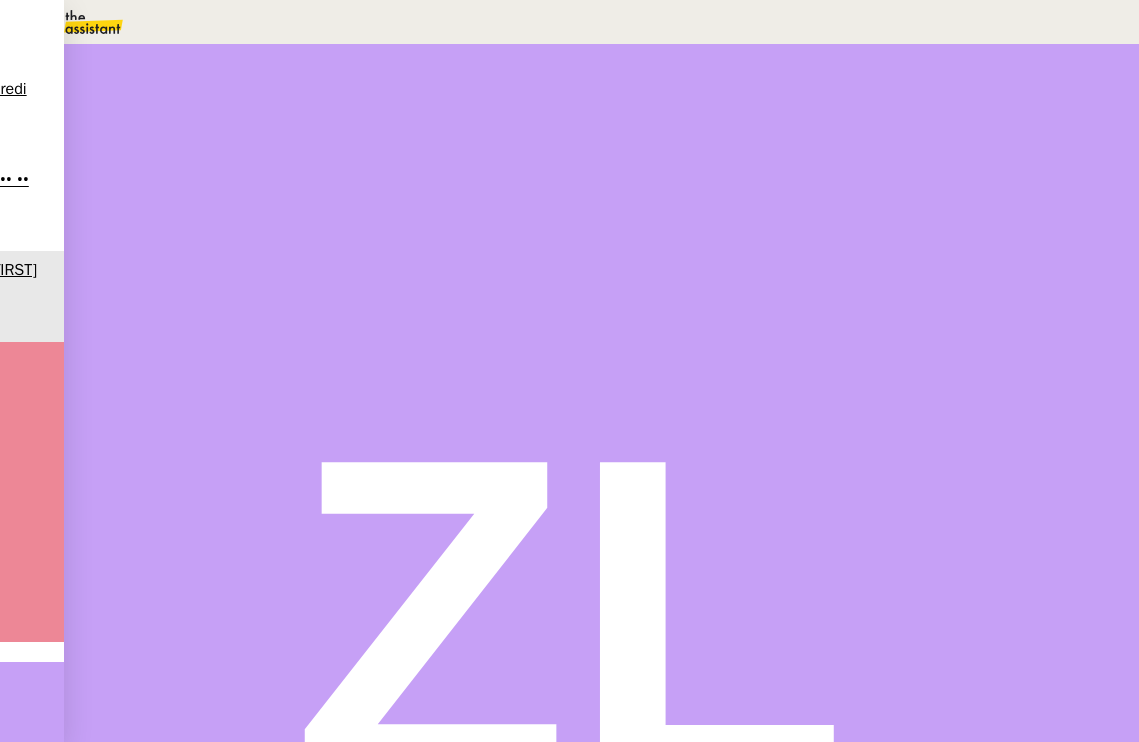 click on "Sauver" at bounding box center (742, 188) 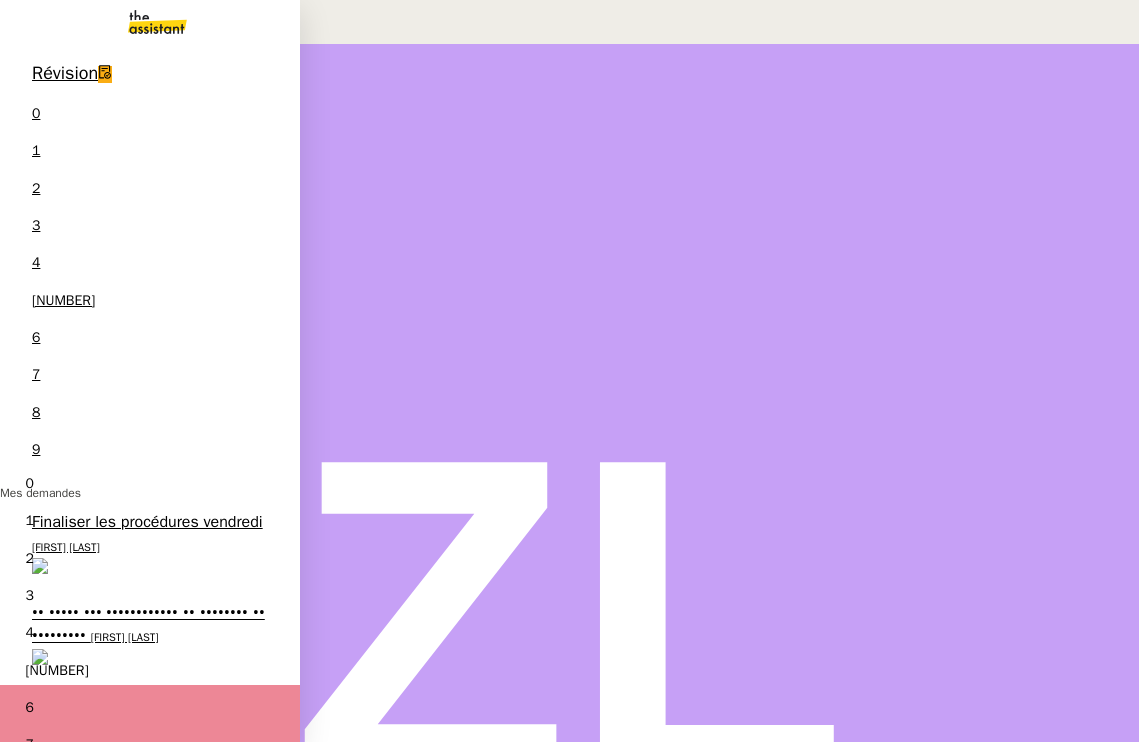 click on "[FIRST] [LAST]" at bounding box center (40, 994) 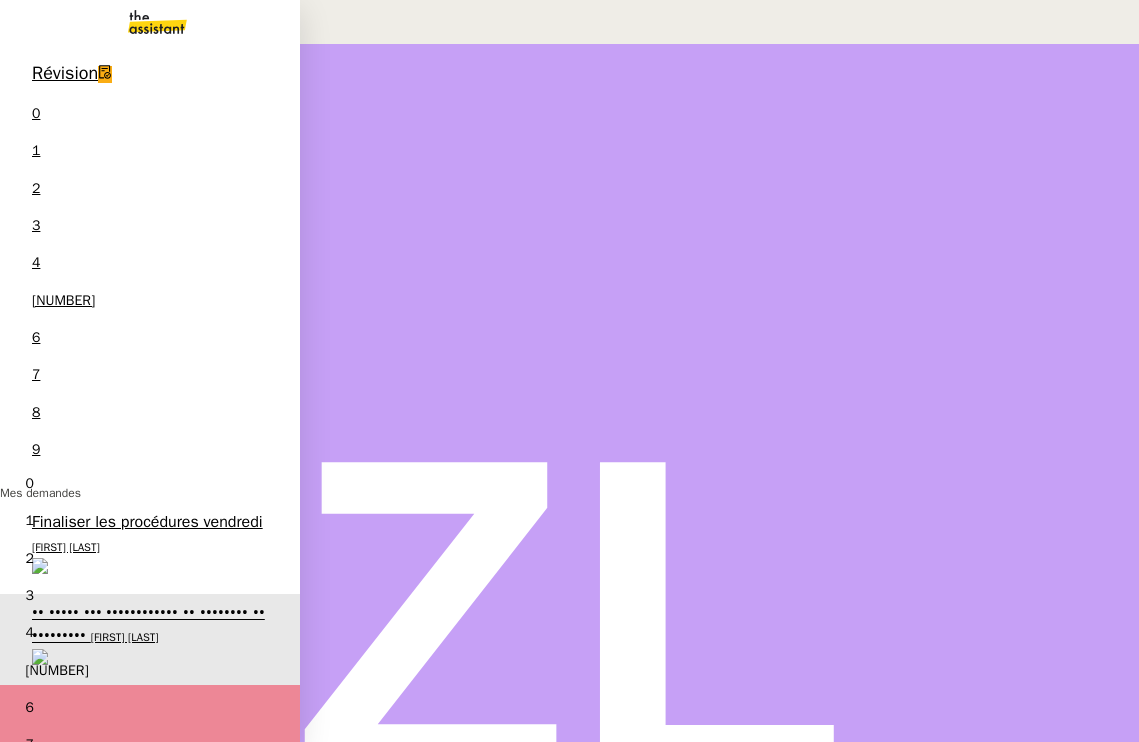 scroll, scrollTop: 23, scrollLeft: 0, axis: vertical 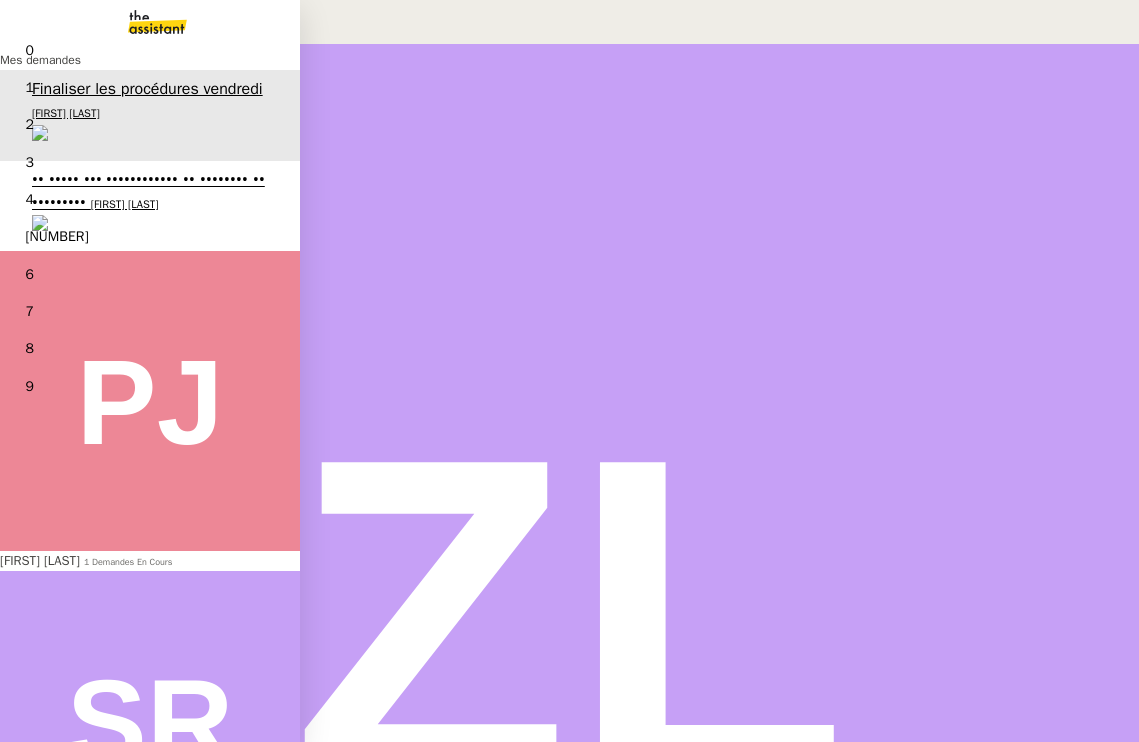 click on "10 demandes en cours" at bounding box center (131, 882) 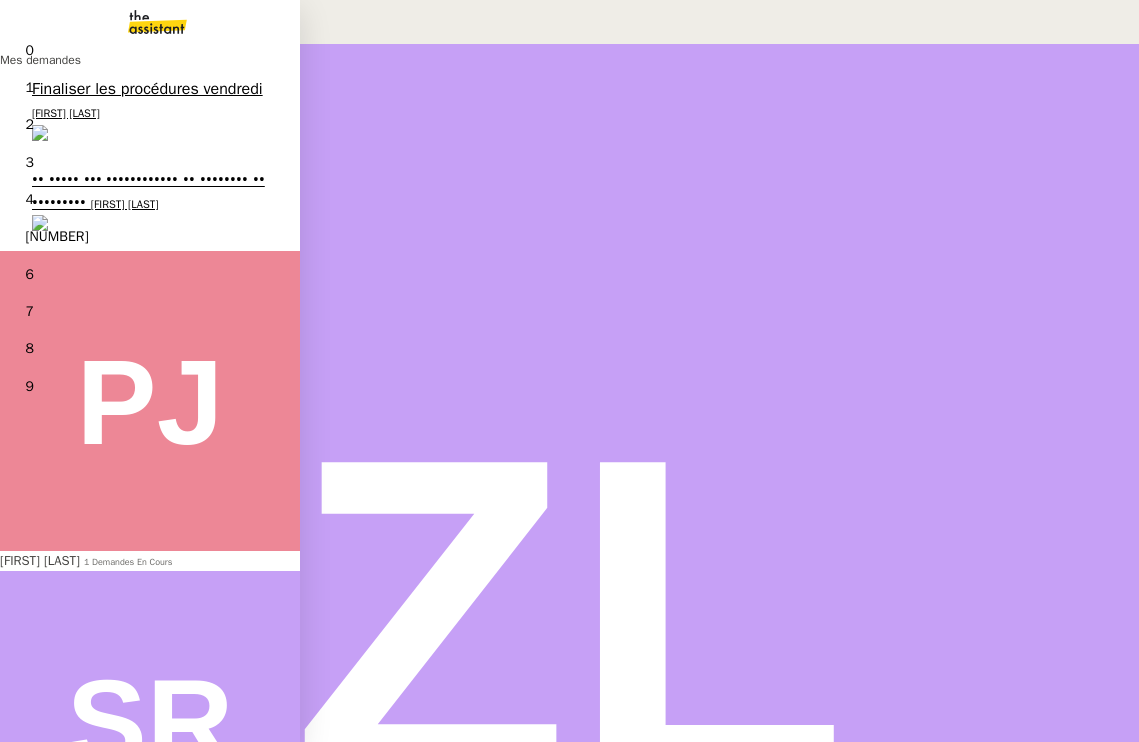 scroll, scrollTop: 0, scrollLeft: 0, axis: both 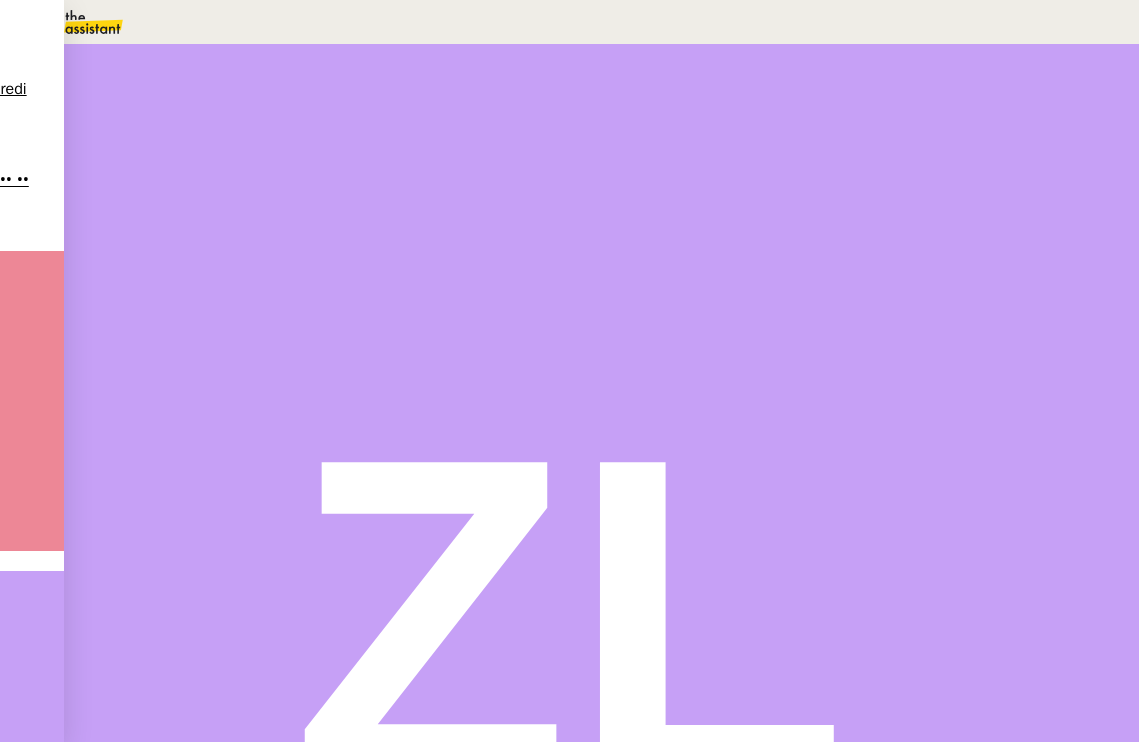 click at bounding box center [156, 422] 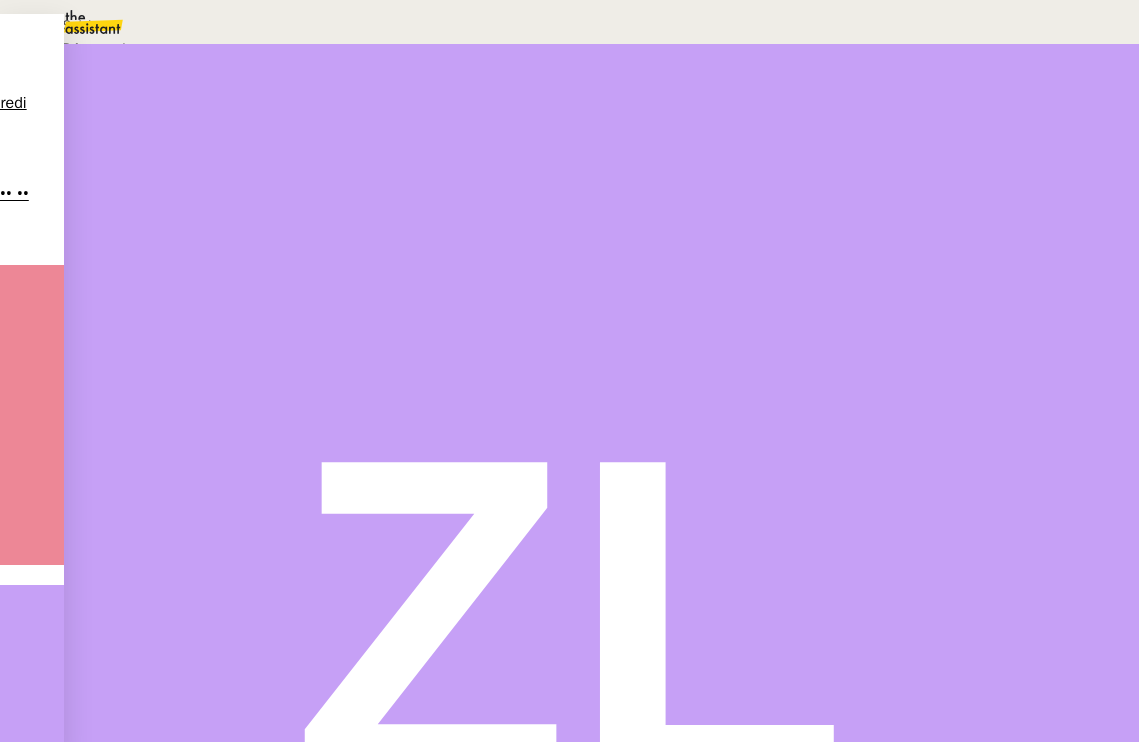 click on "Suivi" at bounding box center [564, 25] 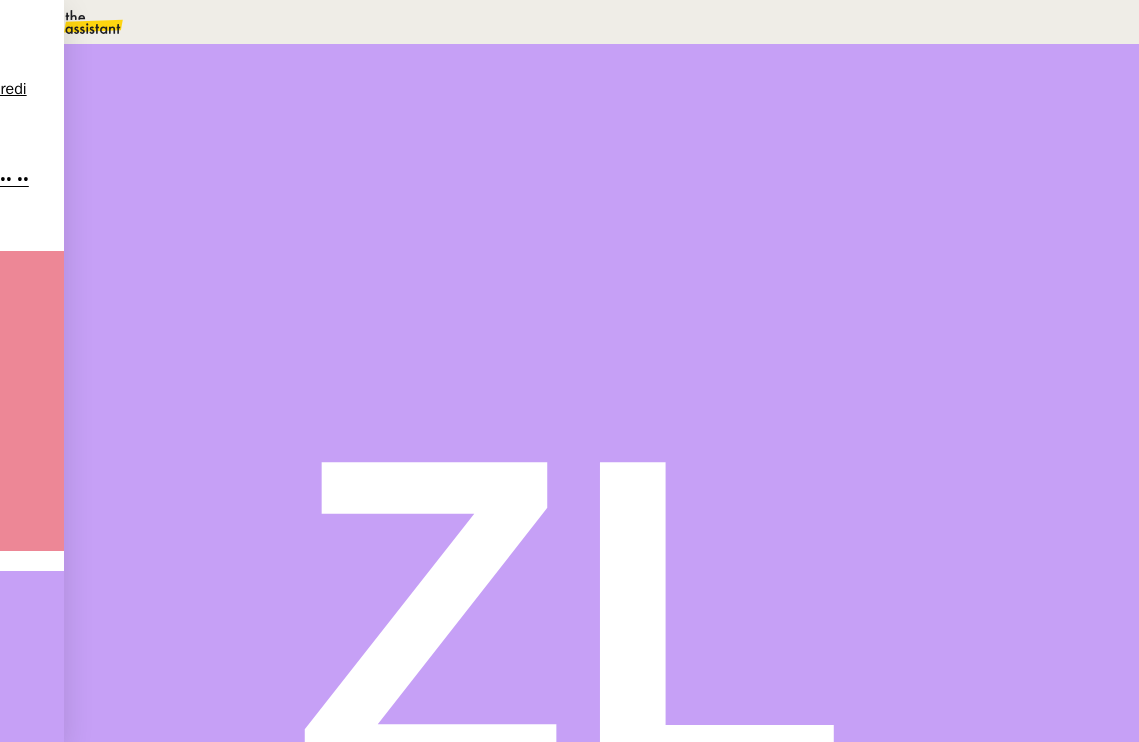 click on "Période en cours" at bounding box center [288, 345] 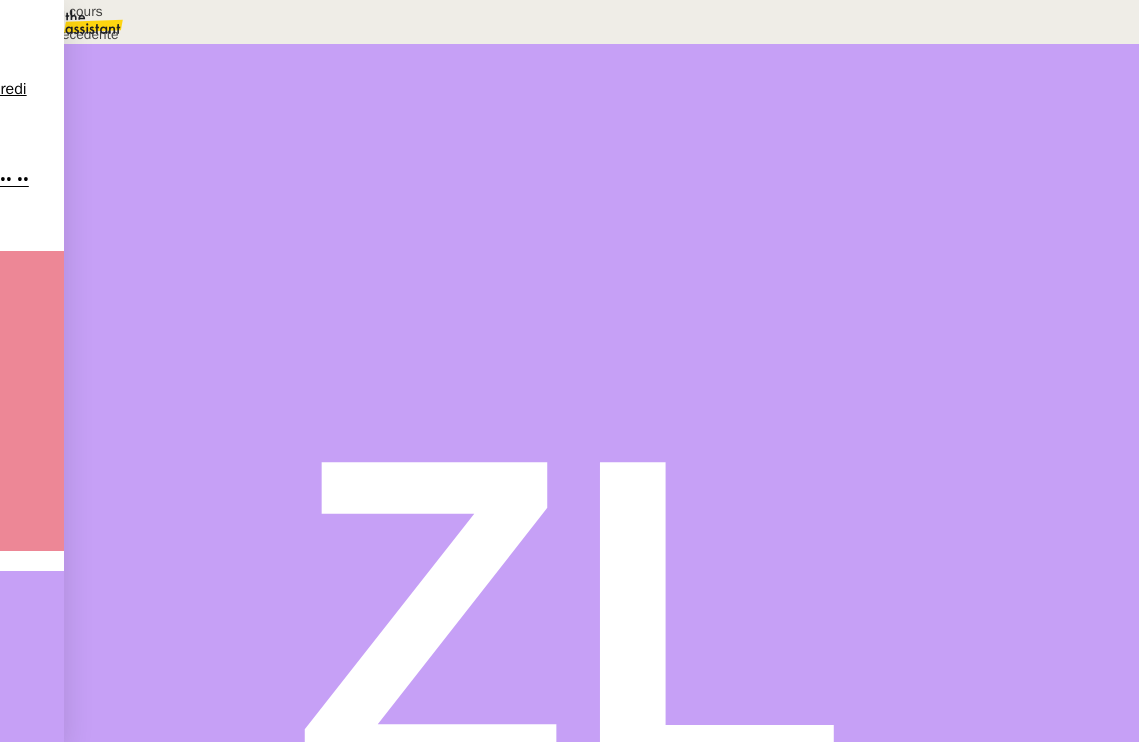 click on "Période précédente" at bounding box center (82, 34) 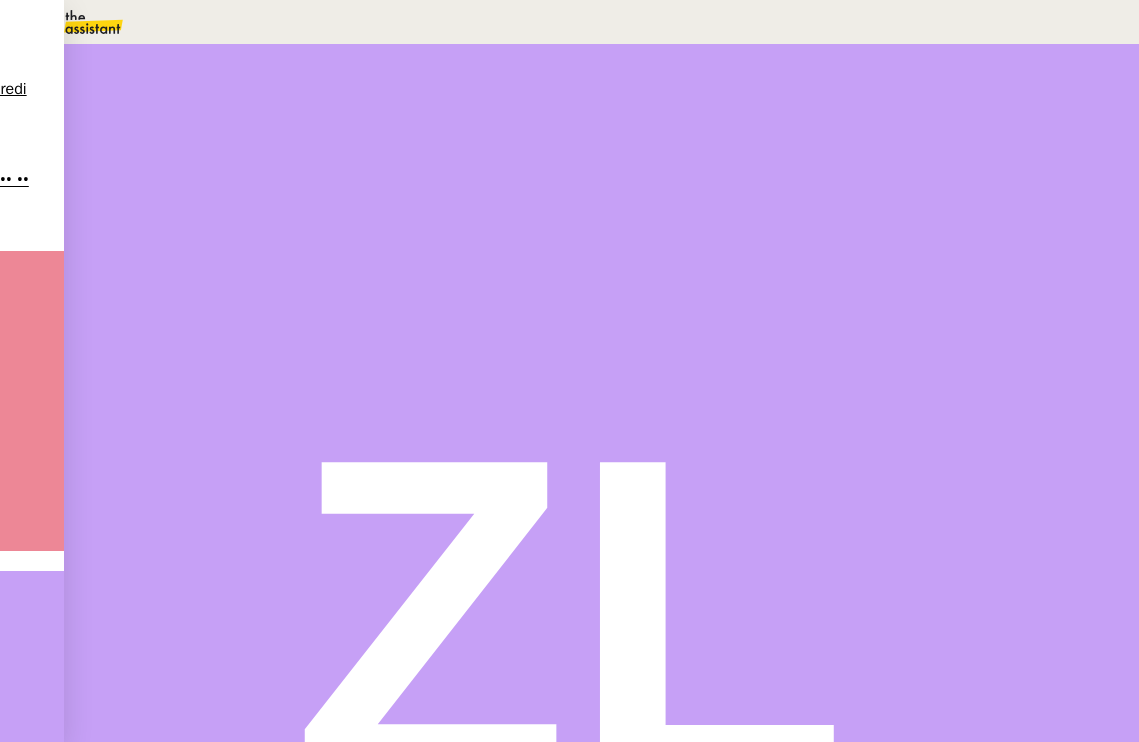click at bounding box center (77, 22) 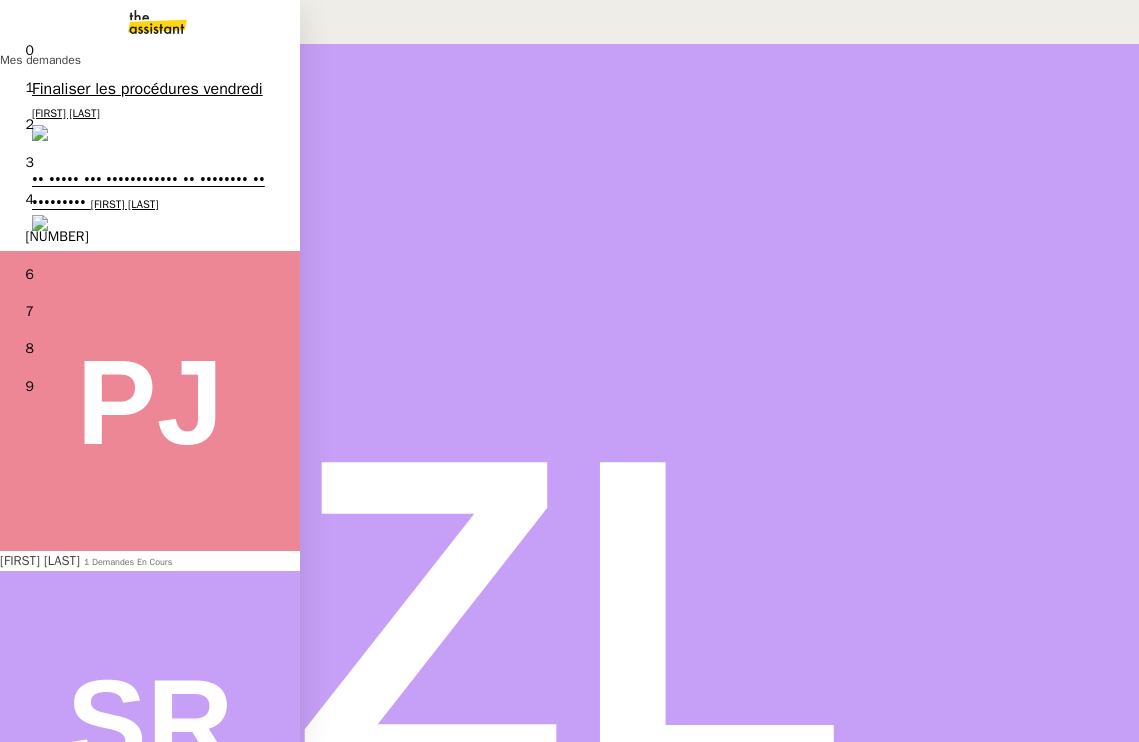 click on "[FIRST] [LAST]" at bounding box center (40, 560) 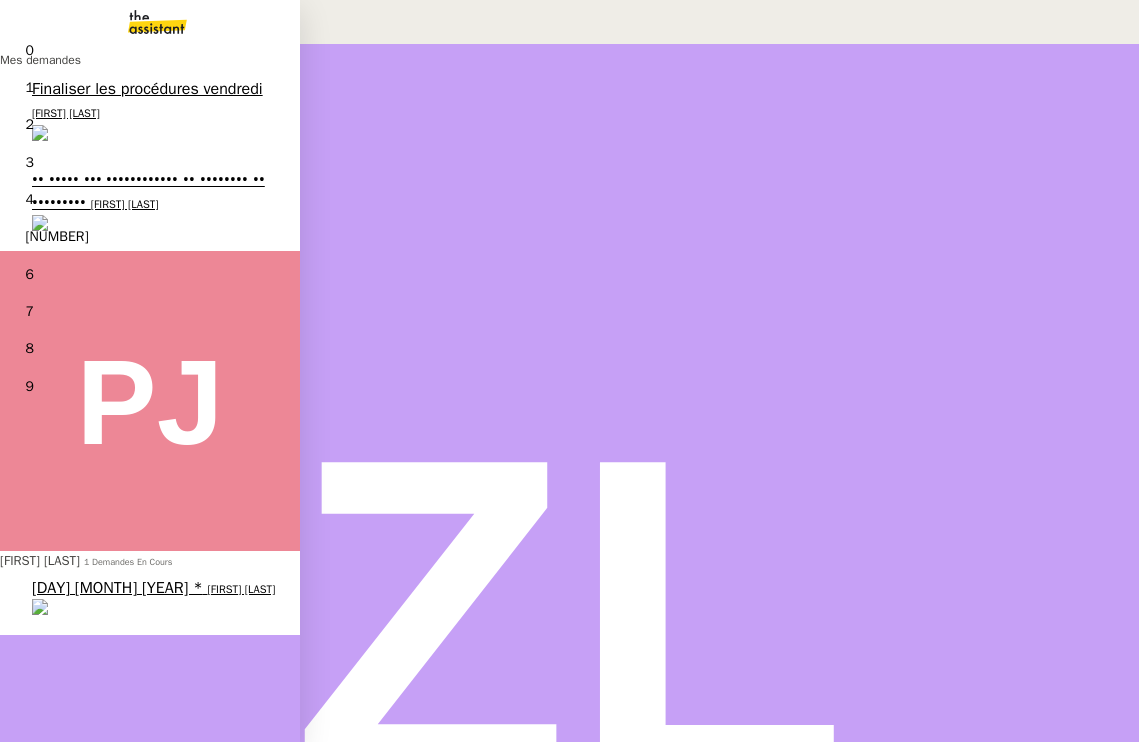 click on "[FIRST] [LAST]" at bounding box center (40, 560) 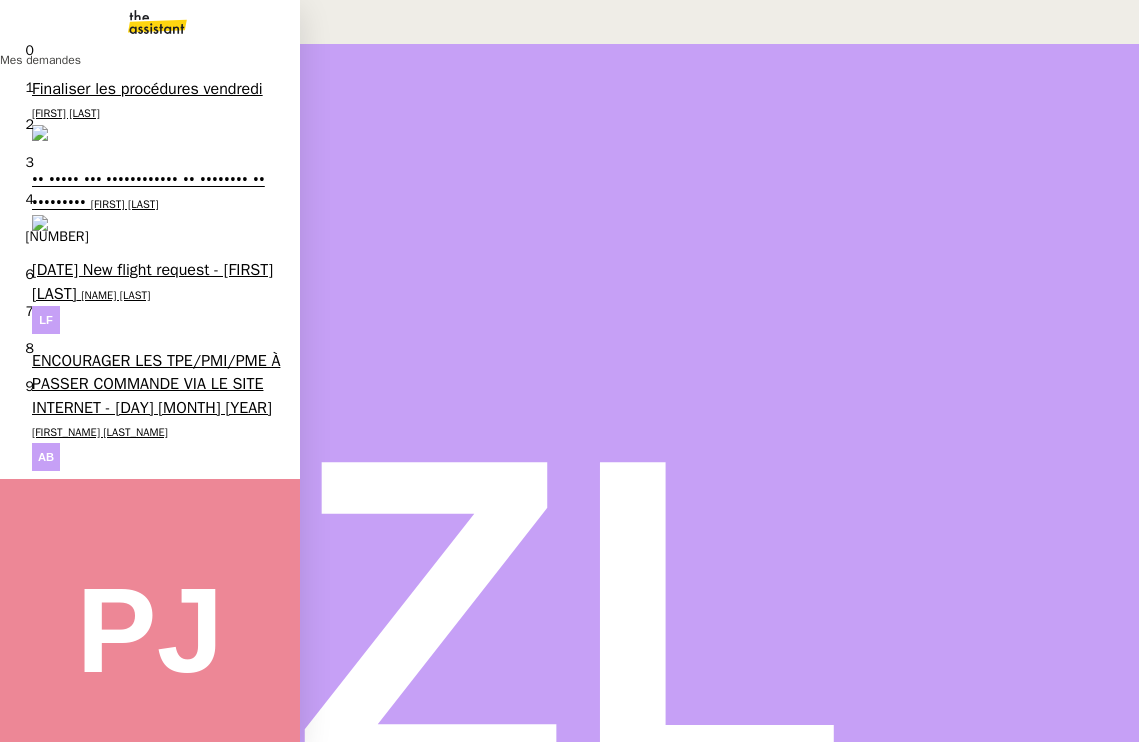 click on "[FIRST_NAME] [LAST_NAME]" at bounding box center (100, 432) 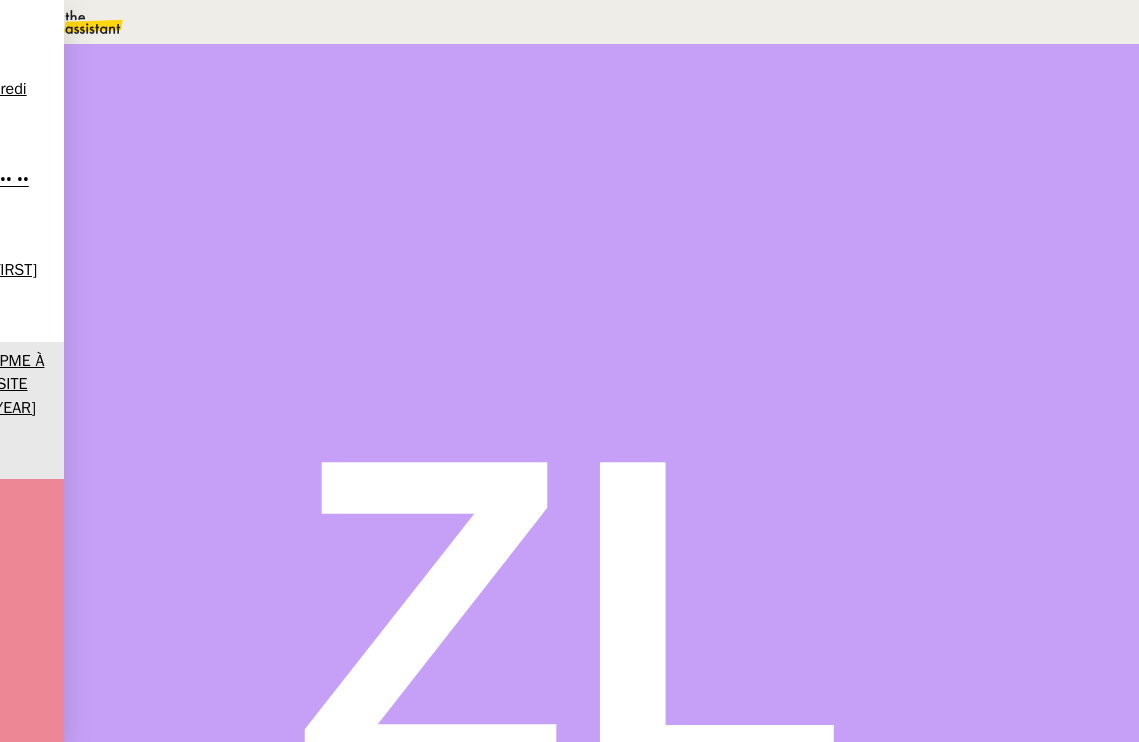 scroll, scrollTop: 0, scrollLeft: 0, axis: both 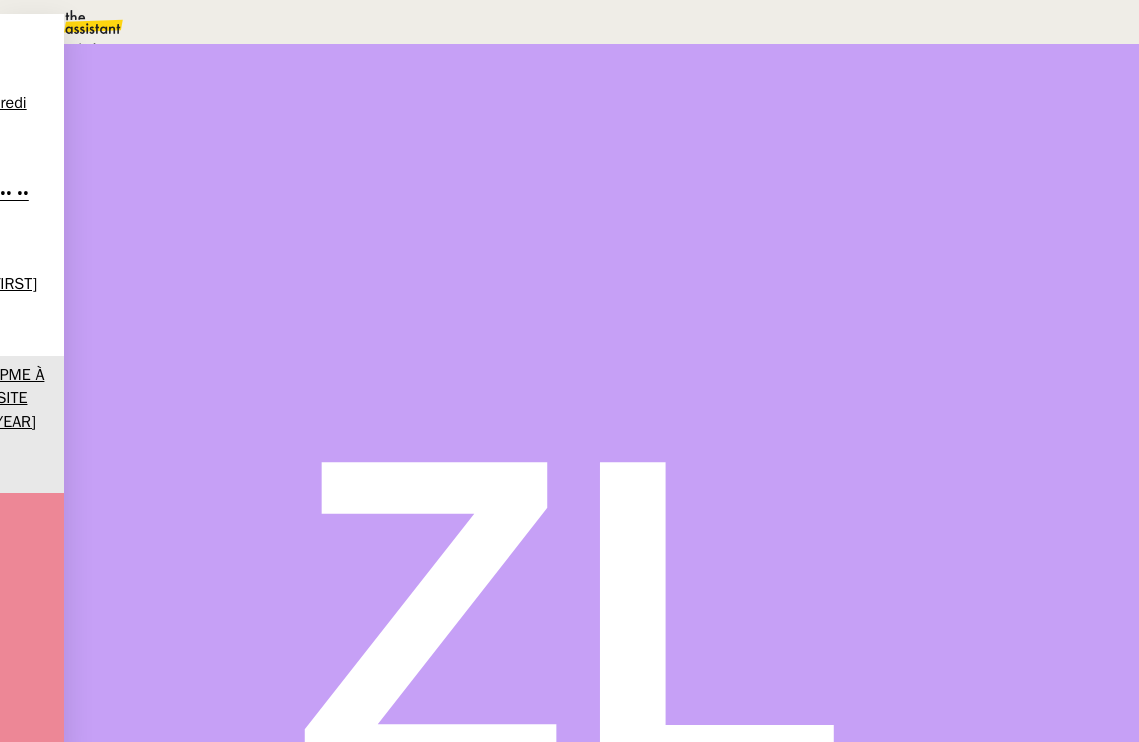 click at bounding box center (110, 148) 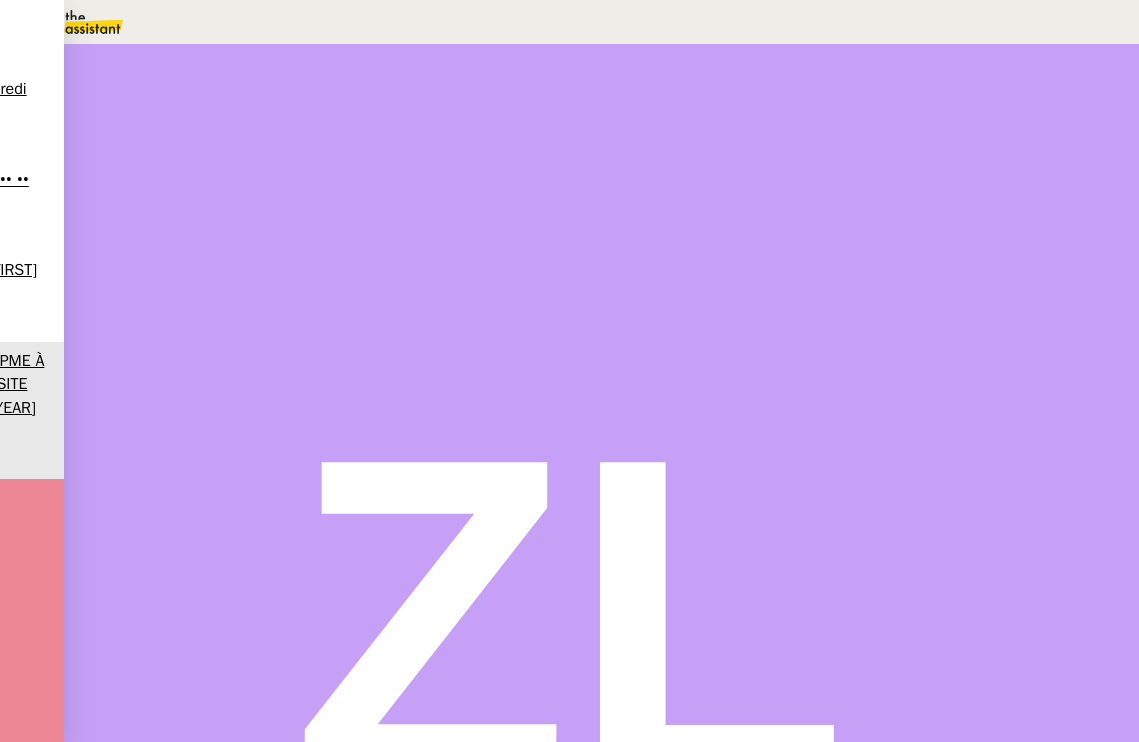 scroll, scrollTop: 352, scrollLeft: 0, axis: vertical 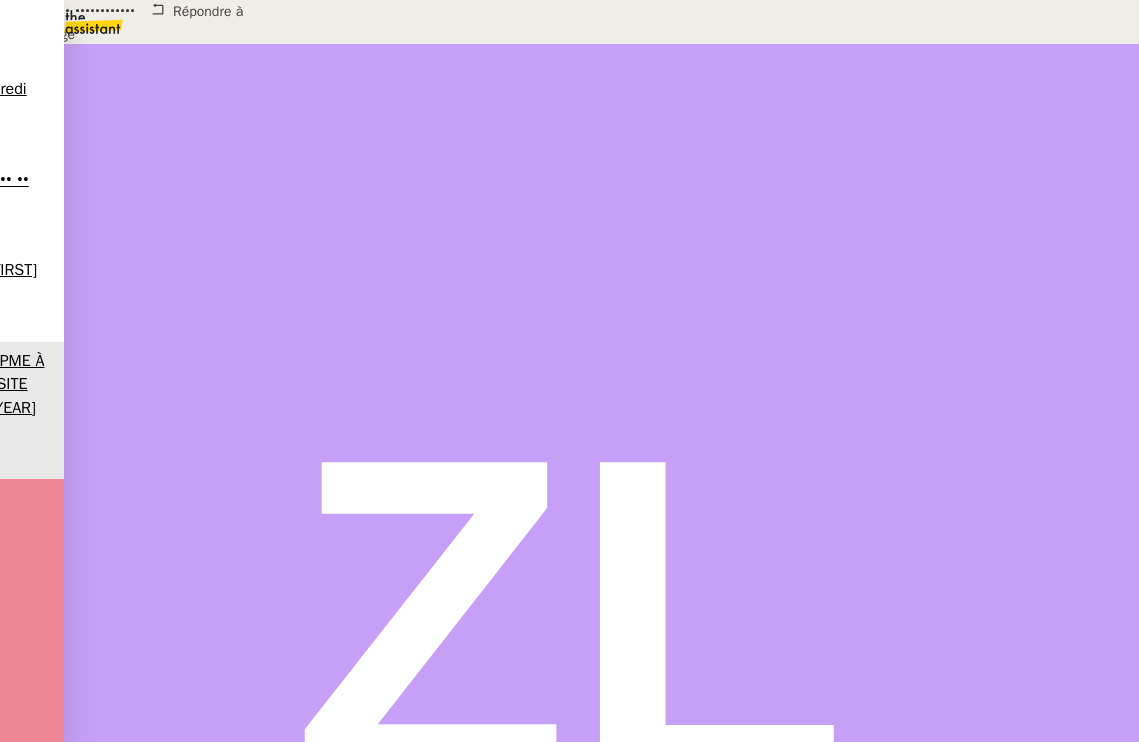 click on "RE: Vos commandes GUYA Cadeau et évènements ACCOS" at bounding box center (500, 650) 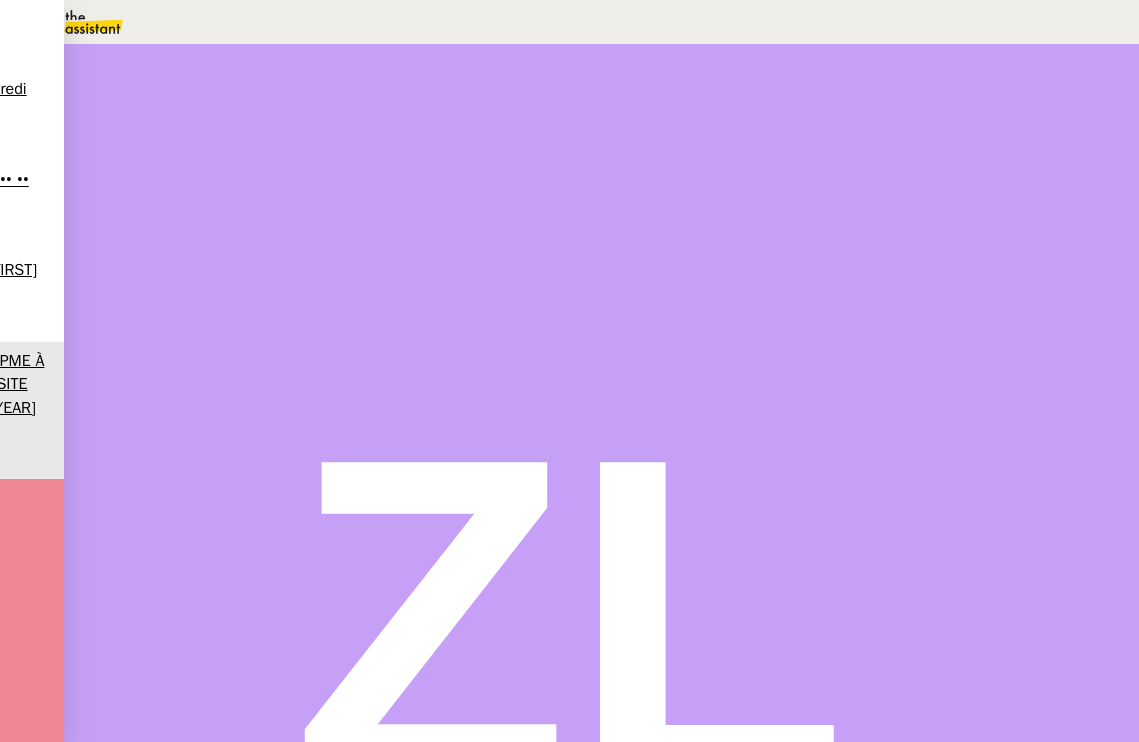 scroll, scrollTop: 0, scrollLeft: 0, axis: both 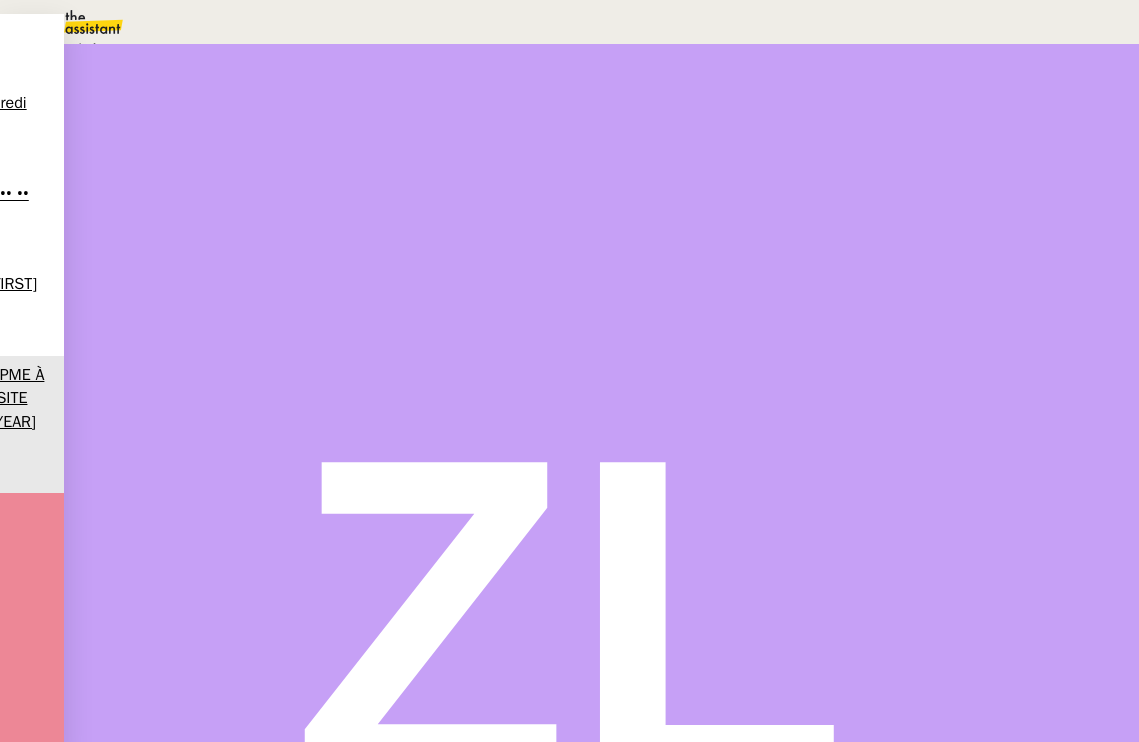 click at bounding box center (109, 147) 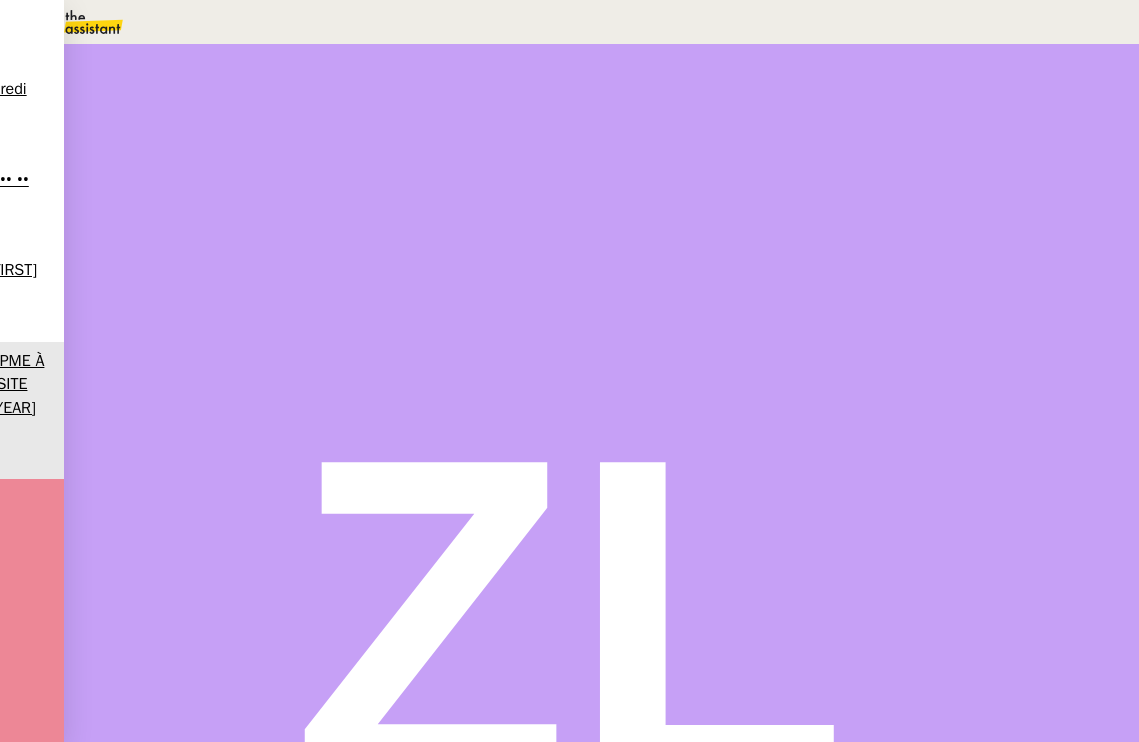 click on "Sauver" at bounding box center (742, 188) 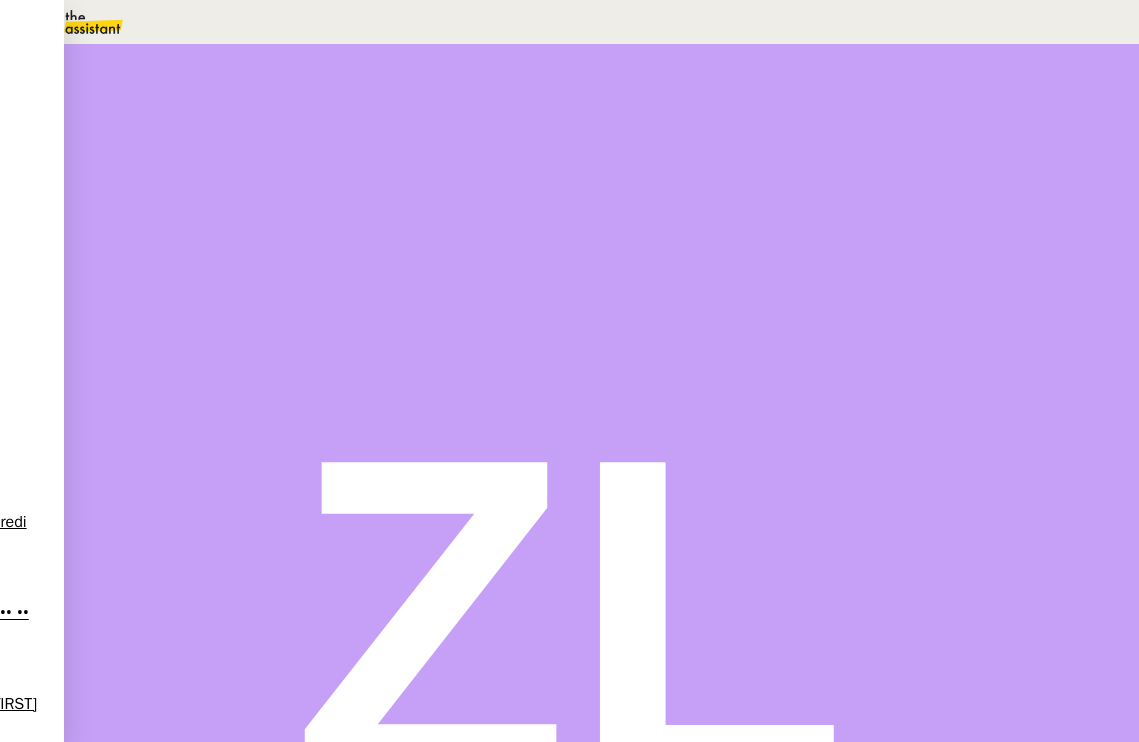 scroll, scrollTop: 979, scrollLeft: 0, axis: vertical 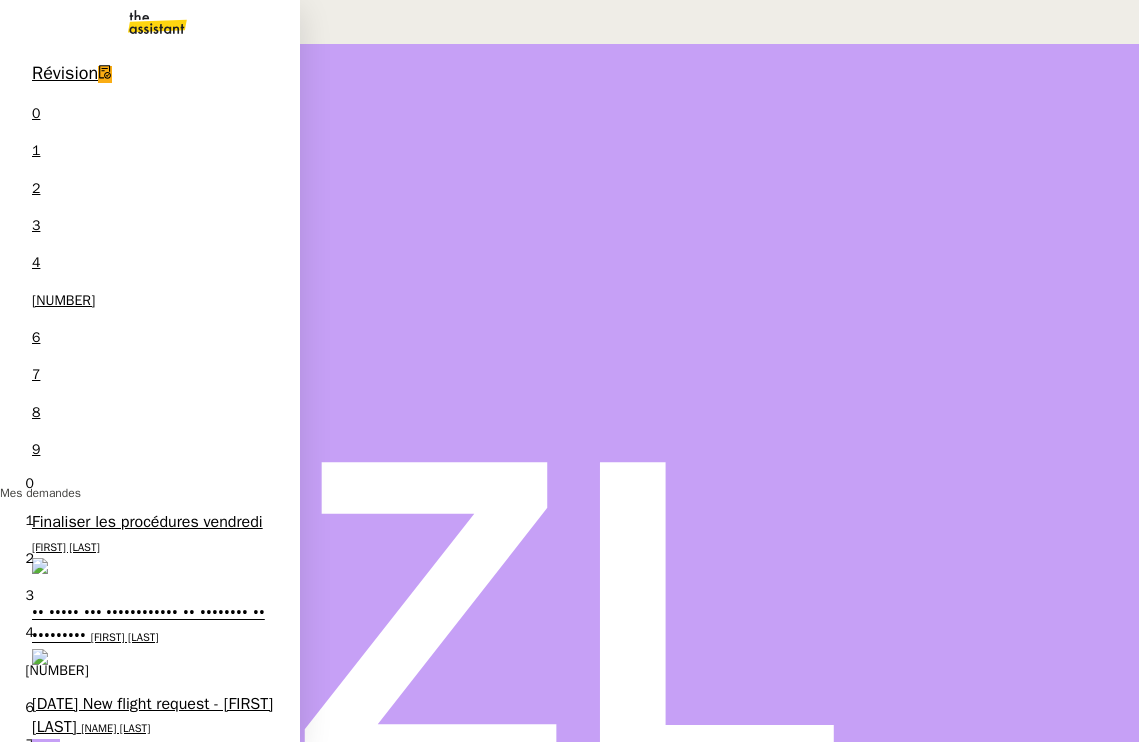 click on "[NAME] [LAST]" at bounding box center (115, 728) 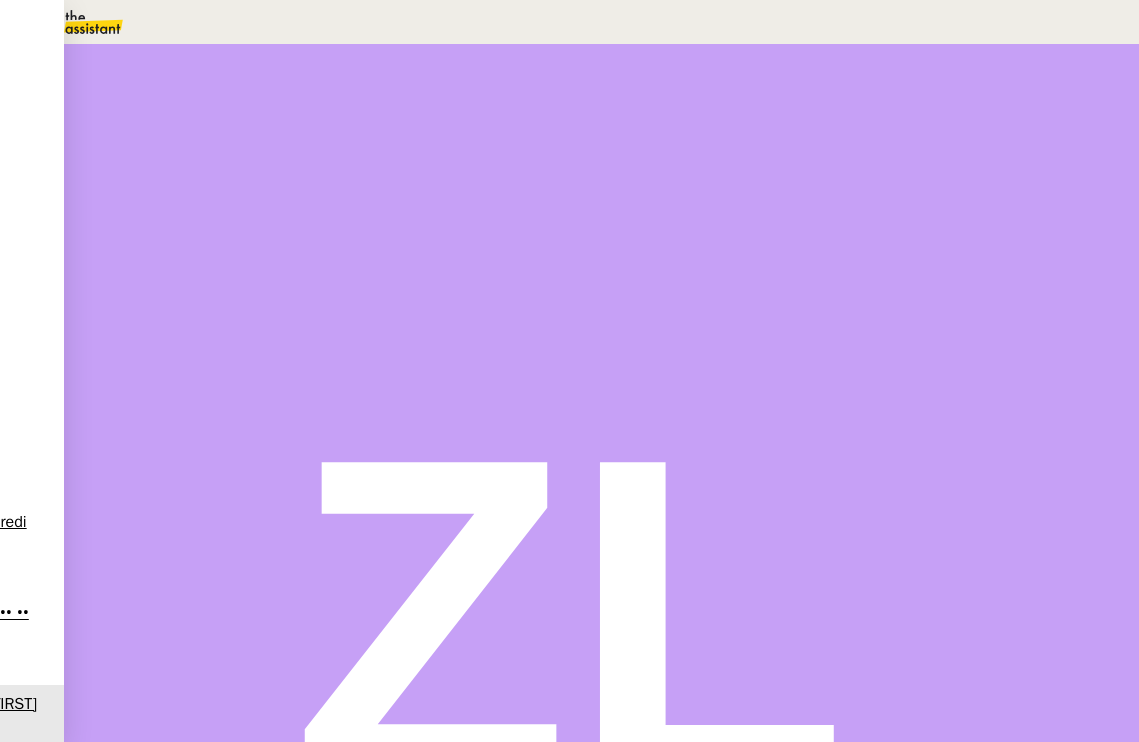 scroll, scrollTop: 0, scrollLeft: 0, axis: both 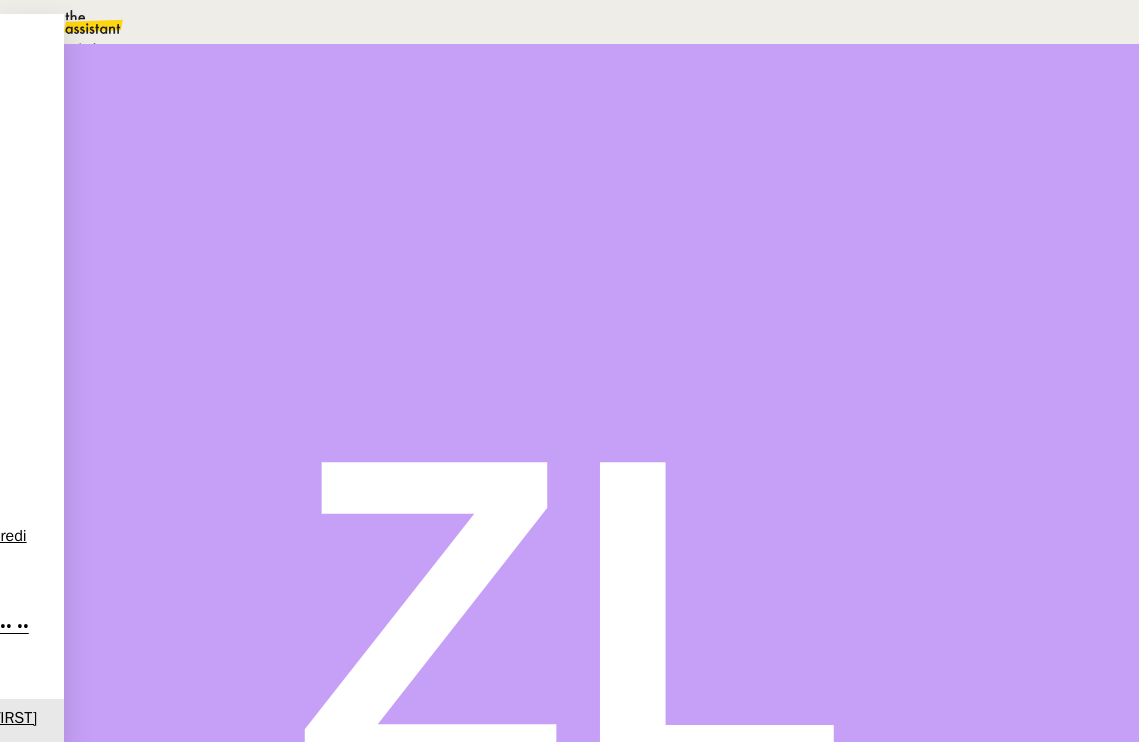 click on "Aide" at bounding box center (72, 48) 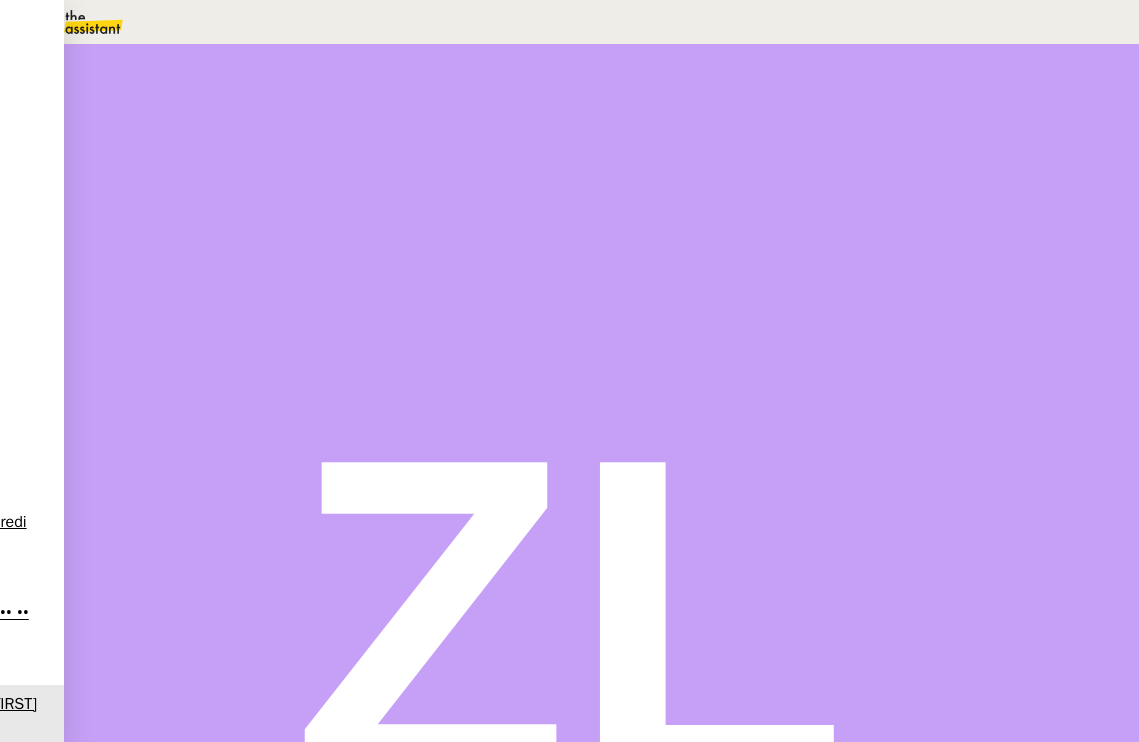 click at bounding box center (787, 133) 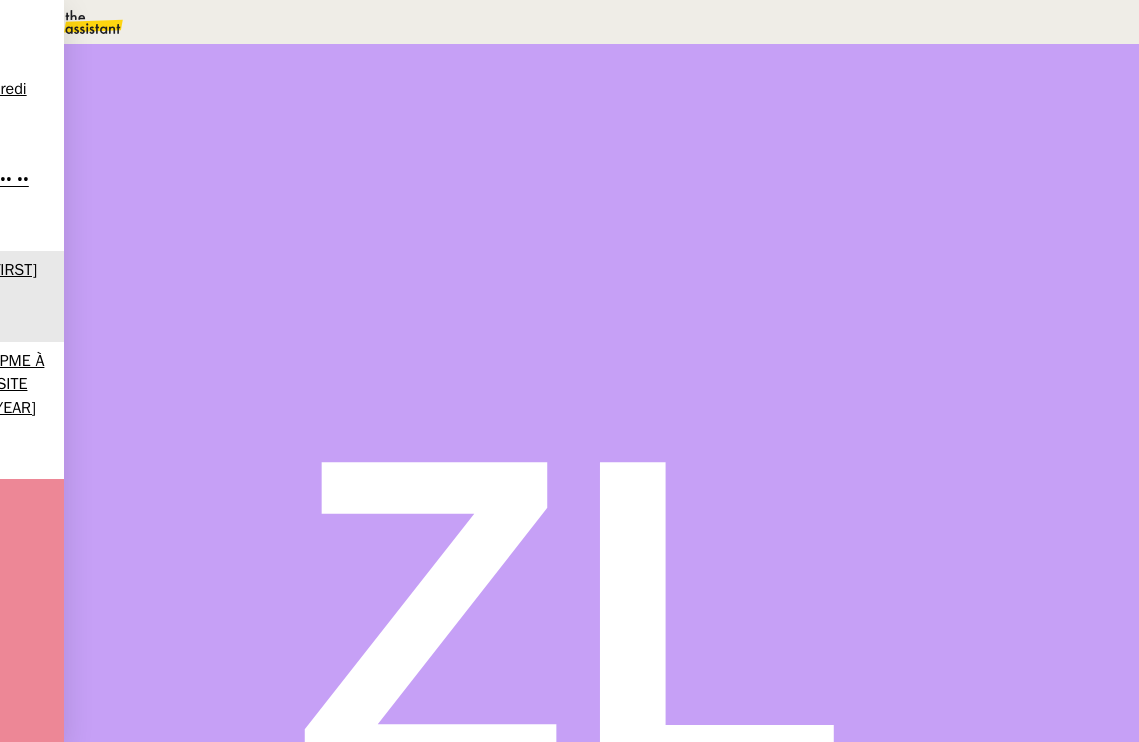 click on "••••••••••• • •••••••• •••• •• •••••• ••• ••••• •" at bounding box center (787, 133) 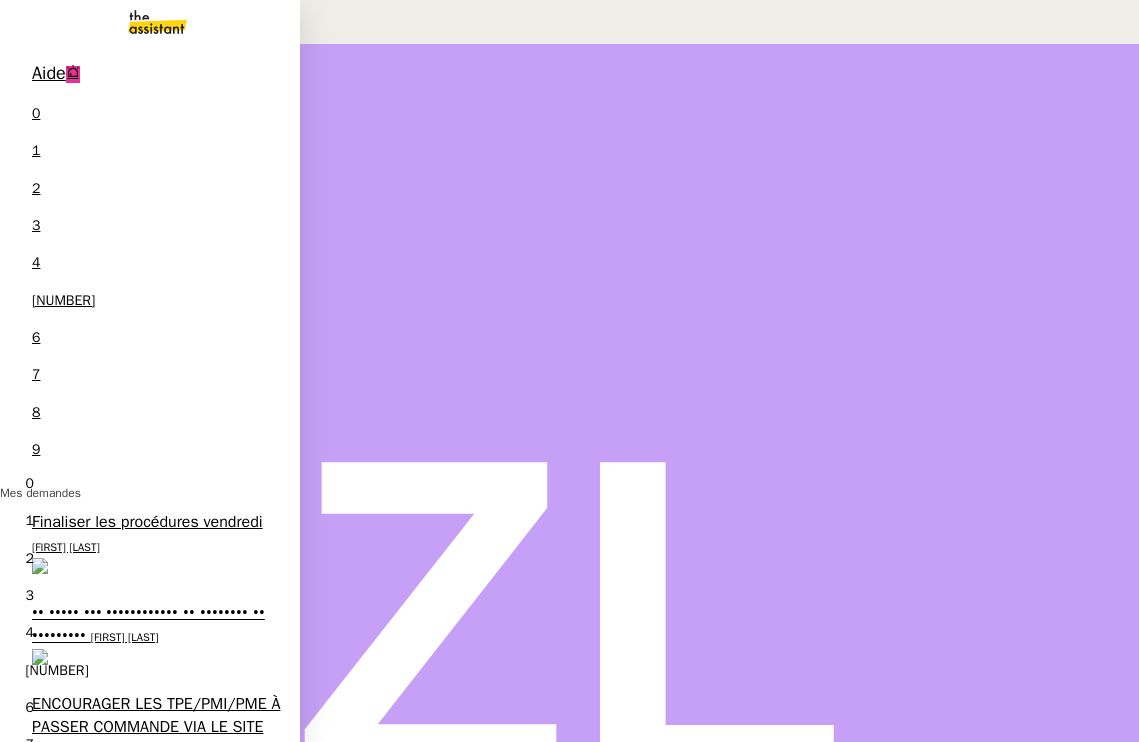 click on "ENCOURAGER LES TPE/PMI/PME À PASSER COMMANDE VIA LE SITE INTERNET - [DAY] [MONTH] [YEAR]" at bounding box center (156, 727) 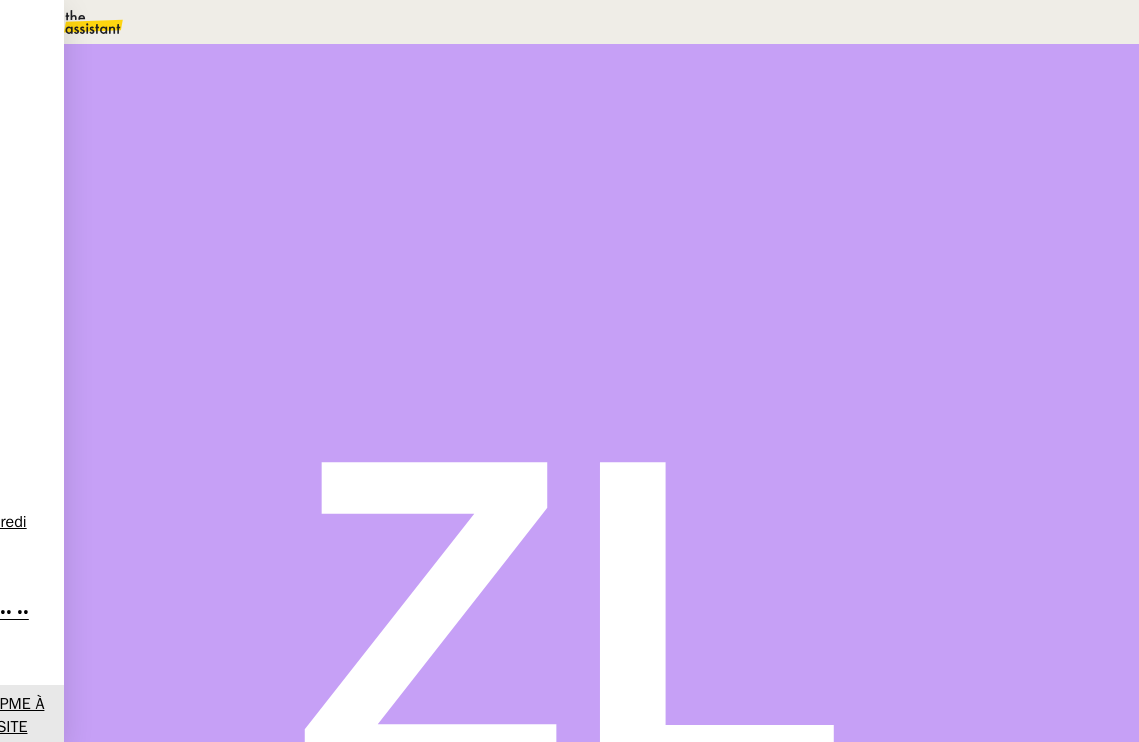 scroll, scrollTop: 0, scrollLeft: 0, axis: both 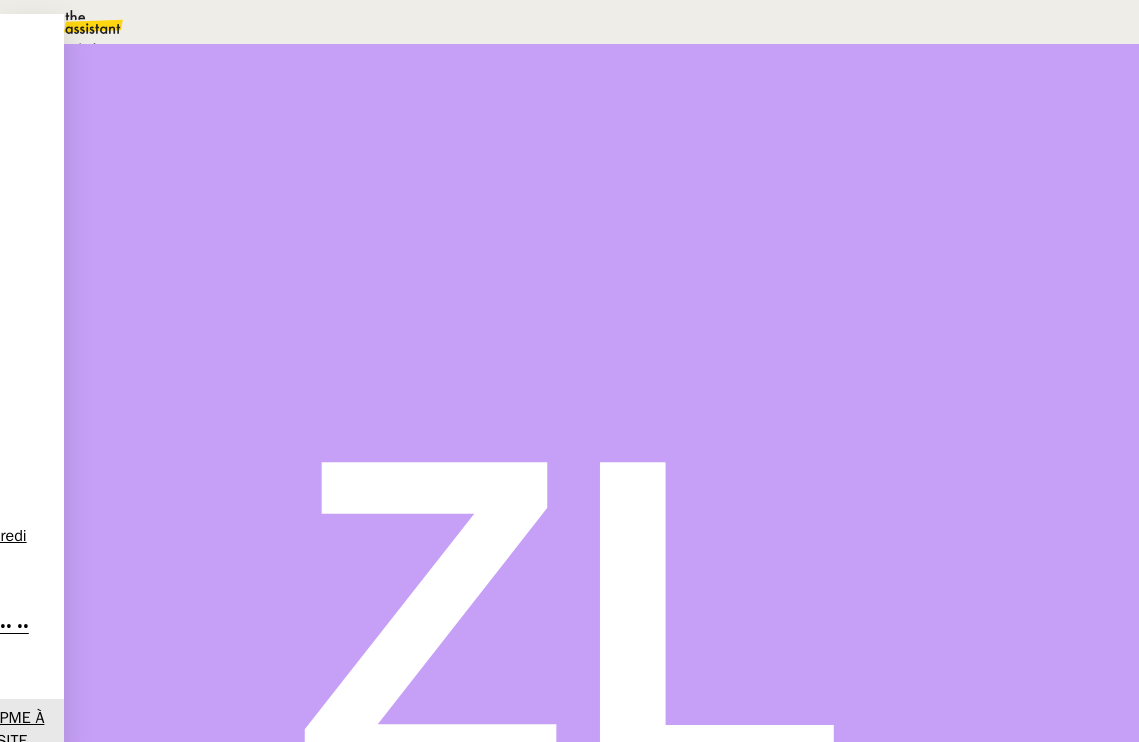 click on "Terminé" at bounding box center [72, 48] 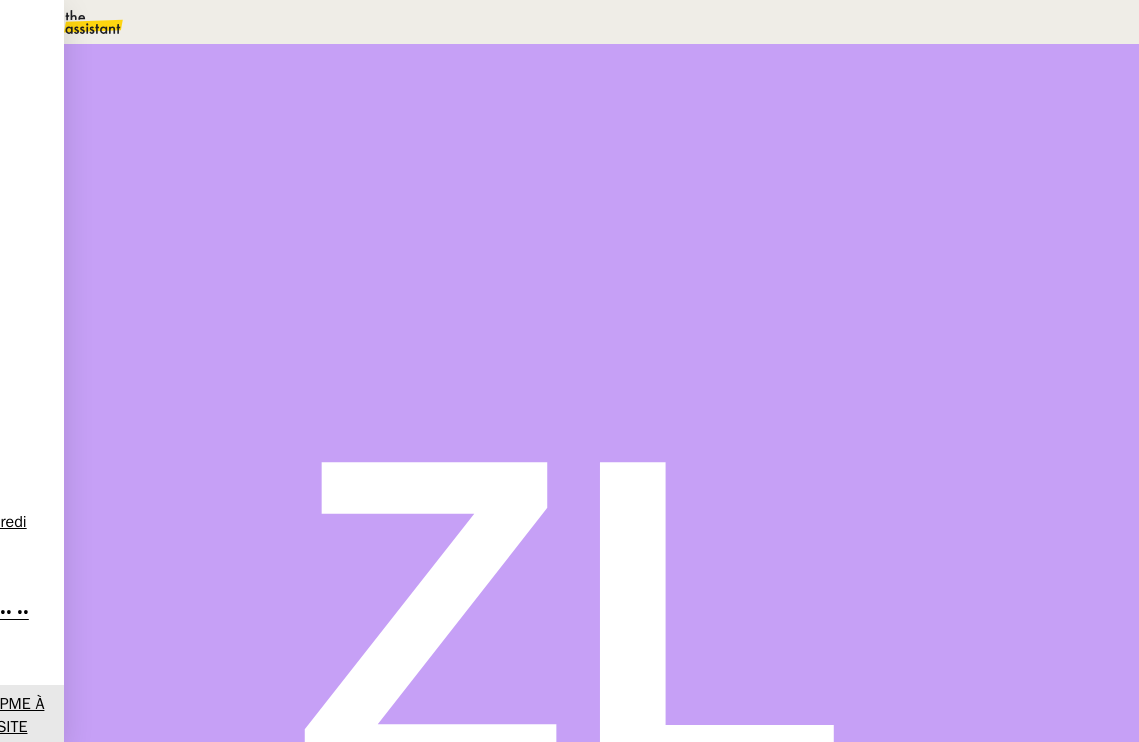 click on "Sauver" at bounding box center (742, 188) 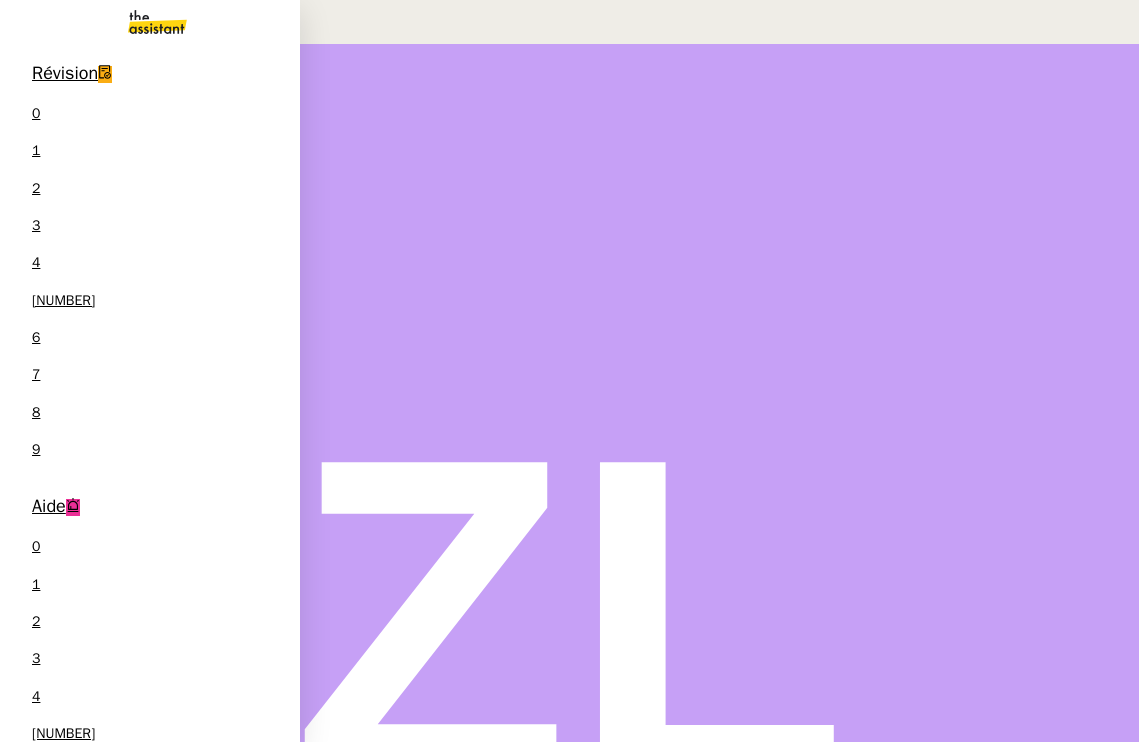 click on "Aide" at bounding box center [49, 506] 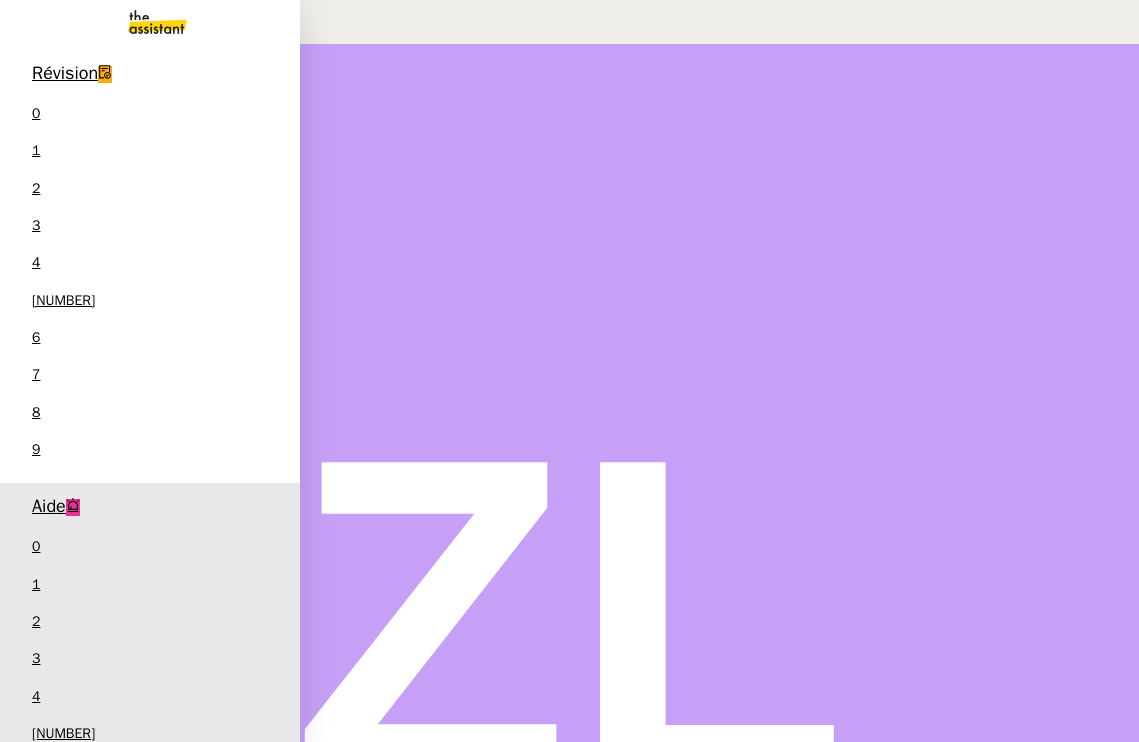 click on "•• ••••• ••• •••••••••••• •• •••••••• •• •••••••••" at bounding box center [148, 1057] 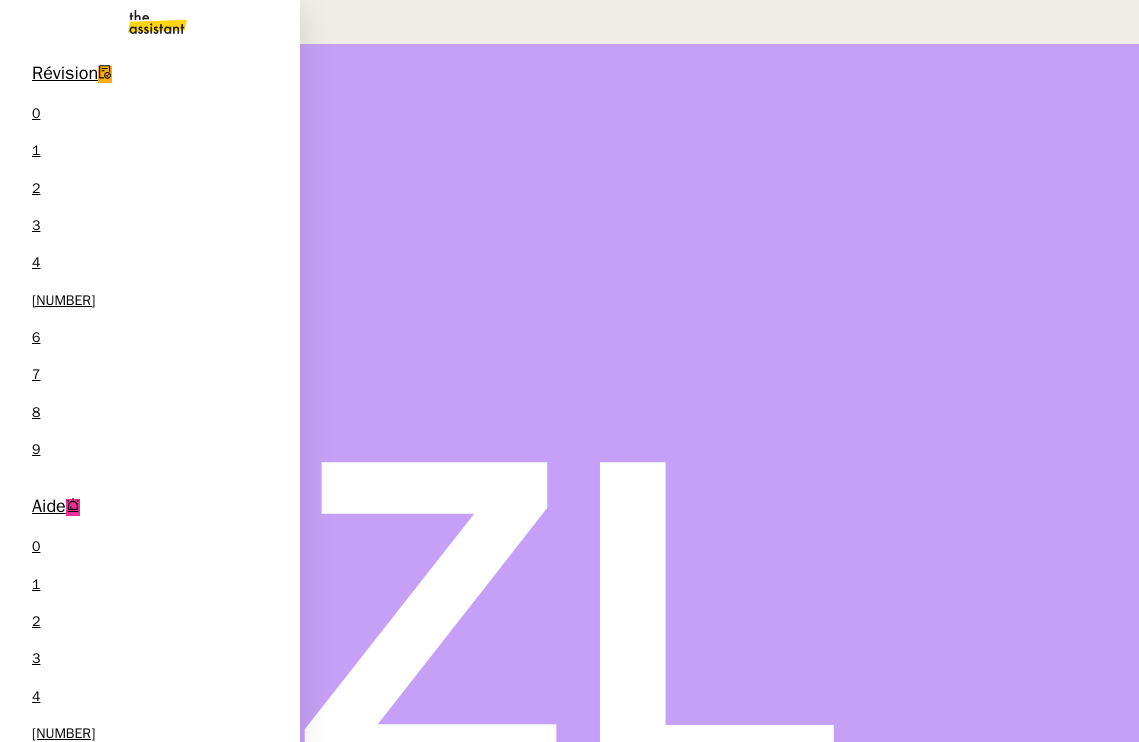 click on "[FIRST] [LAST]" at bounding box center [66, 980] 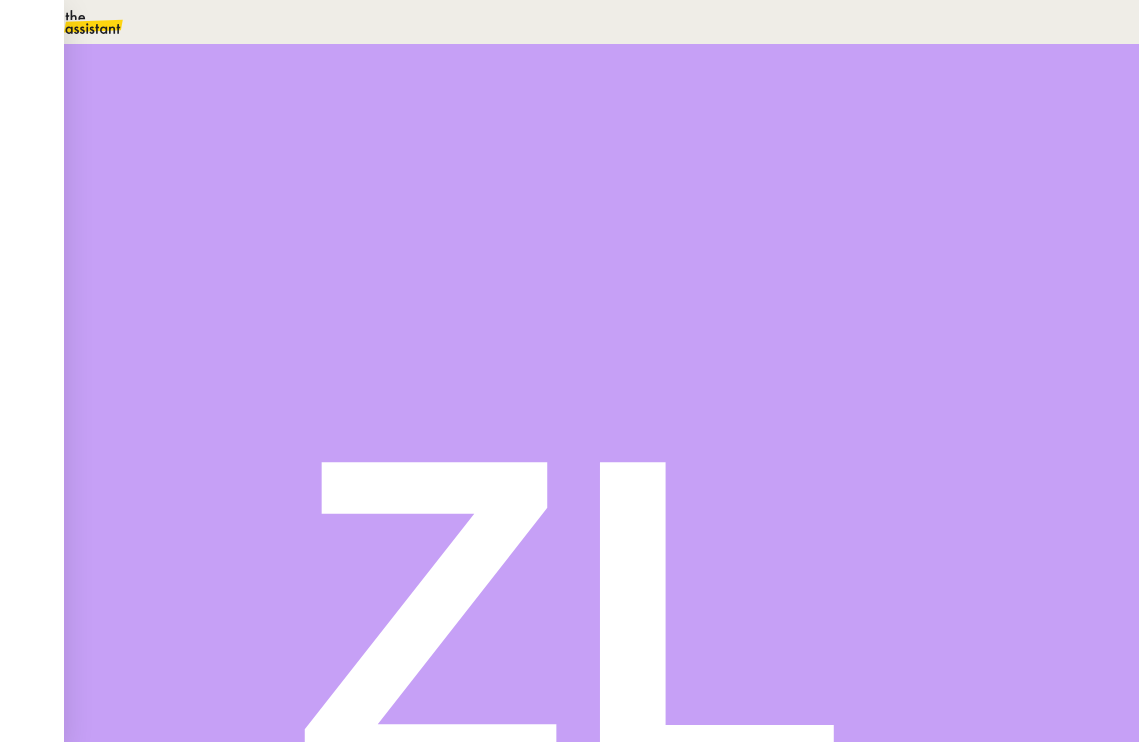 scroll, scrollTop: 828, scrollLeft: 0, axis: vertical 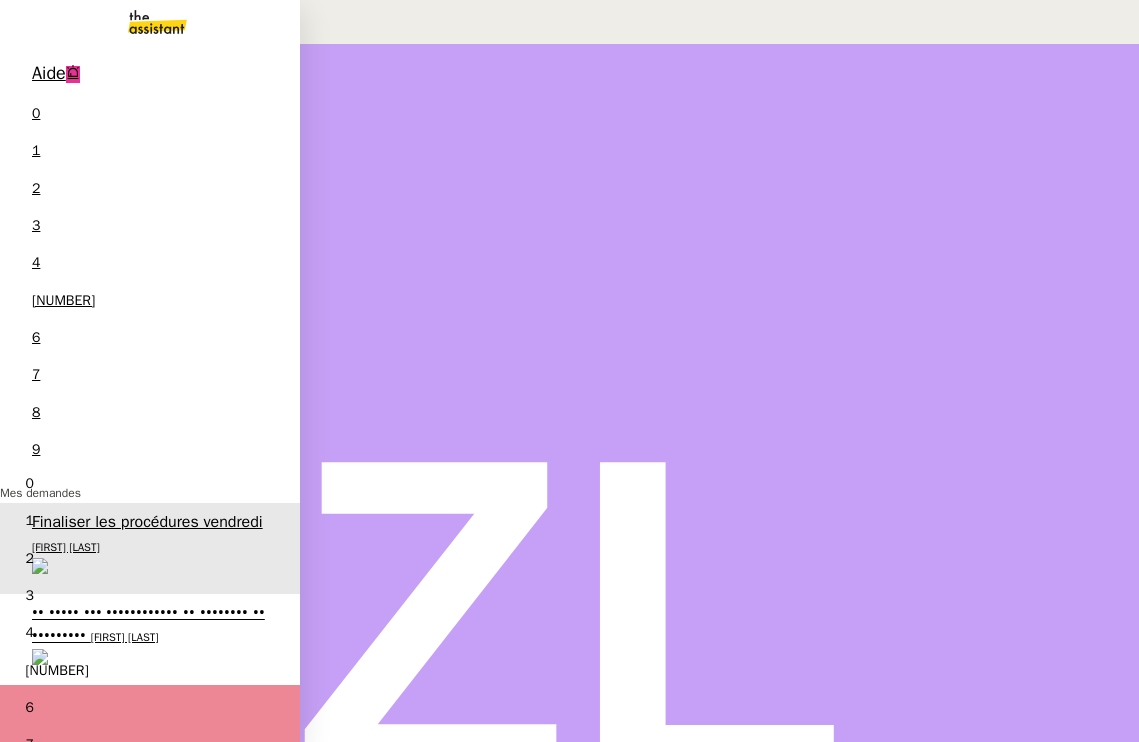 click on "[FIRST] [LAST]" at bounding box center [40, 1314] 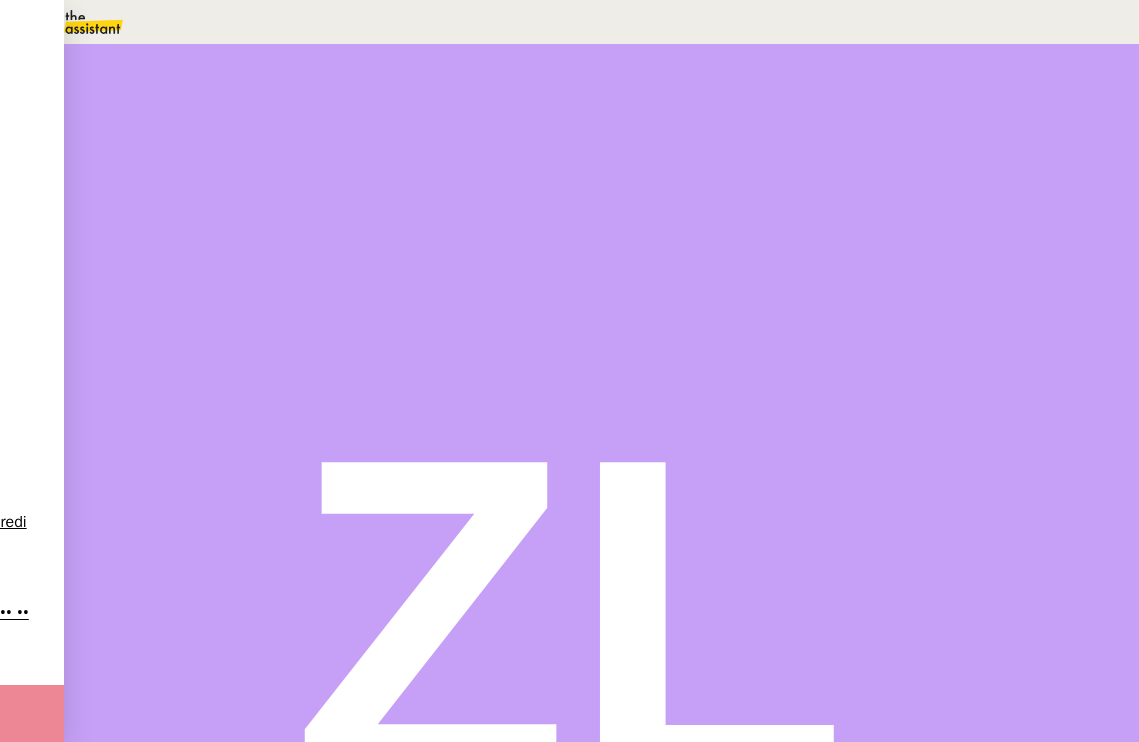 scroll, scrollTop: 0, scrollLeft: 0, axis: both 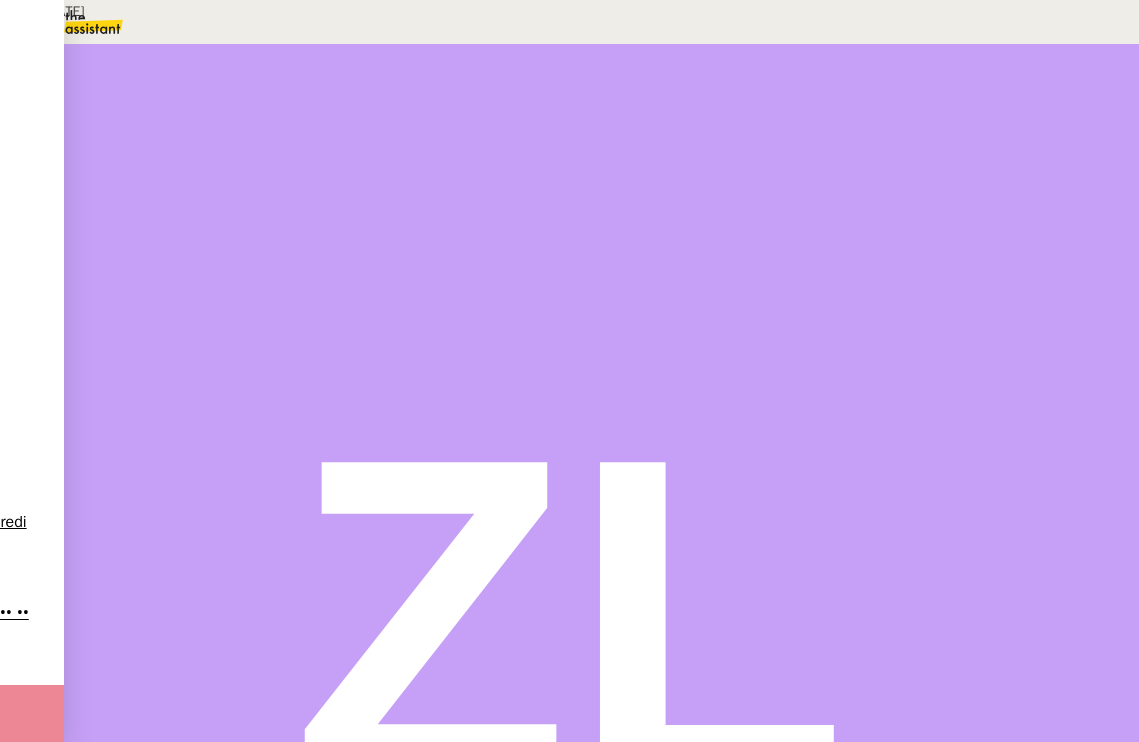 click on "MAJ le [DATE] Contexte :  Le client souhaite que nous réceptionnions les appels entrants, collections les informations transmises et redirigions les appels vers les bonnes personnes. C'est donc [PERSON], notre avatar qui va traiter les appels et envoyer les informations aux clients en fonction de l'objet de l'appel. Horaires du standard : [TIME] [TIME] du lundi au vendredi ⚠️ Horaire du showroom : du Lundi au Mercredi : [TIME] [TIME] / fermé : Jeudi/Vendredi/Samedi/Dimanche Éléments à connaître : Numéro [PHONE] Numéro SAV : [PHONE] Ce client vend des bains nordiques, spas et saunas en bois. Son entreprise est [COMPANY] FAQ  (Questions clients) Les appels ne doivent pas dépasser les 7 minutes. La transmission d'information se fait exclusivement via création de ticket.  CONSIGNES JUSQU'À NOUVEL ORDRE :  Pour les demandes de rappels urgents dans la journée, répondre : “ PROCÉDURE : A - CONNEXION AUX OUTILS Comptes - Zoho CRM" at bounding box center (569, 3639) 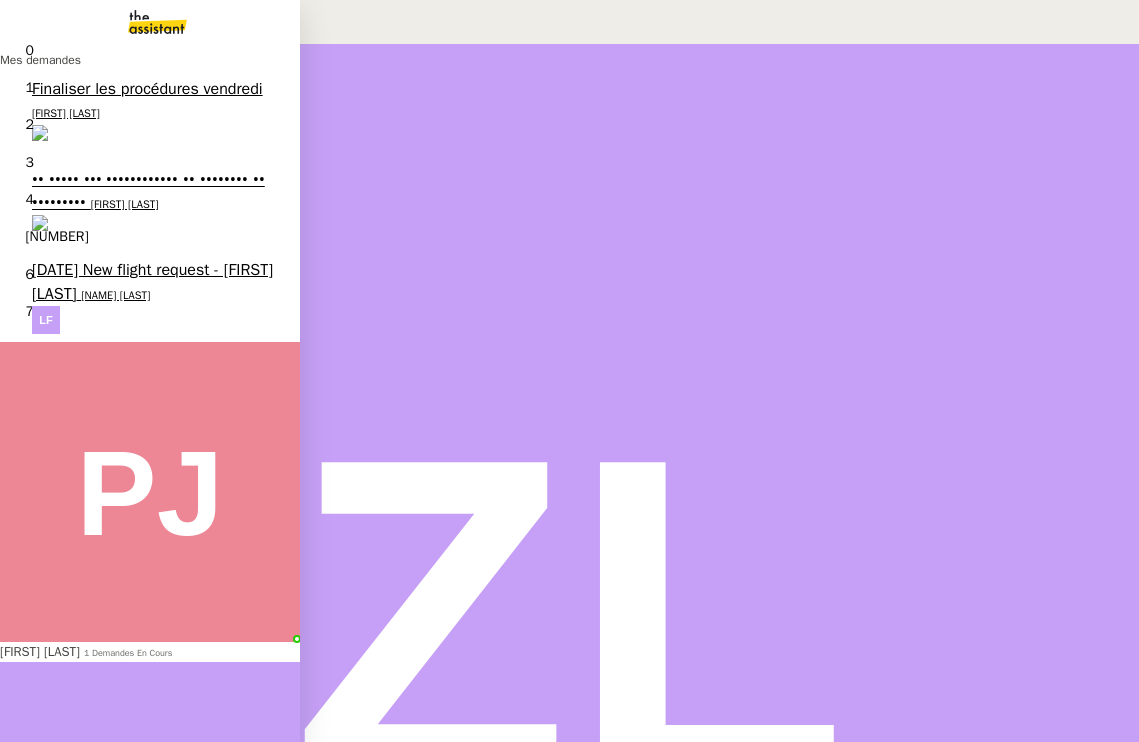 click on "[NAME] [LAST]" at bounding box center [115, 295] 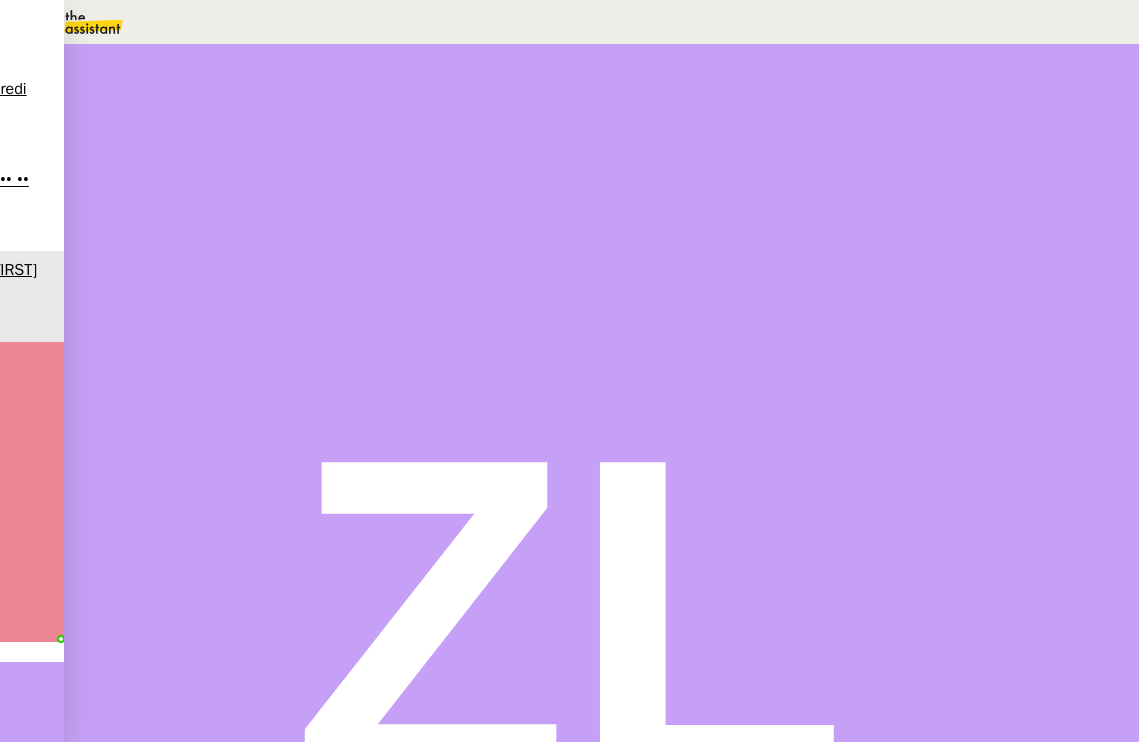 scroll, scrollTop: 269, scrollLeft: 0, axis: vertical 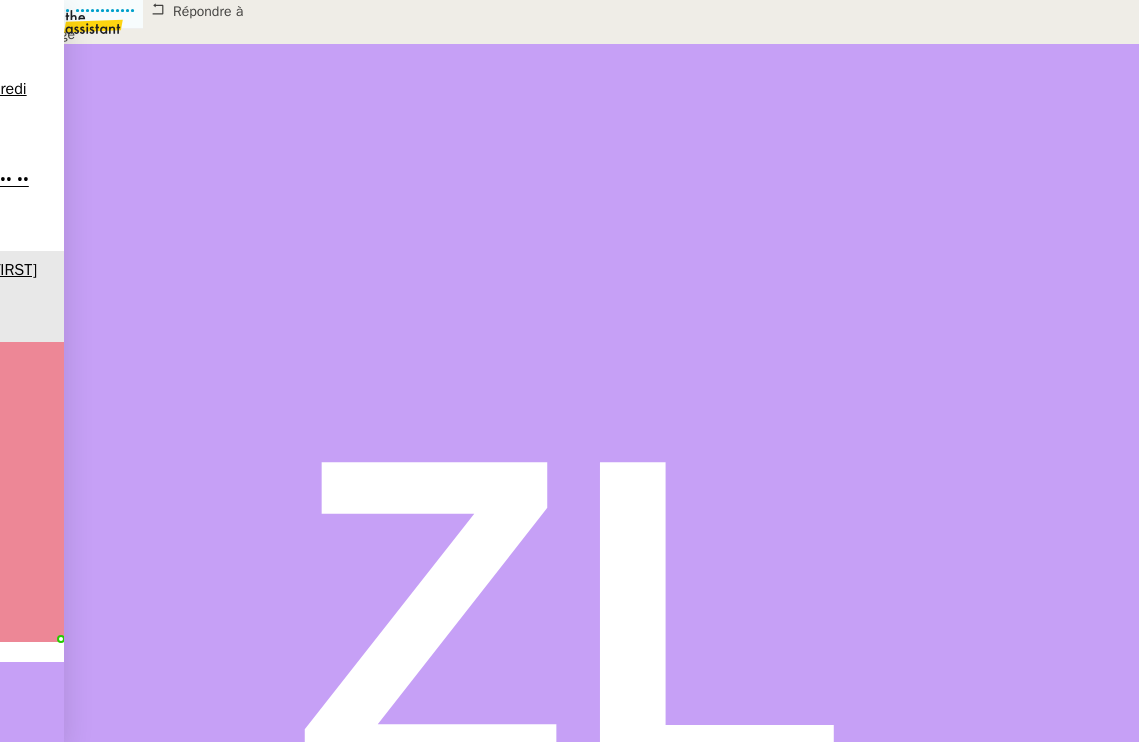 click on "•••••••• ••••••••••••" at bounding box center (82, 11) 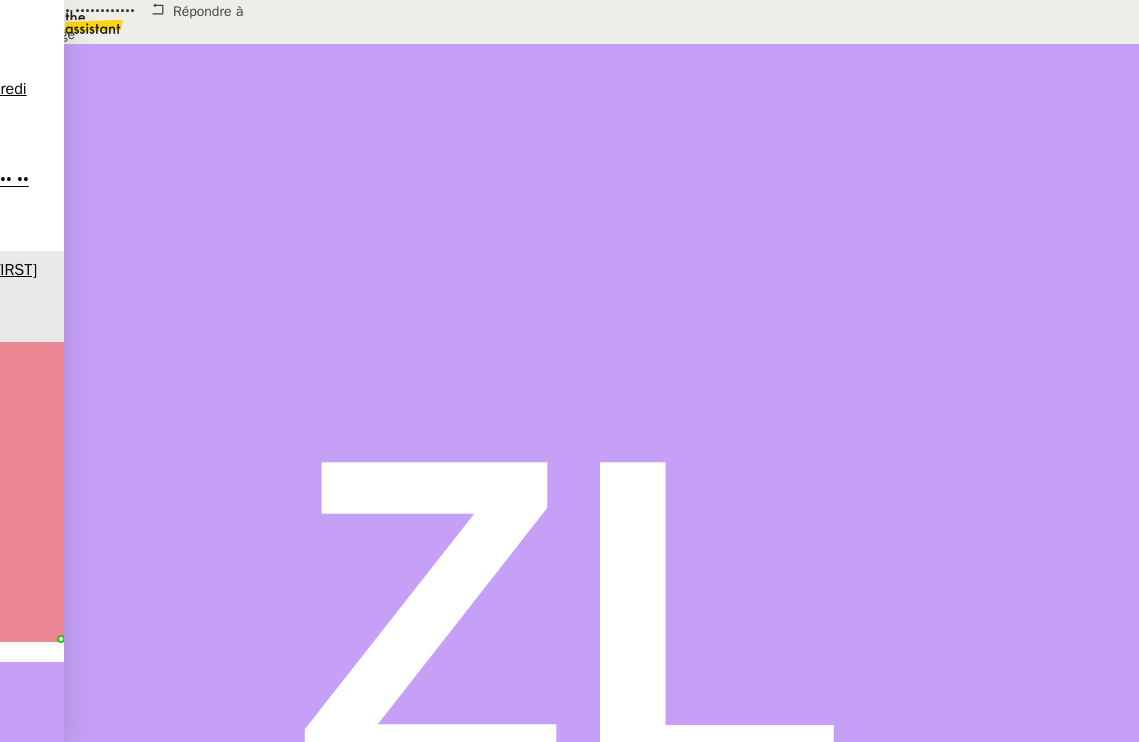 type on "vol" 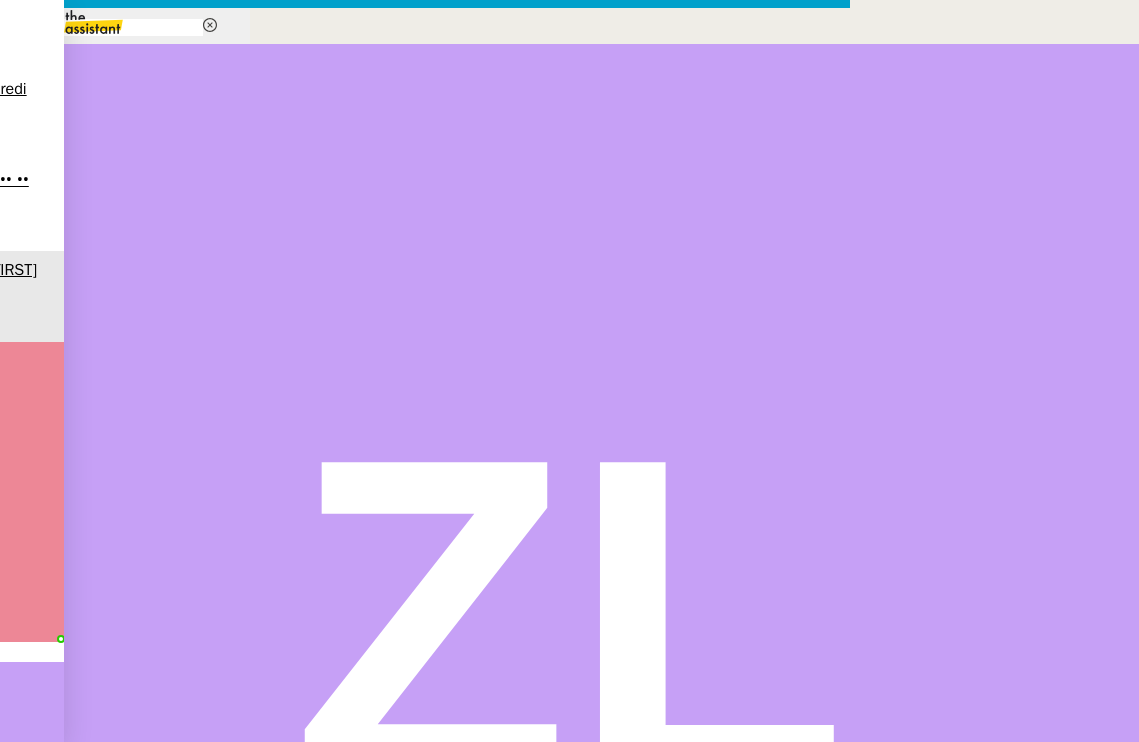 click on "Supprimer" at bounding box center (45, 1273) 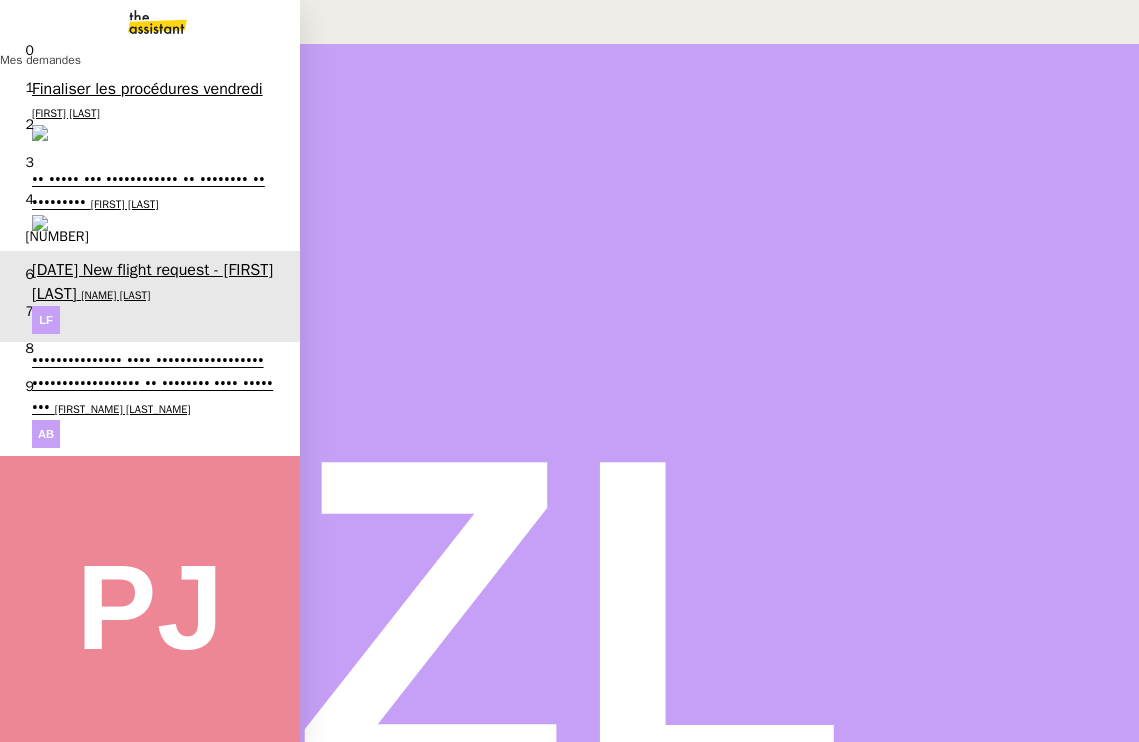 click on "••••••••••••••• •••• •••••••••••••••••• •••••••••••••••••• •• •••••••• •••• ••••• •••" at bounding box center [152, 384] 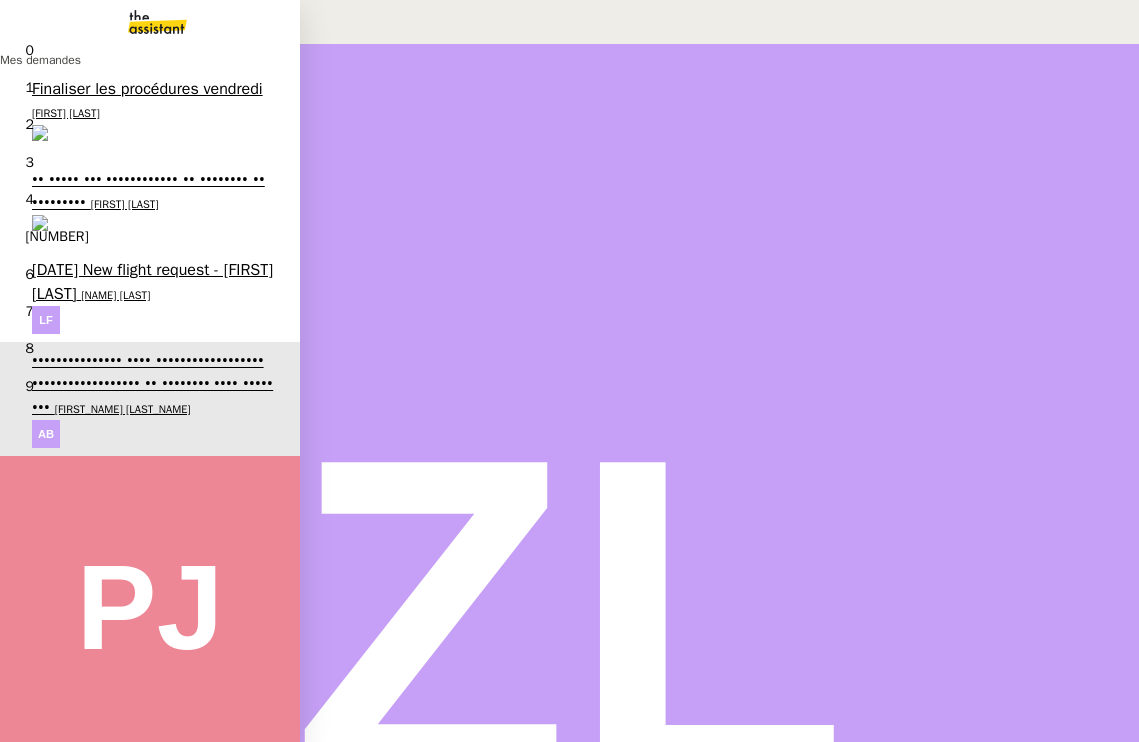 scroll, scrollTop: 0, scrollLeft: 0, axis: both 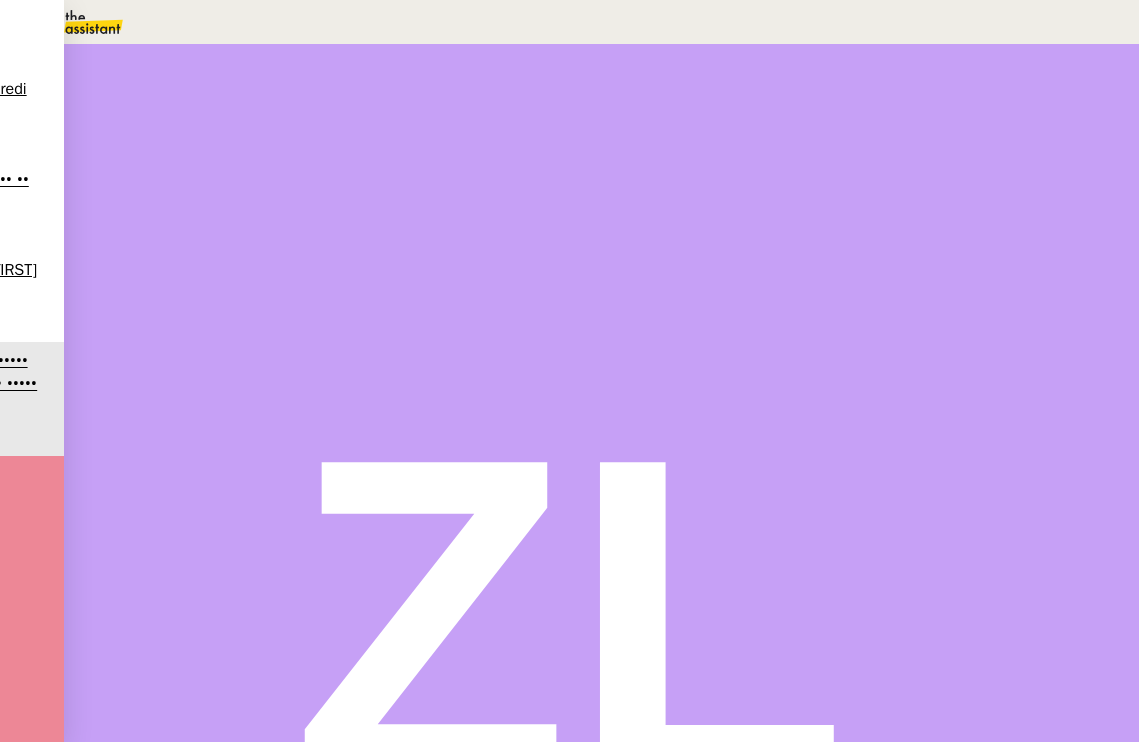 click on "•••" at bounding box center [118, 571] 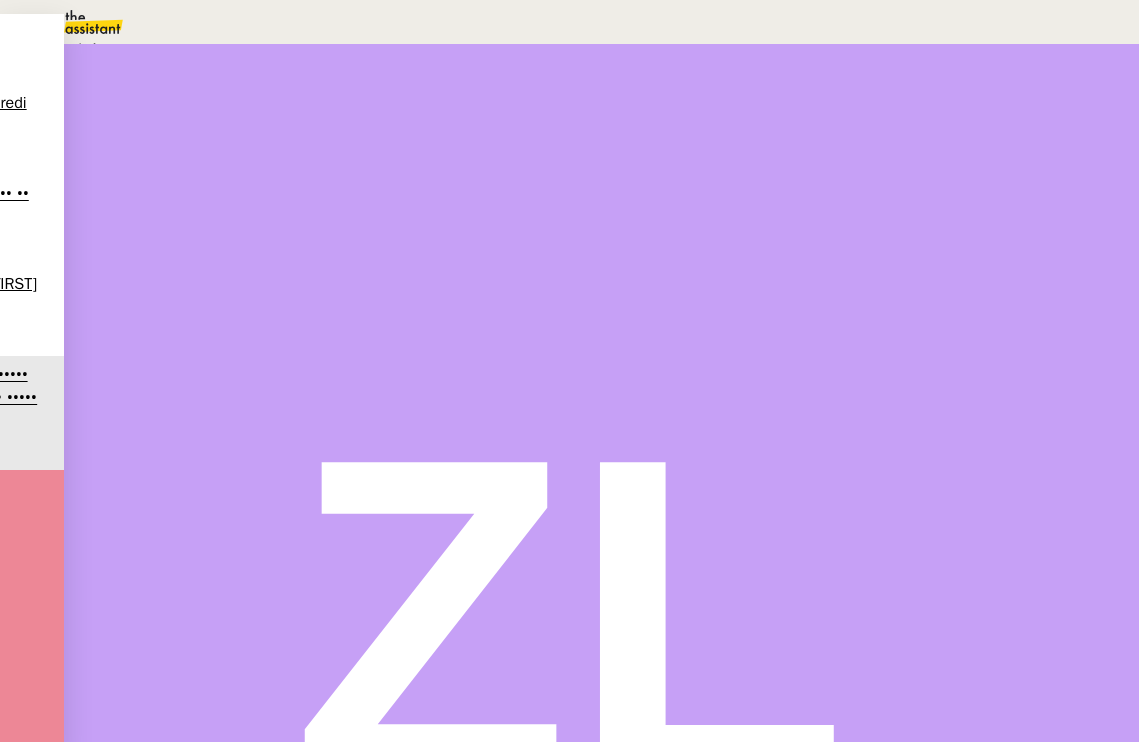 click on "Statut" at bounding box center [601, 129] 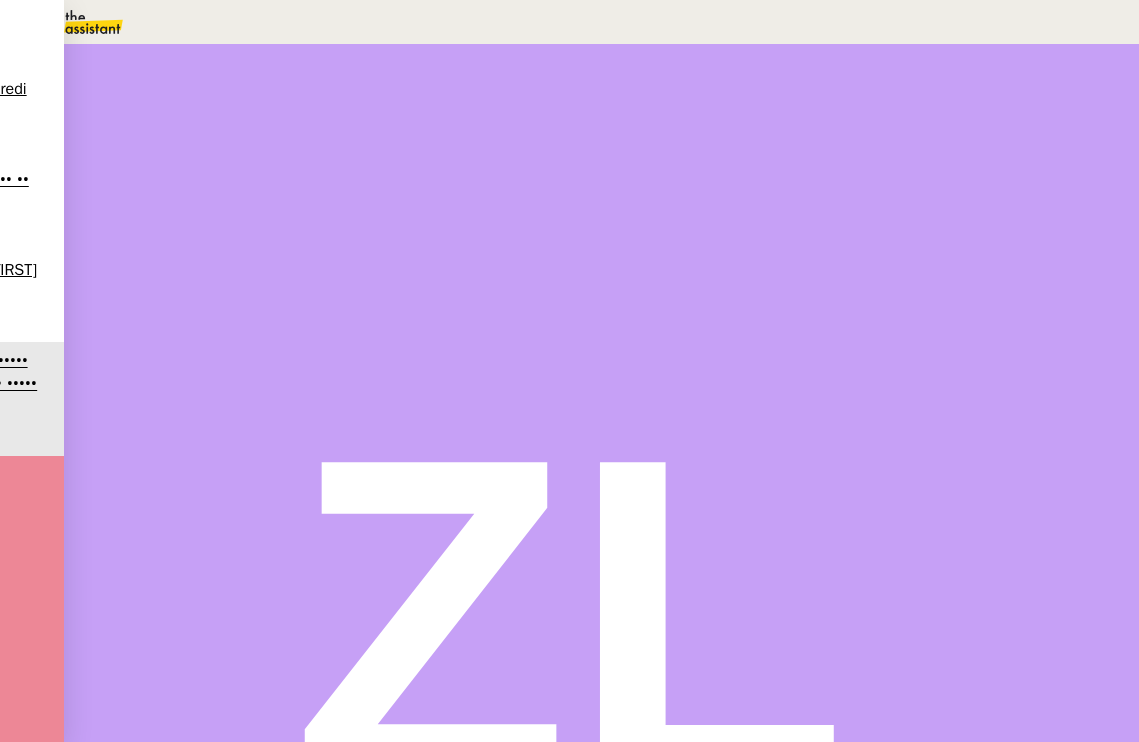 click on "Sauver" at bounding box center (742, 188) 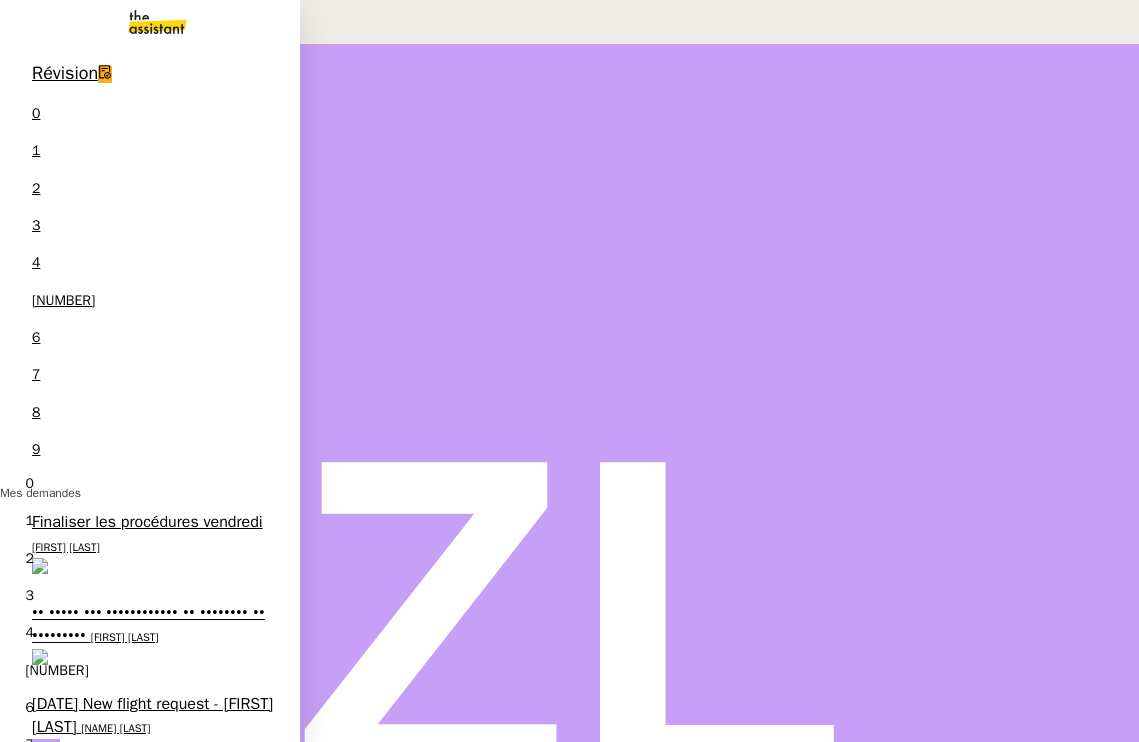click on "[NAME] [LAST]" at bounding box center (115, 728) 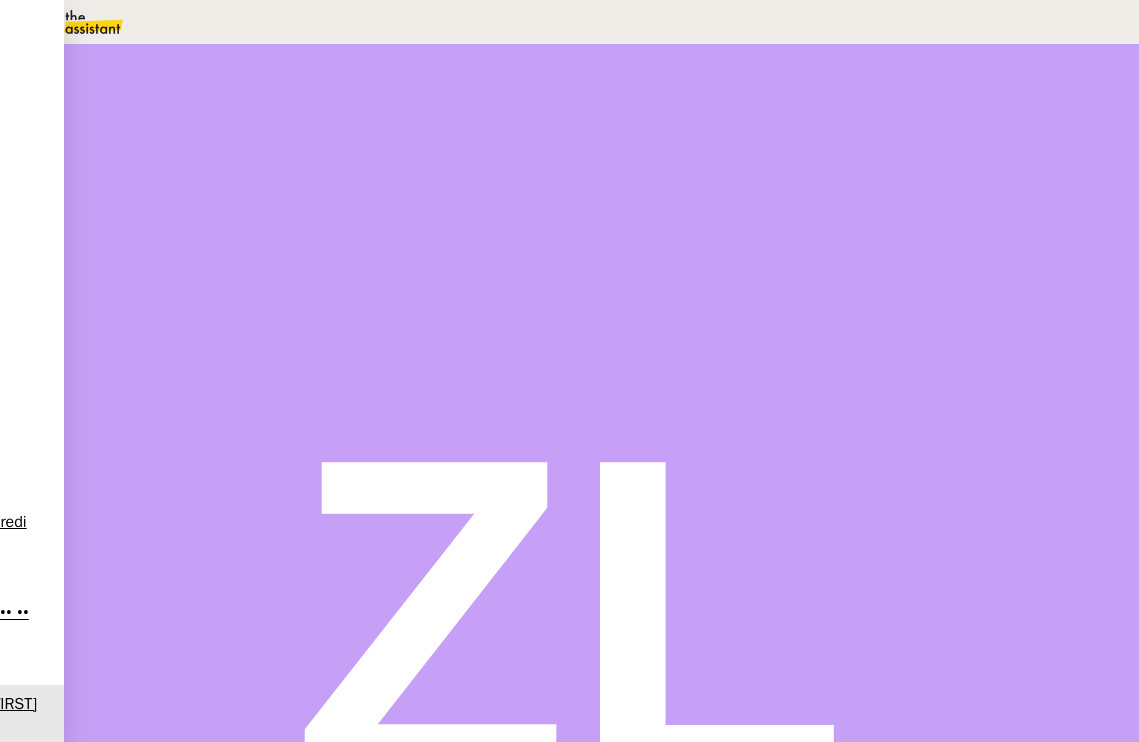 scroll, scrollTop: 0, scrollLeft: 0, axis: both 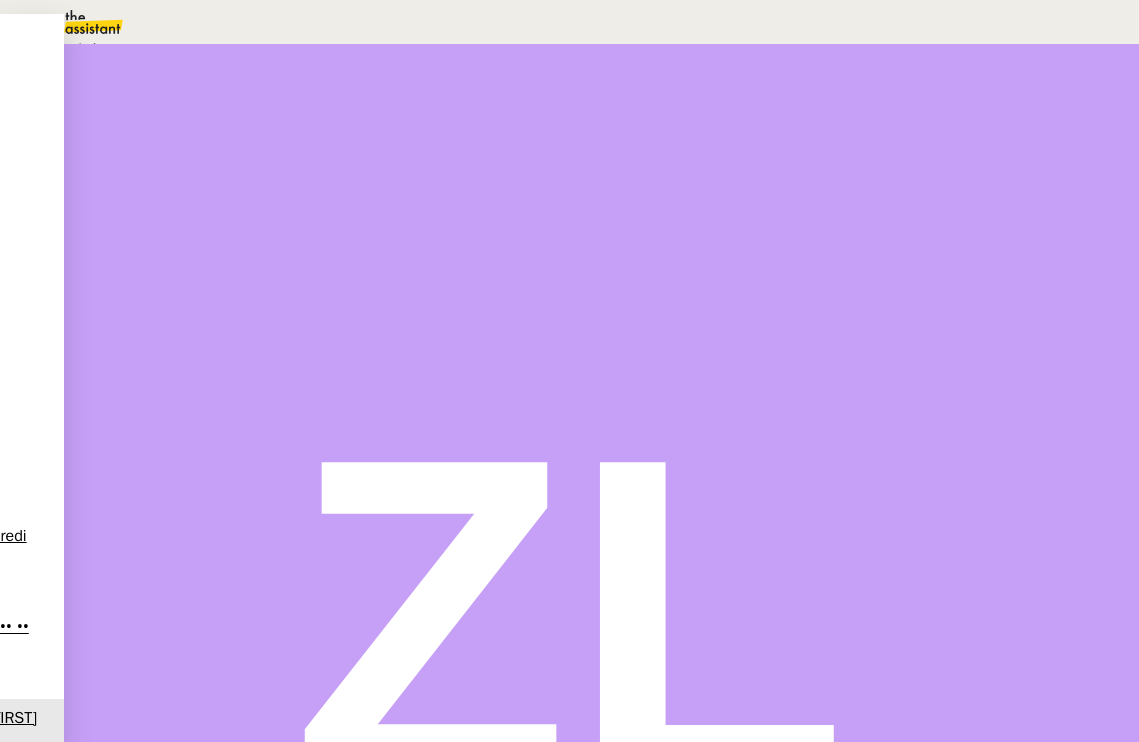 click on "Aide" at bounding box center [72, 48] 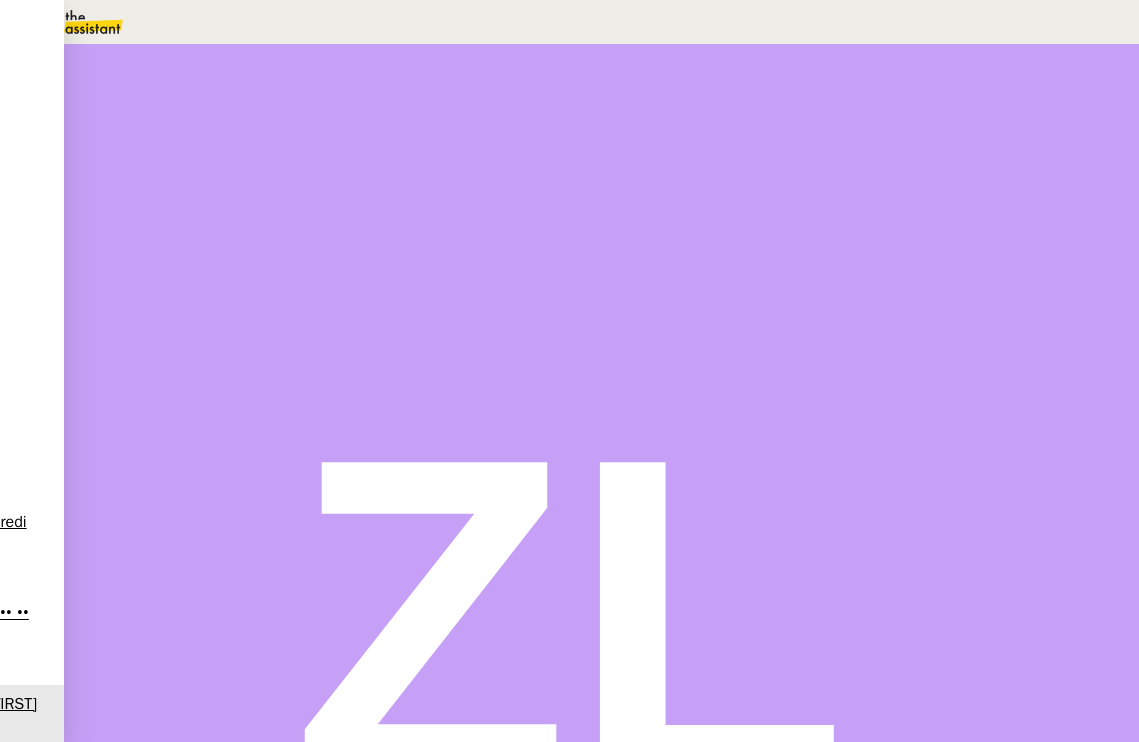 click at bounding box center [787, 133] 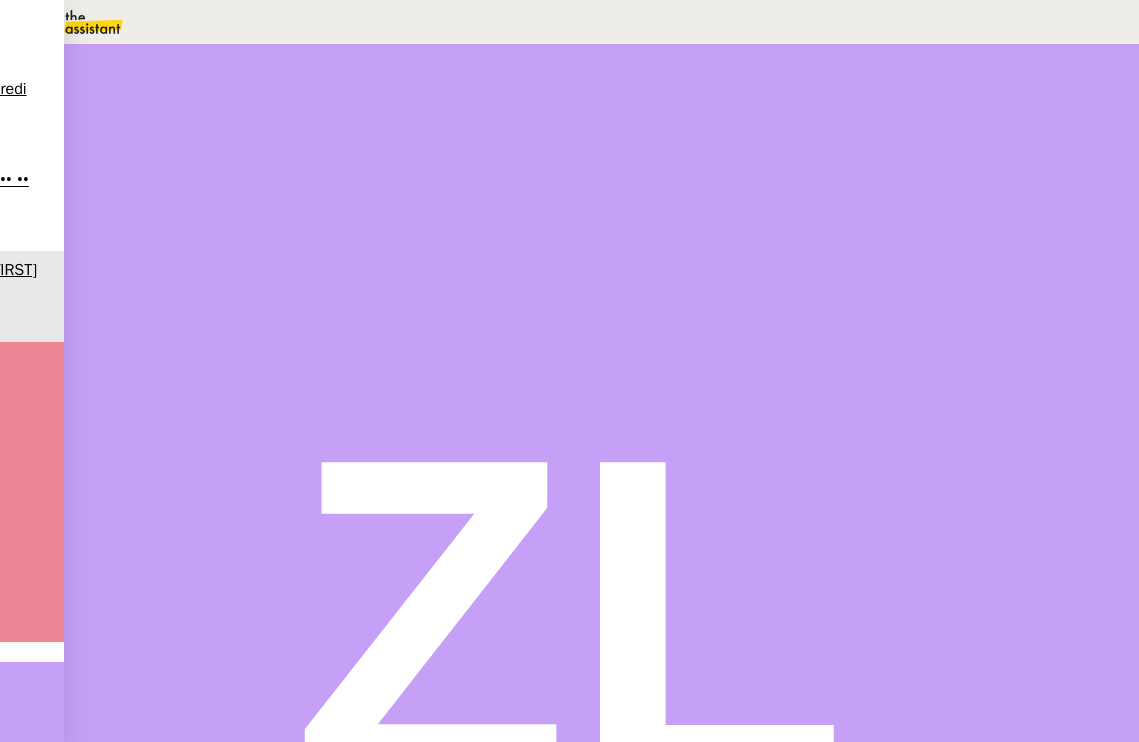 scroll, scrollTop: 0, scrollLeft: 0, axis: both 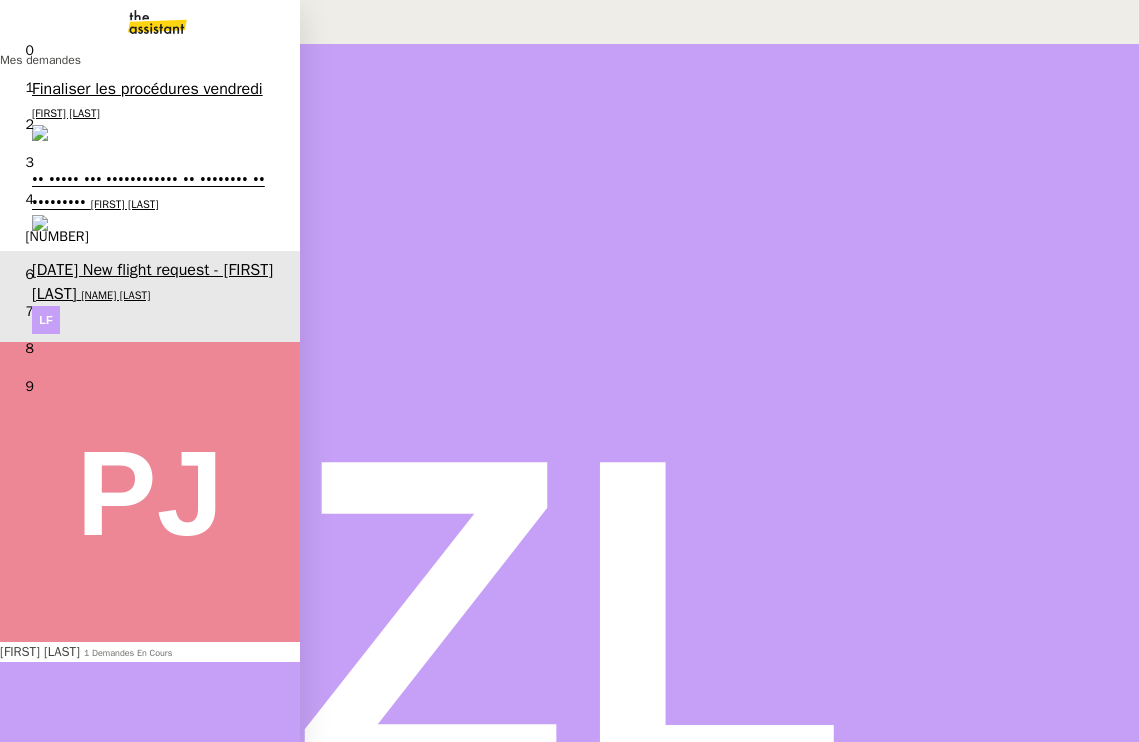 click on "[FIRST] [LAST]" at bounding box center [40, 971] 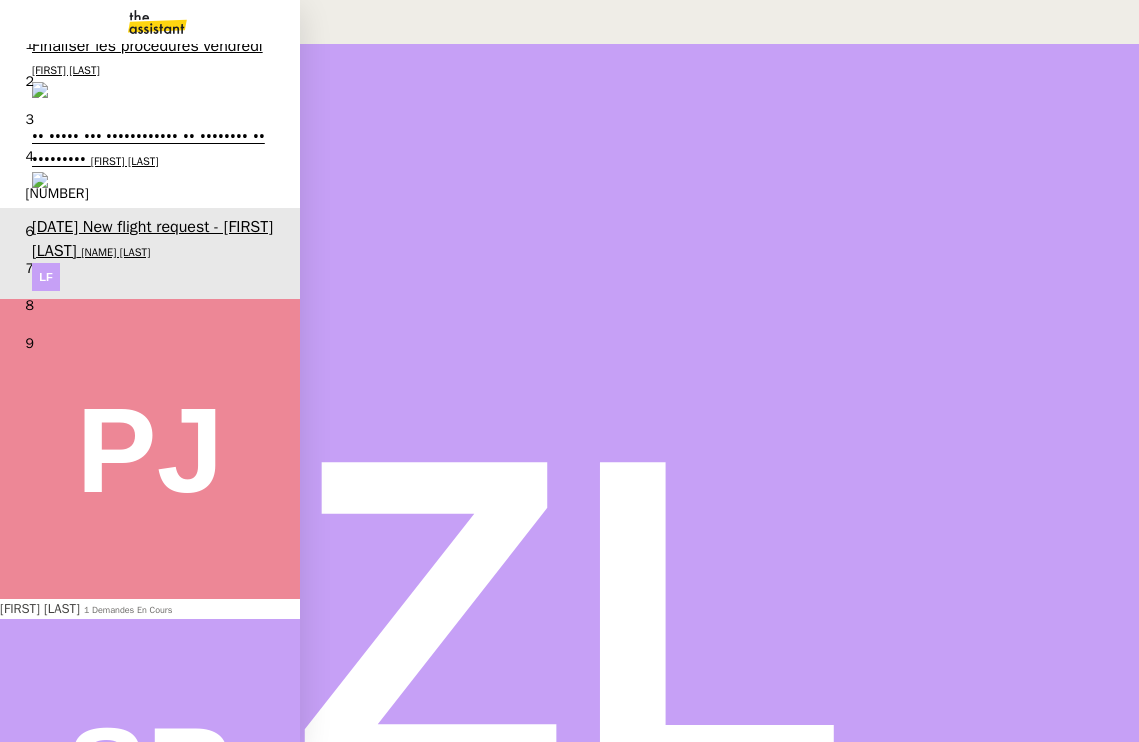 click on "Standard téléphonique - [MONTH] [YEAR]" at bounding box center [151, 1554] 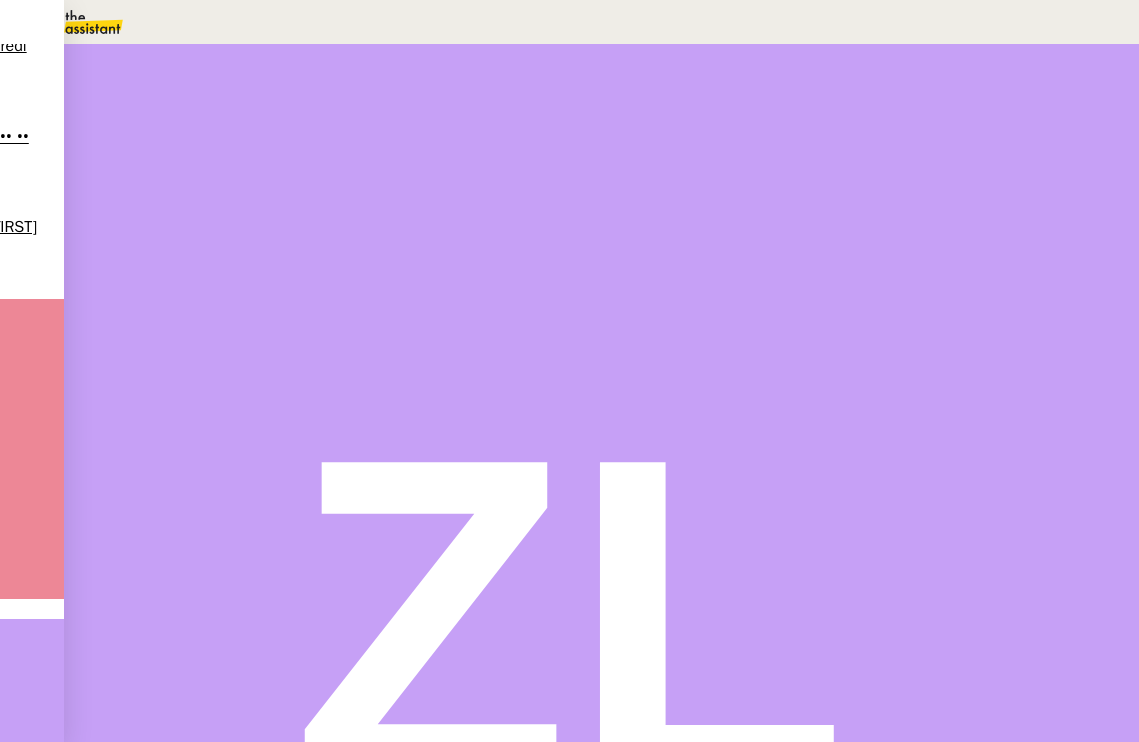 click at bounding box center [136, 340] 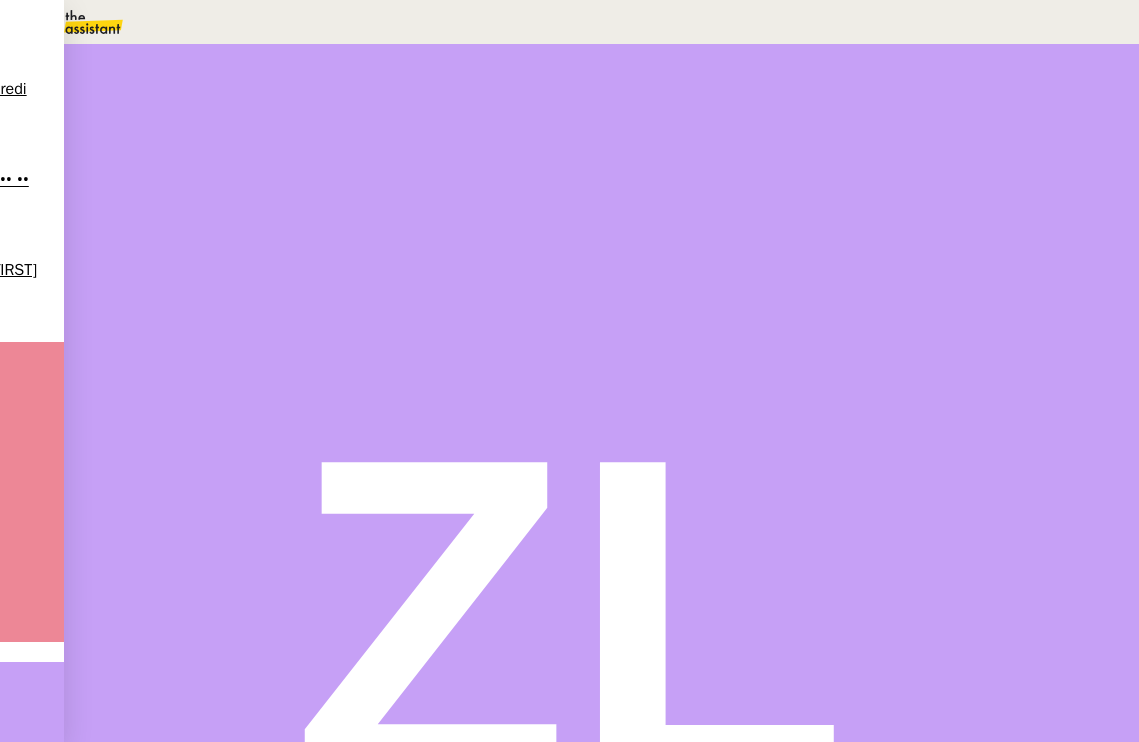scroll, scrollTop: 0, scrollLeft: 0, axis: both 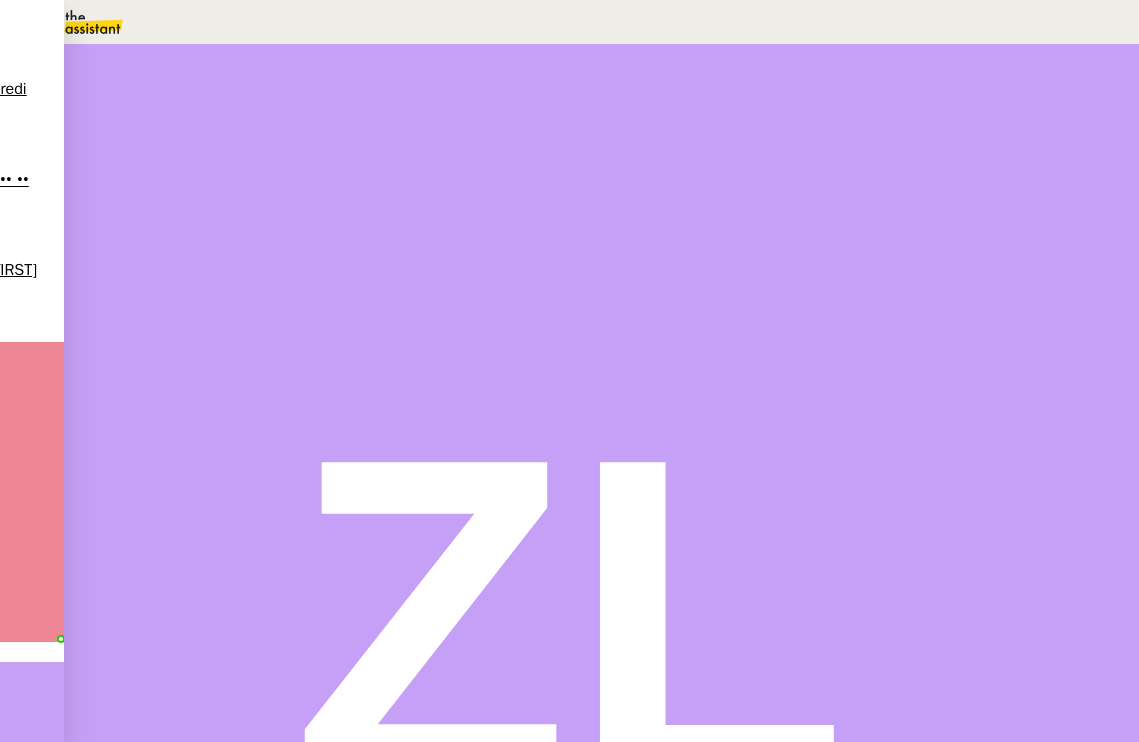 click at bounding box center [799, 136] 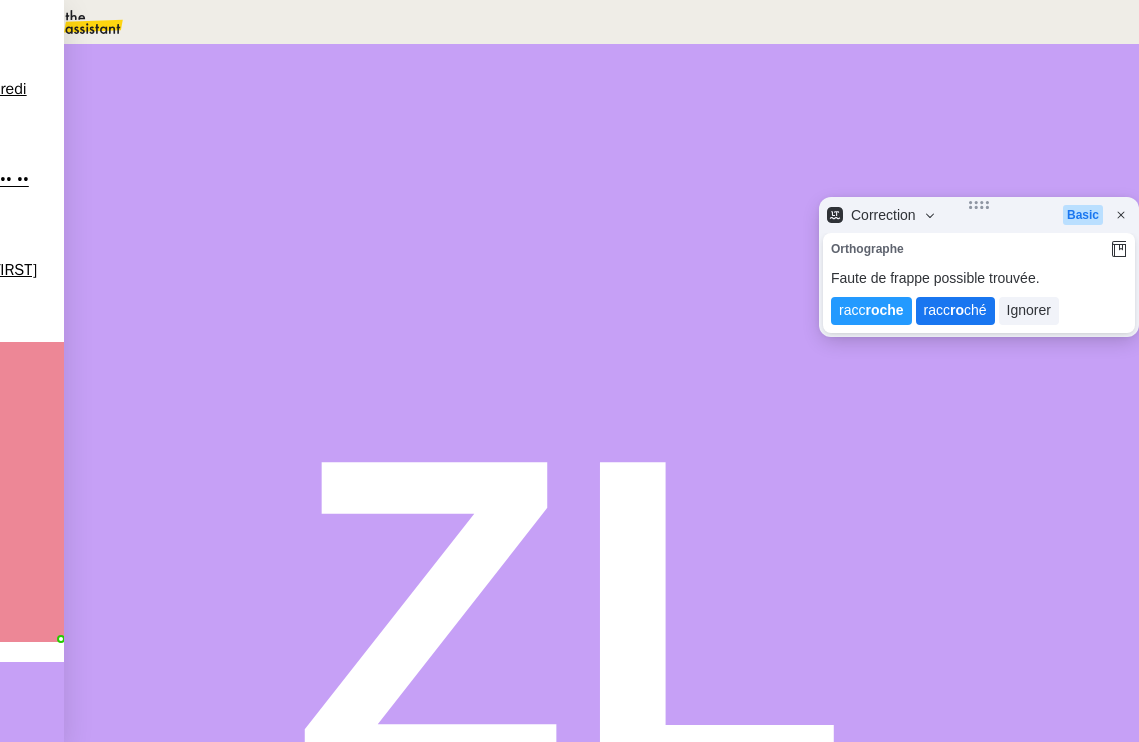click on "racc ro ché" at bounding box center (955, 311) 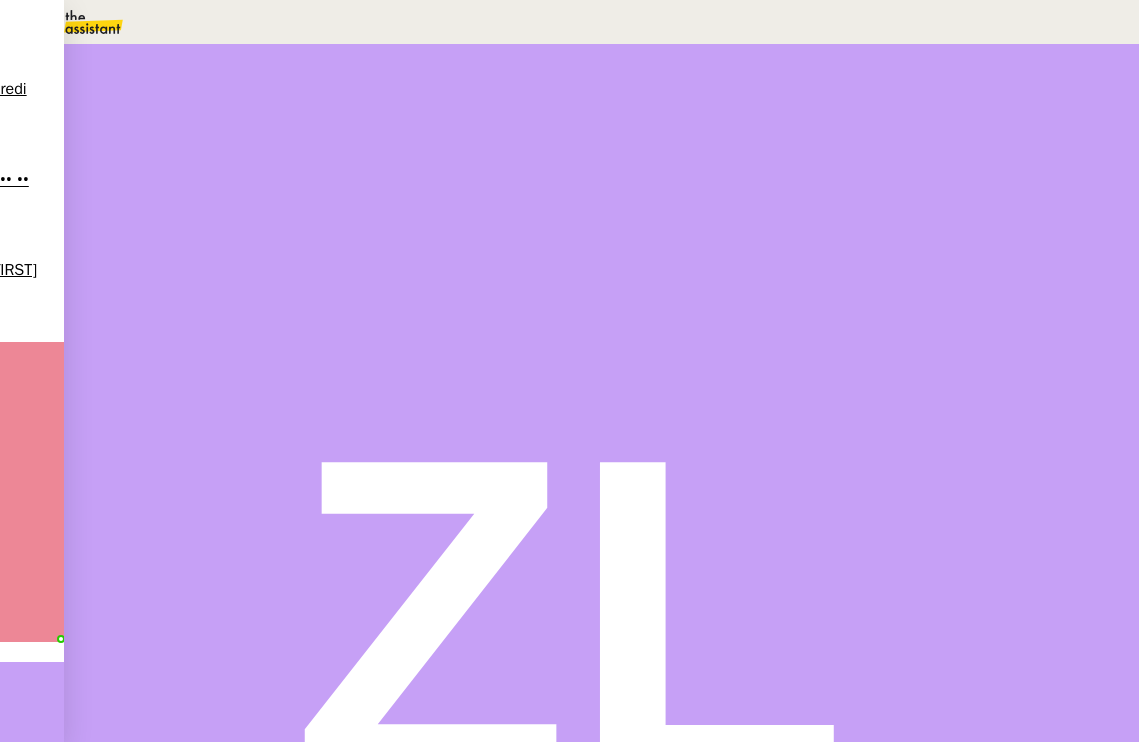 drag, startPoint x: 1072, startPoint y: 712, endPoint x: 903, endPoint y: 603, distance: 201.10196 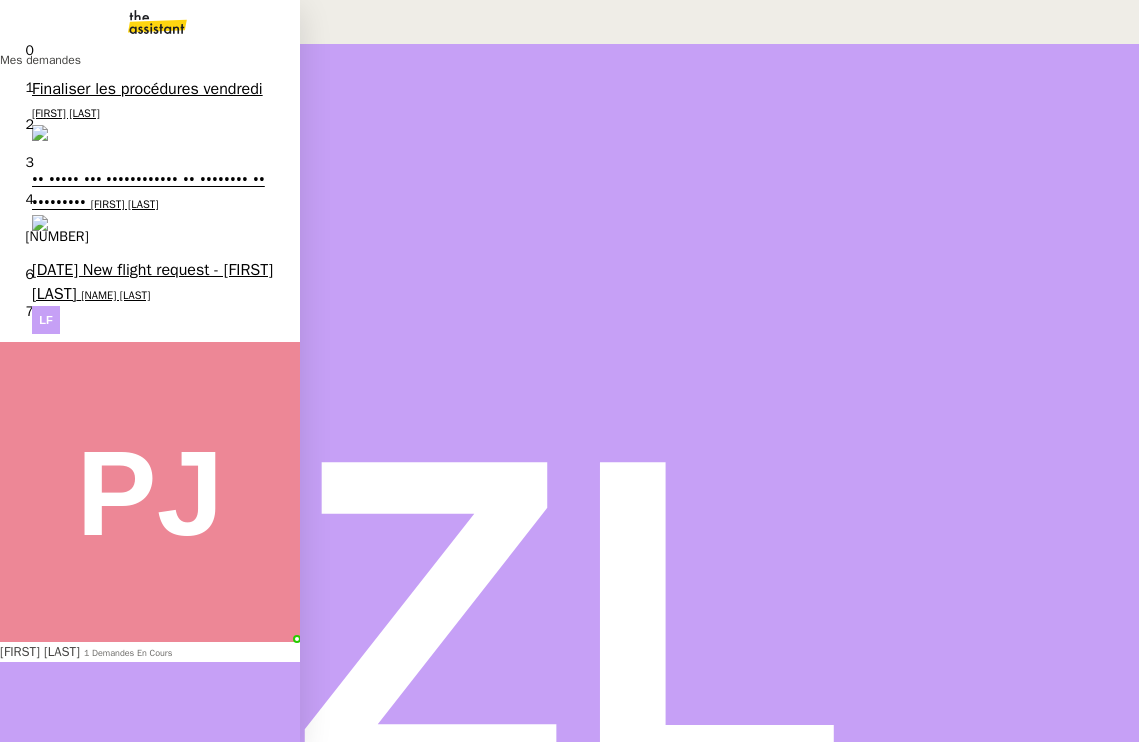 click on "[FIRST] [LAST]" at bounding box center [40, 971] 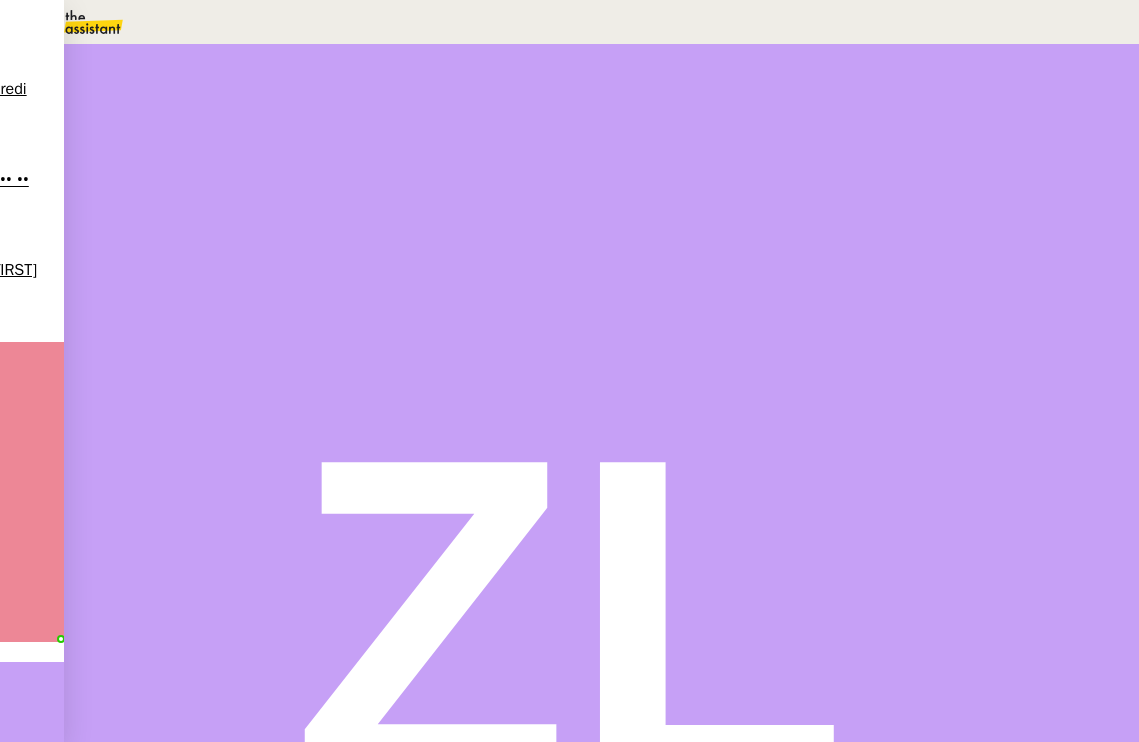 click at bounding box center [136, 340] 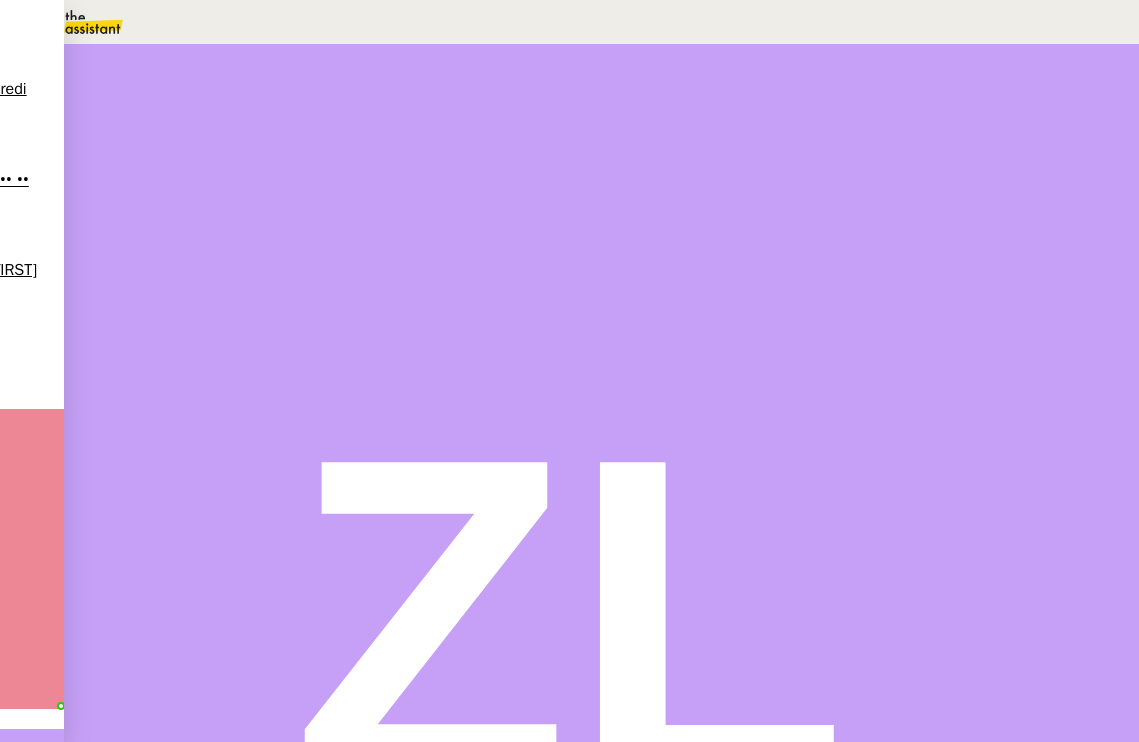 click at bounding box center (136, 340) 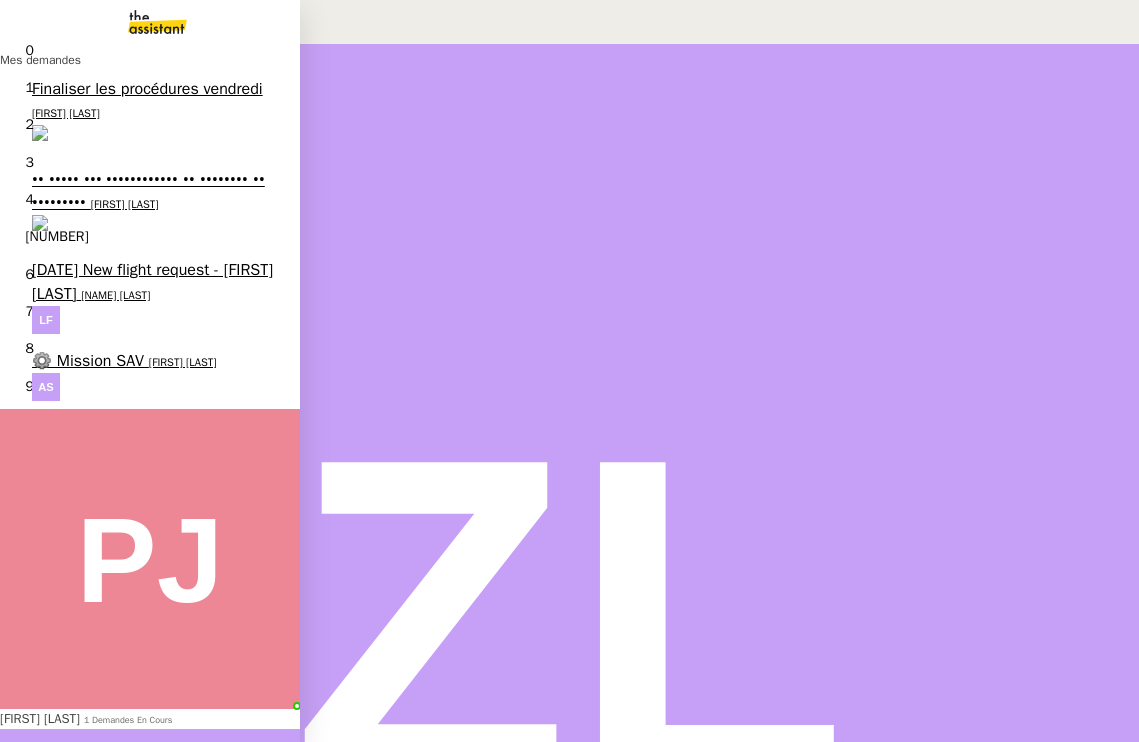 click on "[NAME] [LAST]" at bounding box center [115, 295] 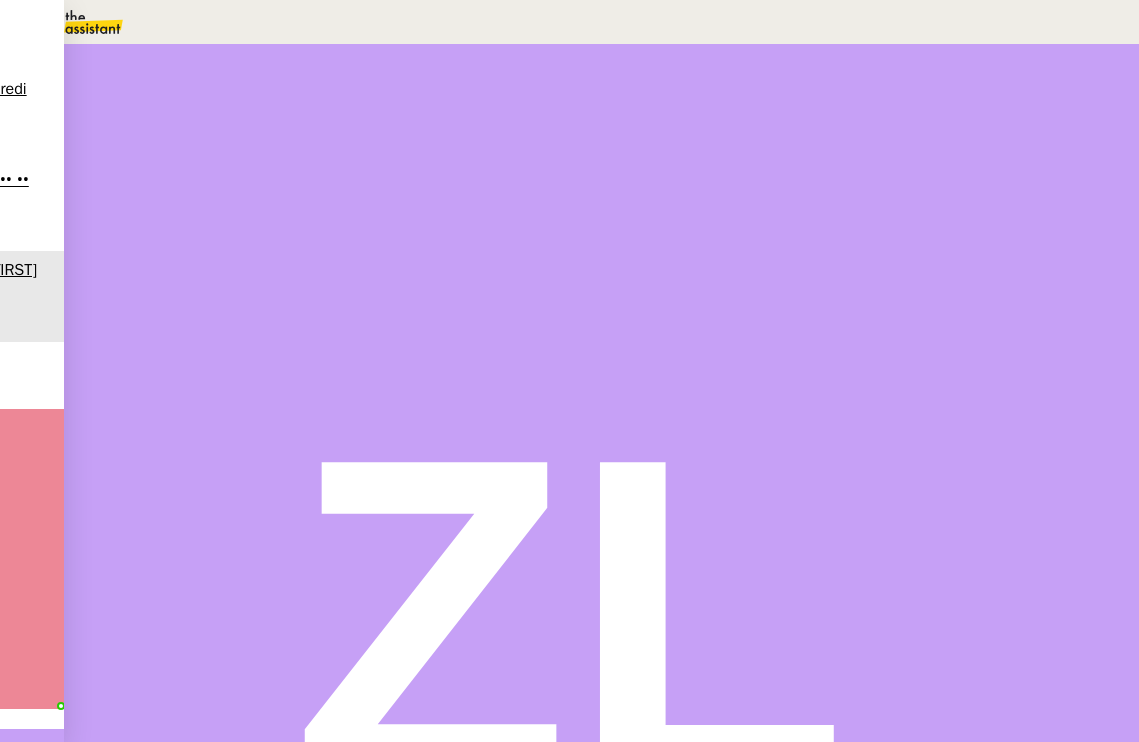 scroll, scrollTop: 174, scrollLeft: 0, axis: vertical 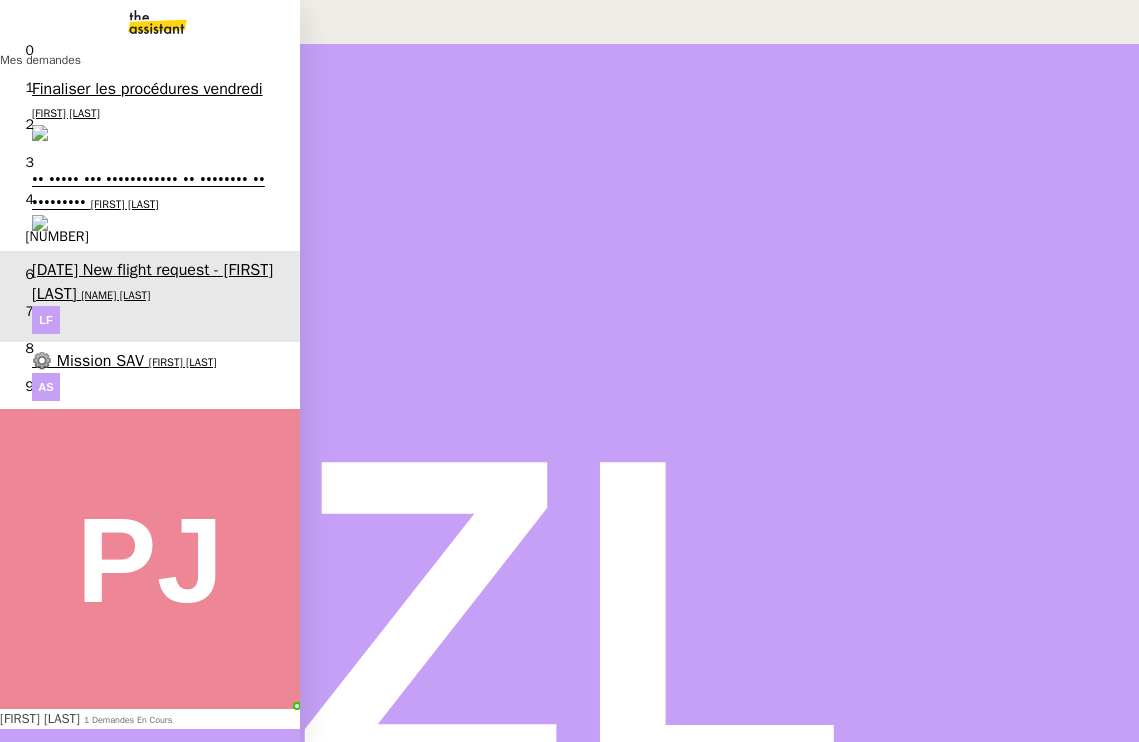 click on "⚙️ Mission SAV [FIRST] [LAST]" at bounding box center [150, 375] 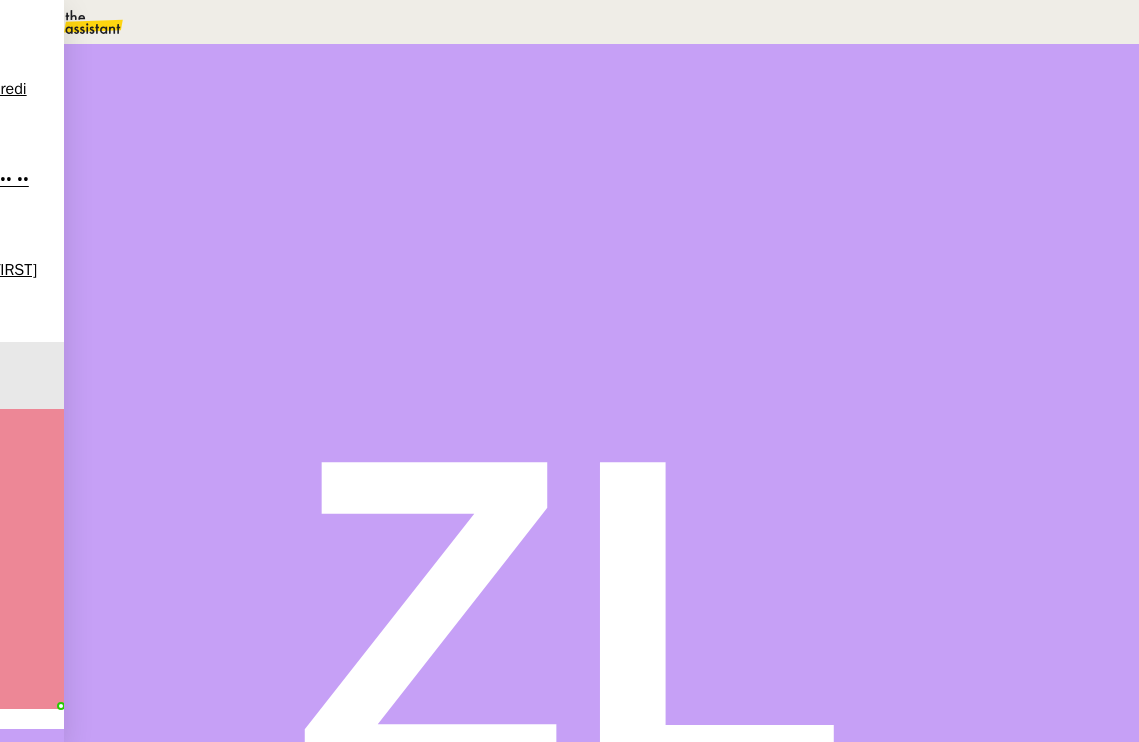 scroll, scrollTop: 0, scrollLeft: 0, axis: both 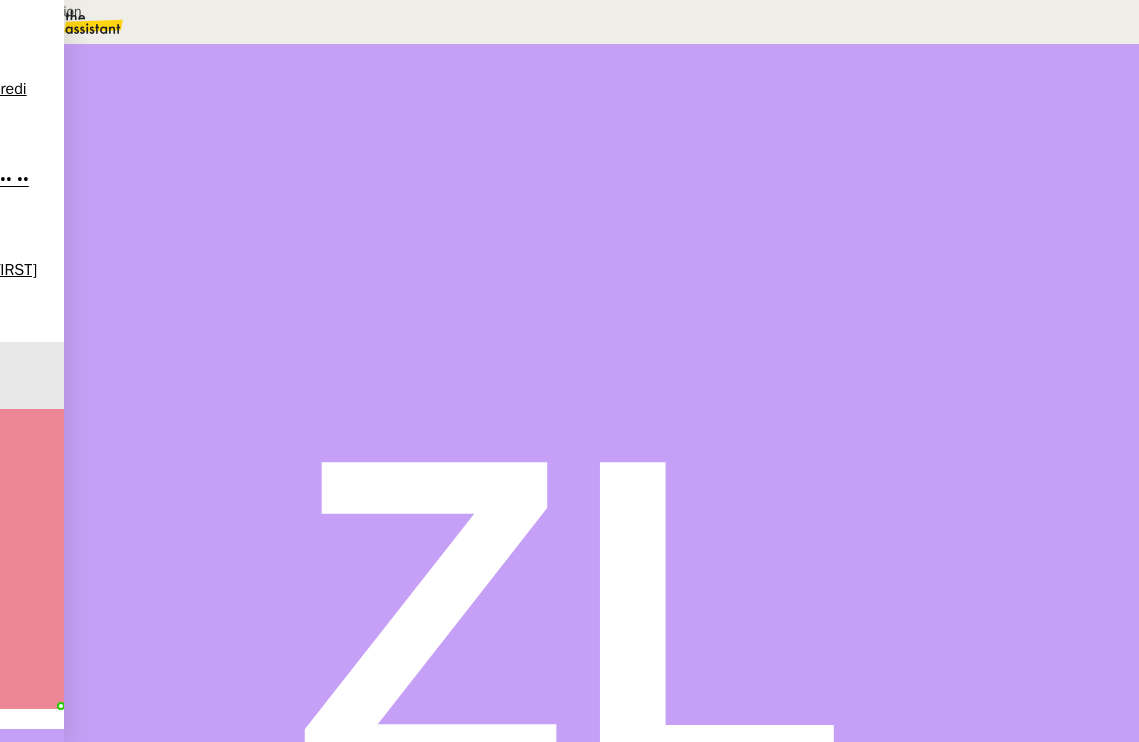 type on "Transmission" 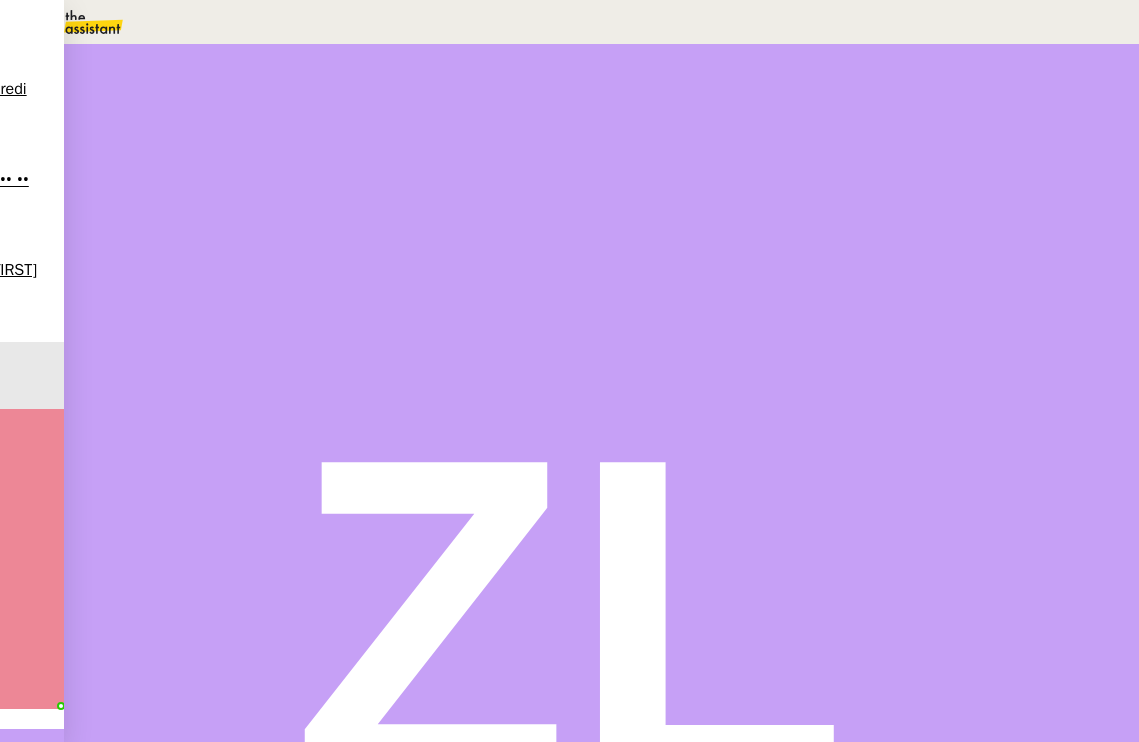 click on "•••••• ••••••" at bounding box center [919, 387] 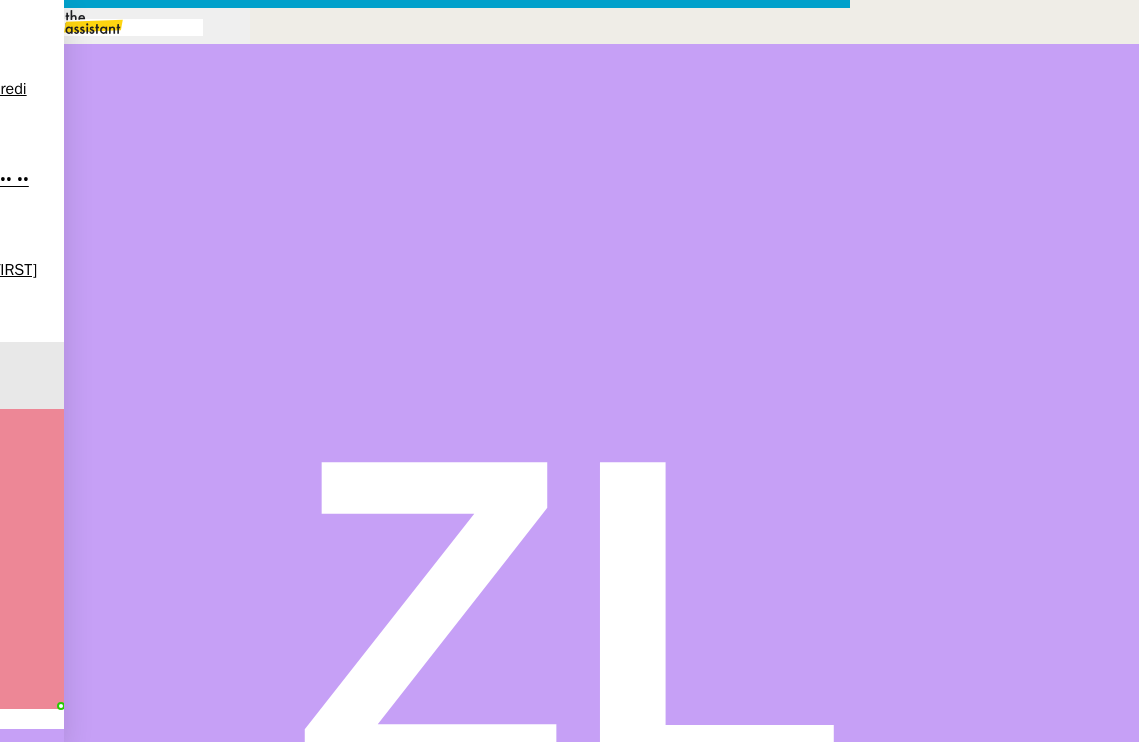 click on "Service Common Other [FIRST_NAME] [LAST_NAME] au Cc: Ccc: Re: Mise en place procédure - Mission SAV Envoyer Ajouter des fichiers Supprimer Fermer" at bounding box center [569, 495] 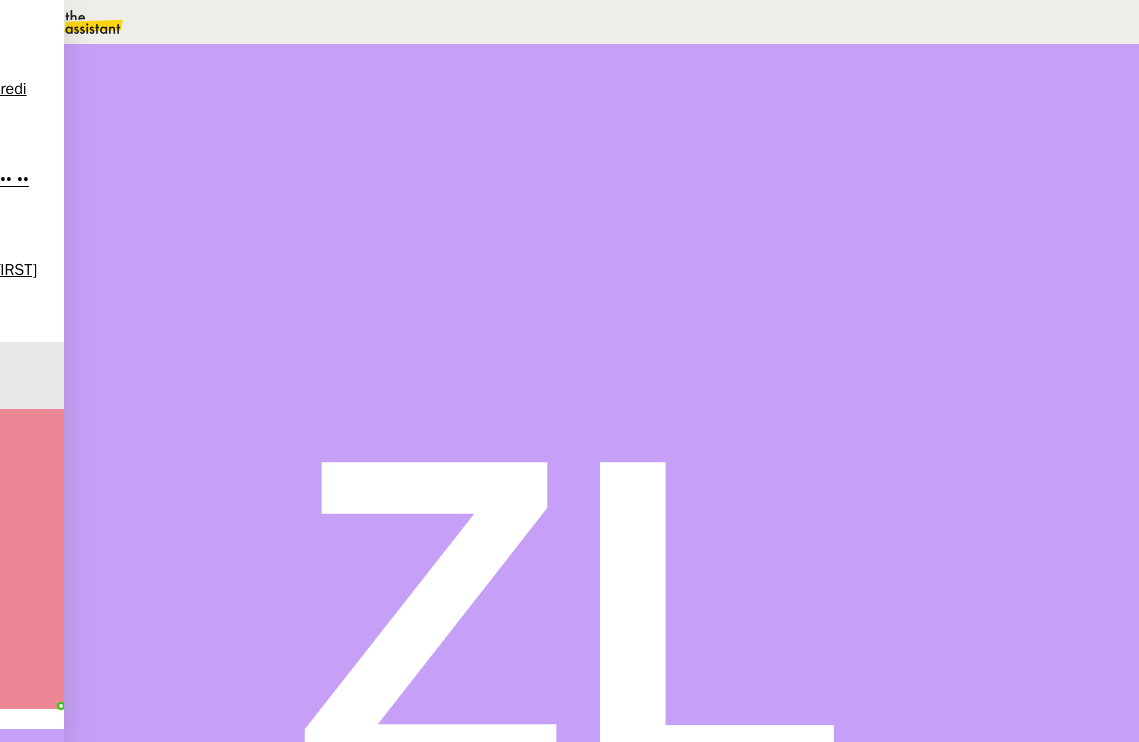 scroll, scrollTop: 360, scrollLeft: 0, axis: vertical 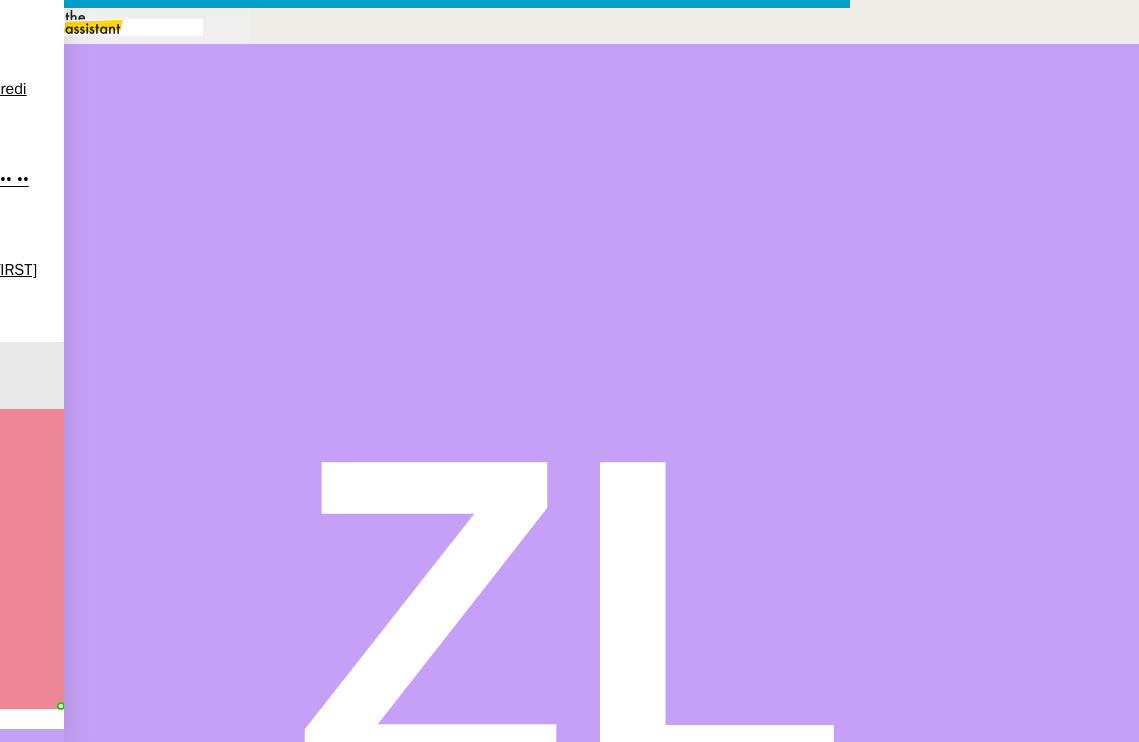 click at bounding box center (425, 837) 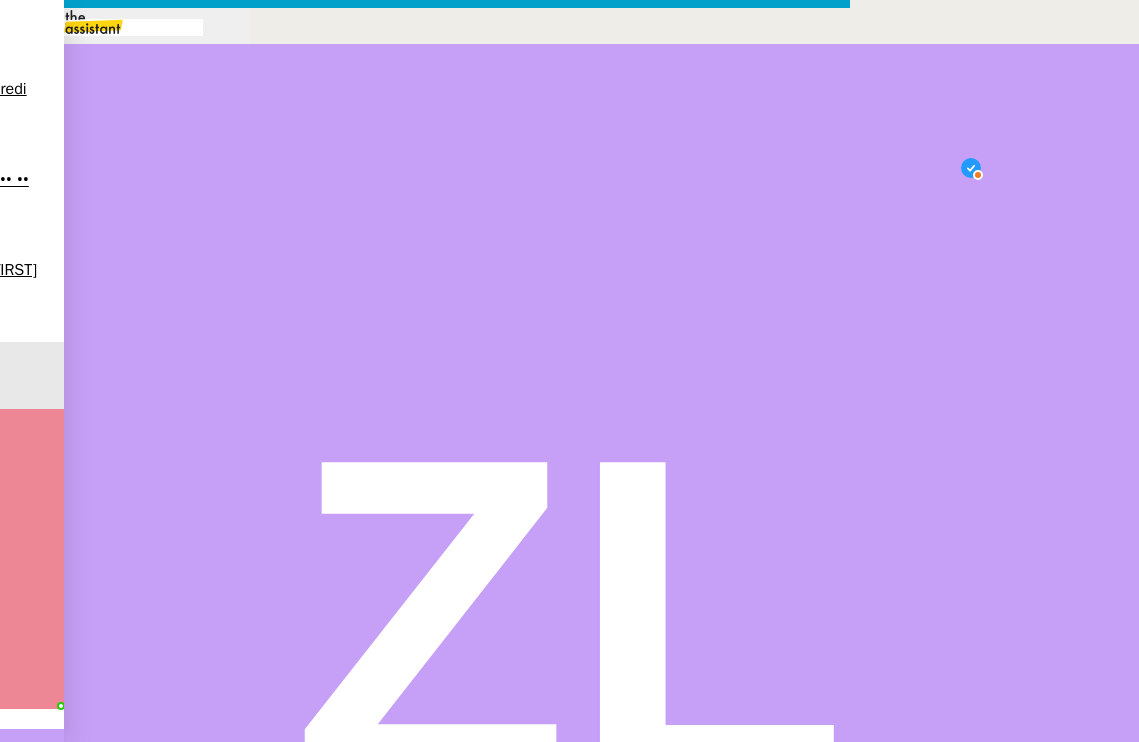 scroll, scrollTop: 21, scrollLeft: 0, axis: vertical 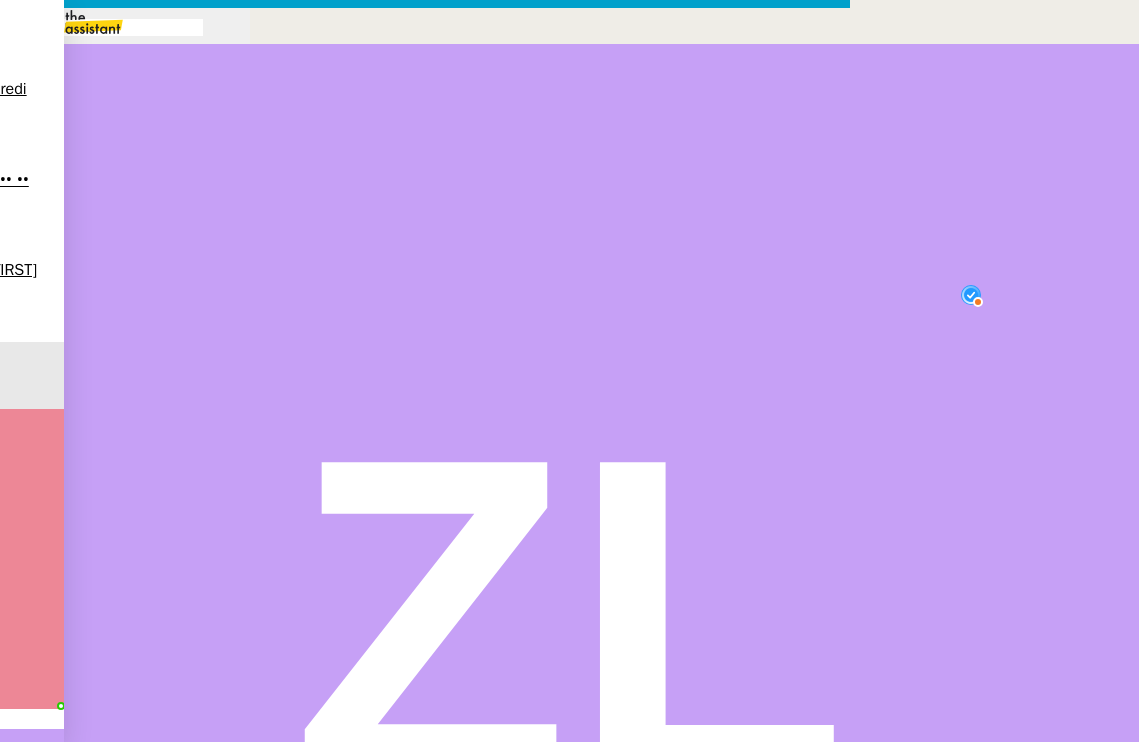 click on "Bonjour," at bounding box center (425, 837) 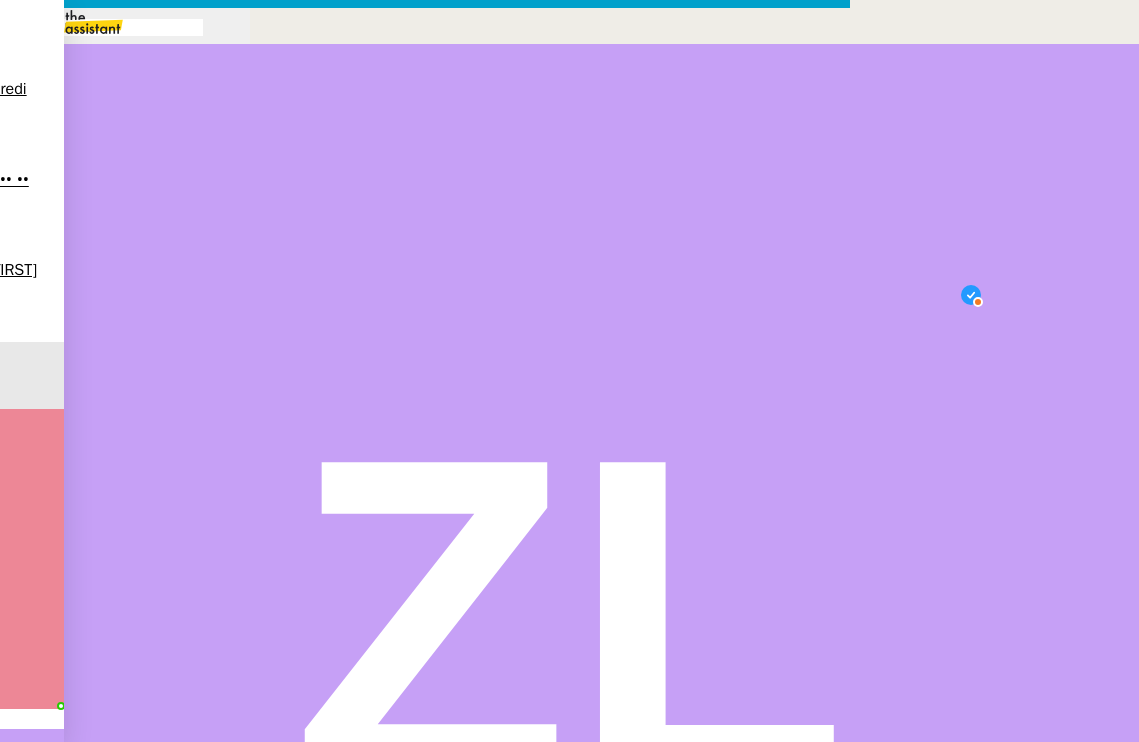 click on "••••••••• ••• • •• ••••••••••• •• •• •••••• •••••• •• •• •••• •••• •••••• •••••••••••••• ••••••••••••••• ••••• •••" at bounding box center (425, 930) 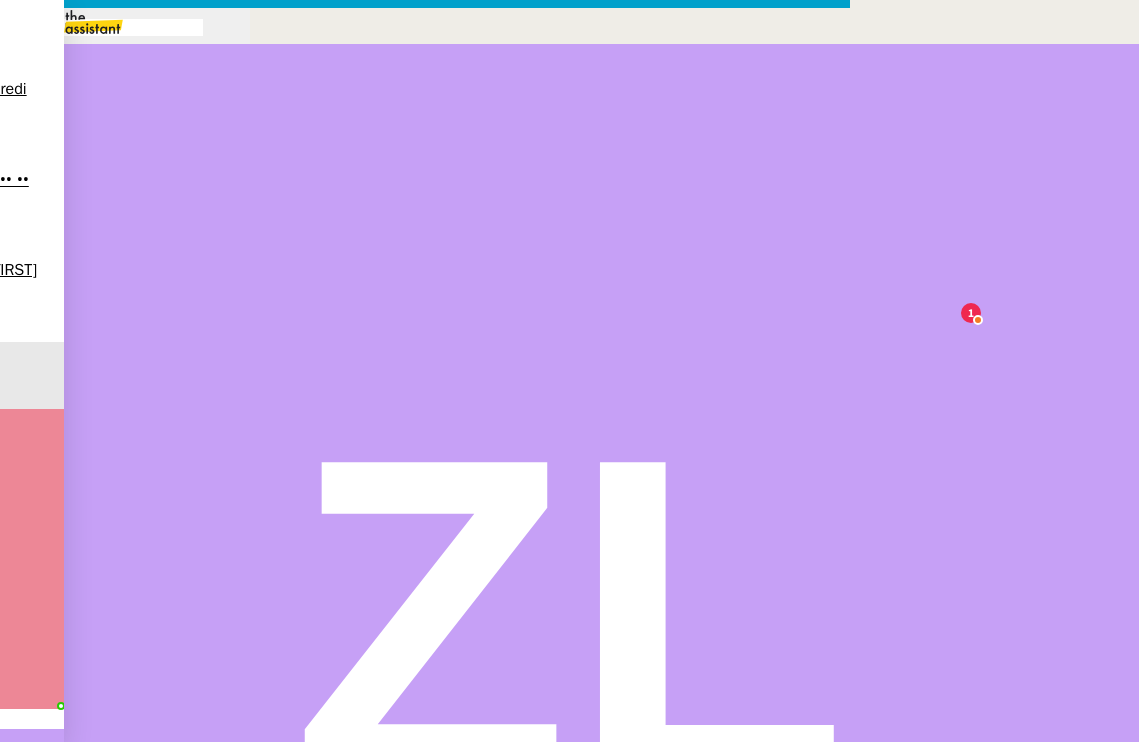 click on "," at bounding box center [425, 860] 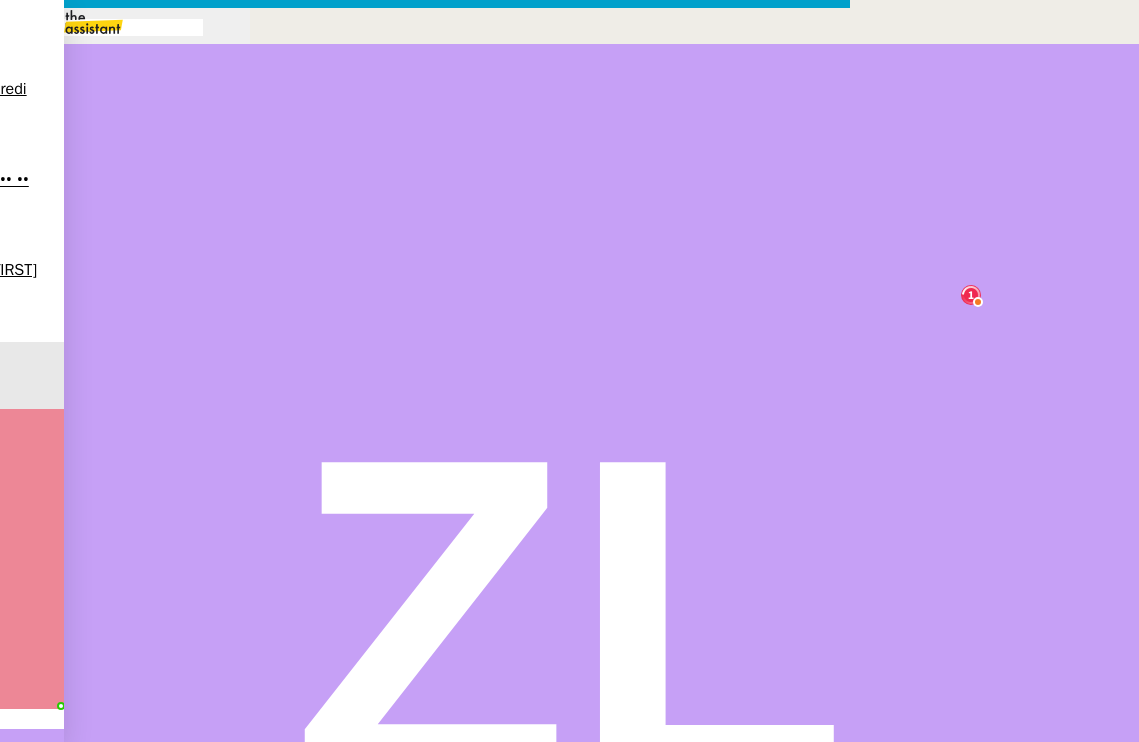 click on "••••••••• ••• • •• ••••••••••• •• •• •••••• •••••• •• •• •••• •••• •••••• •••••••••••••• ••••••••••••••• ••••• •••" at bounding box center [425, 930] 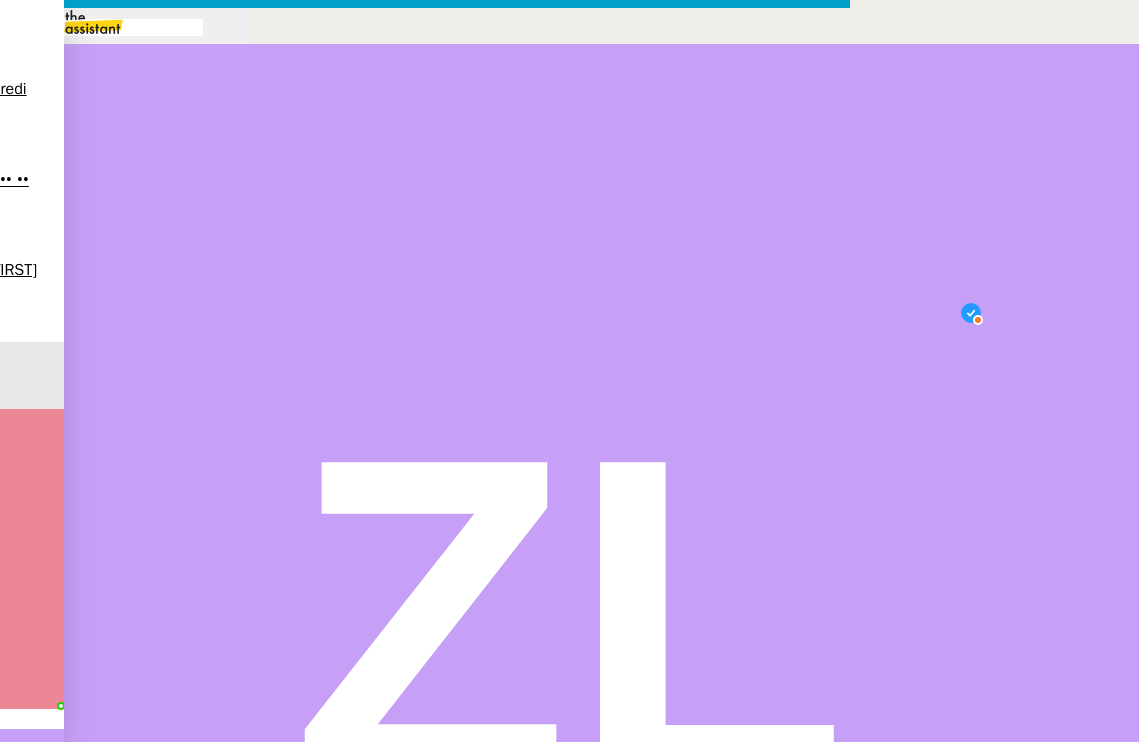 drag, startPoint x: 561, startPoint y: 261, endPoint x: 371, endPoint y: 242, distance: 190.94763 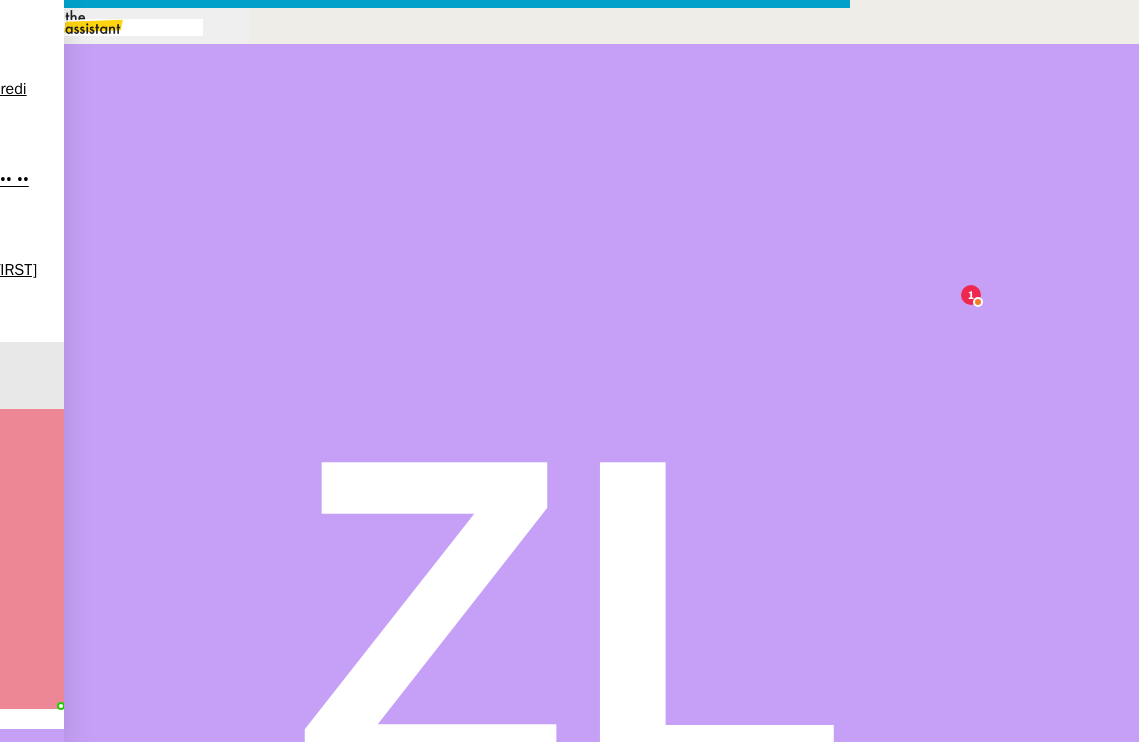 click on "Je vous laisse donc rvevenir vers moi directement." at bounding box center (425, 930) 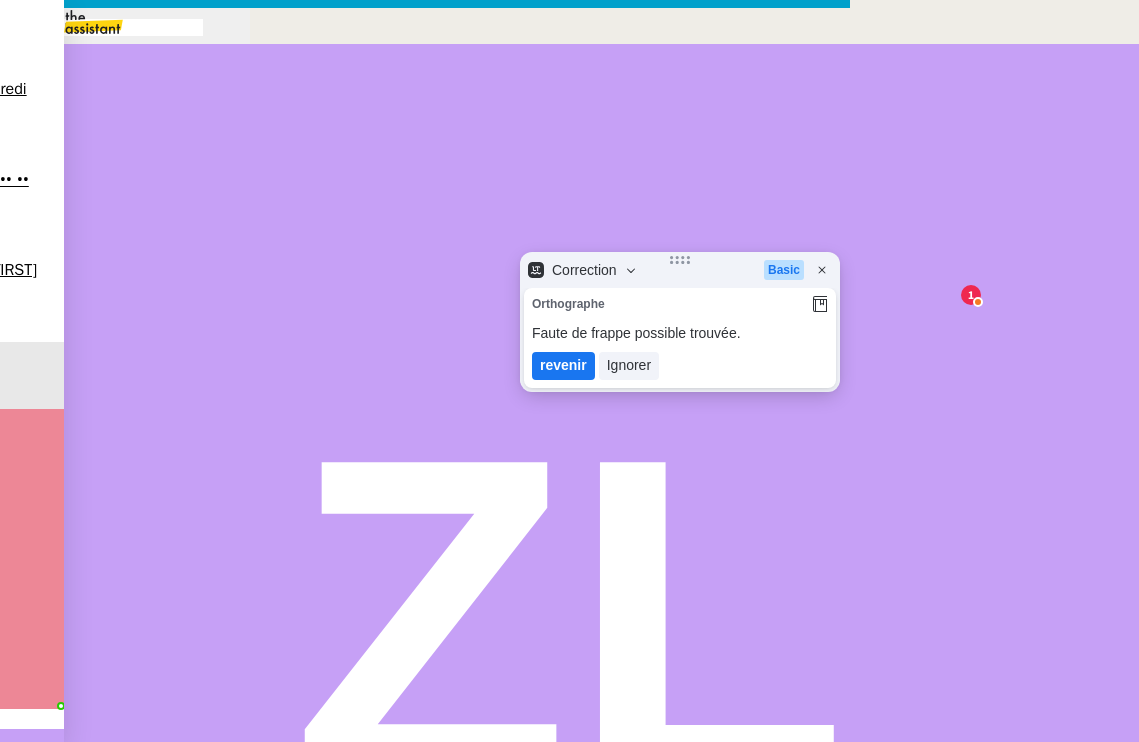 click on "revenir" at bounding box center (563, 365) 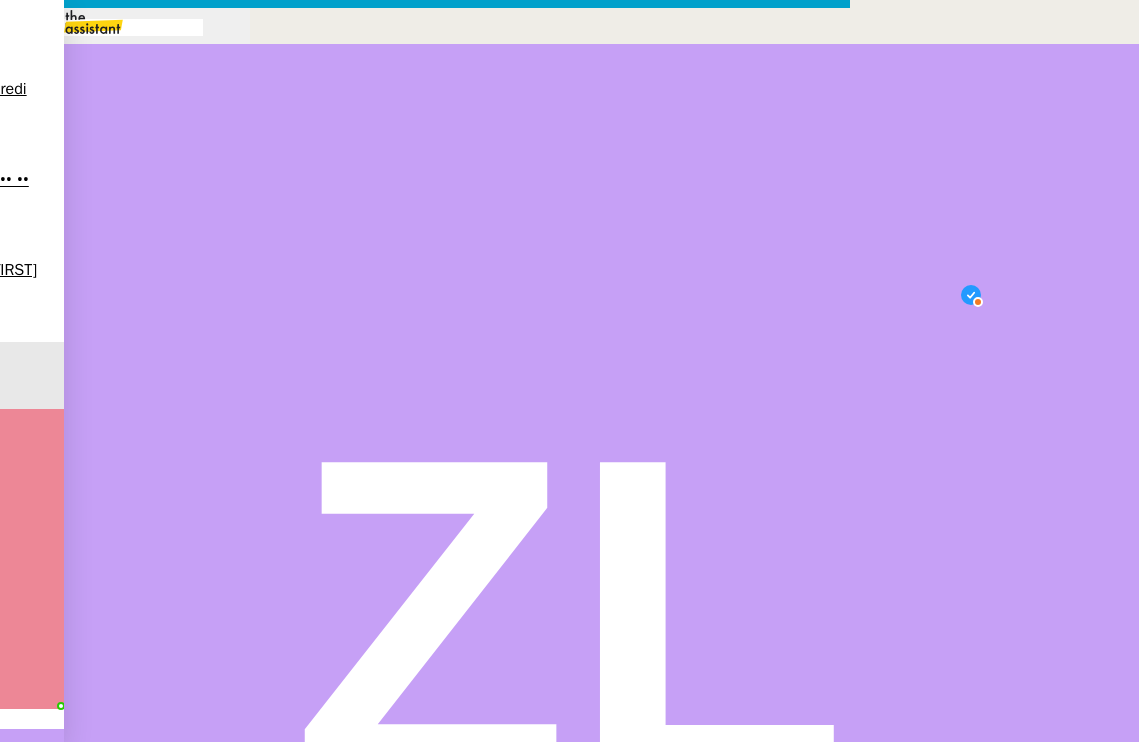 click on "Service TA - VOYAGE - PROPOSITION GLOBALE    A utiliser dans le cadre de proposition de déplacement TA - RELANCE CLIENT (EN)    Relancer un client lorsqu'il n'a pas répondu à un précédent message BAFERTY - MAIL AUDITION    A utiliser dans le cadre de la procédure d'envoi des mails d'audition TA - PUBLICATION OFFRE D'EMPLOI     Organisation du recrutement Discours de présentation du paiement sécurisé    TA - VOYAGES - PROPOSITION ITINERAIRE    Soumettre les résultats d'une recherche TA - CONFIRMATION PAIEMENT (EN)    Confirmer avec le client de modèle de transaction - Attention Plan Pro nécessaire. TA - COURRIER EXPEDIE (recommandé)    A utiliser dans le cadre de l'envoi d'un courrier recommandé TA - PARTAGE DE CALENDRIER (EN)    A utiliser pour demander au client de partager son calendrier afin de faciliter l'accès et la gestion PSPI - Appel de fonds MJL    A utiliser dans le cadre de la procédure d'appel de fonds MJL TA - RELANCE CLIENT    TA - AR PROCEDURES        21 YIELD" at bounding box center (425, 580) 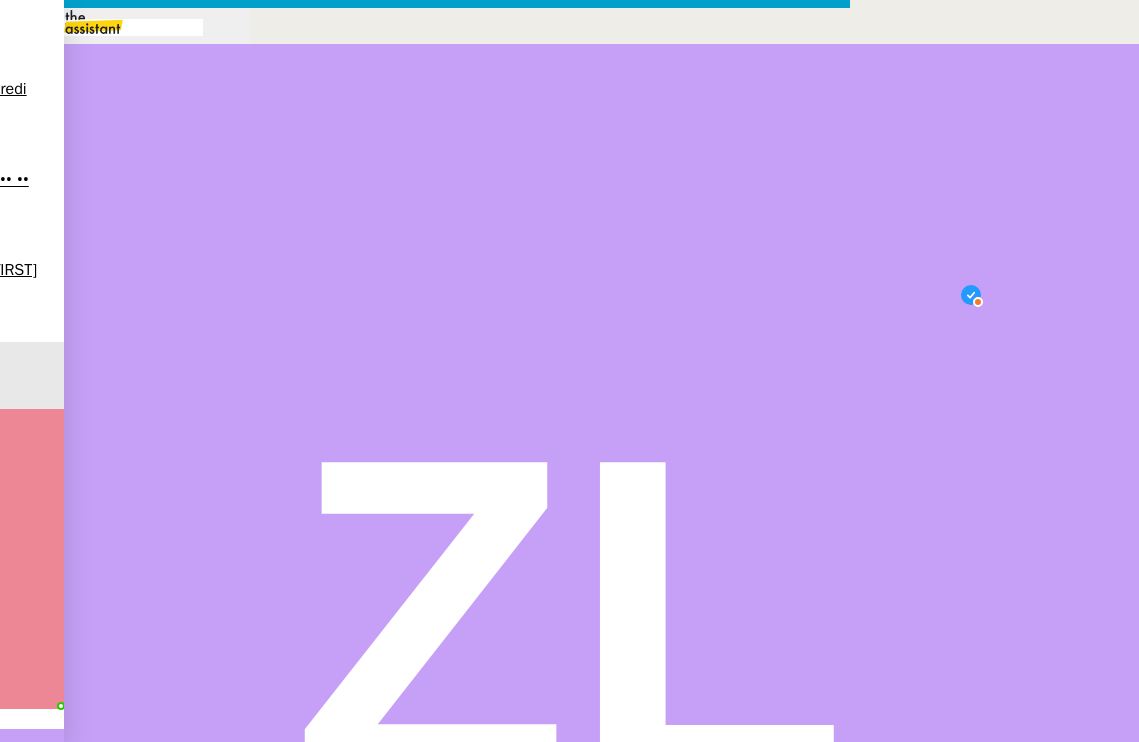 click at bounding box center [425, 953] 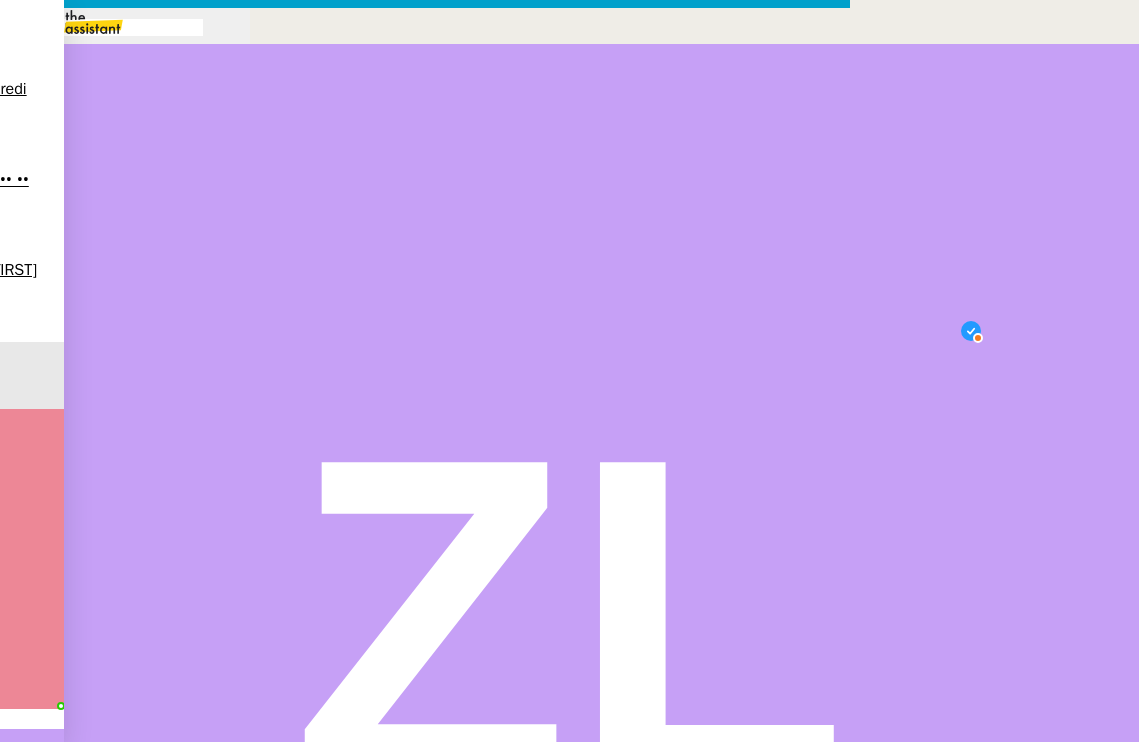 click on "Je reste à votre disposition en attendant." at bounding box center (425, 953) 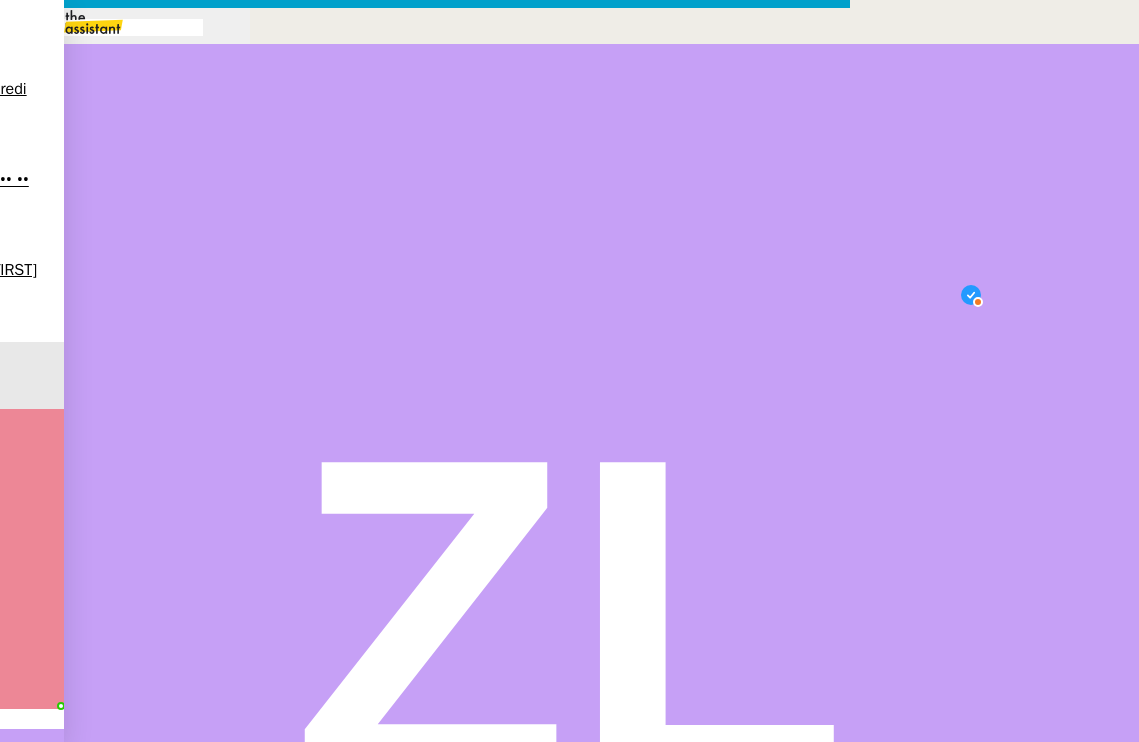 click at bounding box center [425, 1000] 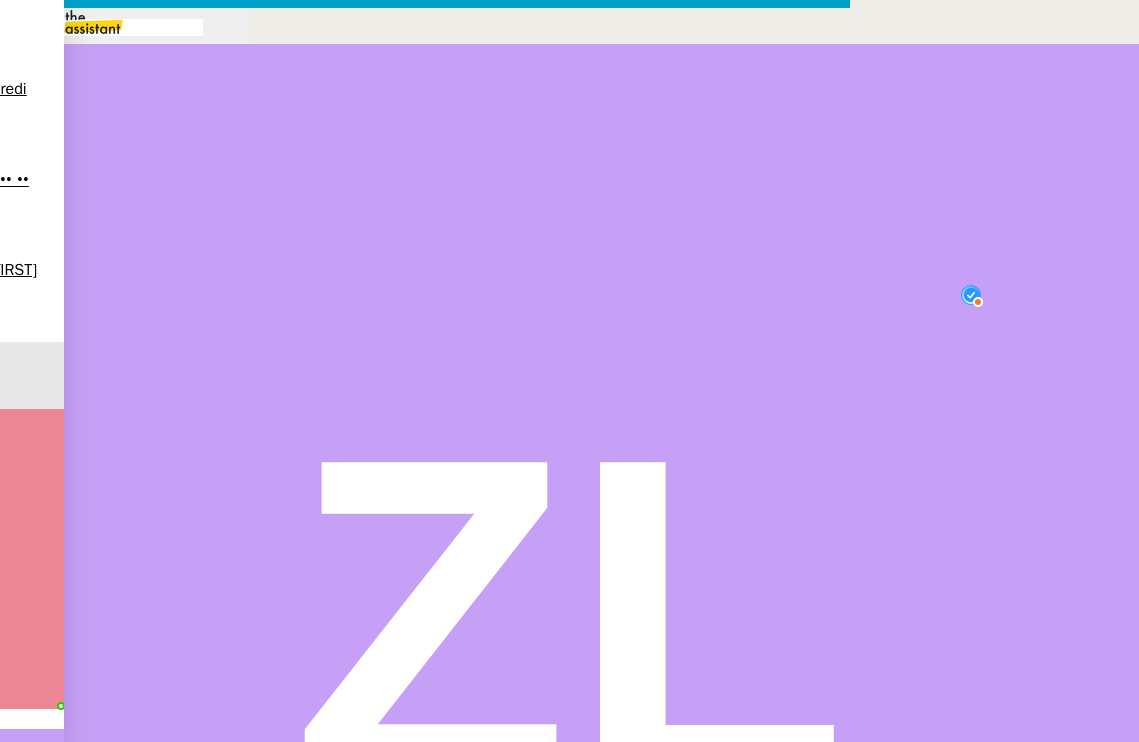 click on "•••••••" at bounding box center [70, 1109] 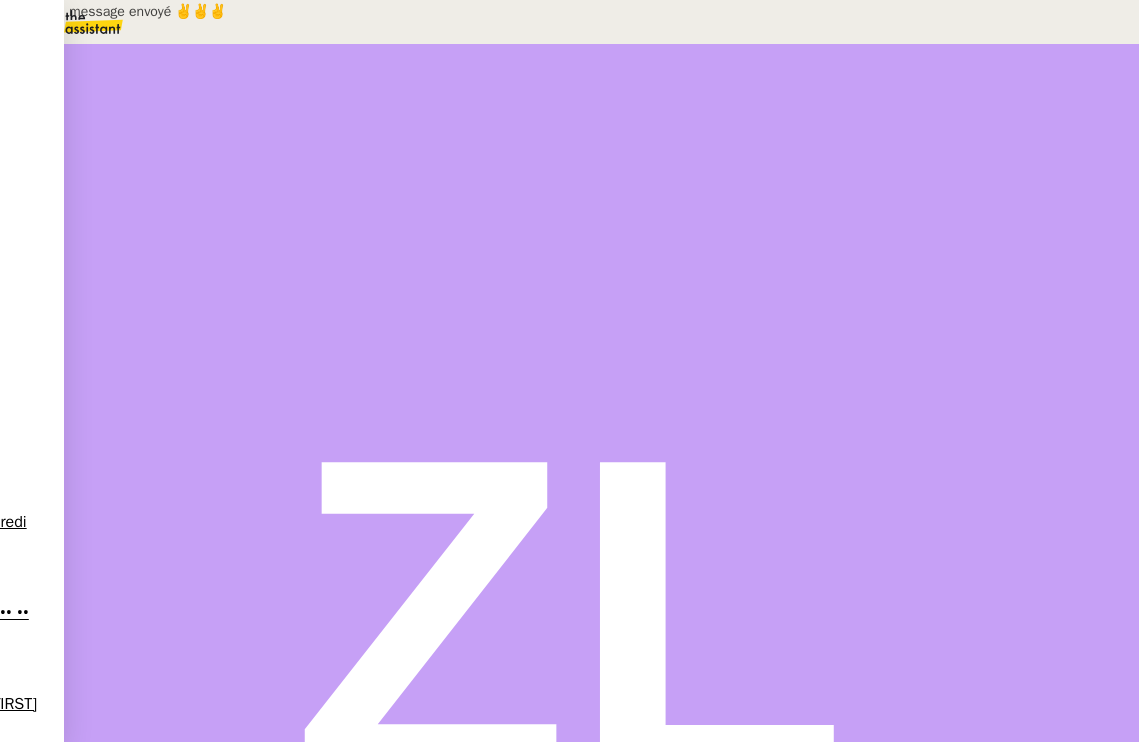 click on "Sauver" at bounding box center (742, 398) 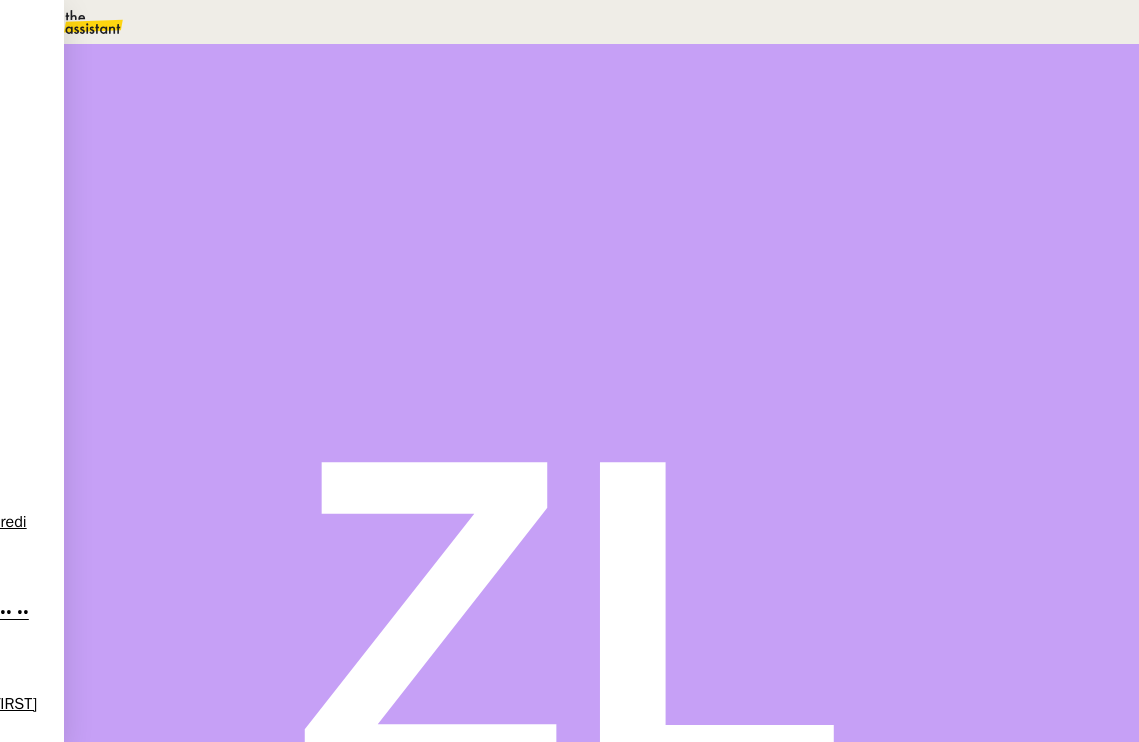 click at bounding box center (136, 340) 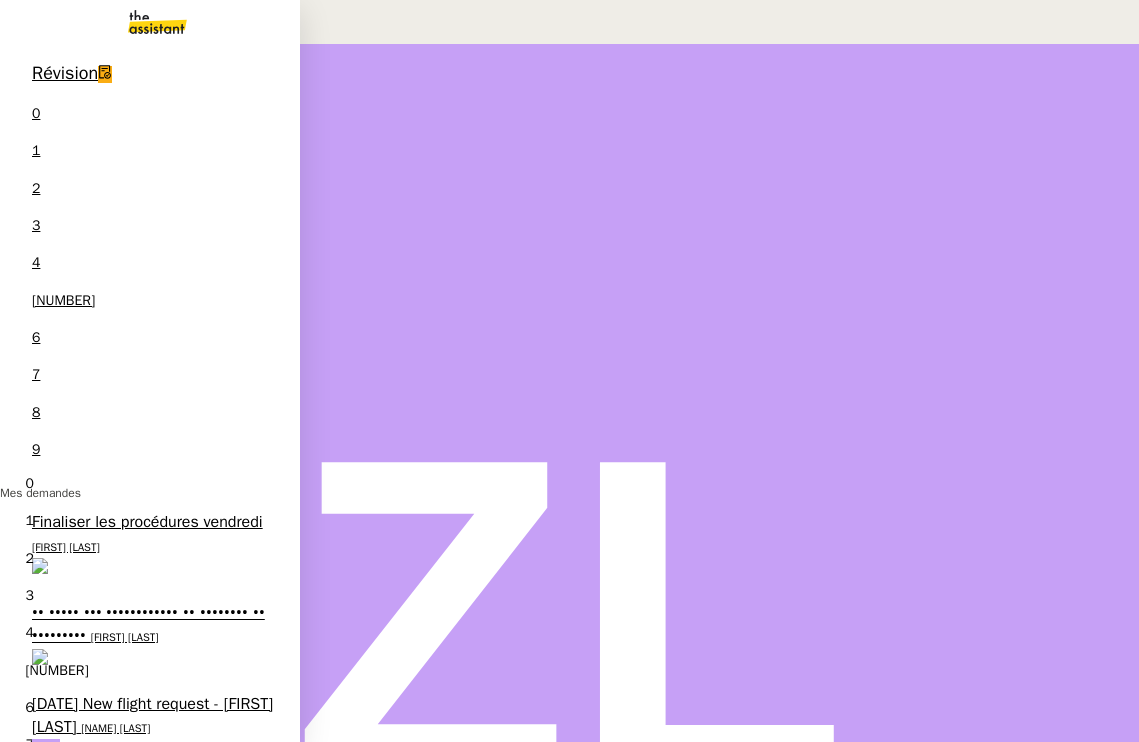 click on "[DATE] New flight request - [FIRST] [LAST]" at bounding box center [152, 715] 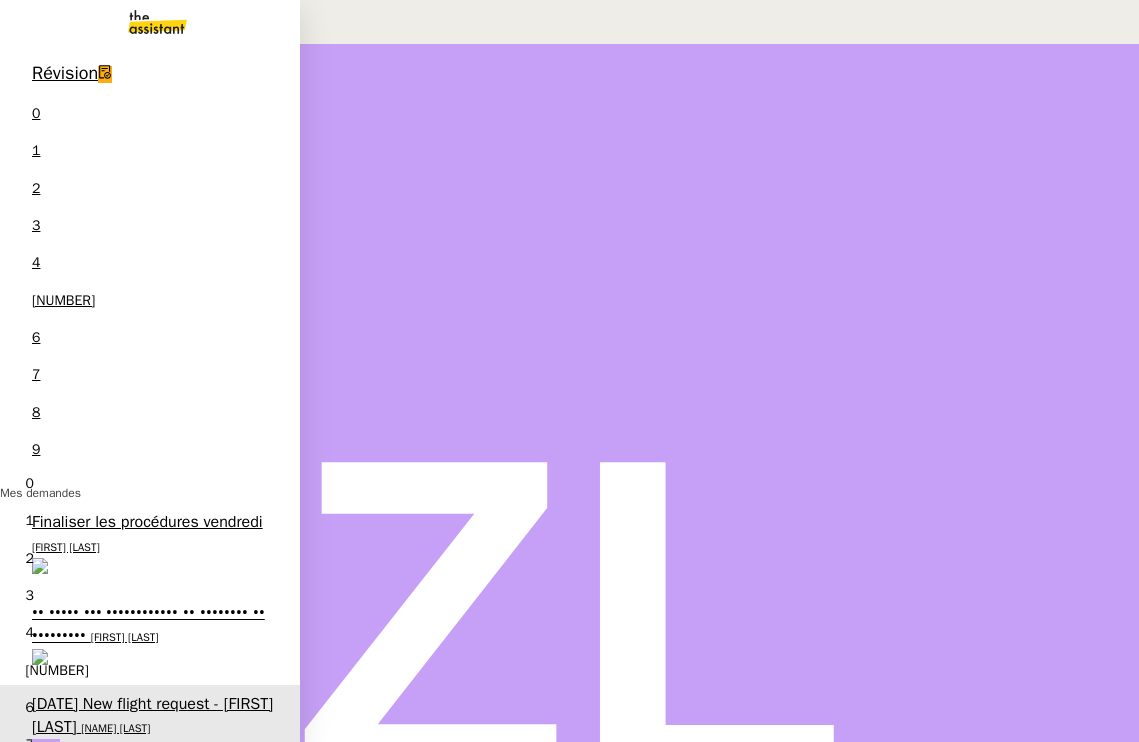 click on "[FIRST] [LAST]" at bounding box center [183, 795] 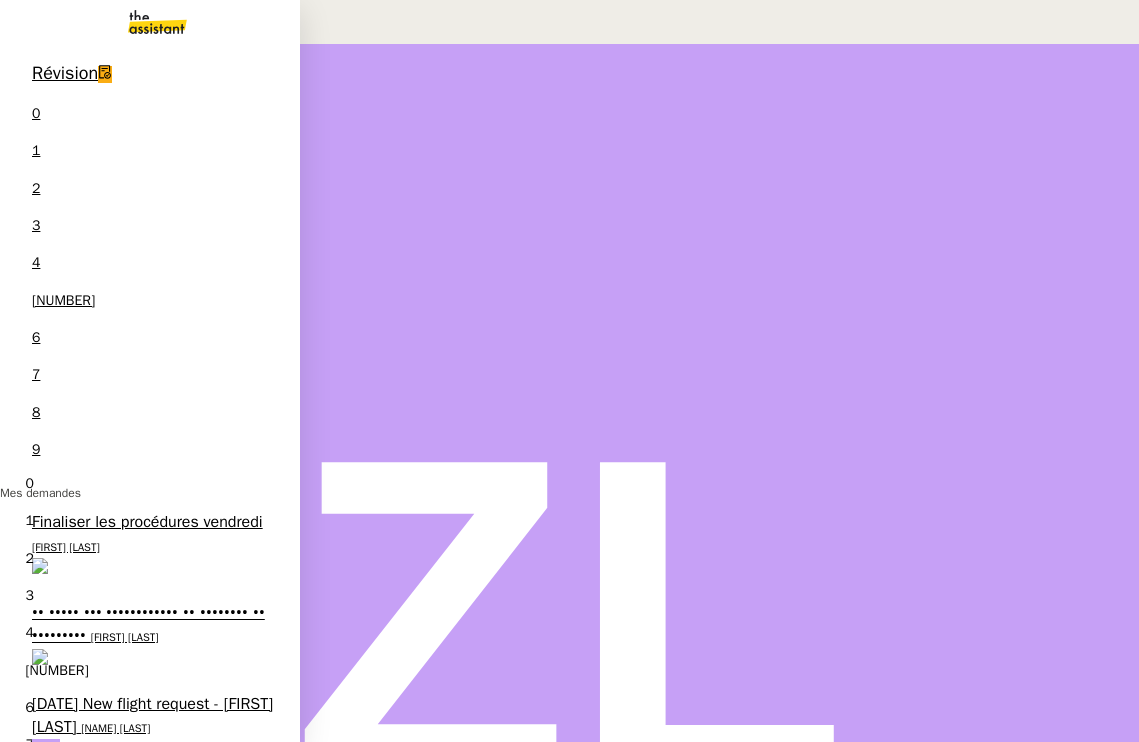click on "1 demandes en cours" at bounding box center [128, 1154] 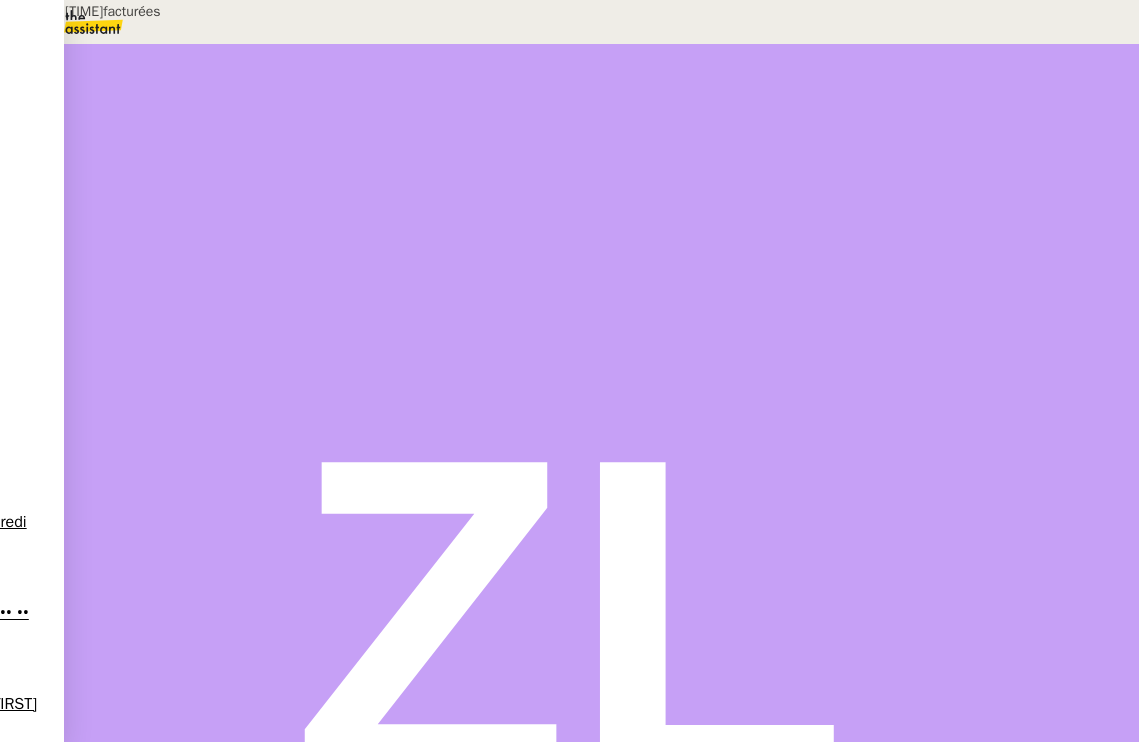 click at bounding box center [136, 340] 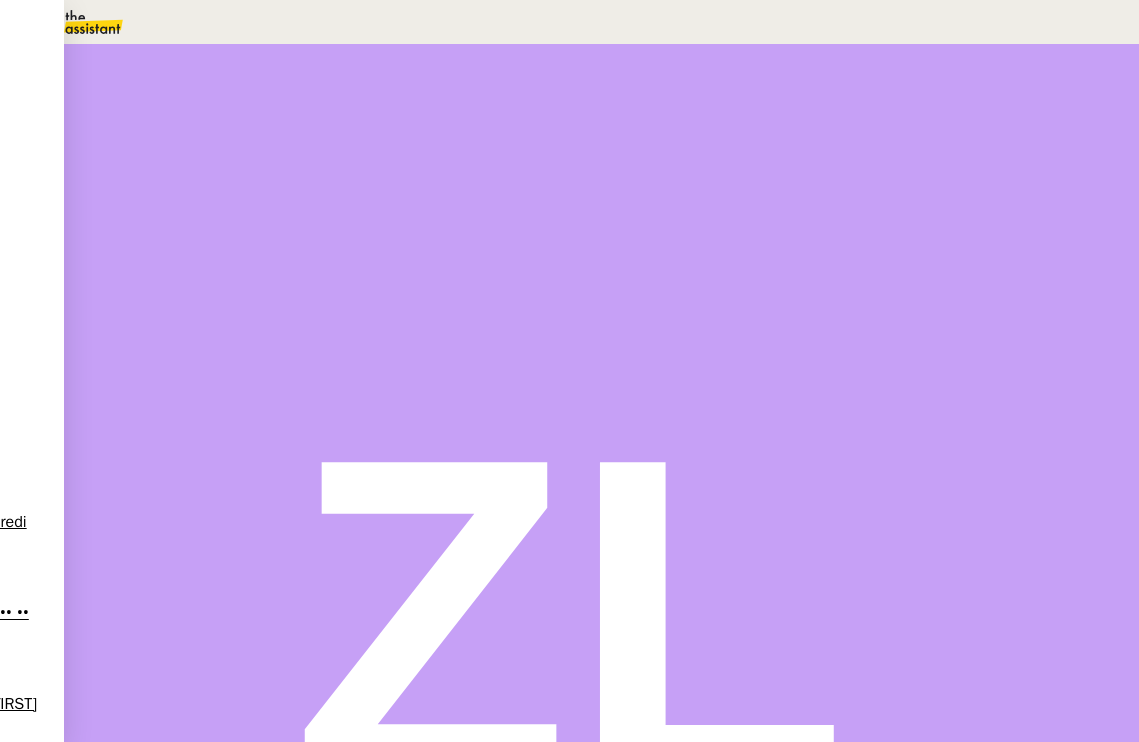 click at bounding box center (156, 338) 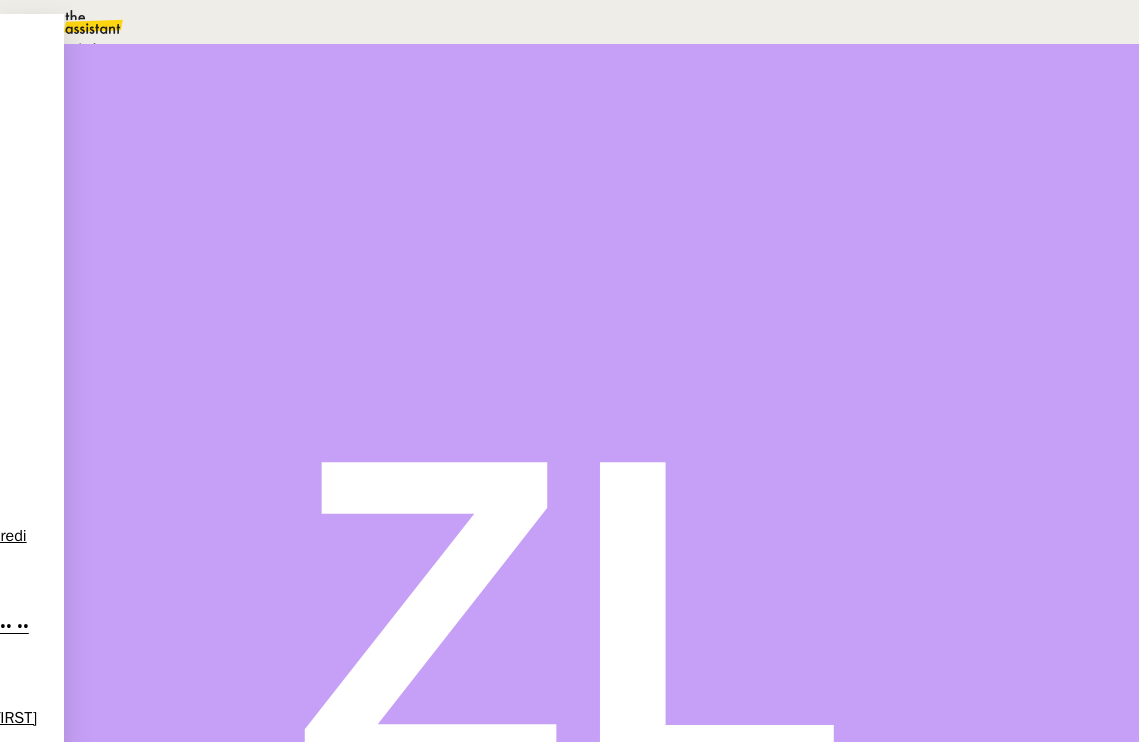 click on "Statut" at bounding box center [139, 112] 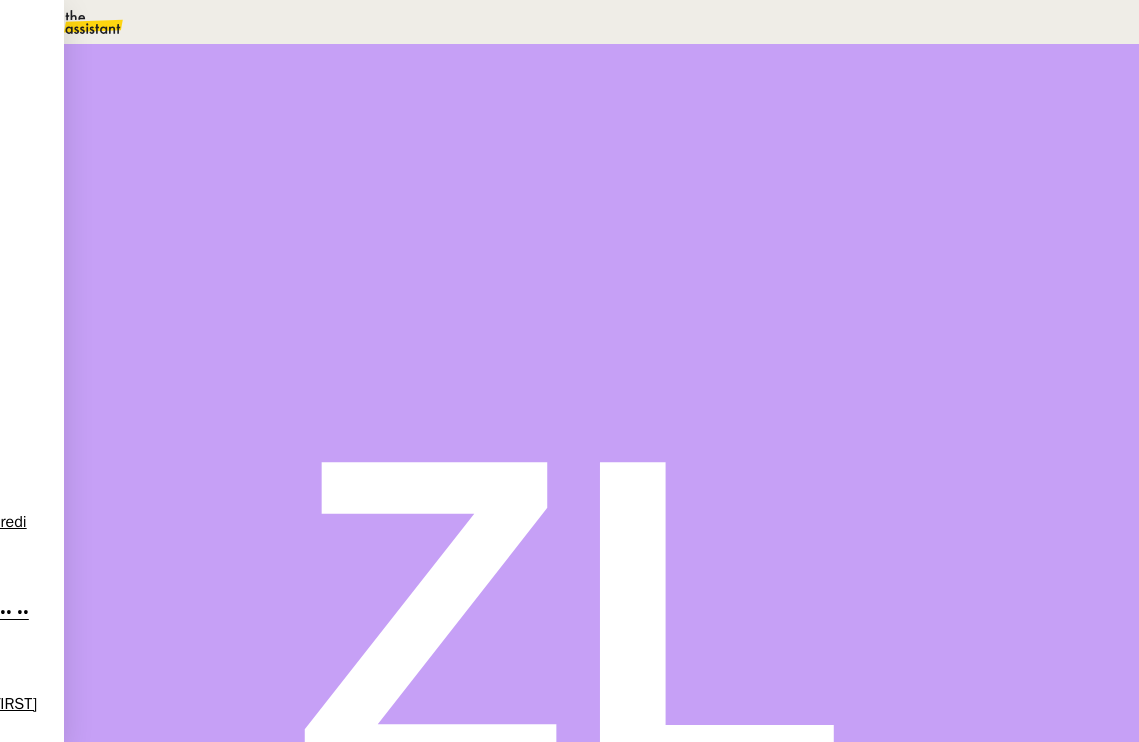 click on "6" at bounding box center [747, 273] 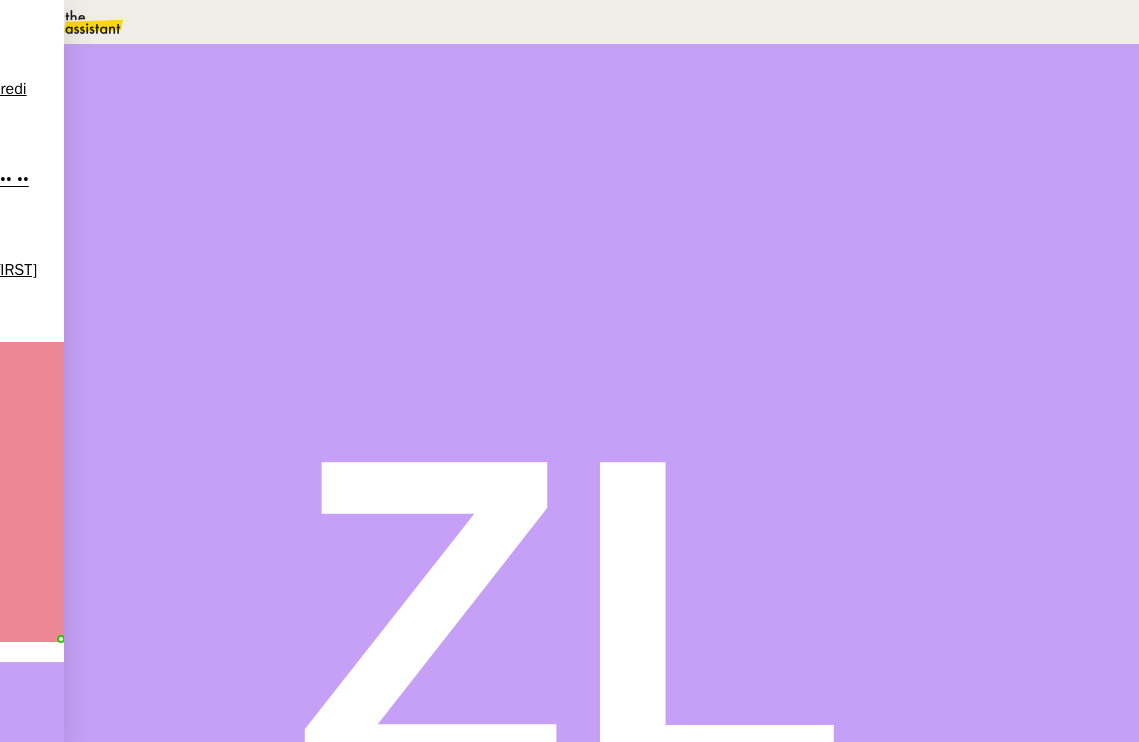 scroll, scrollTop: 322, scrollLeft: 0, axis: vertical 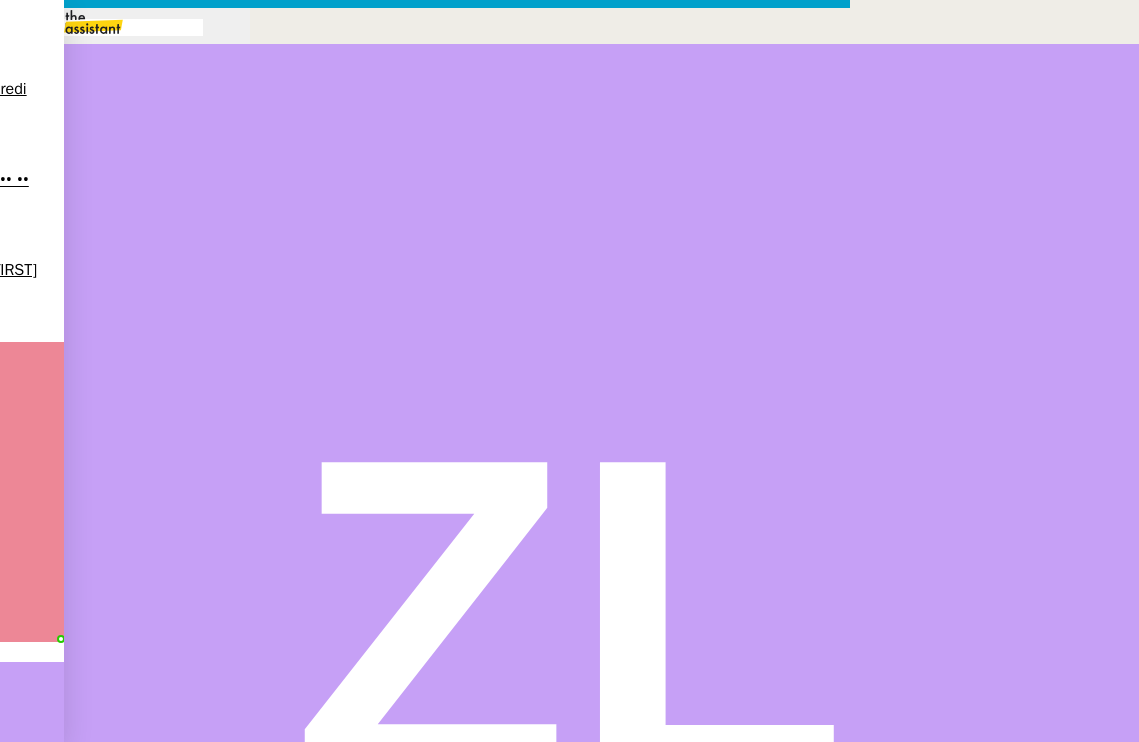 click at bounding box center [425, 837] 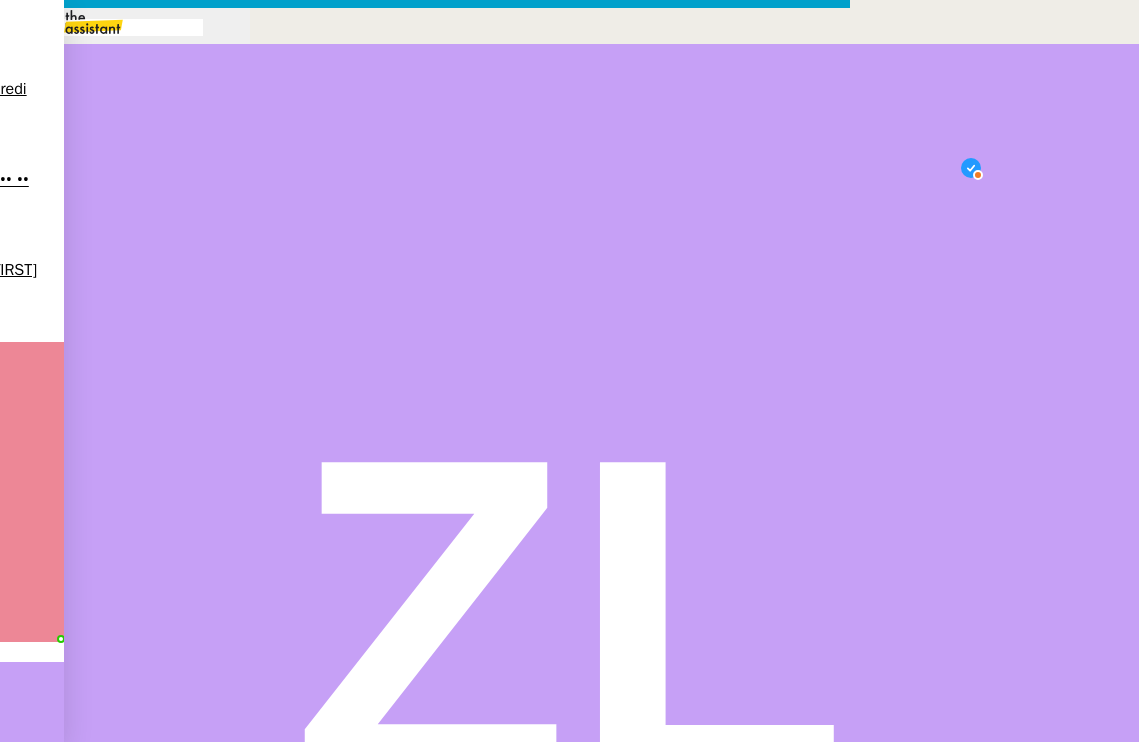 scroll, scrollTop: 21, scrollLeft: 0, axis: vertical 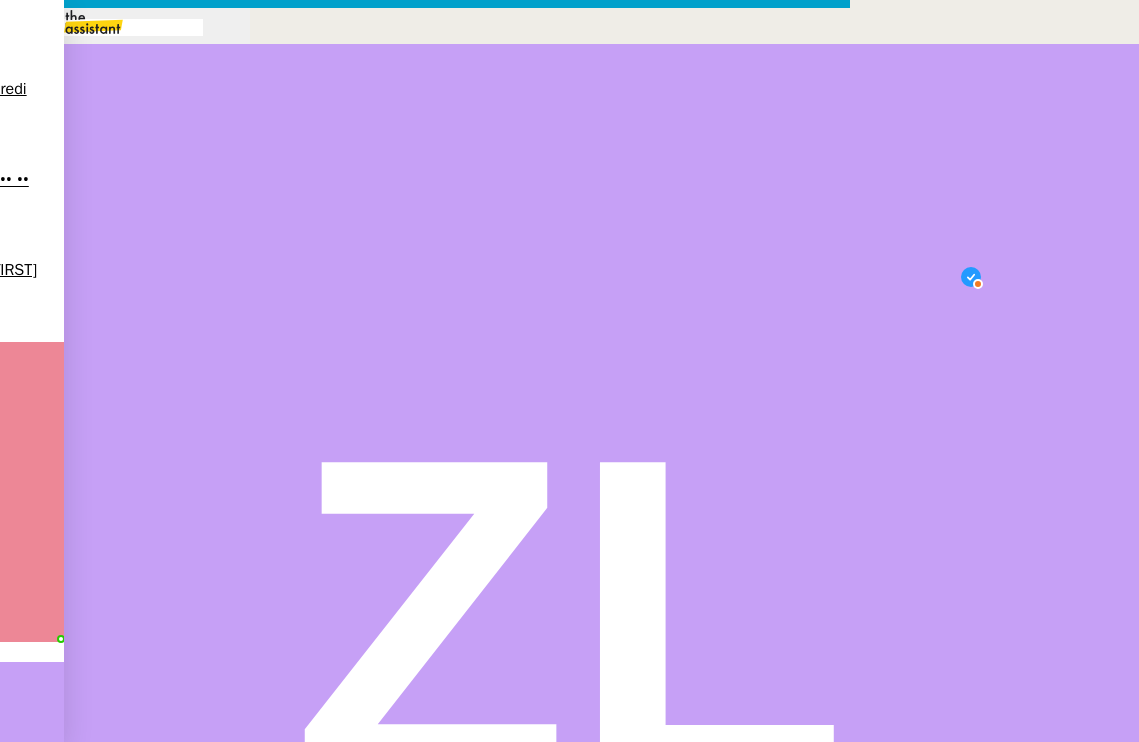 click on "•••••••" at bounding box center (70, 1086) 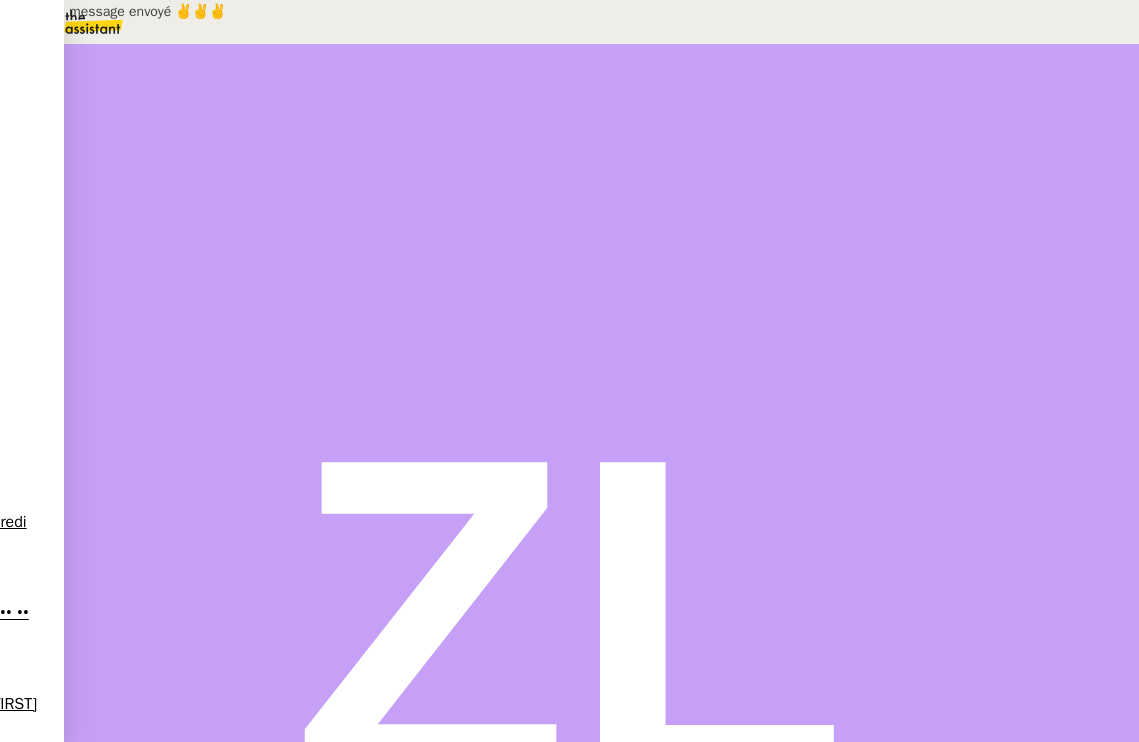 scroll, scrollTop: 0, scrollLeft: 0, axis: both 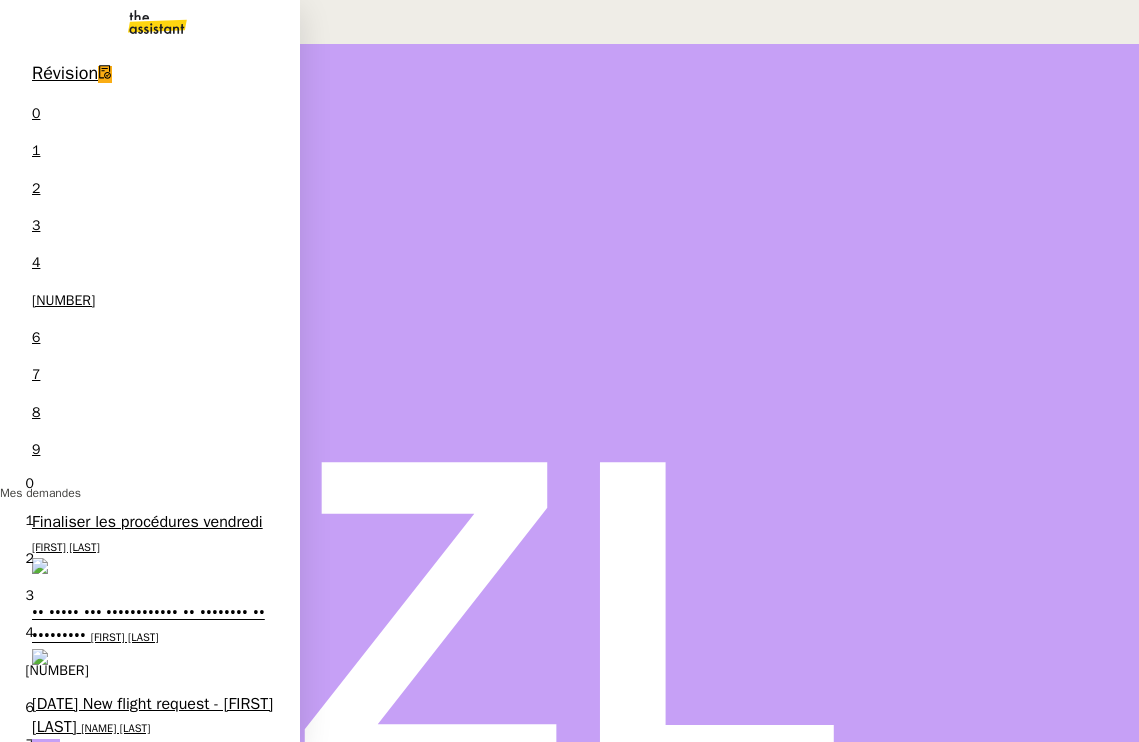 click on "[NAME] [LAST]" at bounding box center [115, 728] 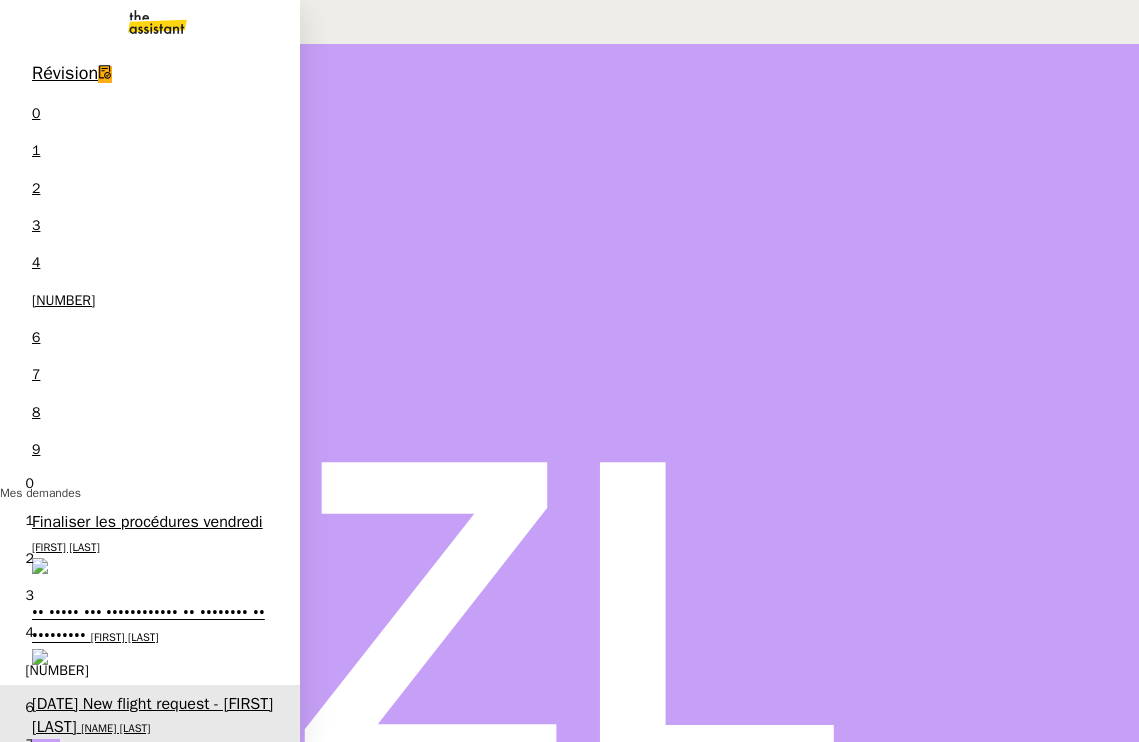 click on "10 demandes en cours" at bounding box center (131, 1406) 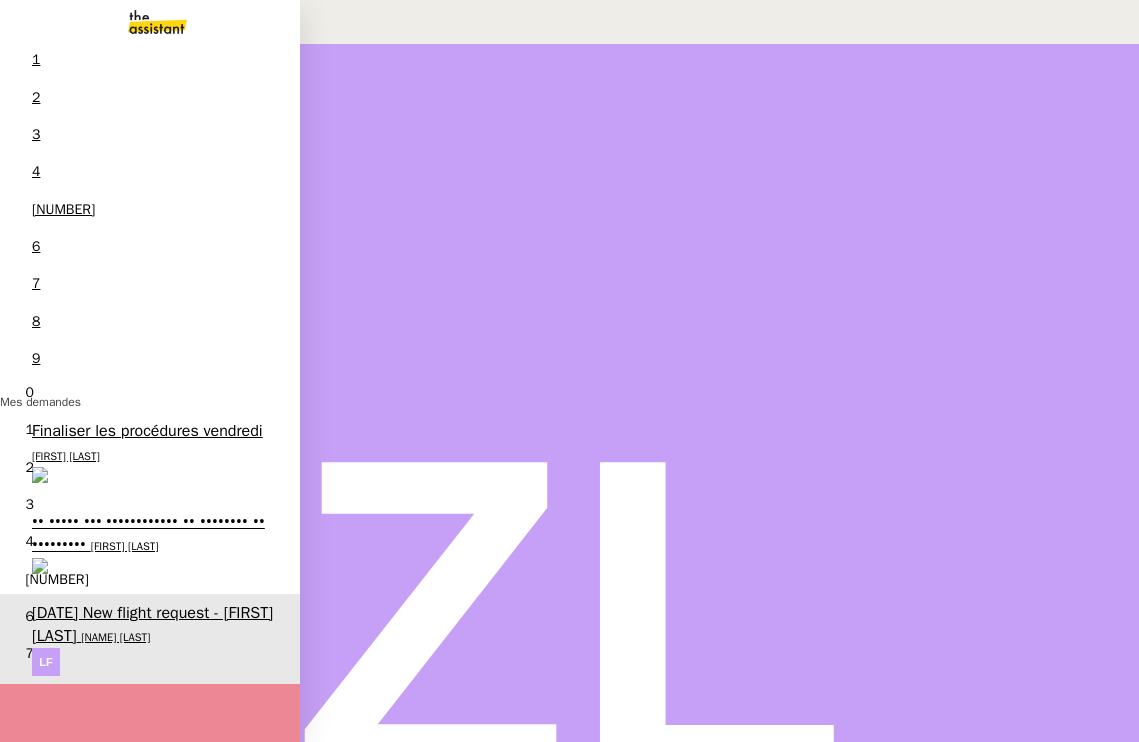 scroll, scrollTop: 89, scrollLeft: 0, axis: vertical 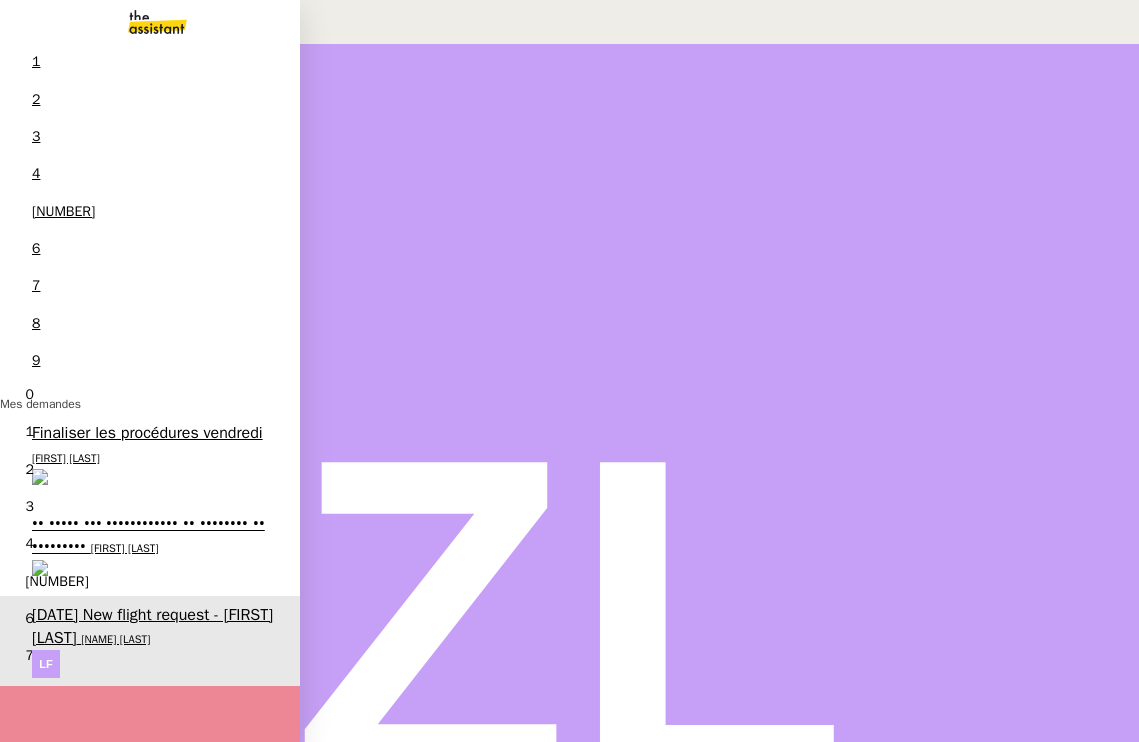 click on "Standard téléphonique - [MONTH] [YEAR]    [FIRST] [LAST]" at bounding box center (150, 1956) 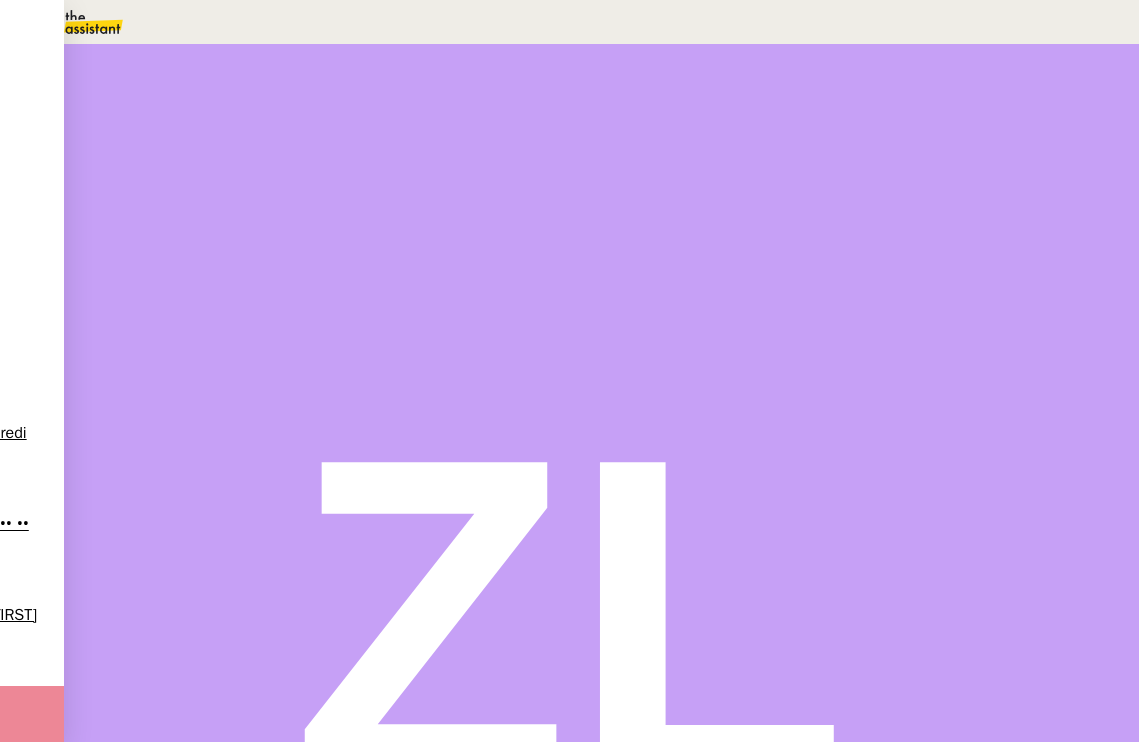 click at bounding box center [136, 340] 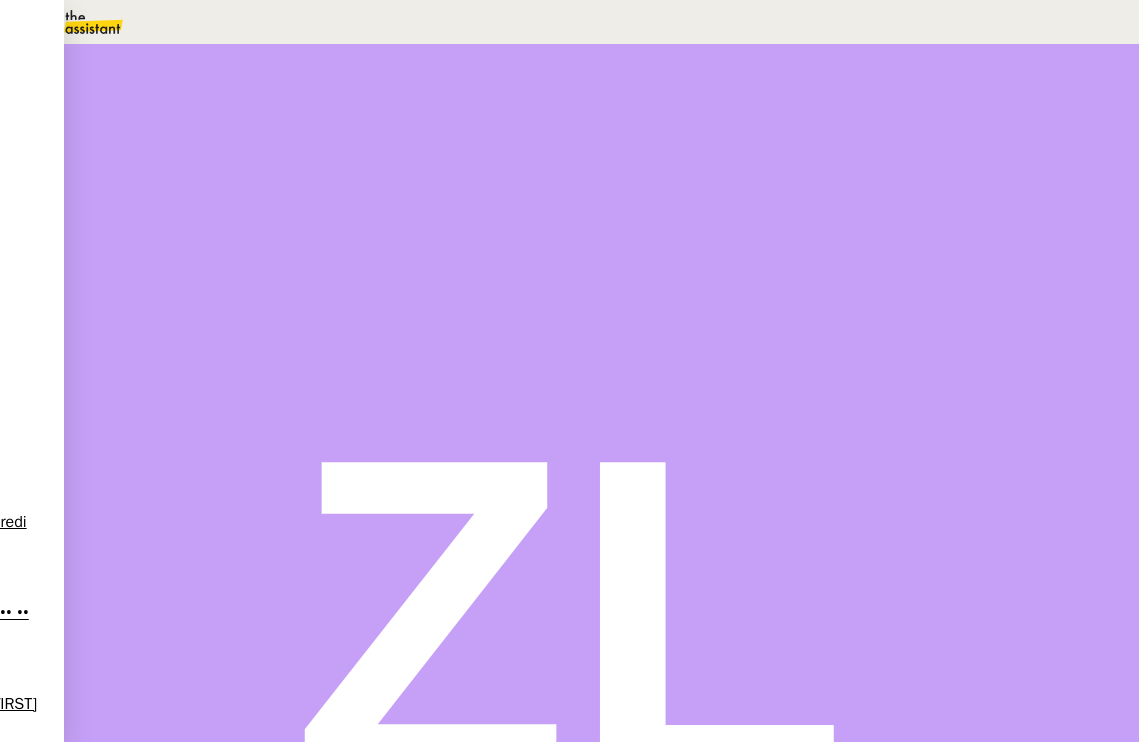 scroll, scrollTop: 0, scrollLeft: 0, axis: both 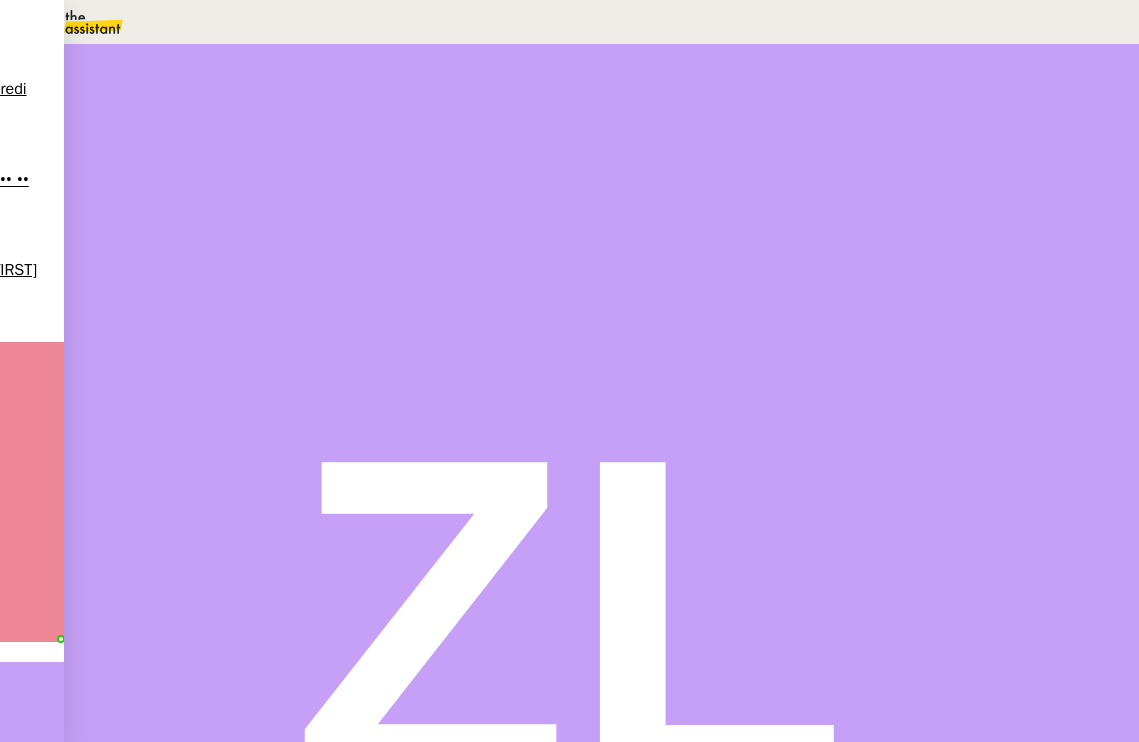 click at bounding box center (136, 340) 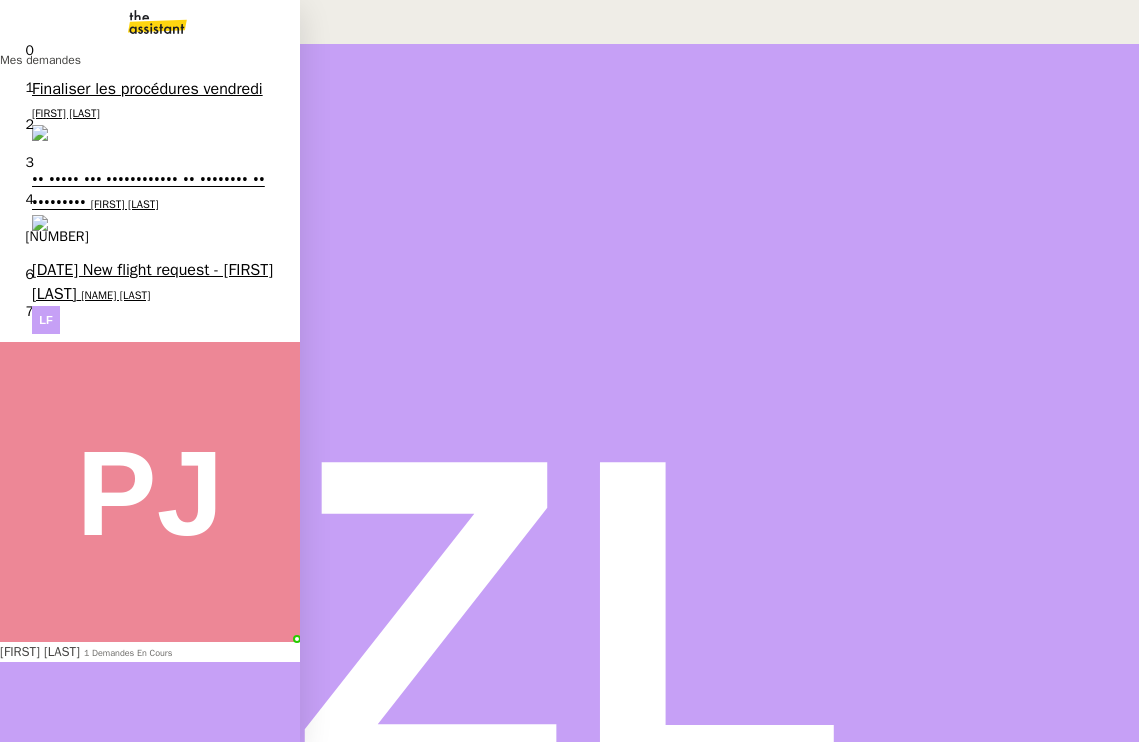 click on "10 demandes en cours" at bounding box center (131, 973) 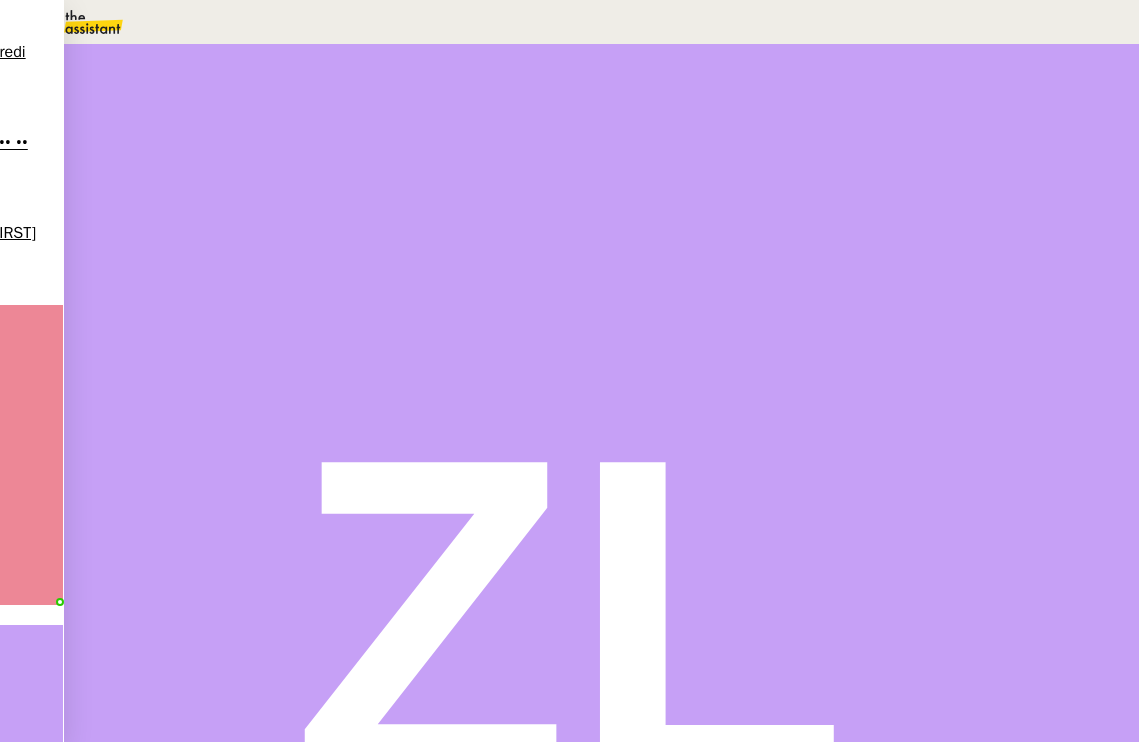 click at bounding box center (136, 340) 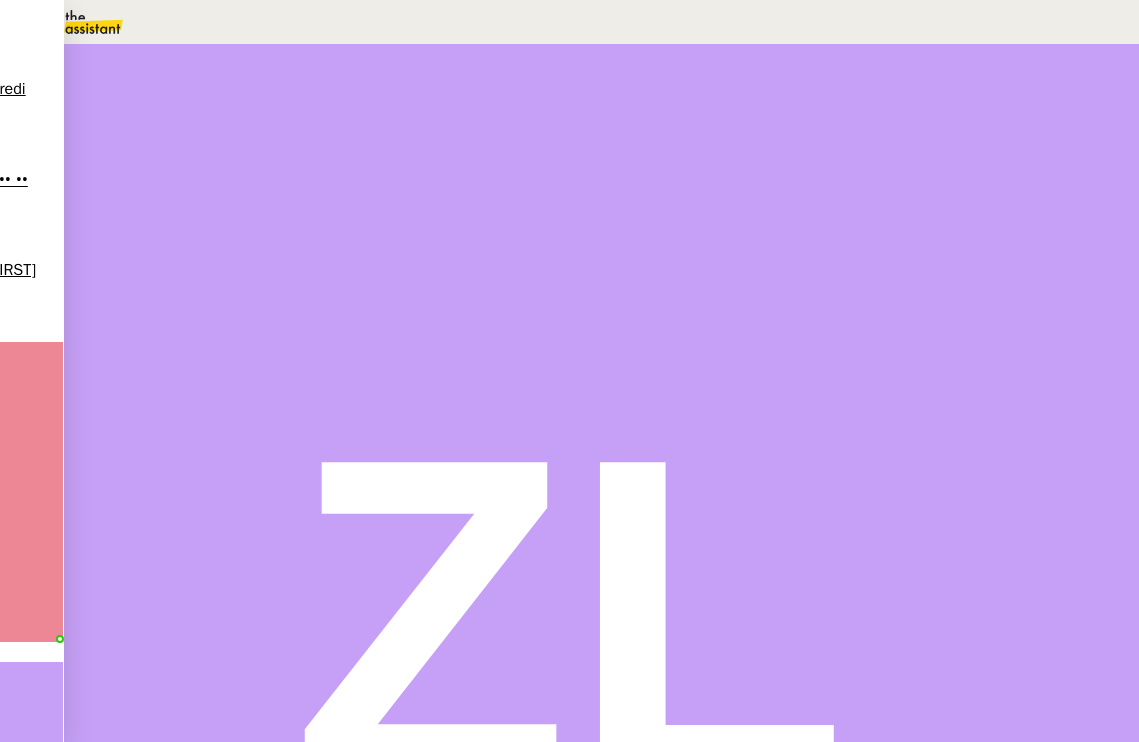 click on "Commentaire" at bounding box center (758, 239) 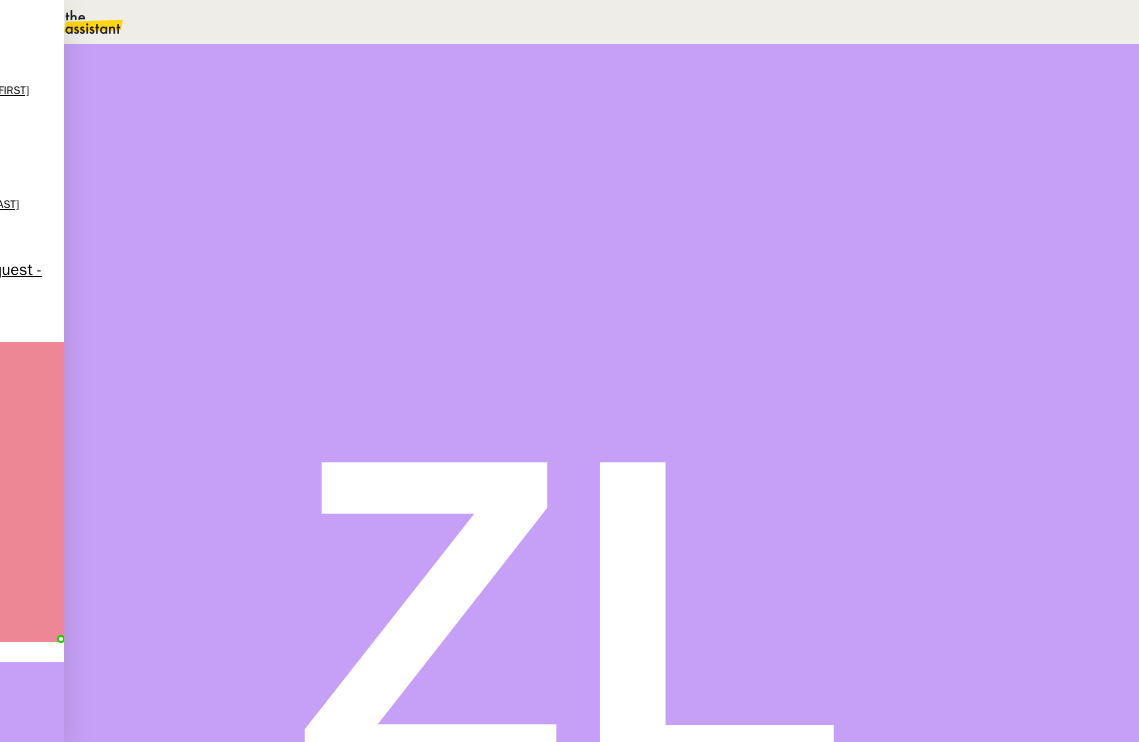 scroll, scrollTop: 0, scrollLeft: 0, axis: both 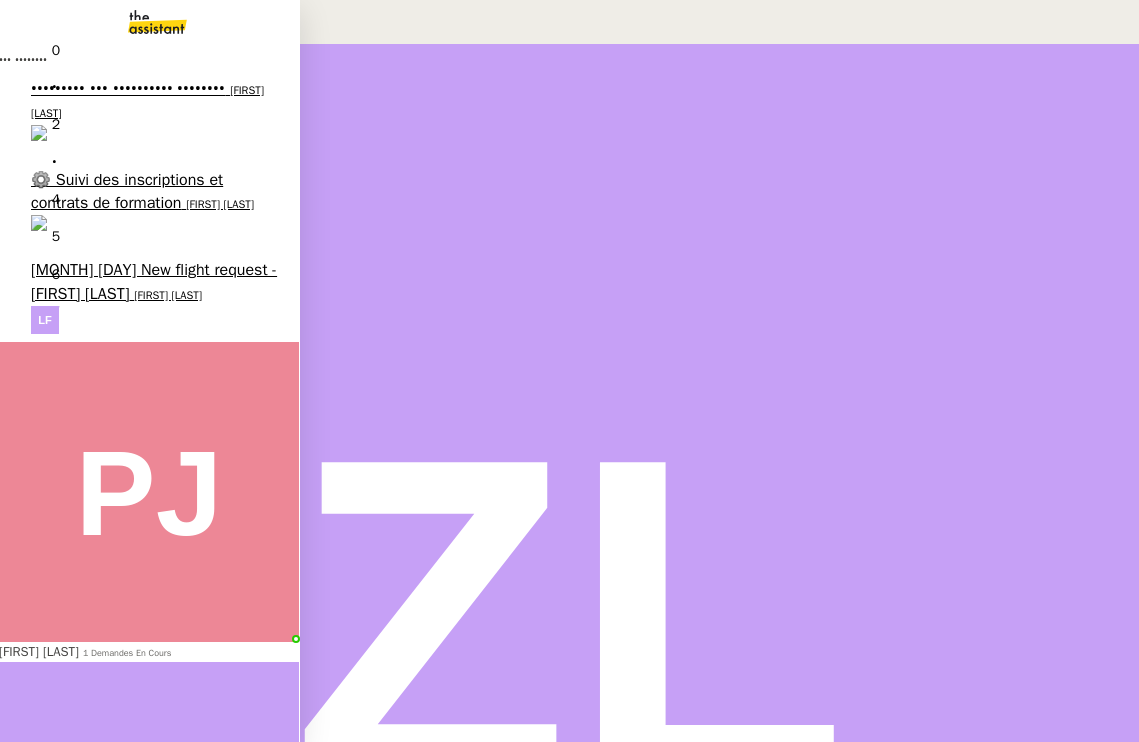 click on "[FIRST] [LAST]" at bounding box center (138, 295) 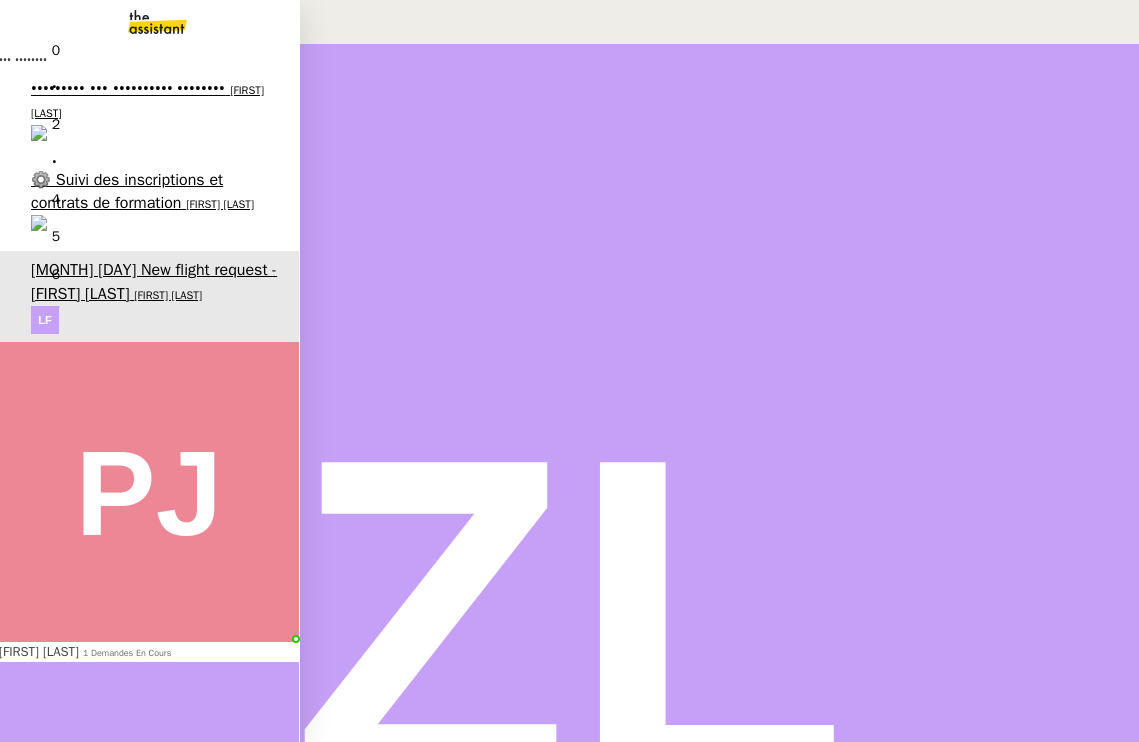 click on "03/07 New flight request - [PERSON]" at bounding box center [125, 281] 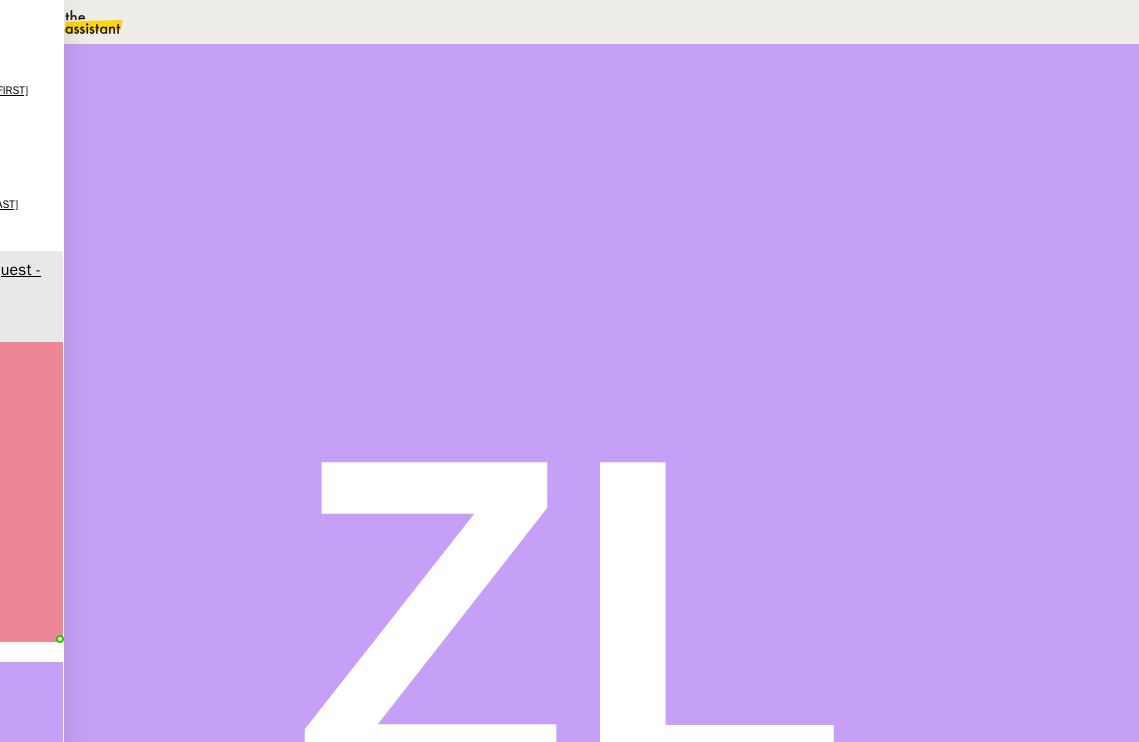 click at bounding box center (136, 340) 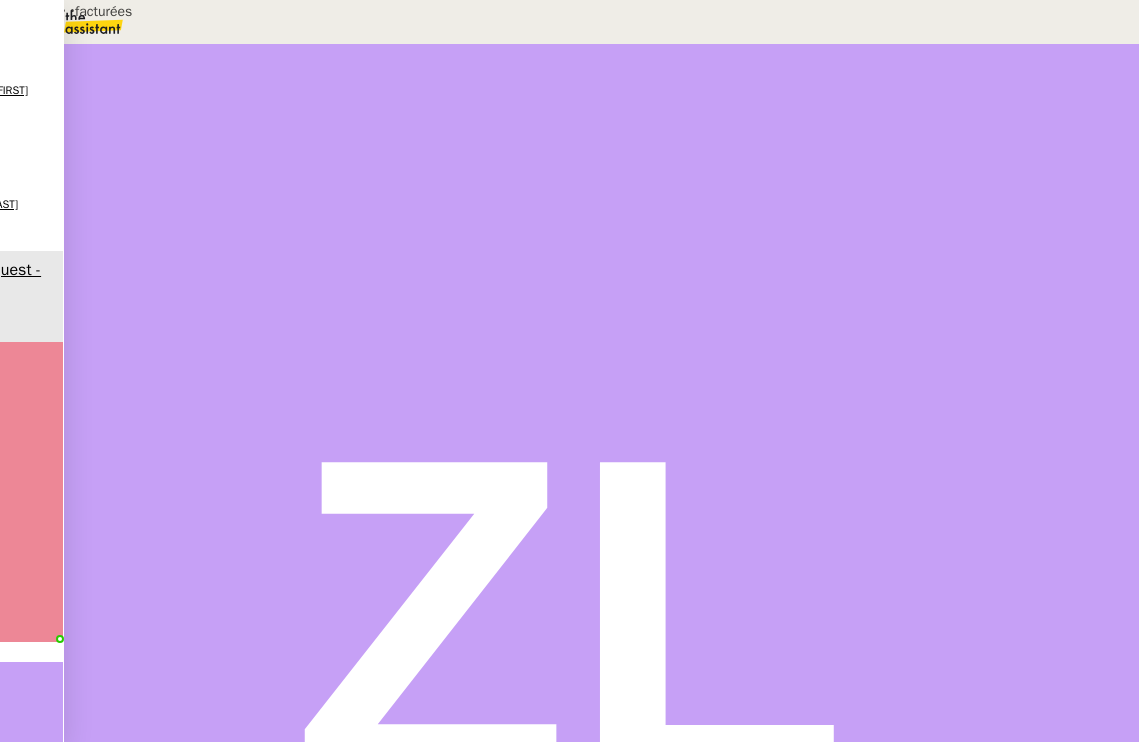 click at bounding box center (136, 336) 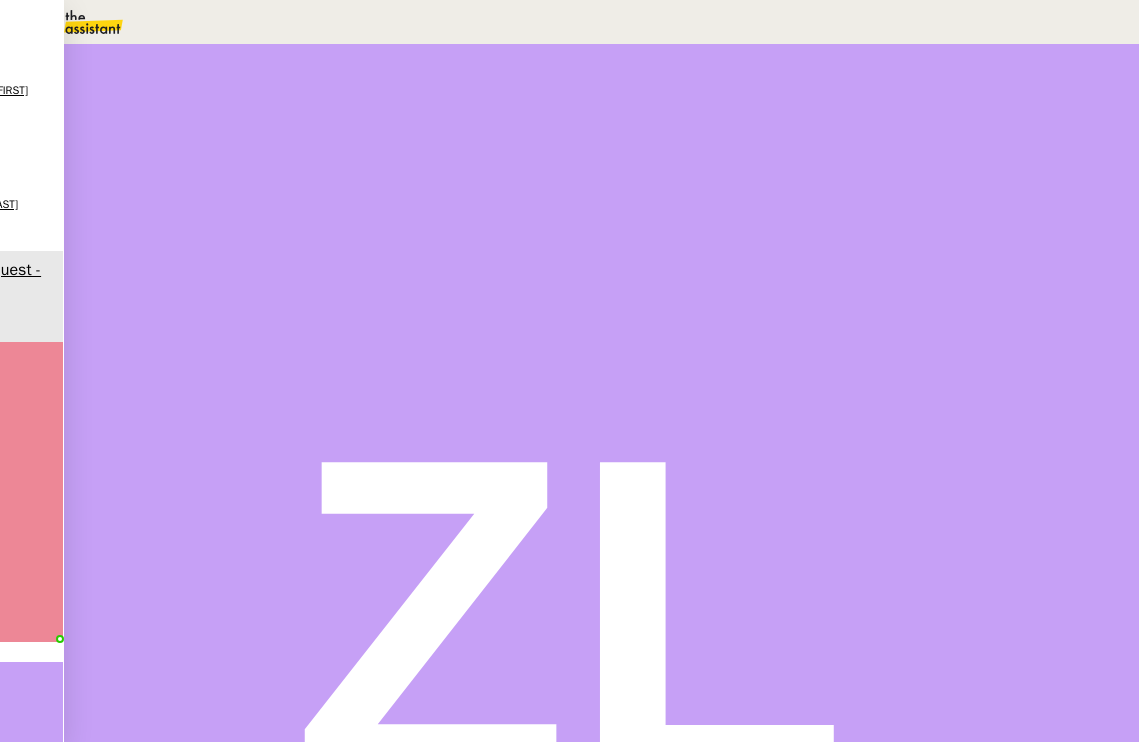 click at bounding box center [156, 338] 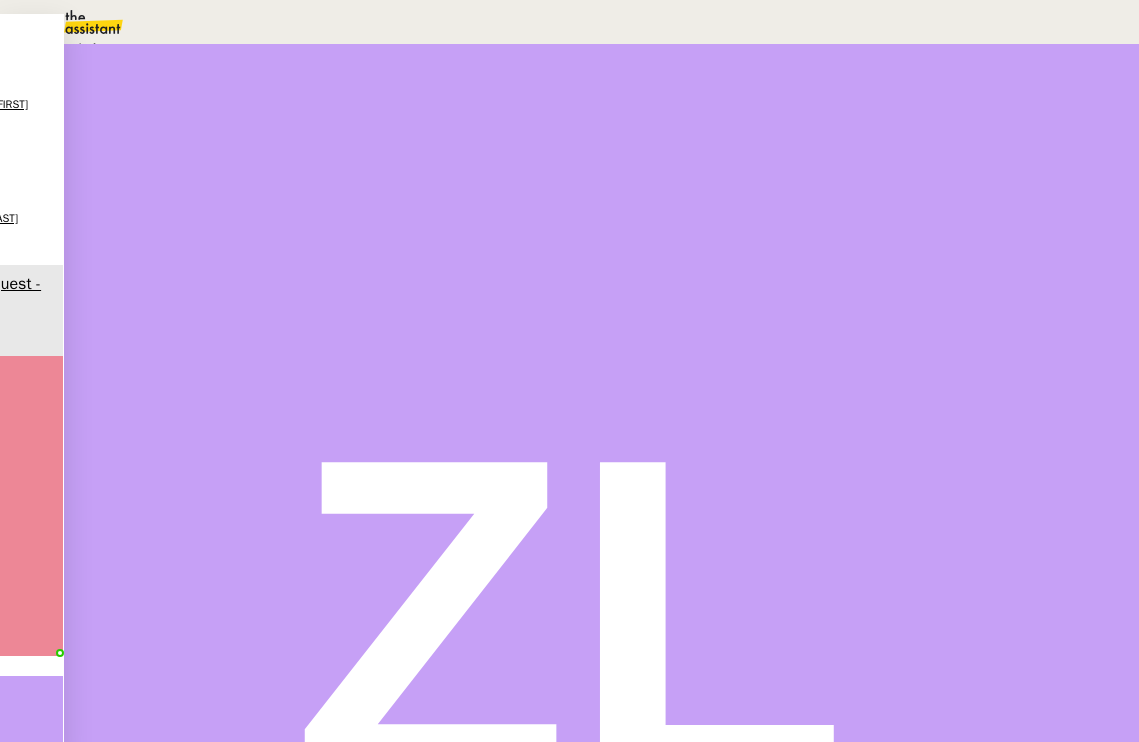 click on "Aide" at bounding box center (72, 48) 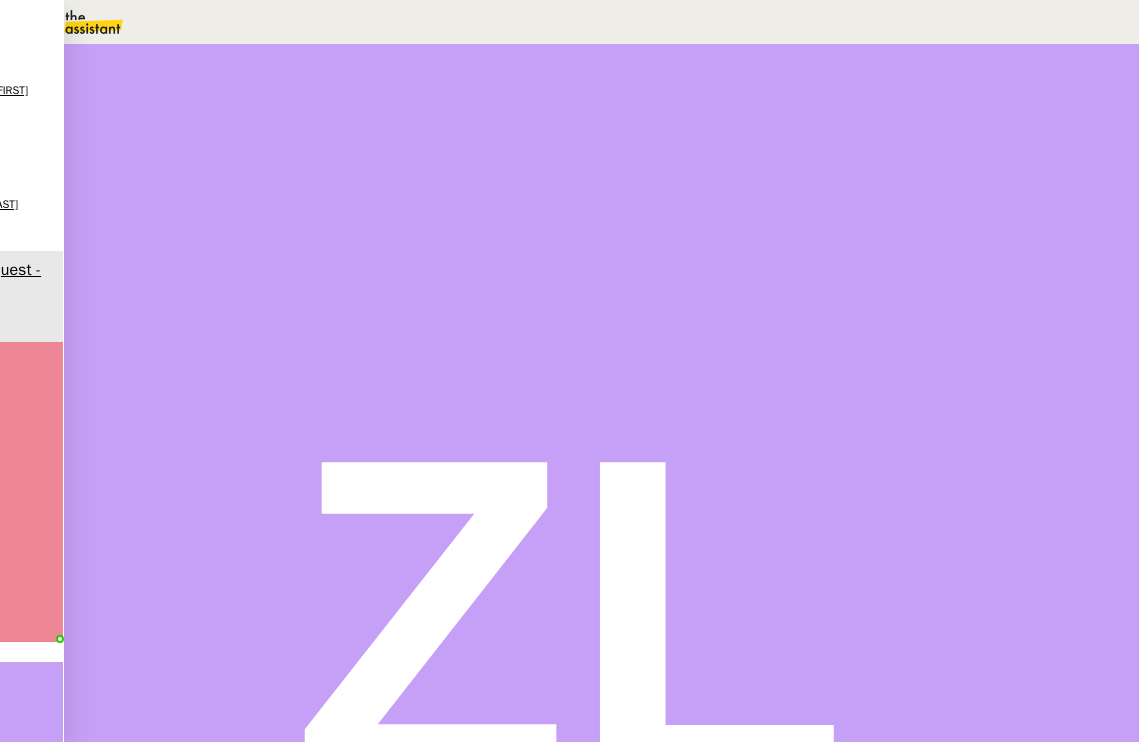 click at bounding box center [787, 133] 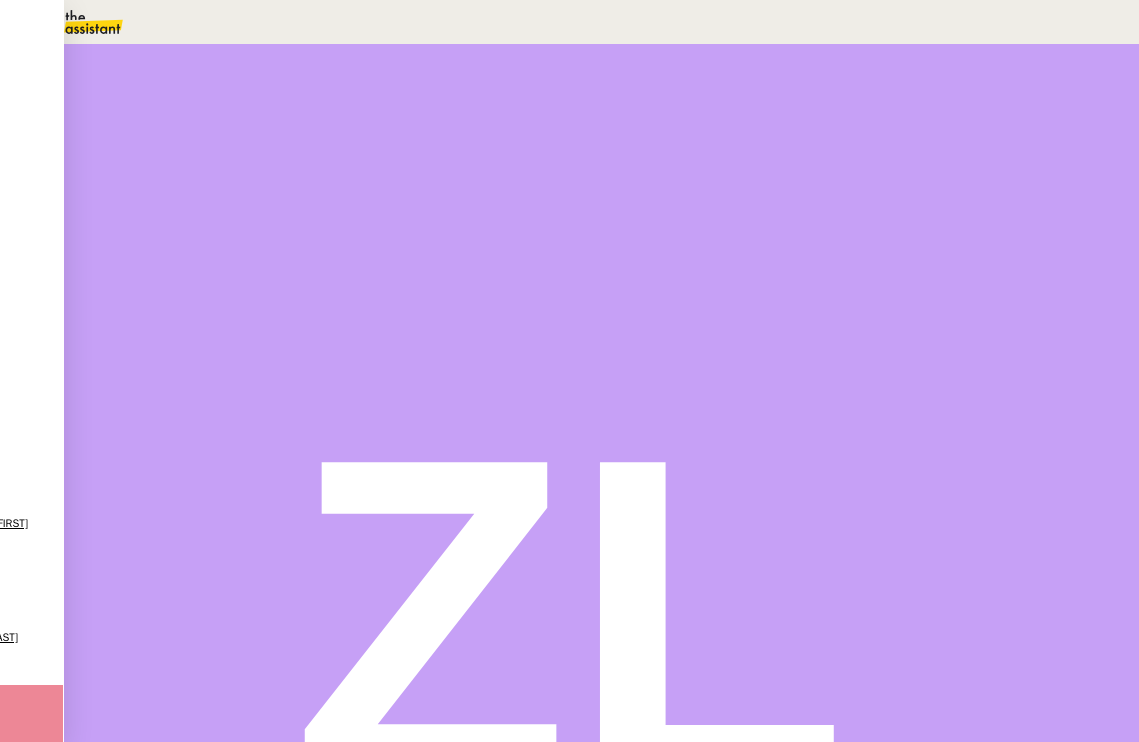 scroll, scrollTop: 0, scrollLeft: 0, axis: both 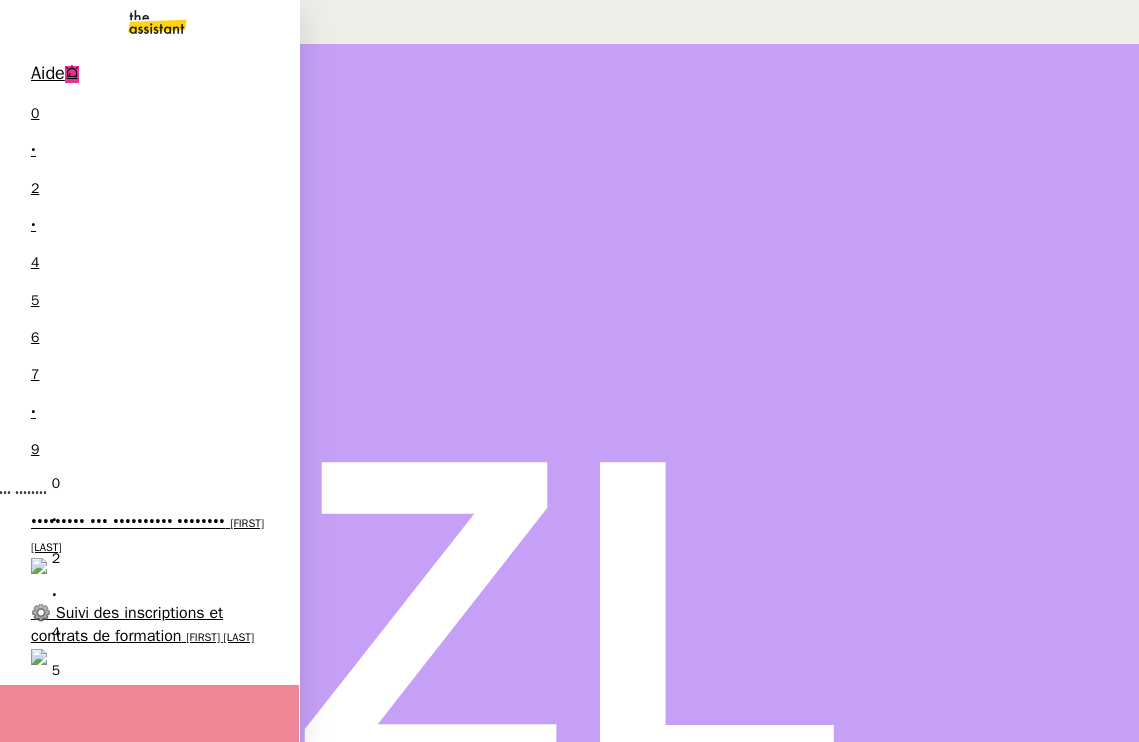 click on "[FIRST] [LAST]" at bounding box center (124, 637) 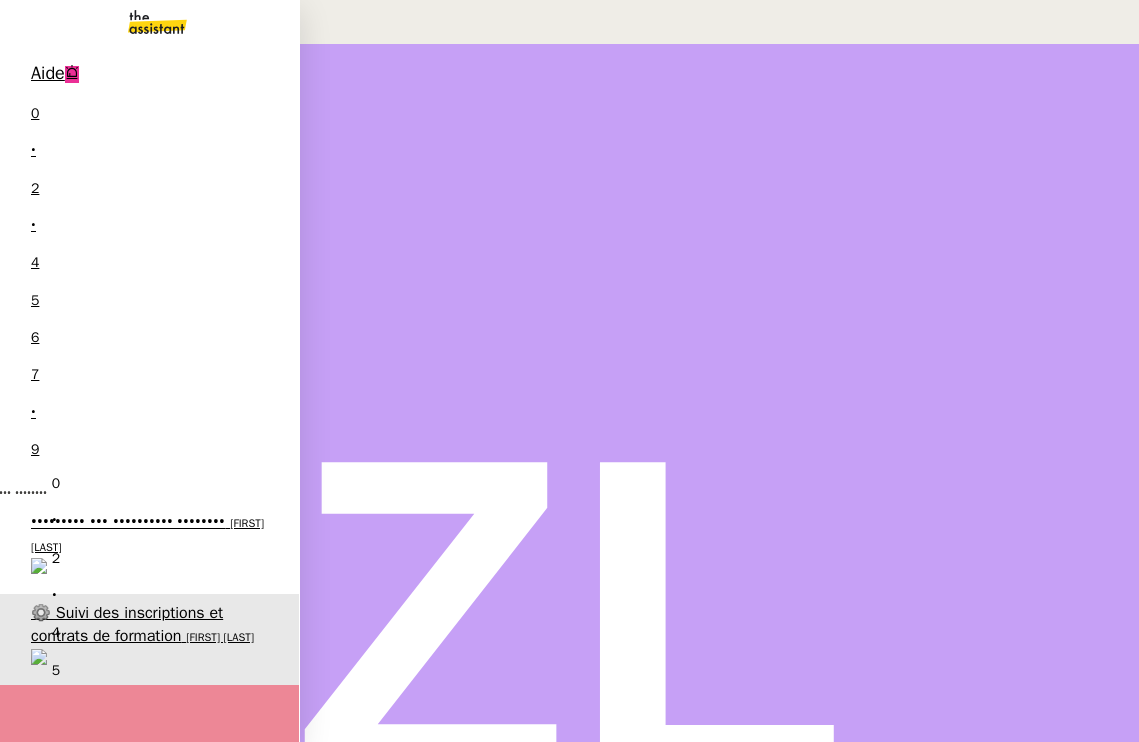 click on "Finaliser les procédures vendredi    [FIRST] [LAST]" at bounding box center [149, 548] 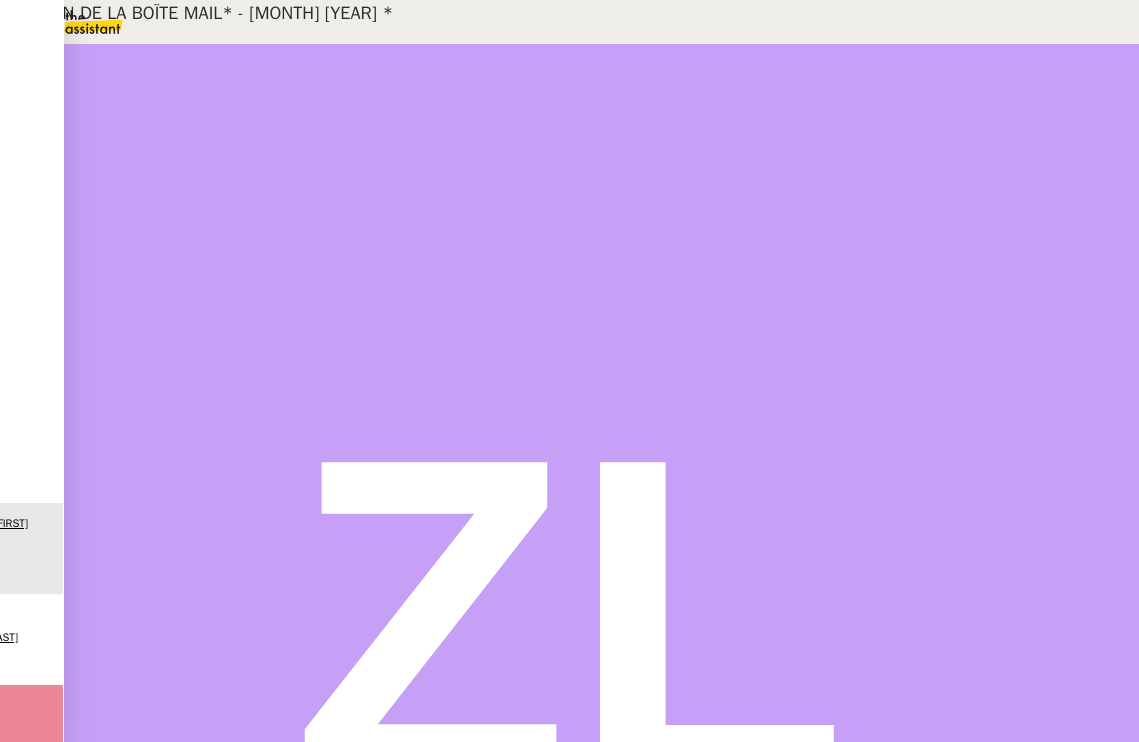 click on "[DAY] [MONTH] [YEAR] *" at bounding box center (165, 1221) 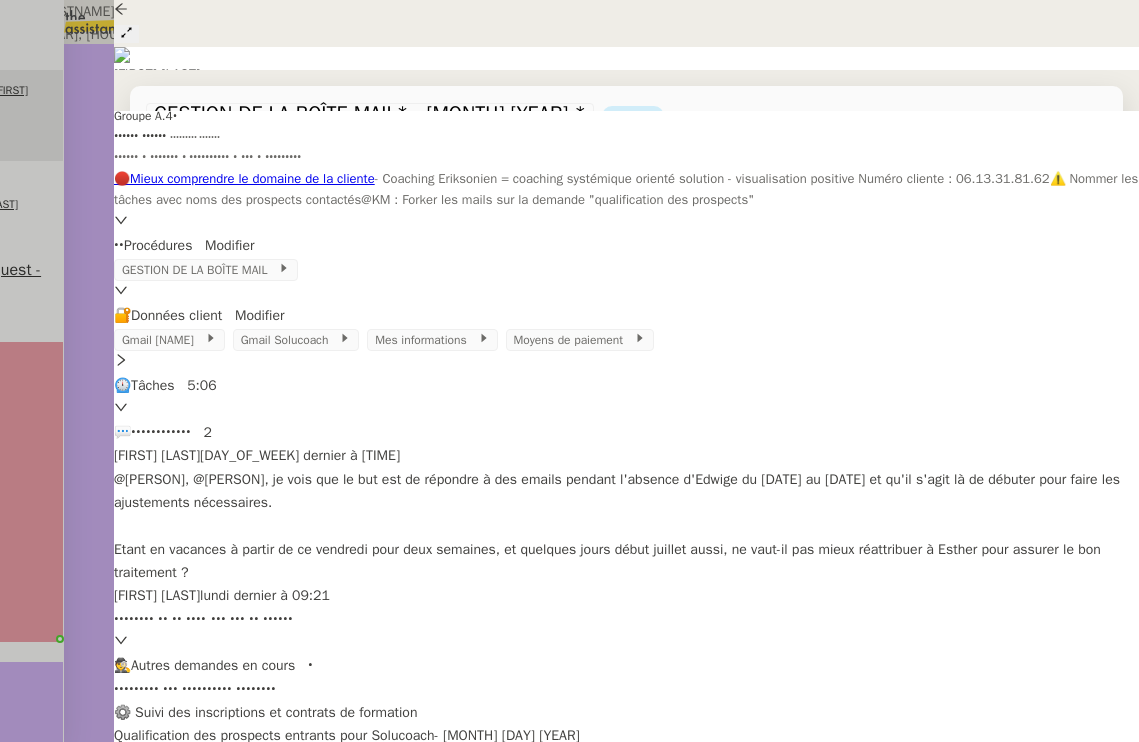 scroll, scrollTop: 0, scrollLeft: 0, axis: both 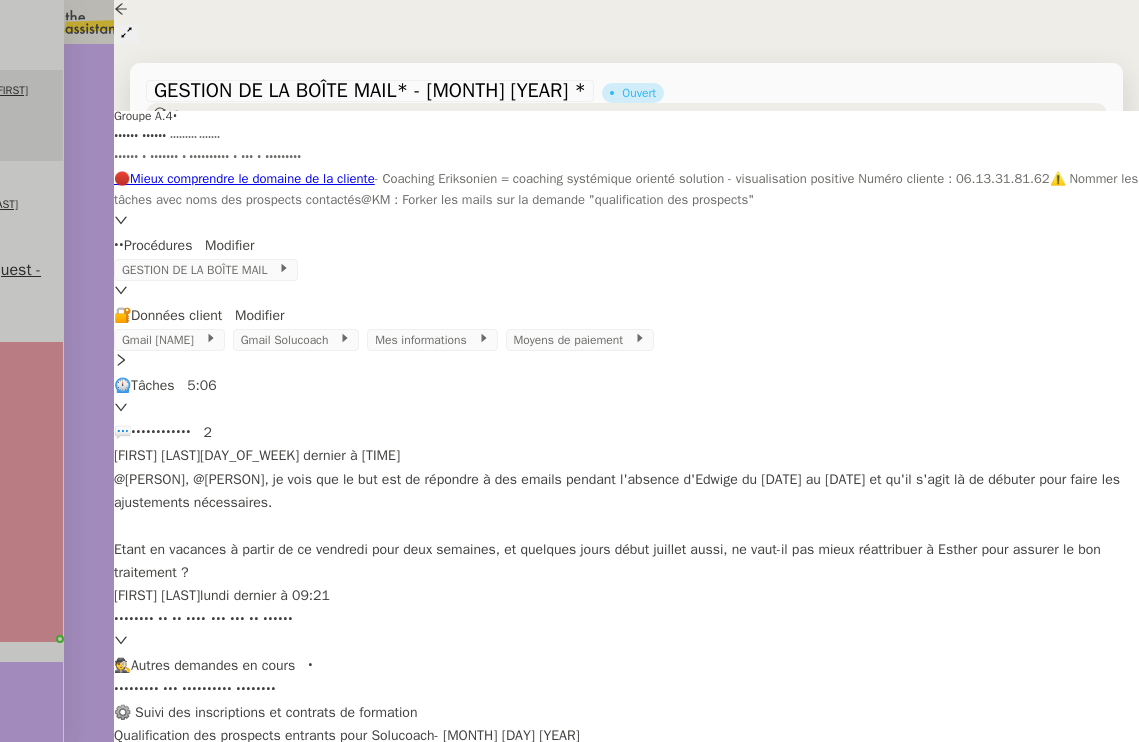 click at bounding box center (569, 371) 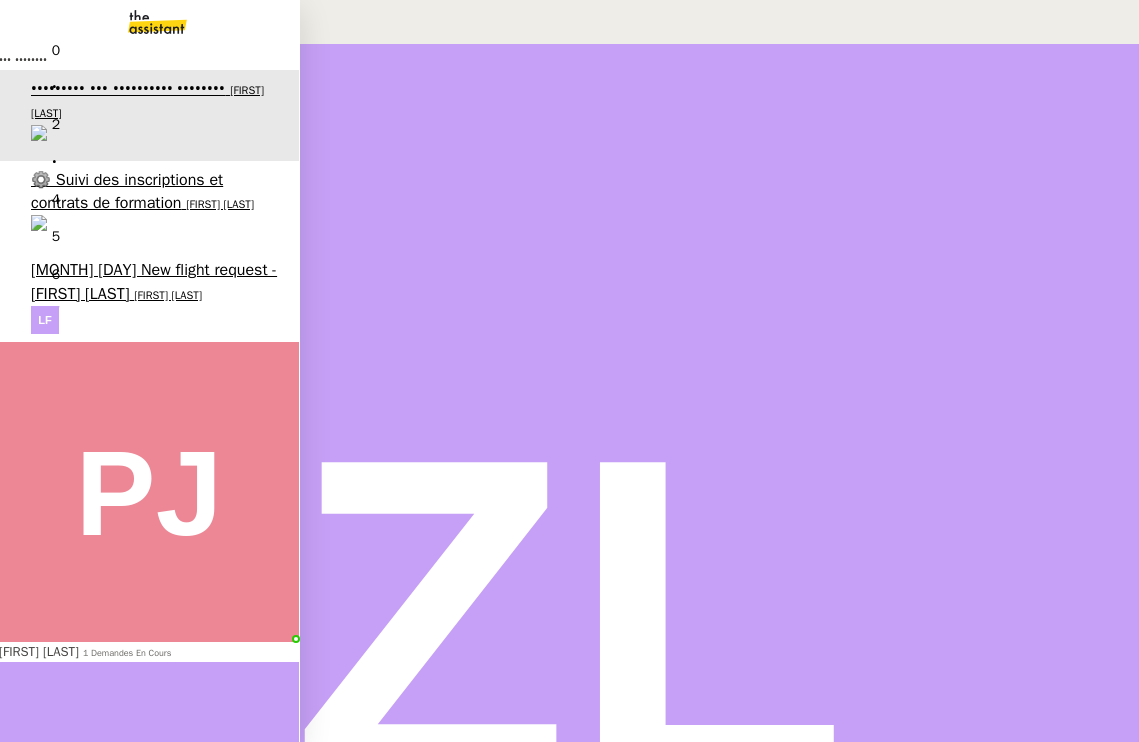 click on "10 demandes en cours" at bounding box center [130, 973] 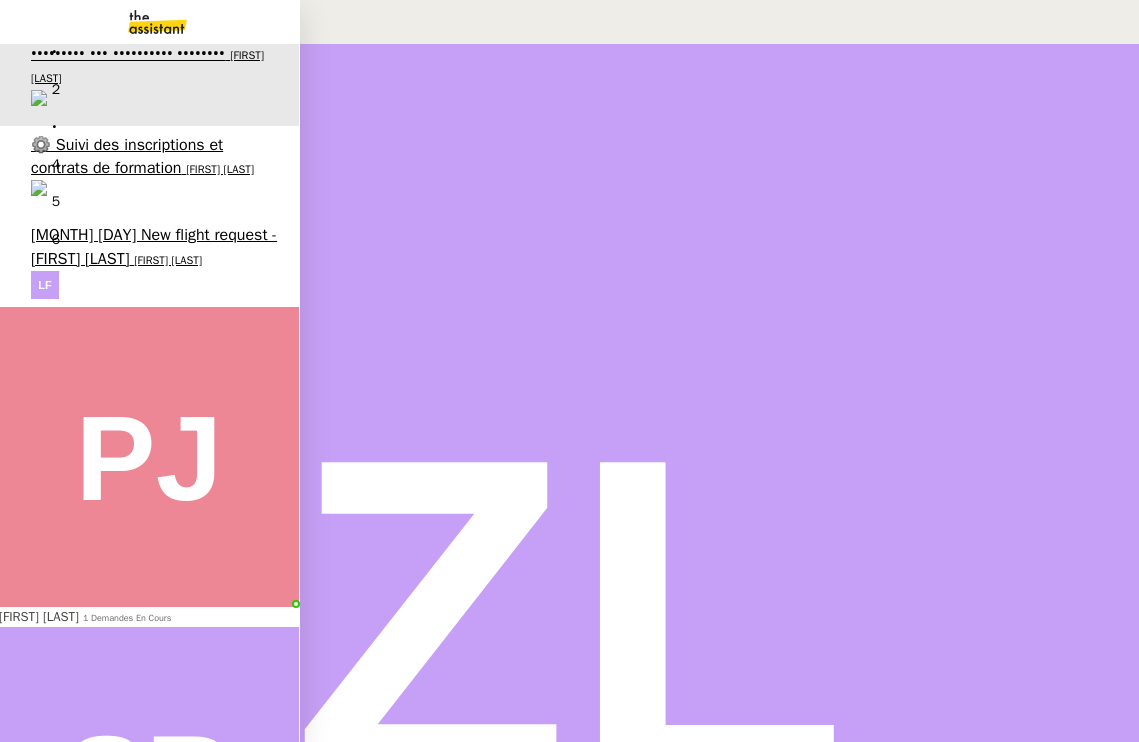 scroll, scrollTop: 35, scrollLeft: 6, axis: both 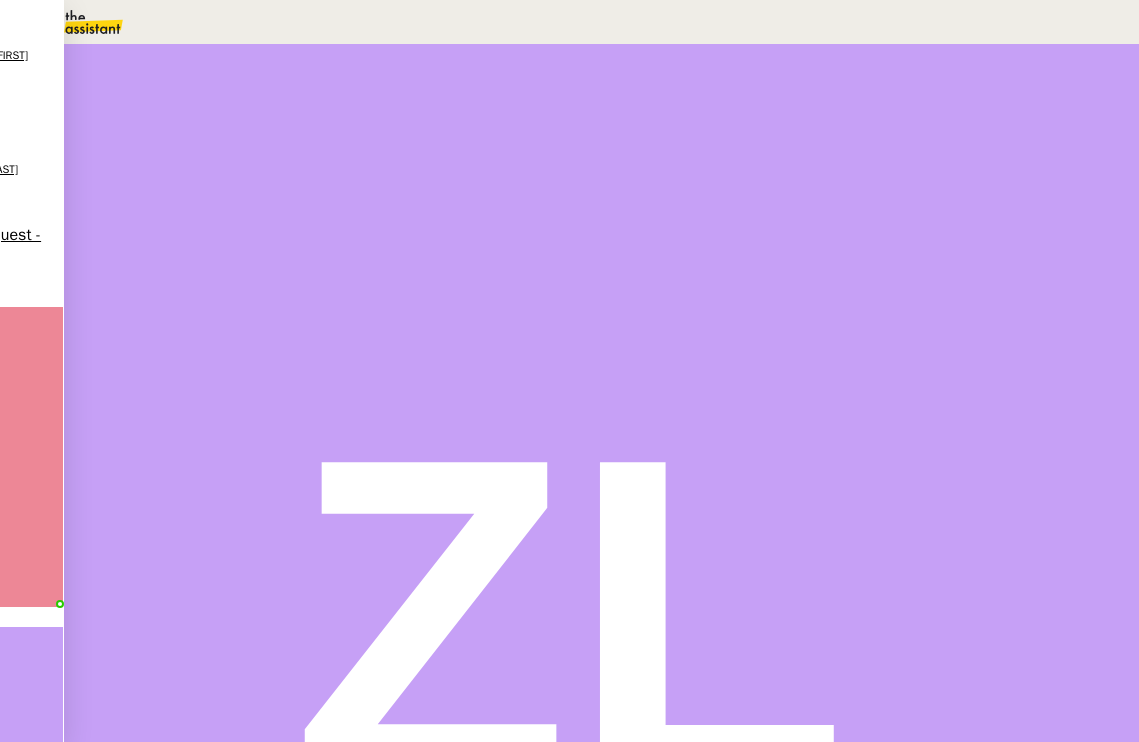 click at bounding box center (136, 340) 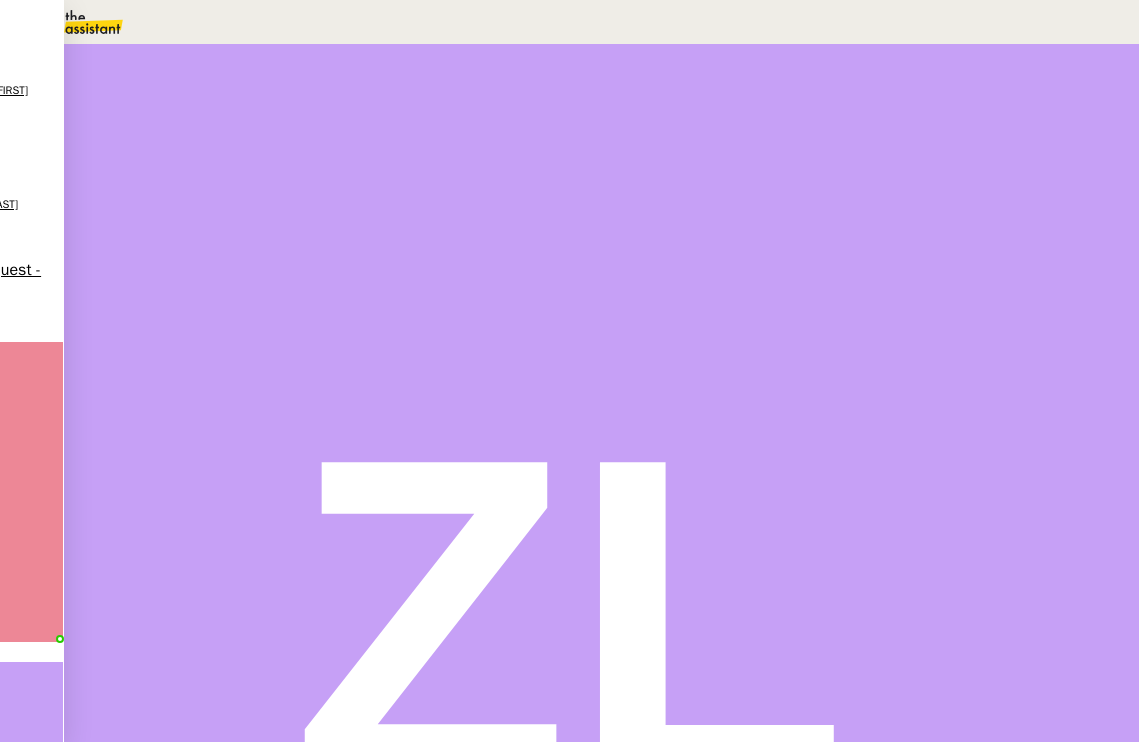 scroll, scrollTop: 0, scrollLeft: 6, axis: horizontal 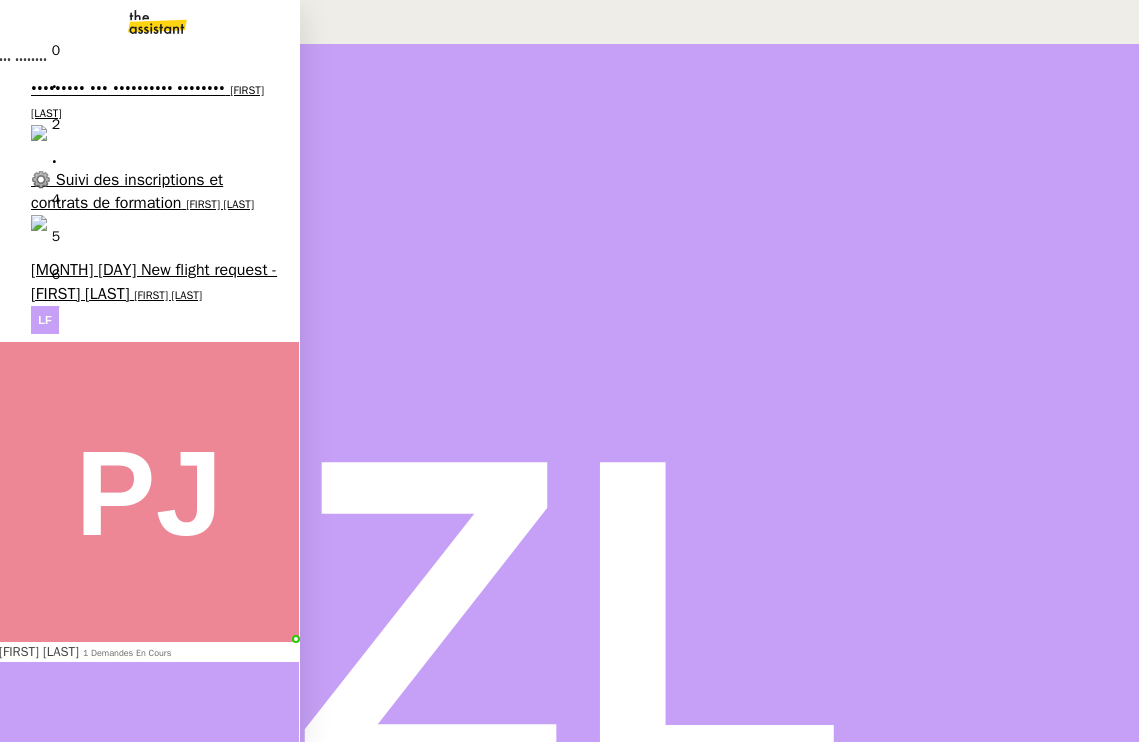 click on "[FIRST] [LAST]" at bounding box center (124, 204) 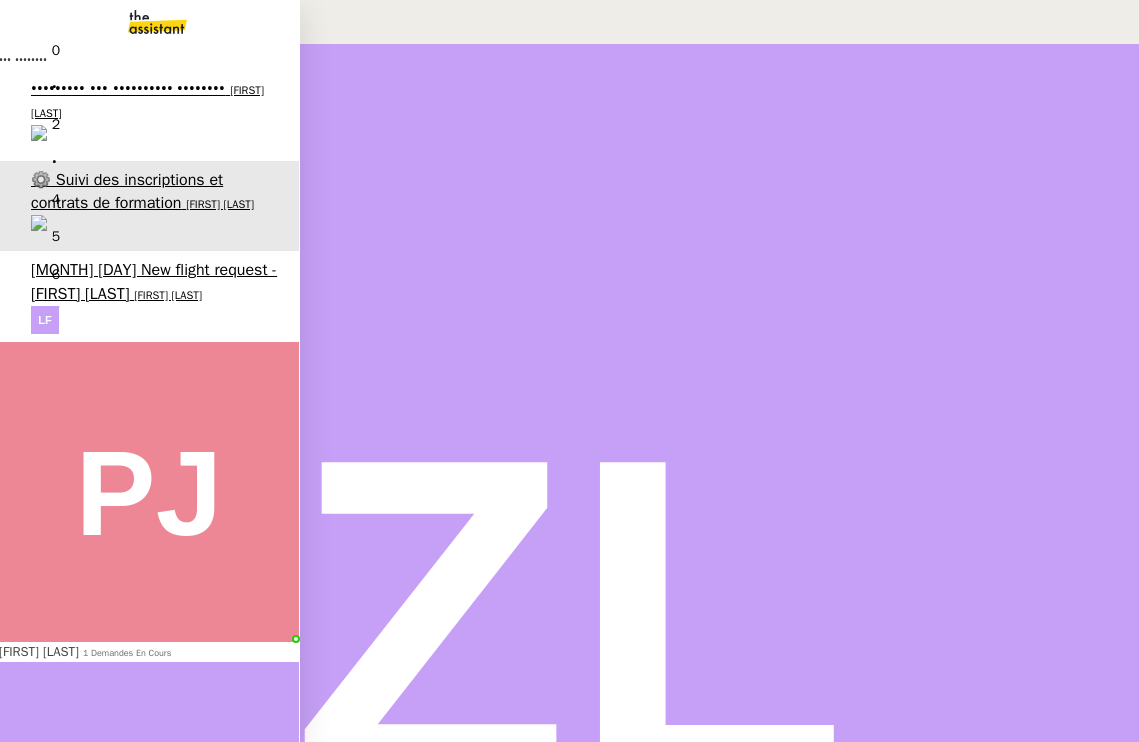 click on "[DATE] New flight request - [FIRST] [LAST]" at bounding box center [125, 281] 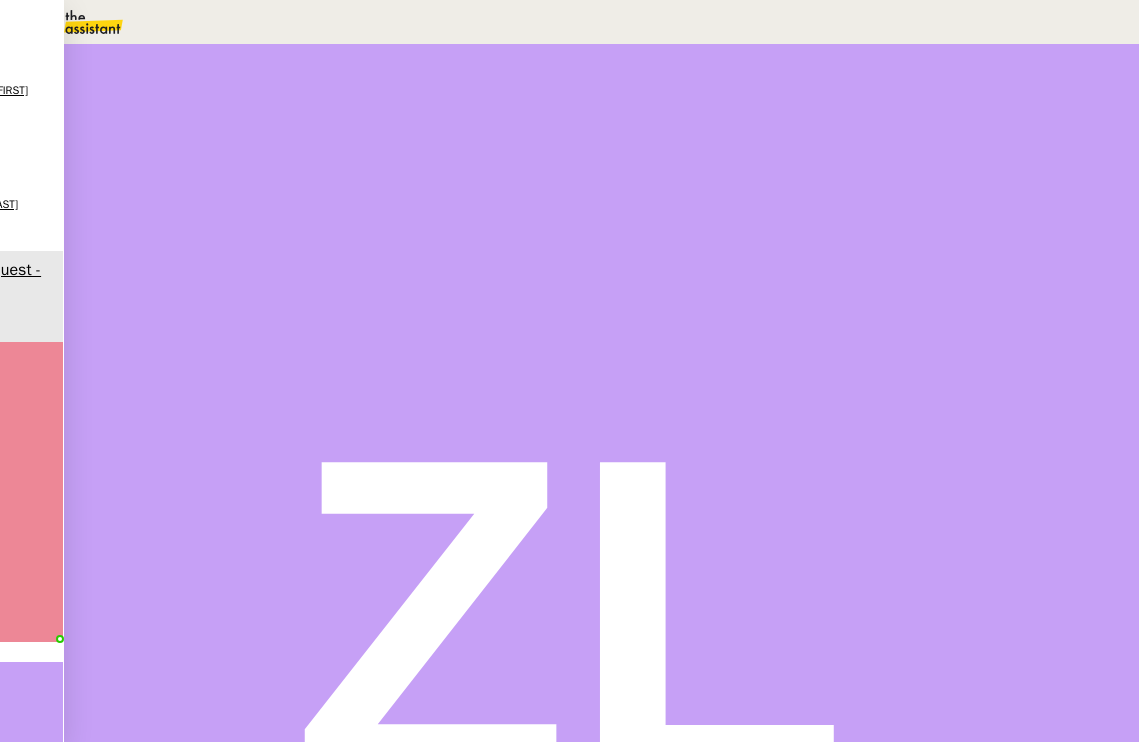 click at bounding box center (110, 110) 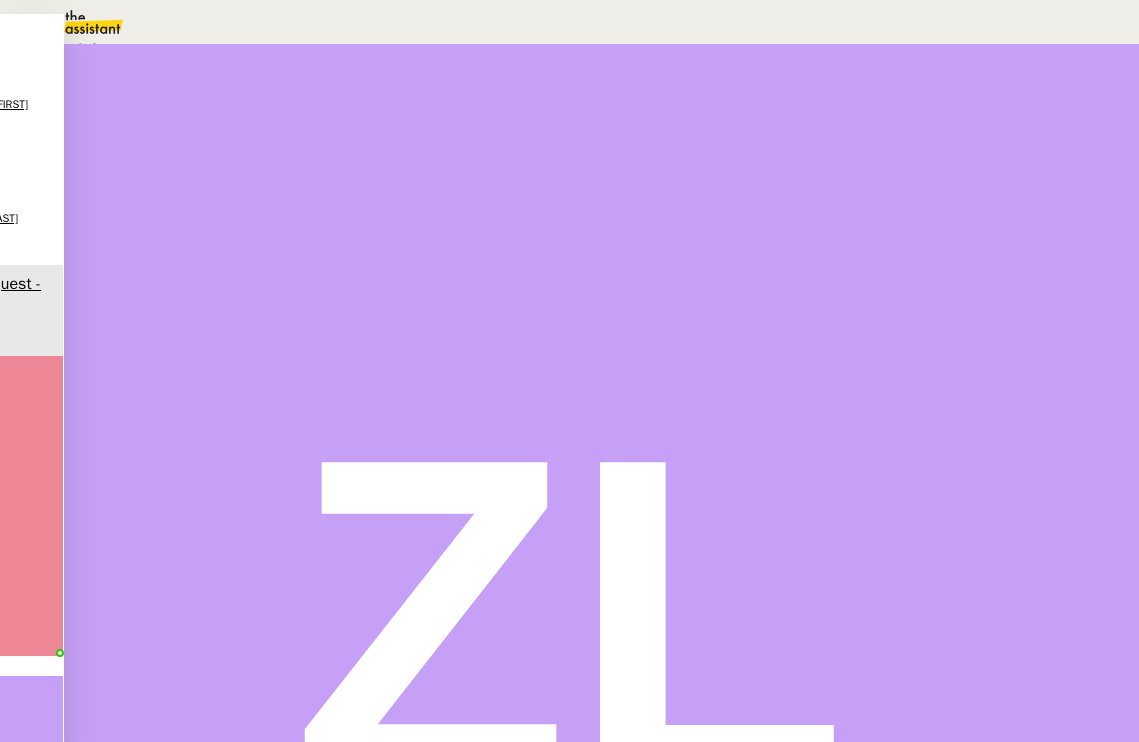 click on "Aucune action supplémentaire n'est nécessaire." at bounding box center (213, 49) 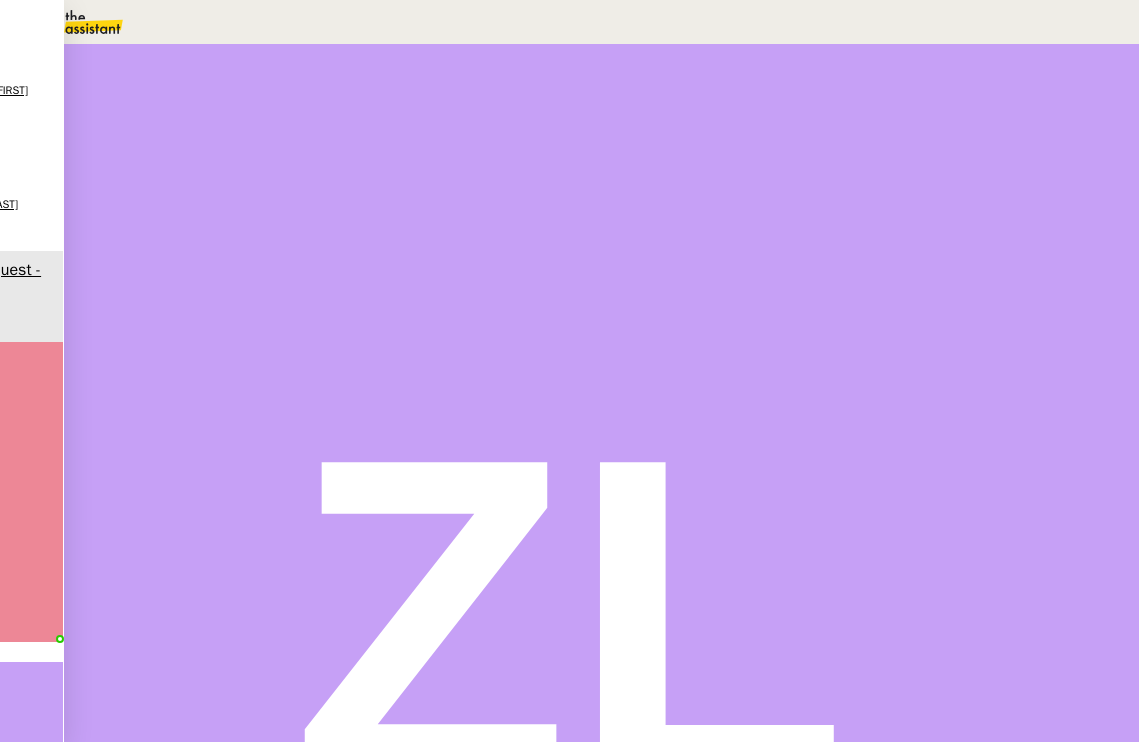 click on "c'est fait" at bounding box center [323, 565] 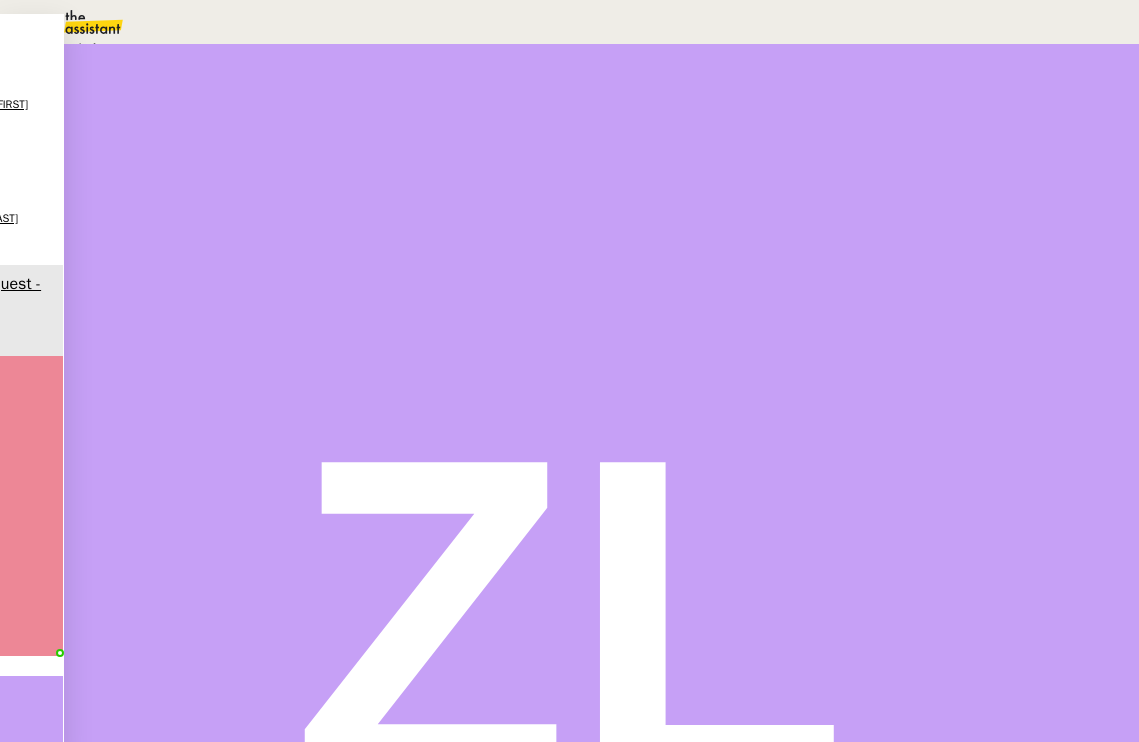click at bounding box center (110, 110) 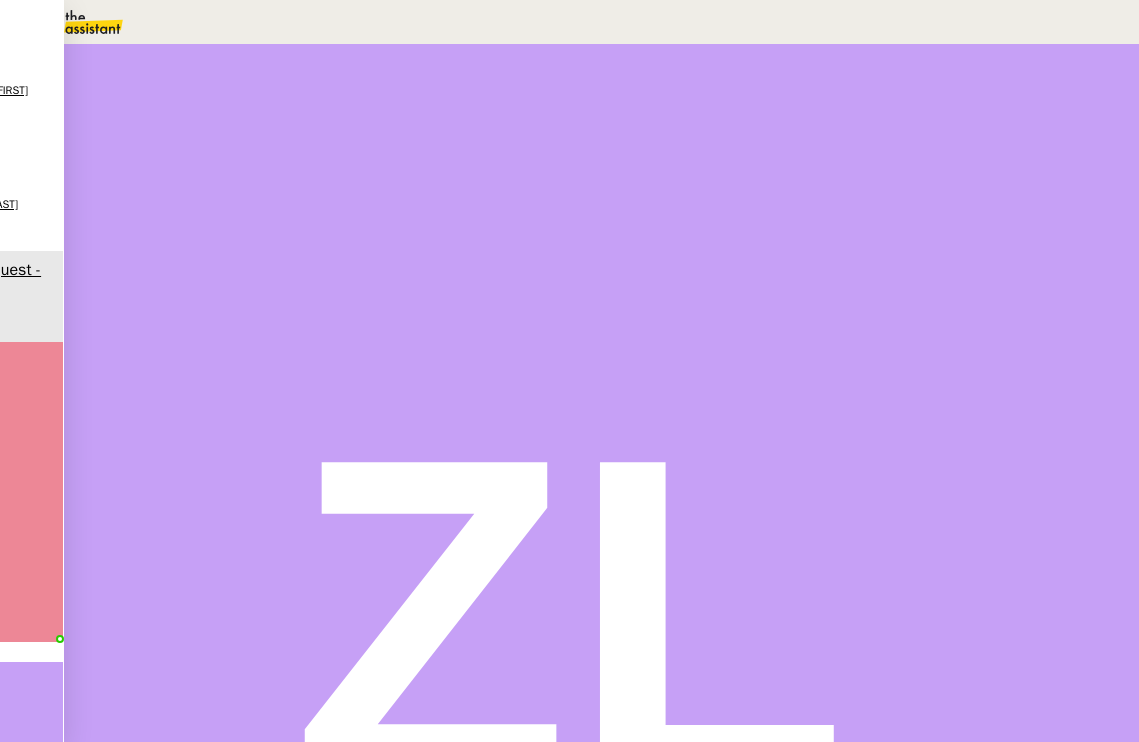 click on "Sauver" at bounding box center [742, 188] 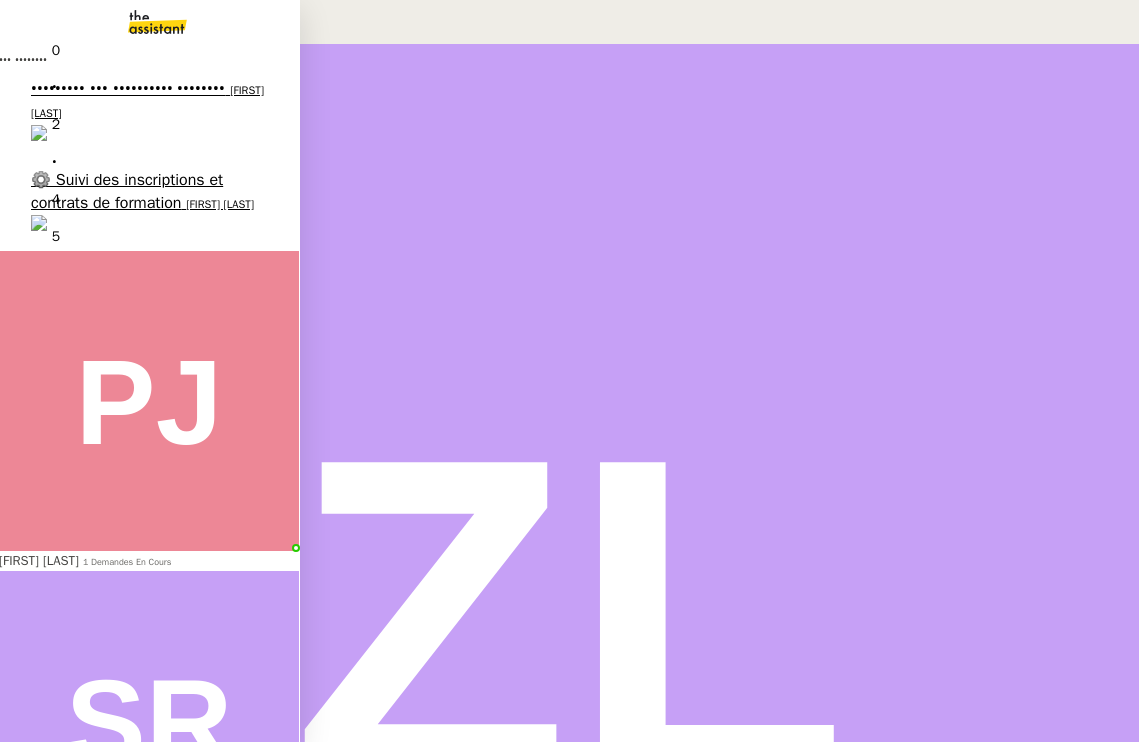 click on "[FIRST] [LAST]" at bounding box center [39, 880] 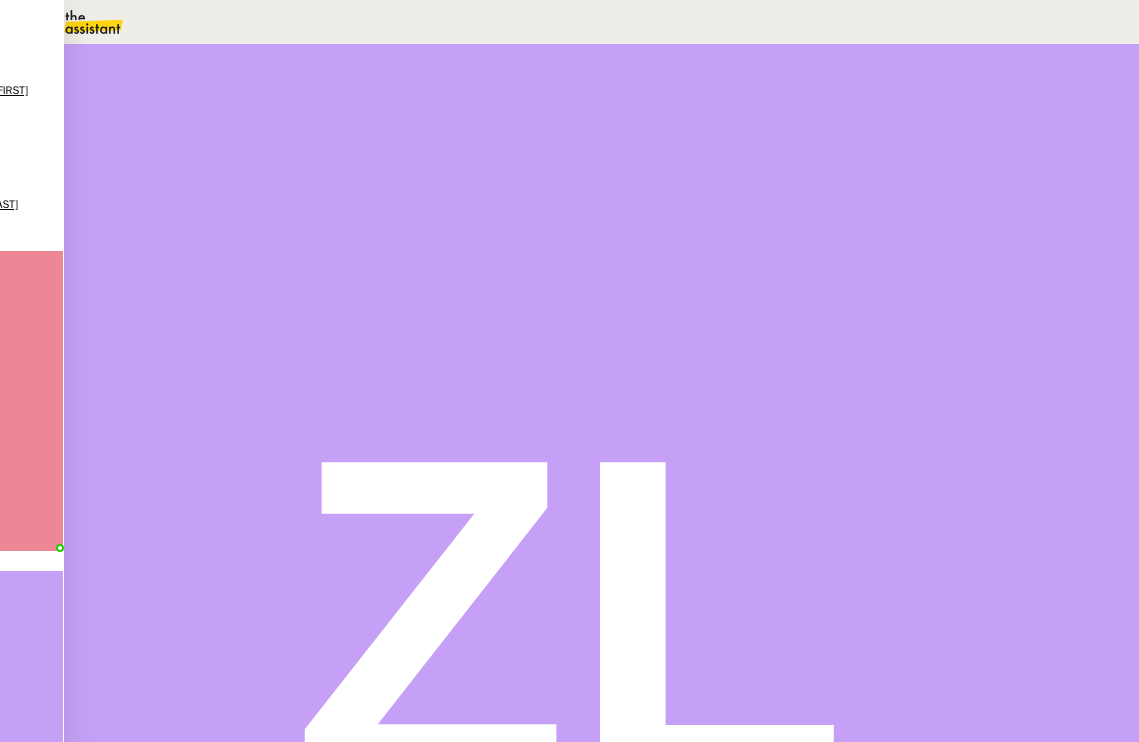 click at bounding box center (136, 340) 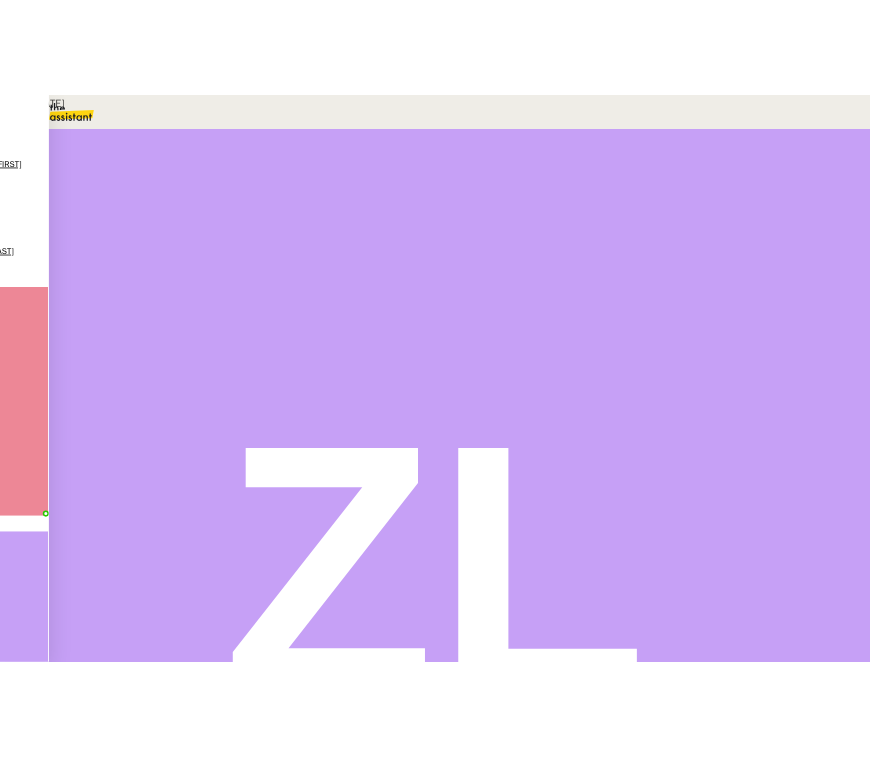 scroll, scrollTop: 3687, scrollLeft: 0, axis: vertical 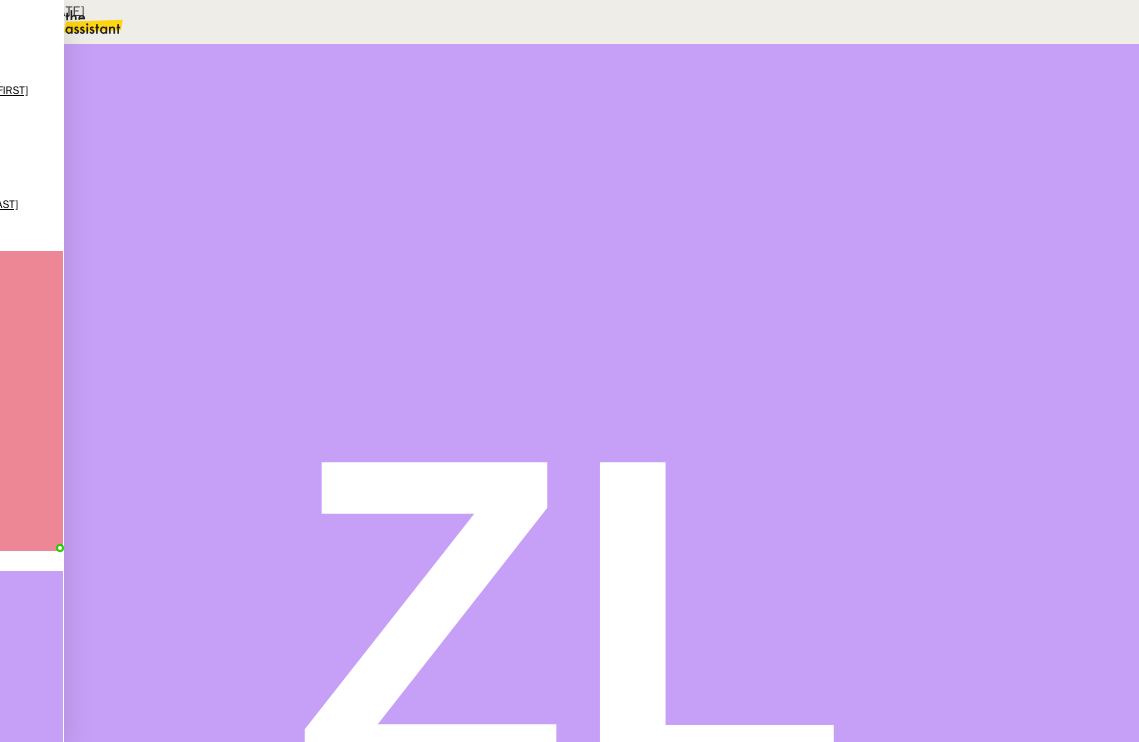 click on "MAJ le [DATE] Contexte :  Le client souhaite que nous réceptionnions les appels entrants, collections les informations transmises et redirigions les appels vers les bonnes personnes. C'est donc [PERSON], notre avatar qui va traiter les appels et envoyer les informations aux clients en fonction de l'objet de l'appel. Horaires du standard : [TIME] [TIME] du lundi au vendredi ⚠️ Horaire du showroom : du Lundi au Mercredi : [TIME] [TIME] / fermé : Jeudi/Vendredi/Samedi/Dimanche Éléments à connaître : Numéro [PHONE] Numéro SAV : [PHONE] Ce client vend des bains nordiques, spas et saunas en bois. Son entreprise est [COMPANY] FAQ  (Questions clients) Les appels ne doivent pas dépasser les 7 minutes. La transmission d'information se fait exclusivement via création de ticket.  CONSIGNES JUSQU'À NOUVEL ORDRE :  Pour les demandes de rappels urgents dans la journée, répondre : “ PROCÉDURE : A - CONNEXION AUX OUTILS Comptes - Zoho CRM" at bounding box center (569, 3627) 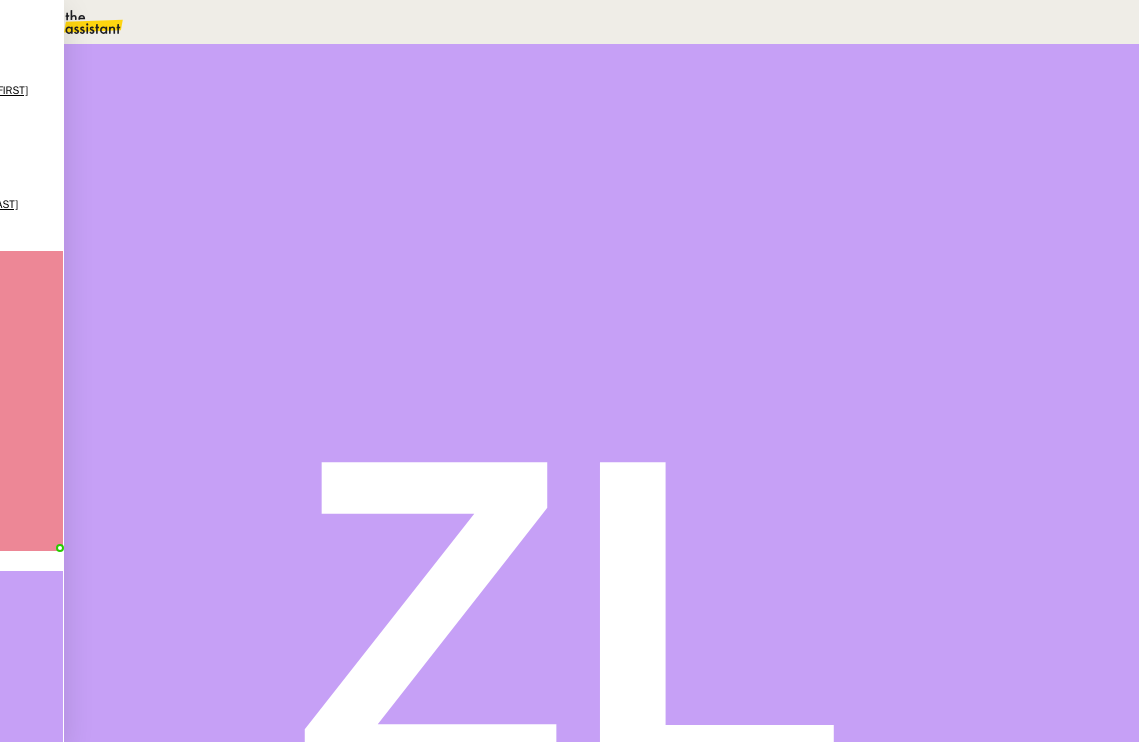 click at bounding box center [136, 340] 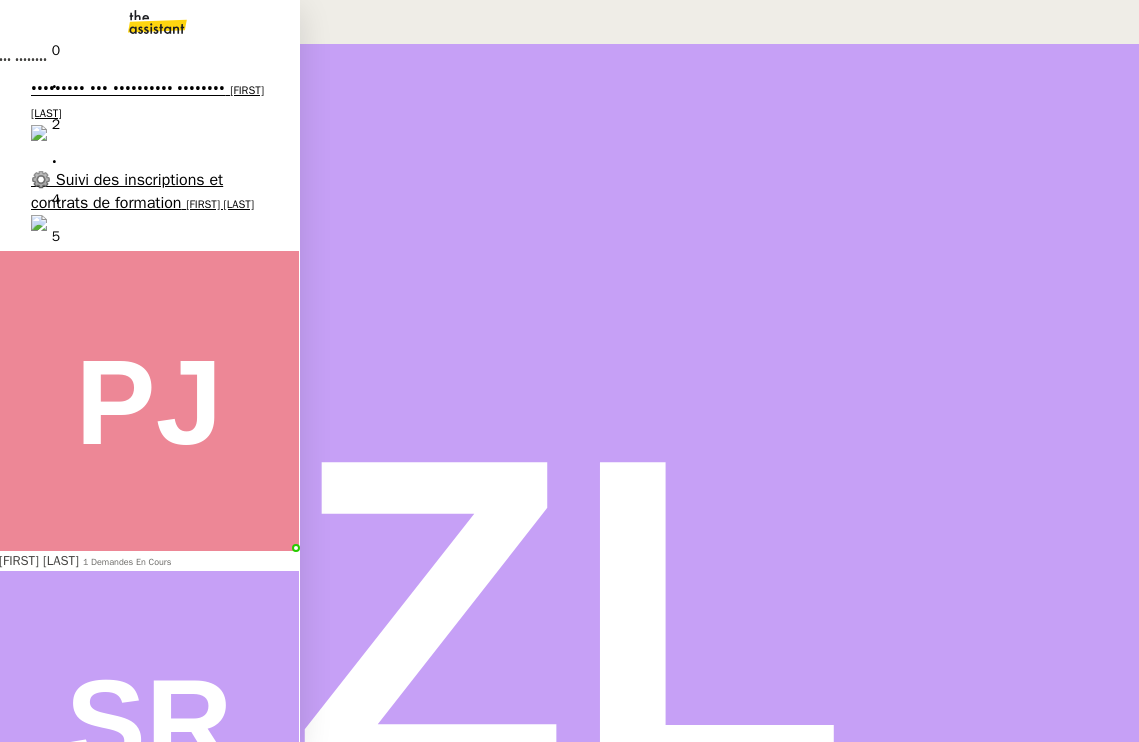 click on "•• ••••• ••• •••••••••••• •• •••••••• •• •••••••••" at bounding box center (147, 191) 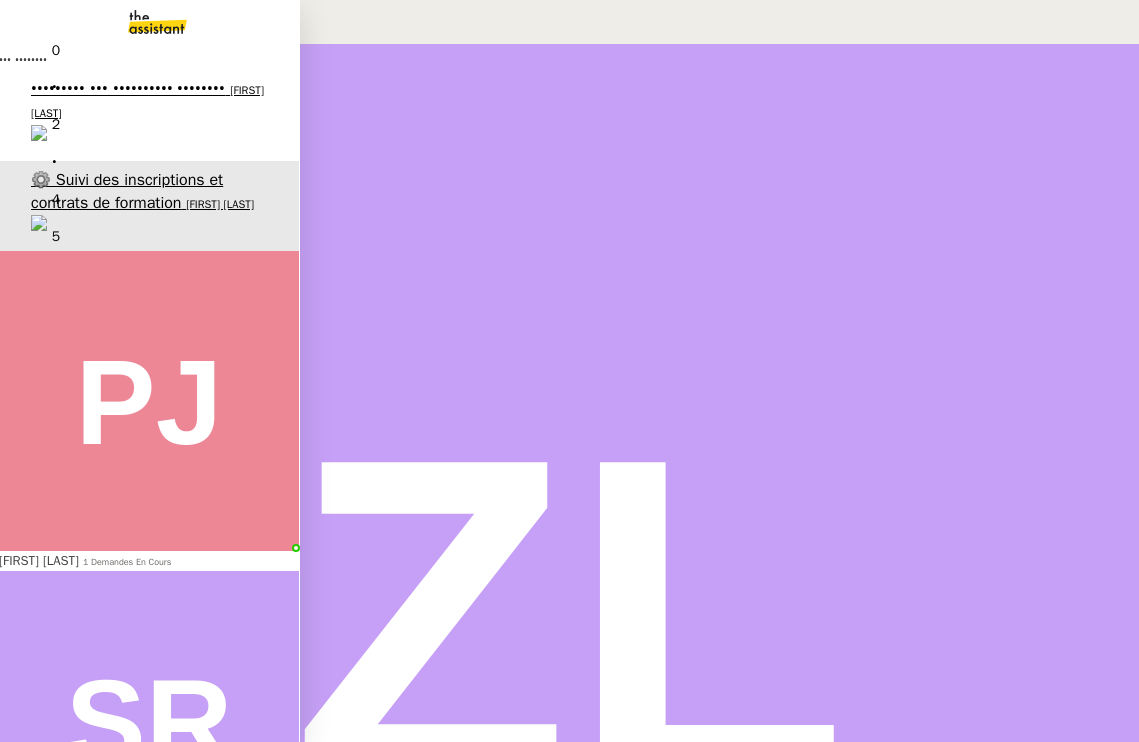 click on "[FIRST] [LAST]" at bounding box center (65, 113) 